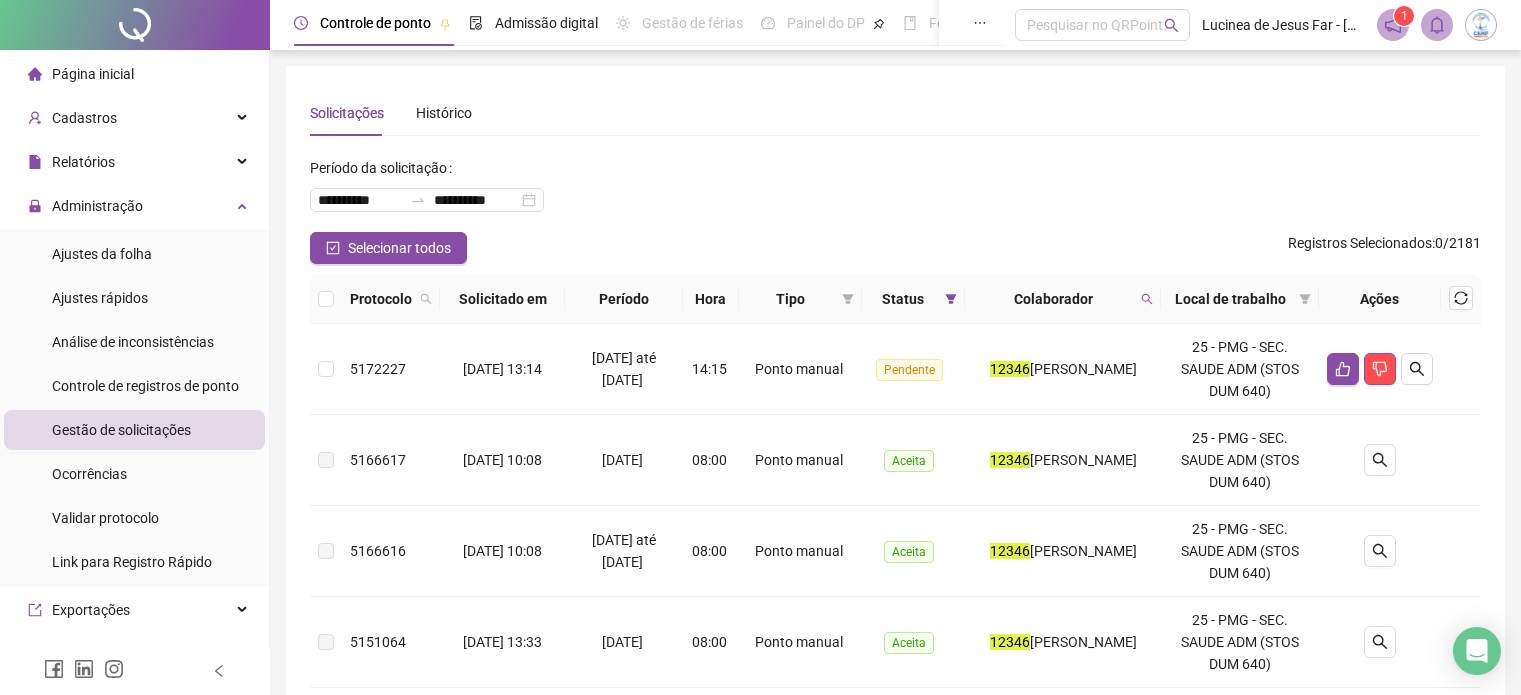 scroll, scrollTop: 0, scrollLeft: 0, axis: both 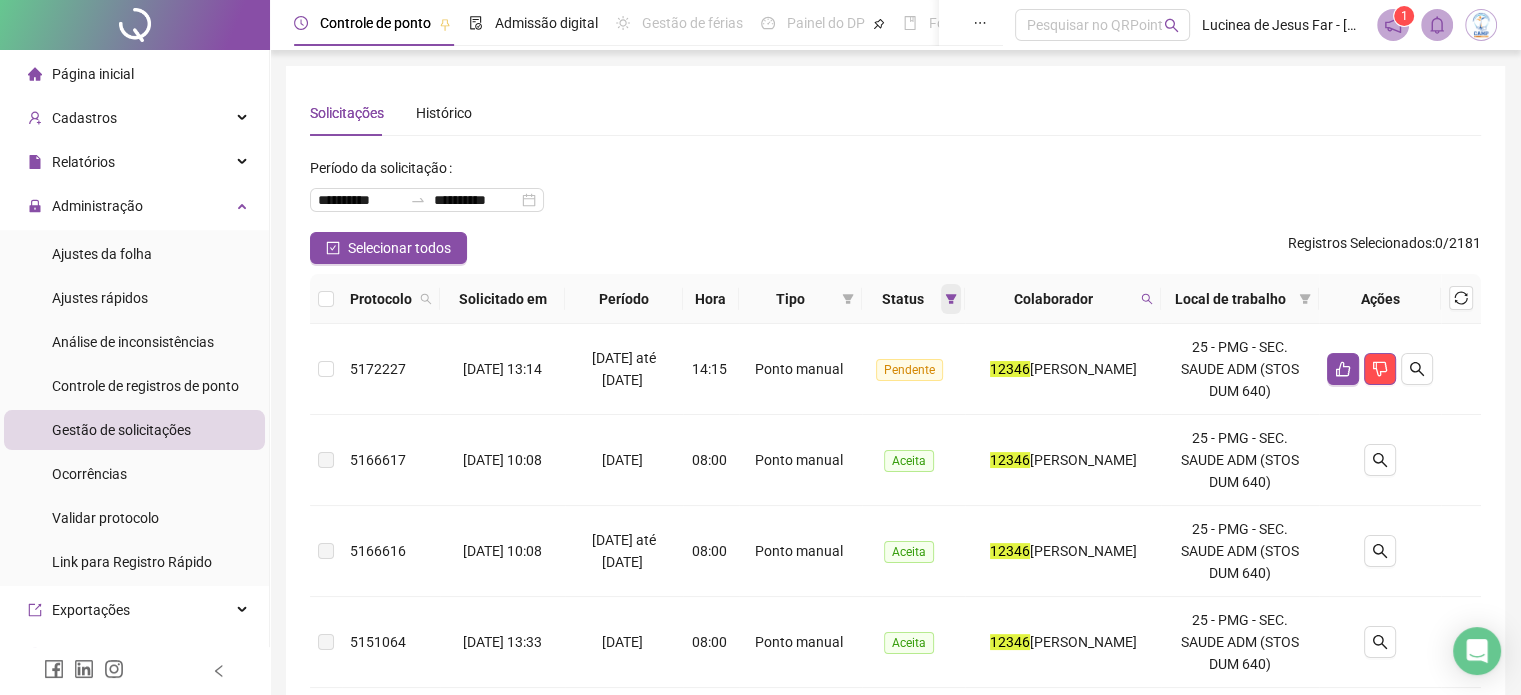 click 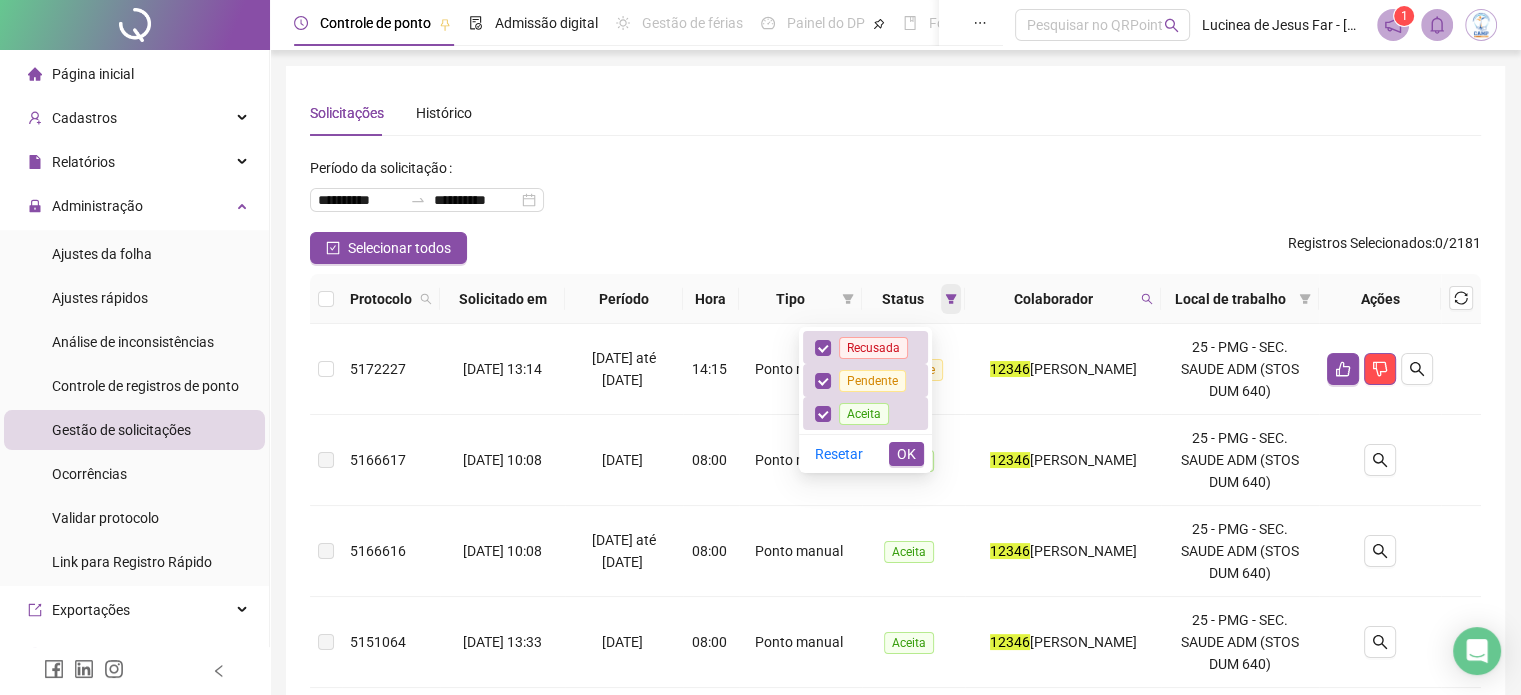 click 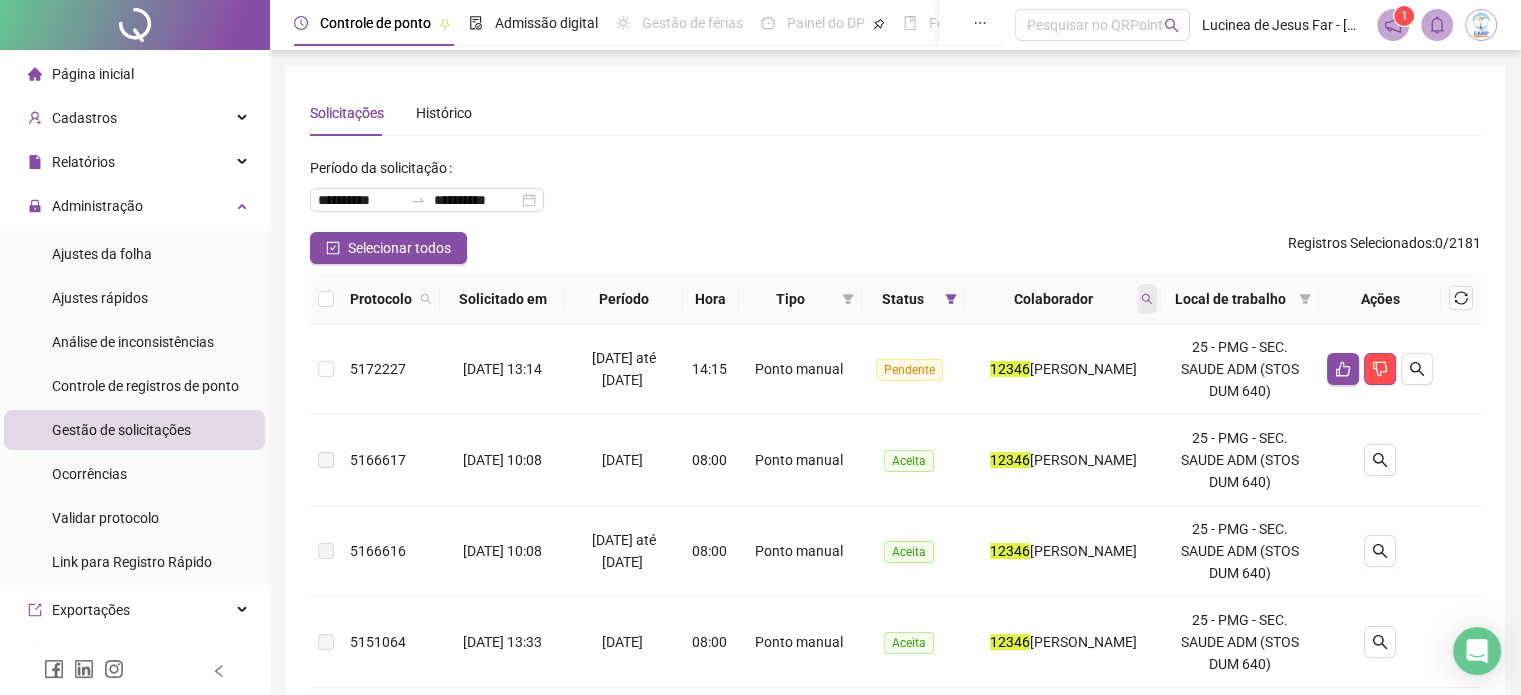 click at bounding box center [1147, 299] 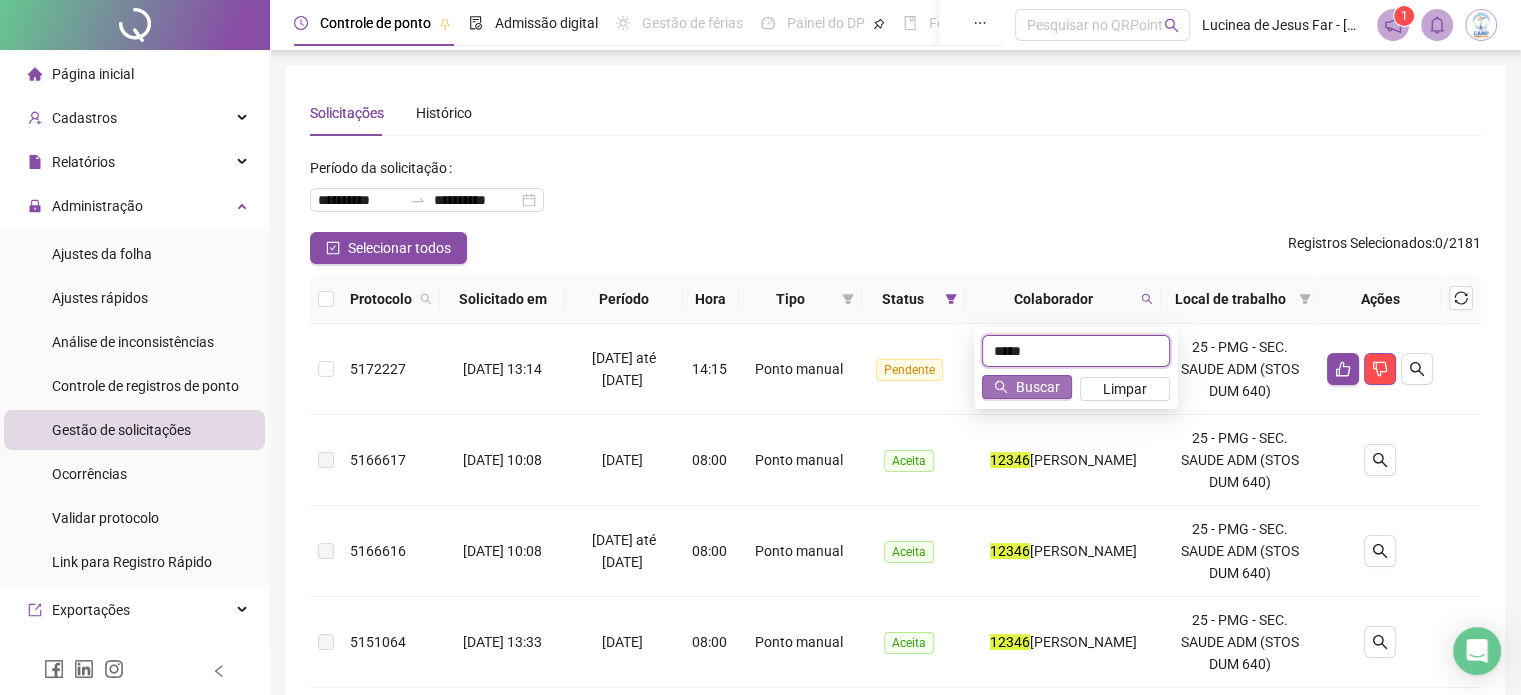 type on "*****" 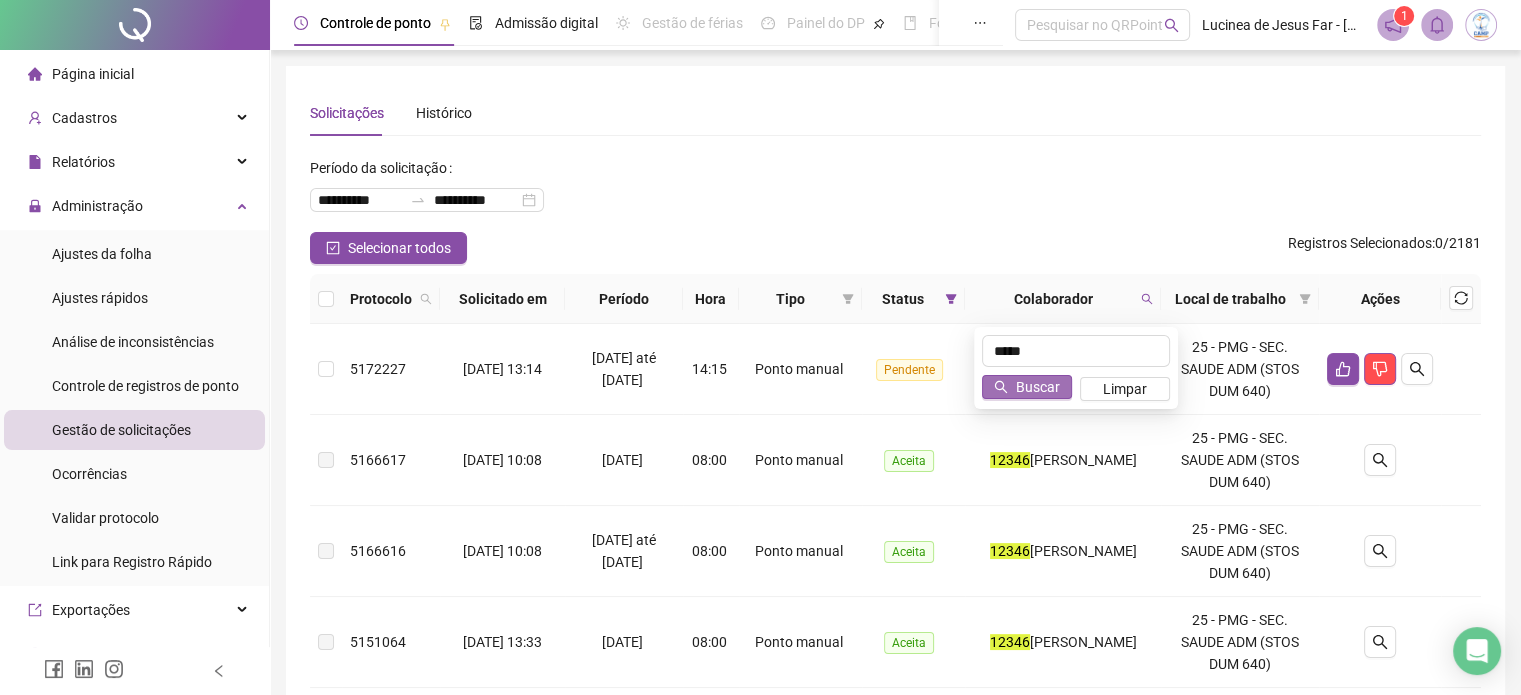 click on "Buscar" at bounding box center [1038, 387] 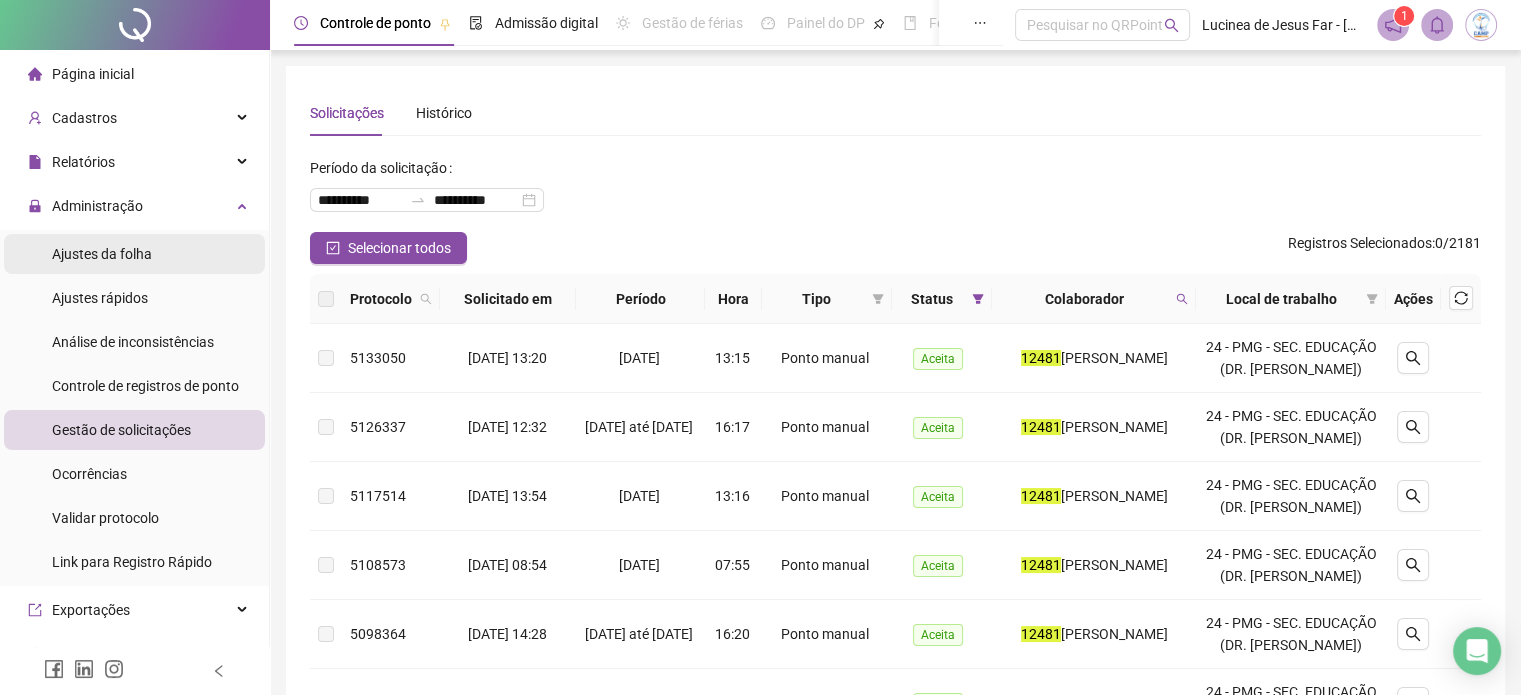 click on "Ajustes da folha" at bounding box center (102, 254) 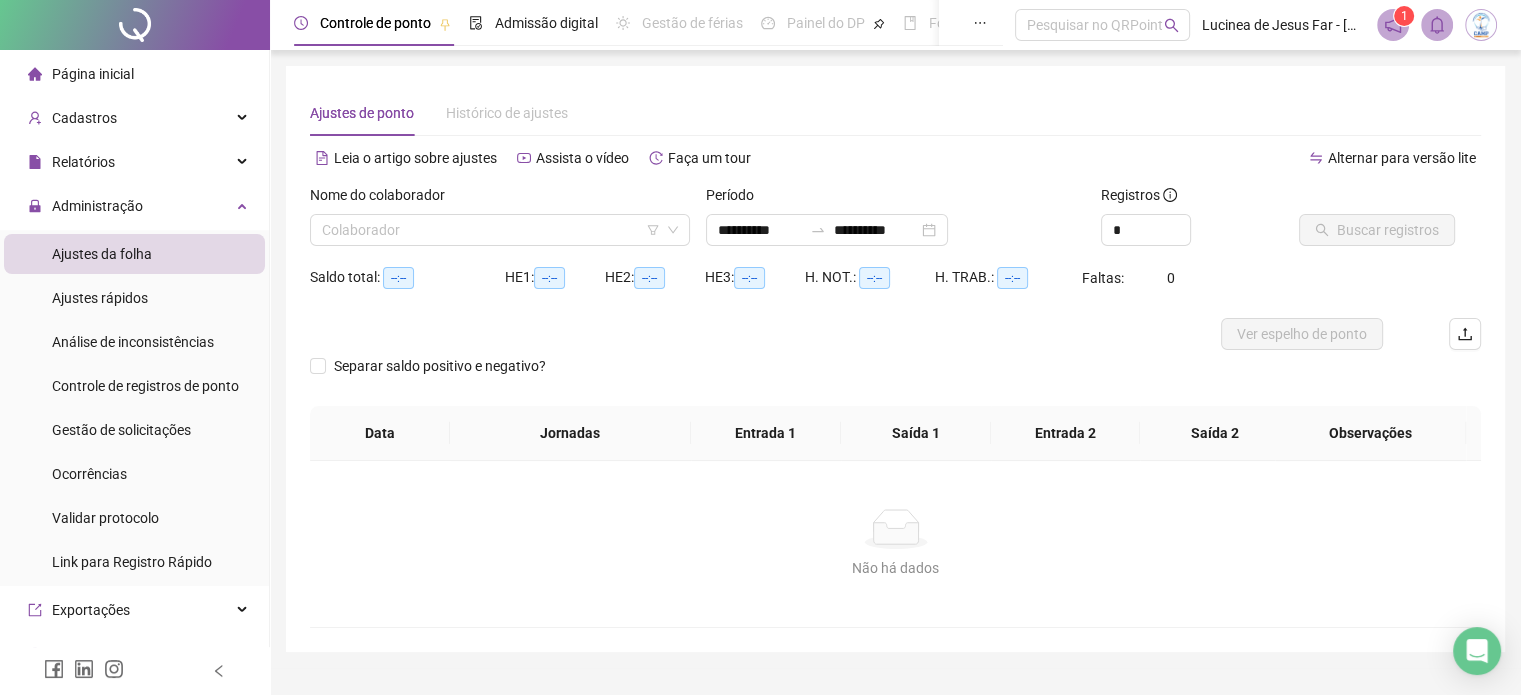 type on "**********" 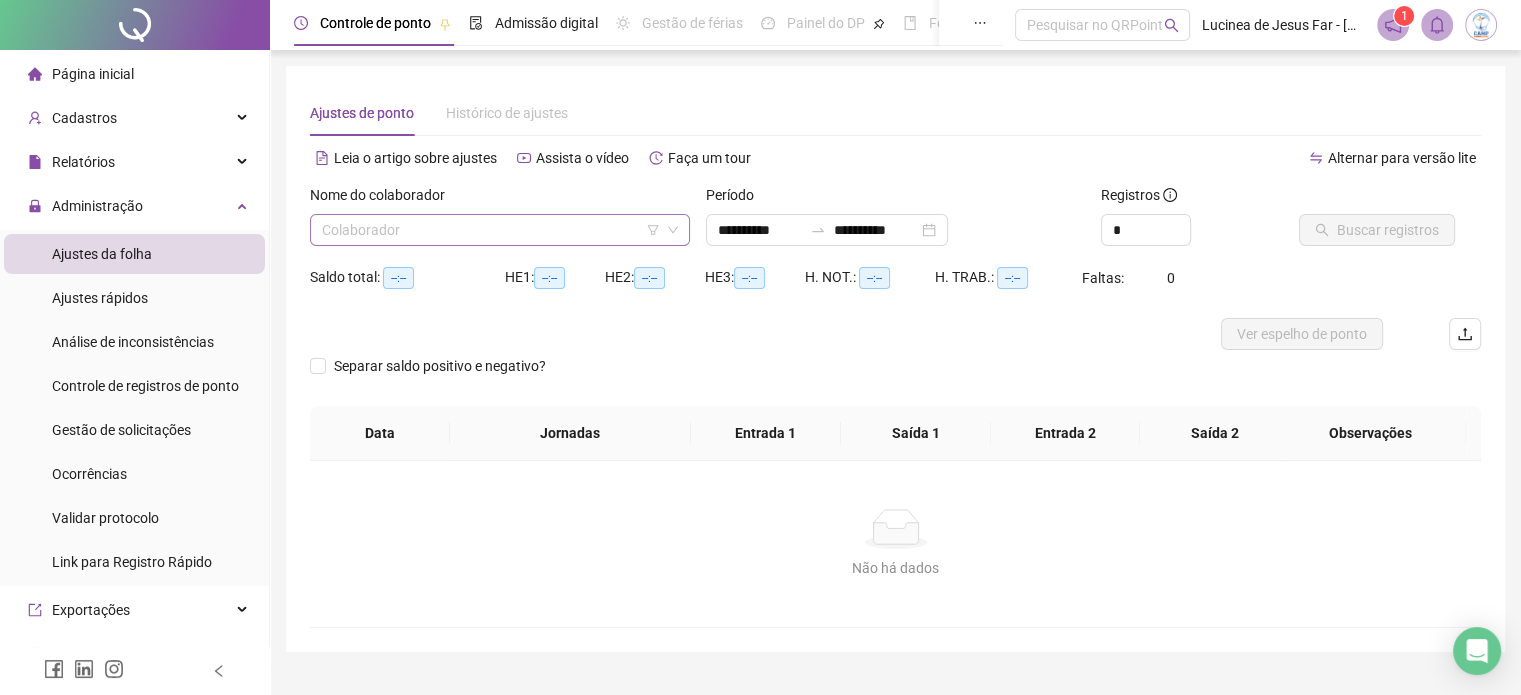 click at bounding box center [494, 230] 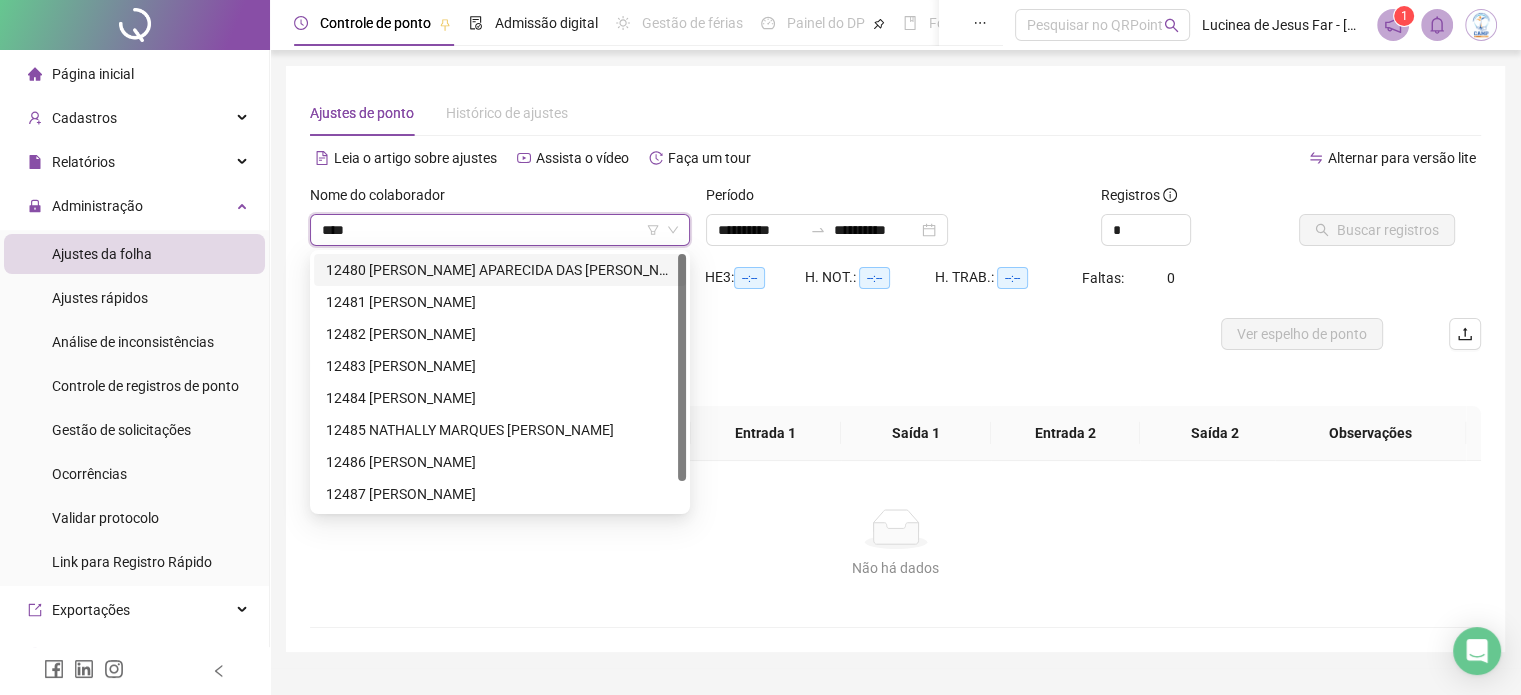 type on "*****" 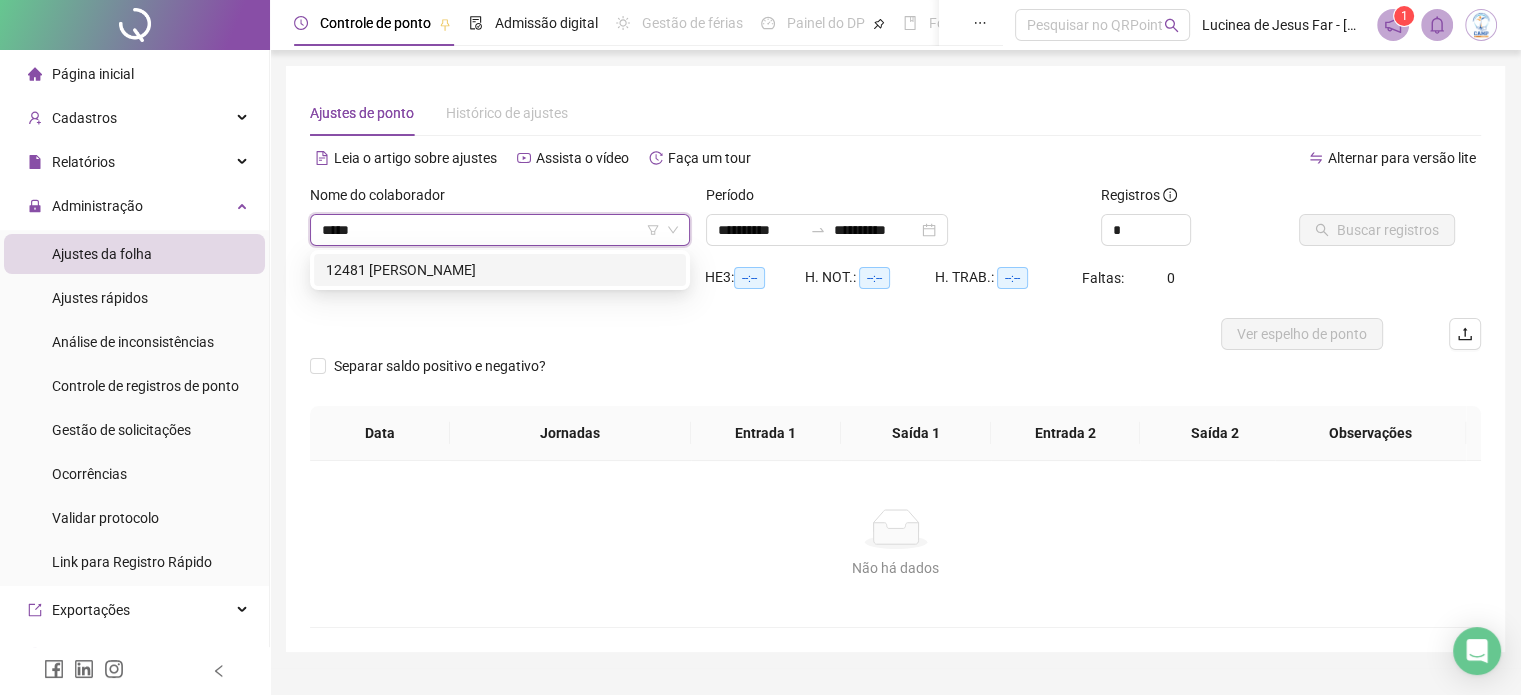 click on "12481 DAMARES SOFIA PEREIRA DOS SANTOS" at bounding box center (500, 270) 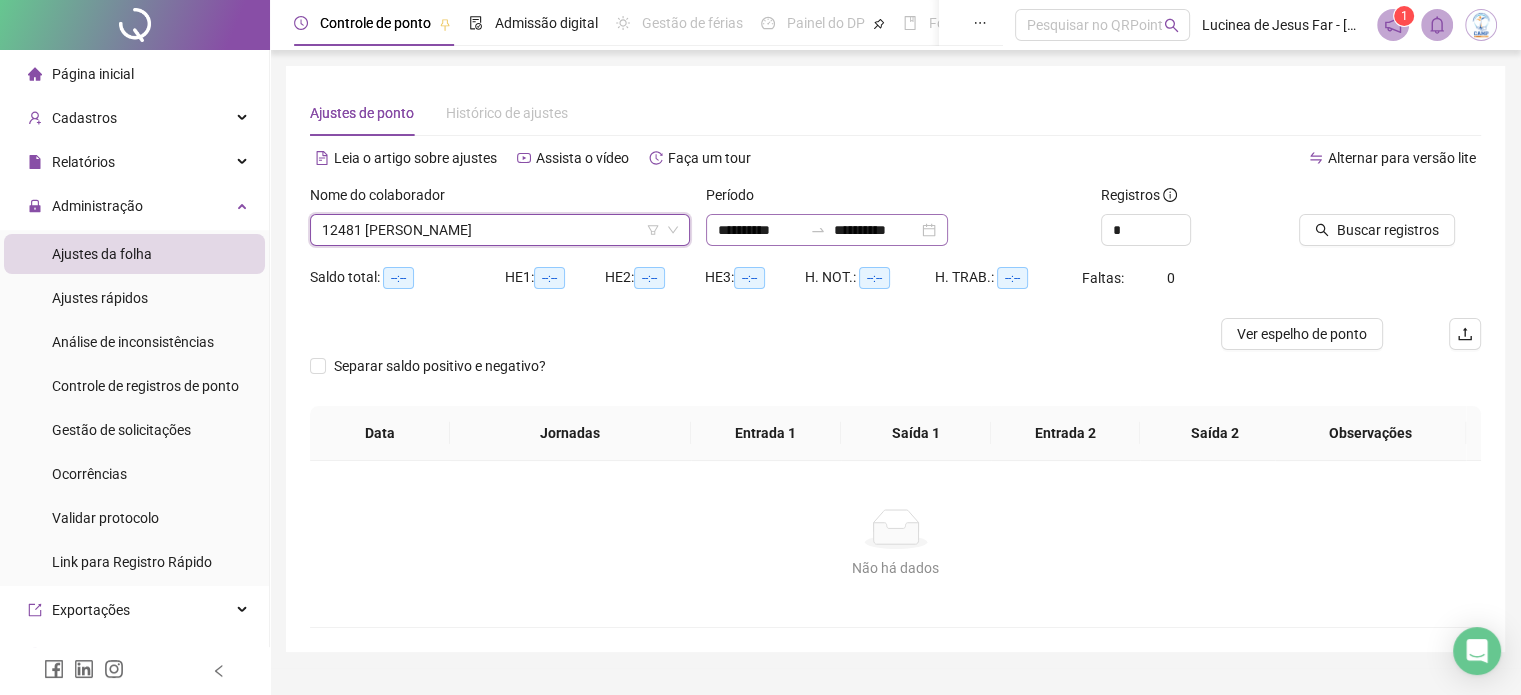 click on "**********" at bounding box center [827, 230] 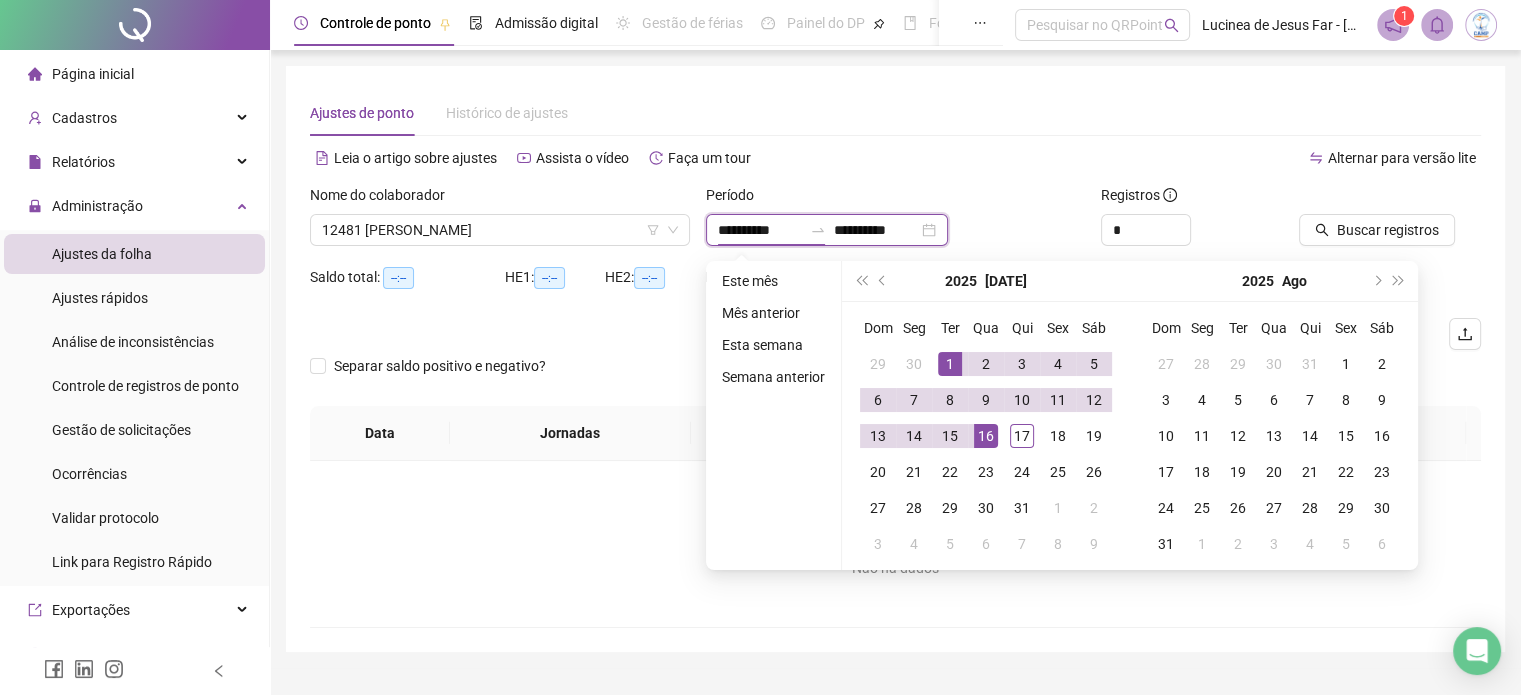 type on "**********" 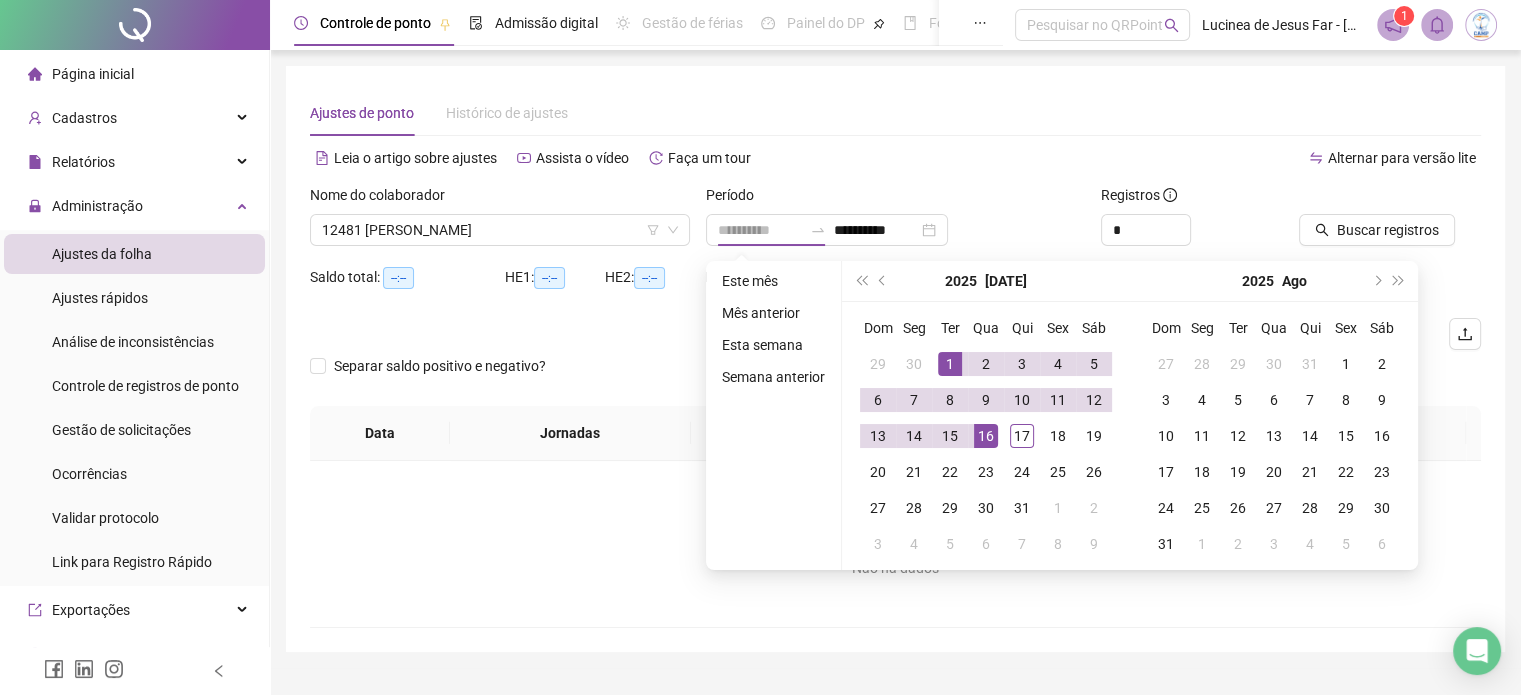 click on "1" at bounding box center (950, 364) 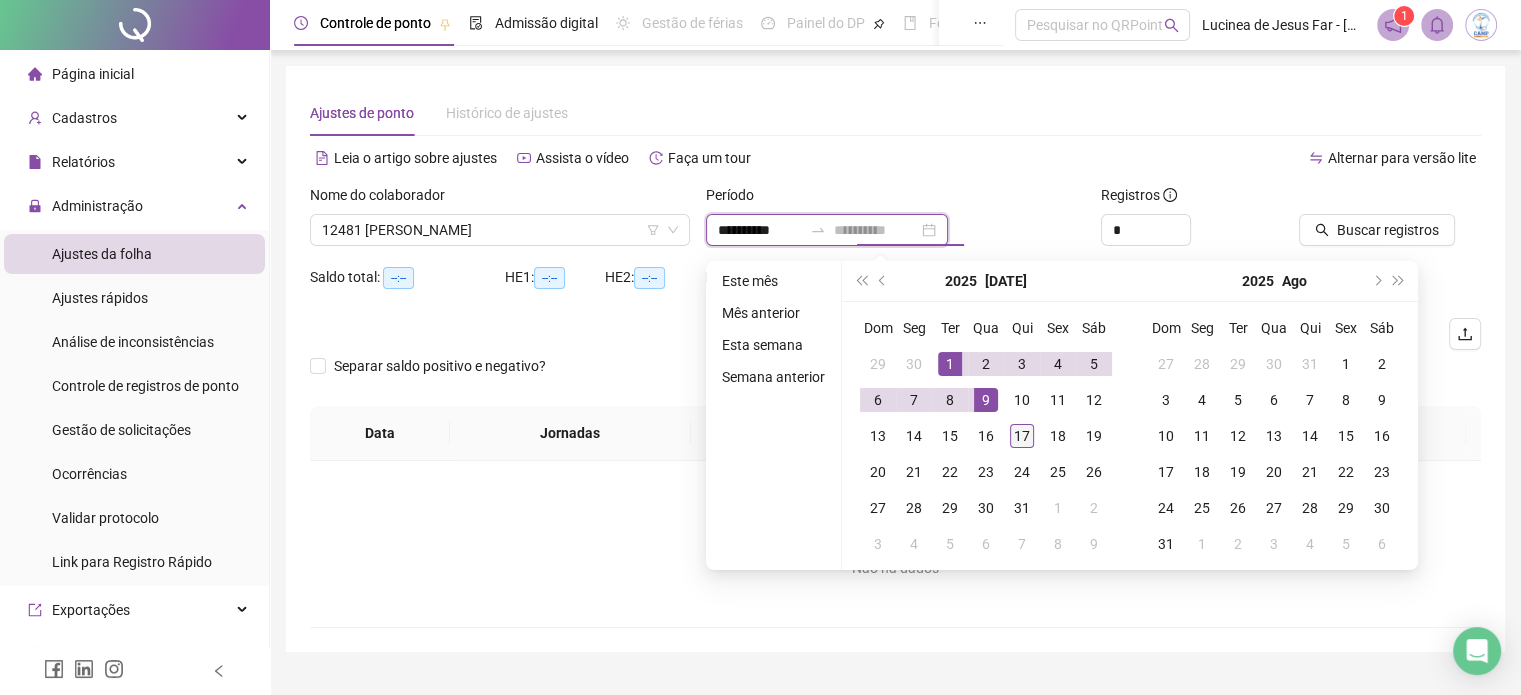 type on "**********" 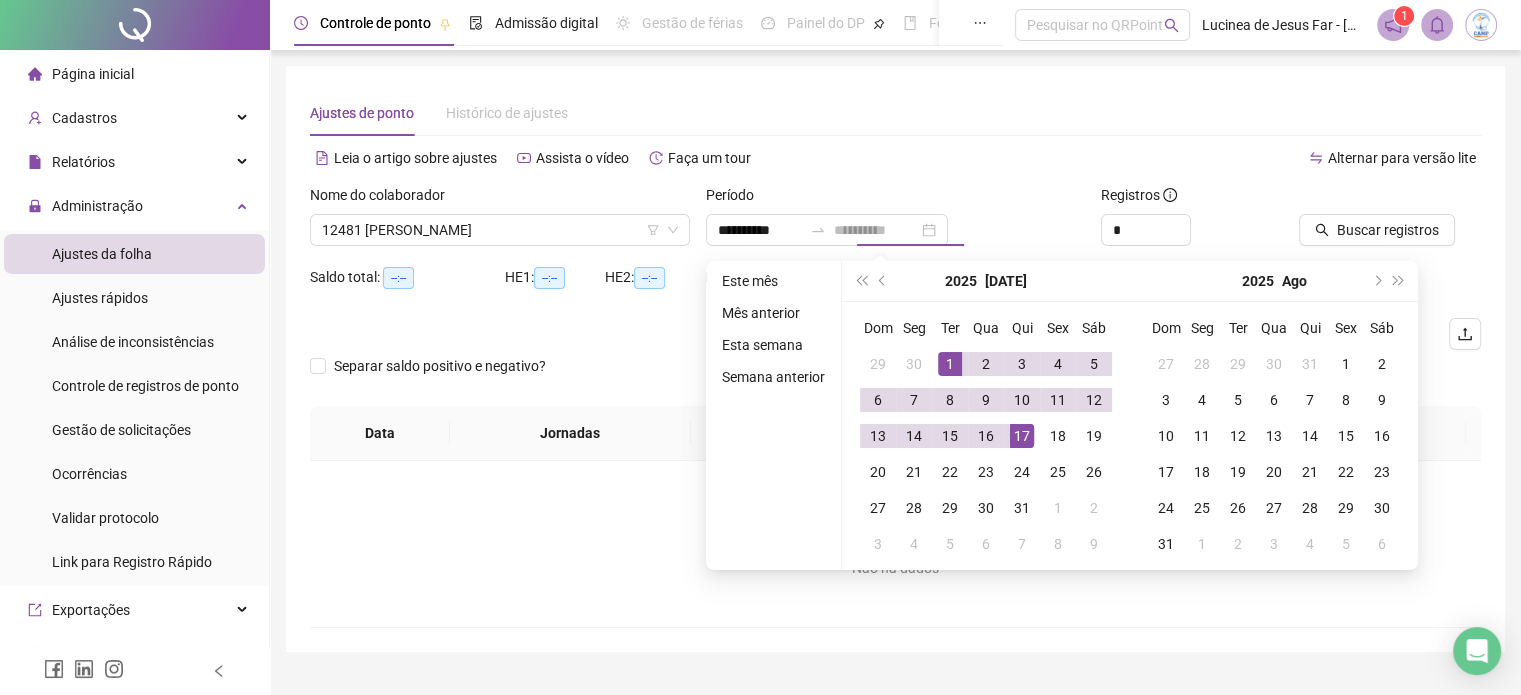 click on "17" at bounding box center (1022, 436) 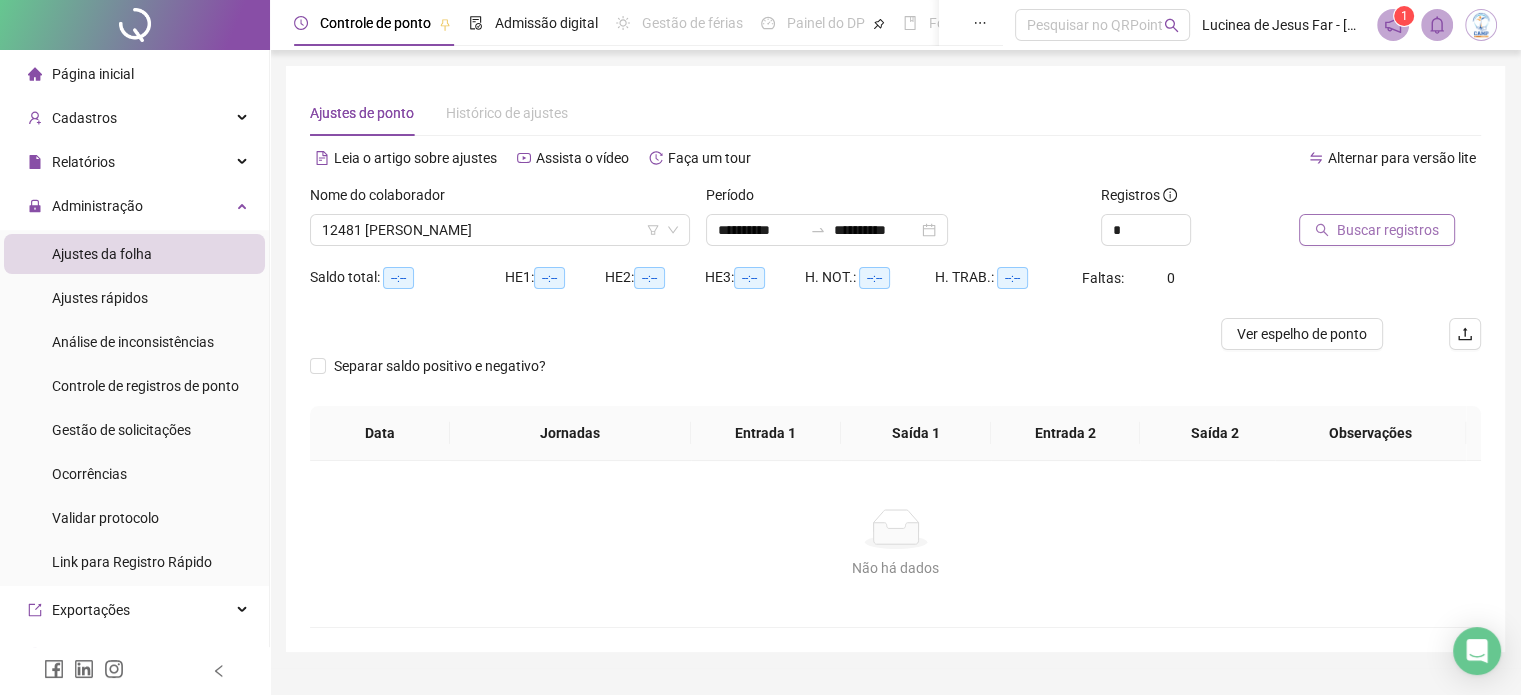 click on "Buscar registros" at bounding box center [1388, 230] 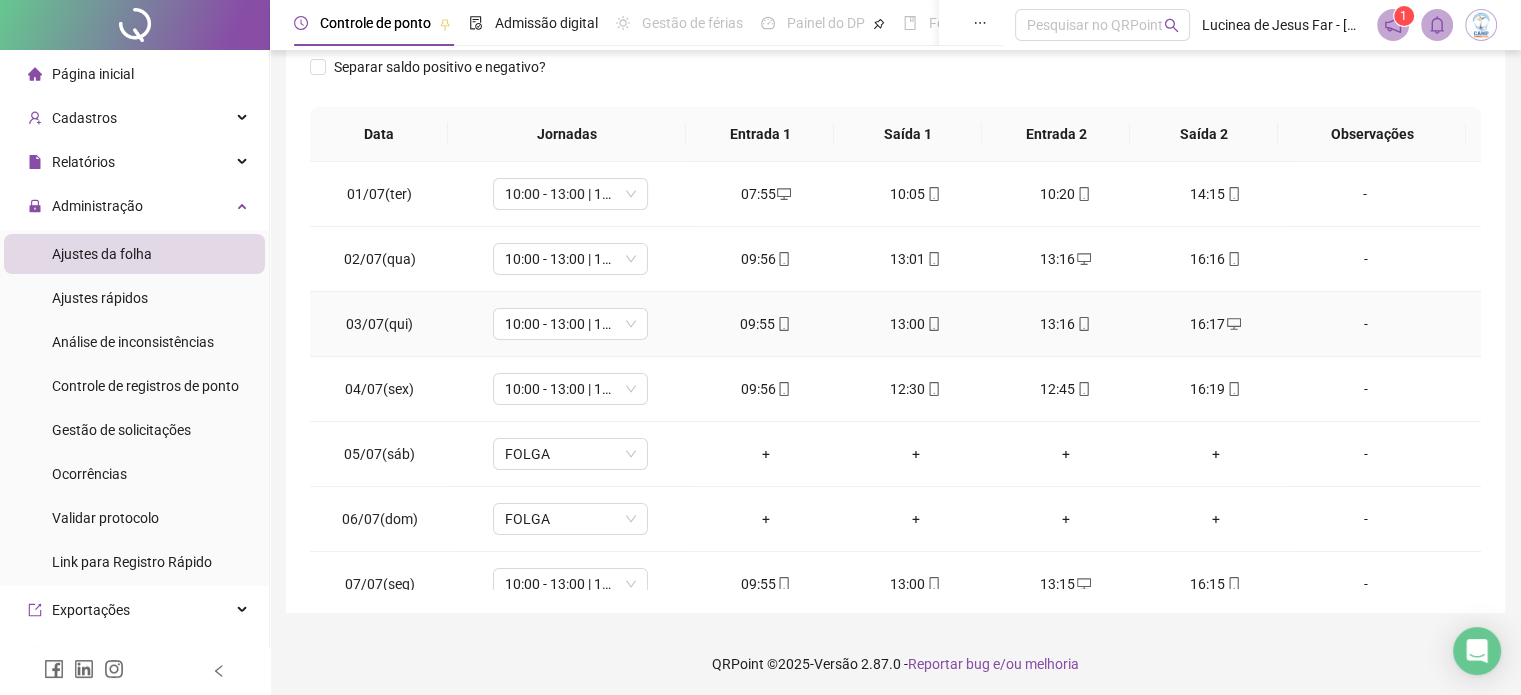 scroll, scrollTop: 326, scrollLeft: 0, axis: vertical 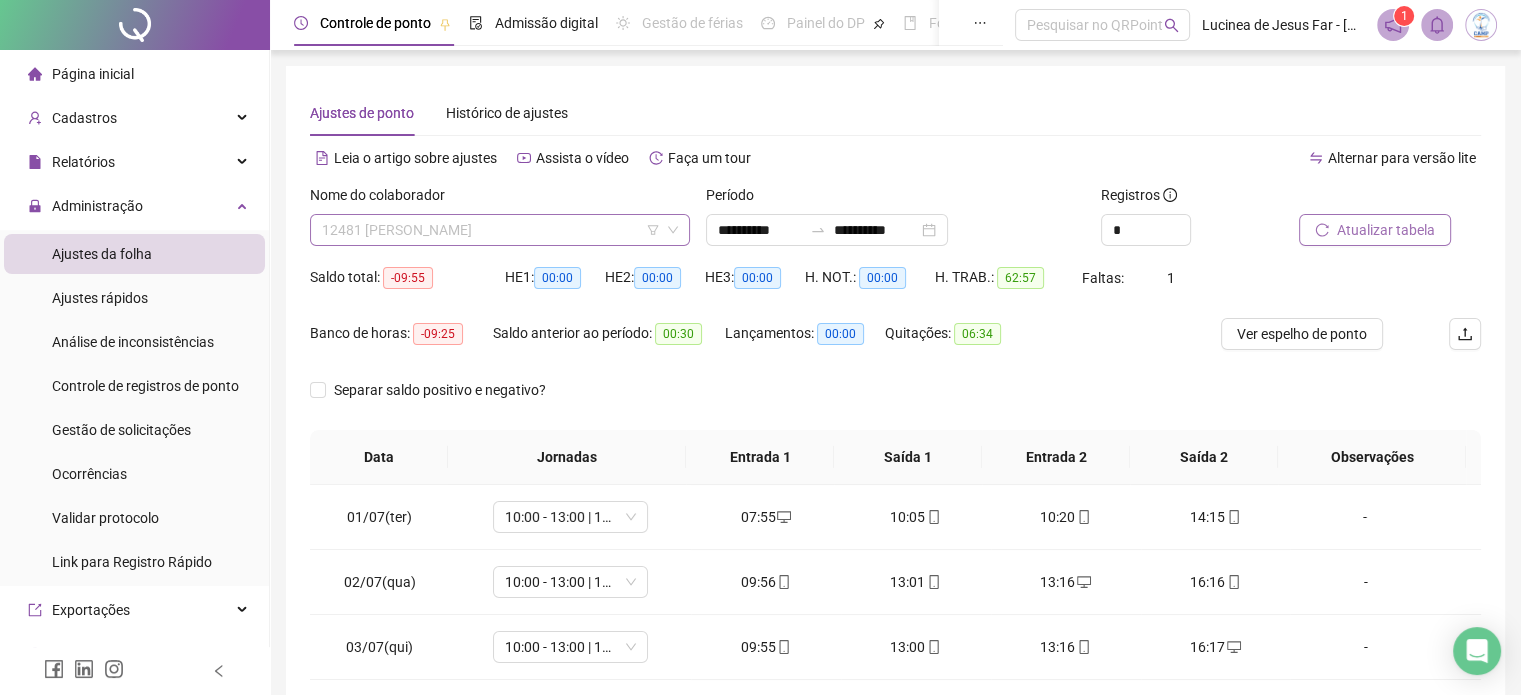 click on "12481 DAMARES SOFIA PEREIRA DOS SANTOS" at bounding box center (500, 230) 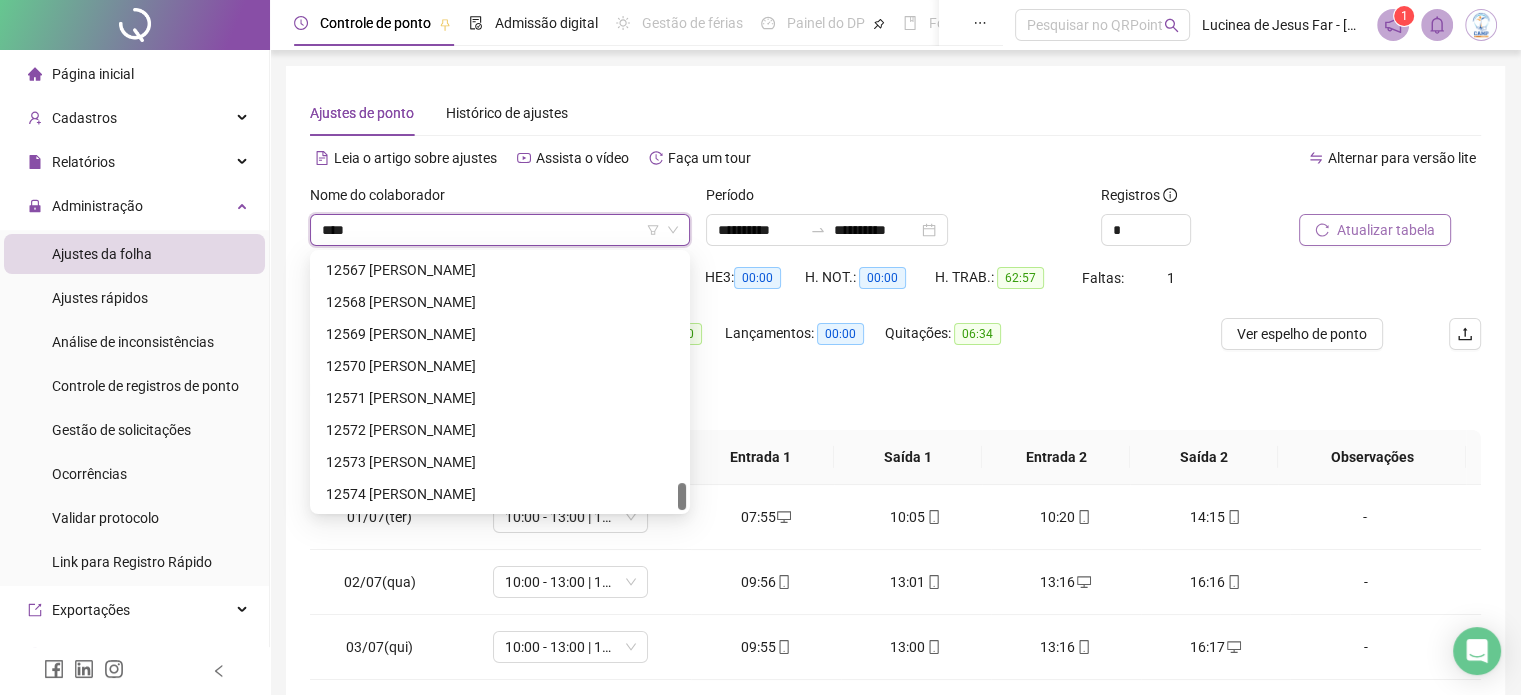scroll, scrollTop: 64, scrollLeft: 0, axis: vertical 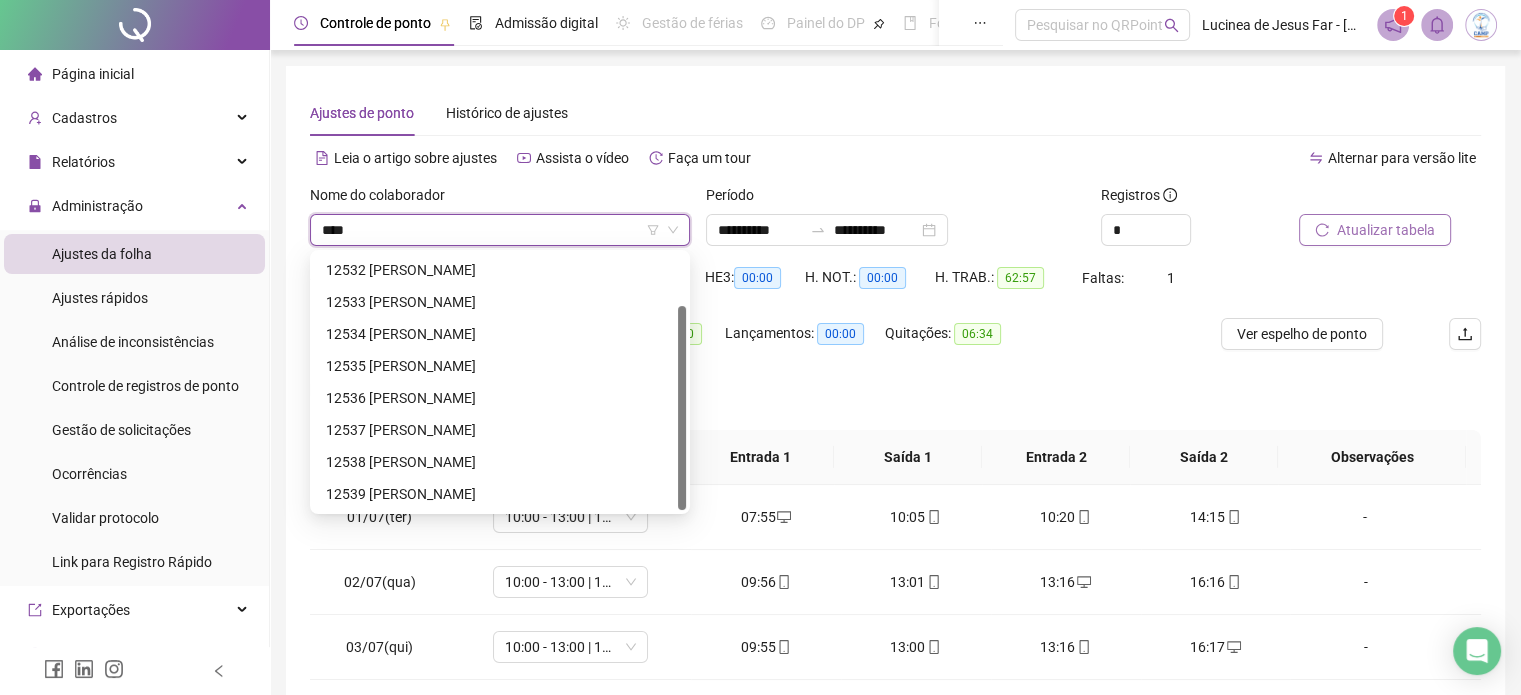 type on "*****" 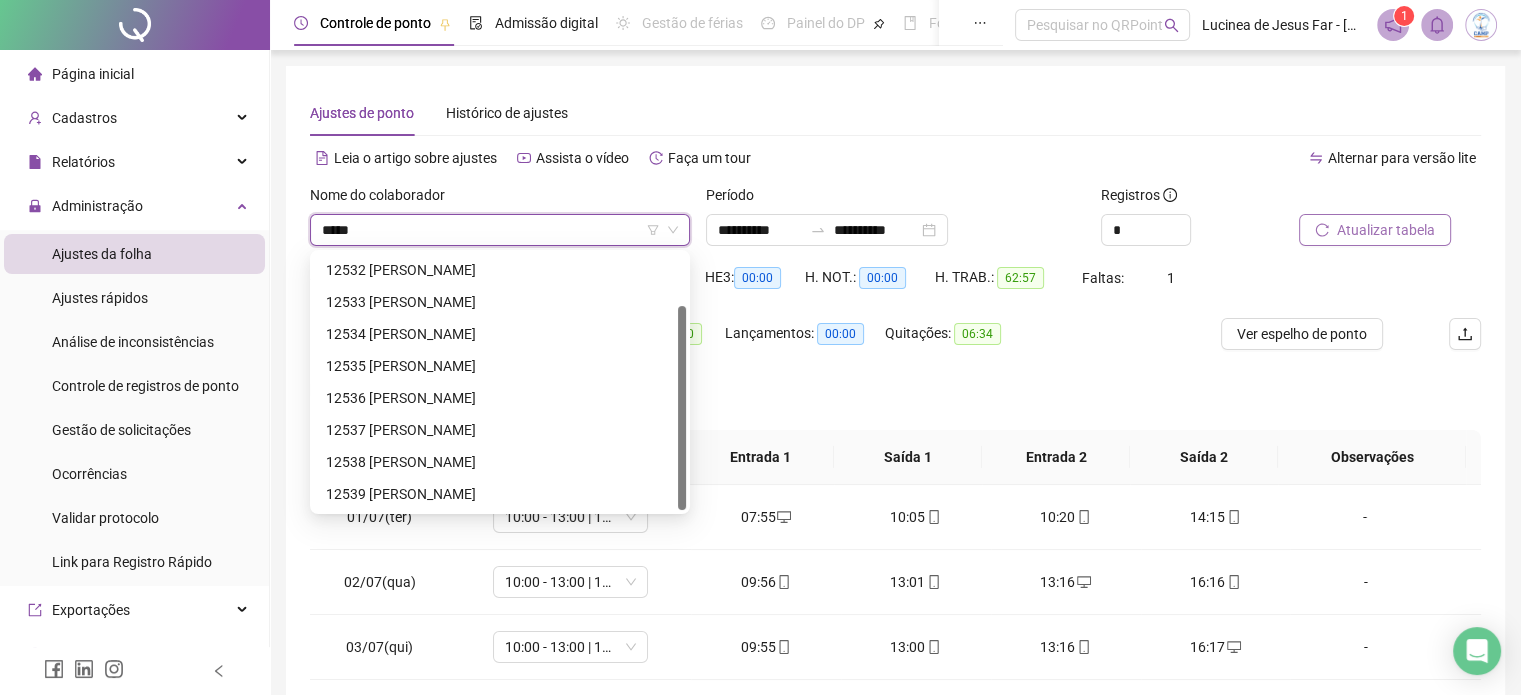 scroll, scrollTop: 0, scrollLeft: 0, axis: both 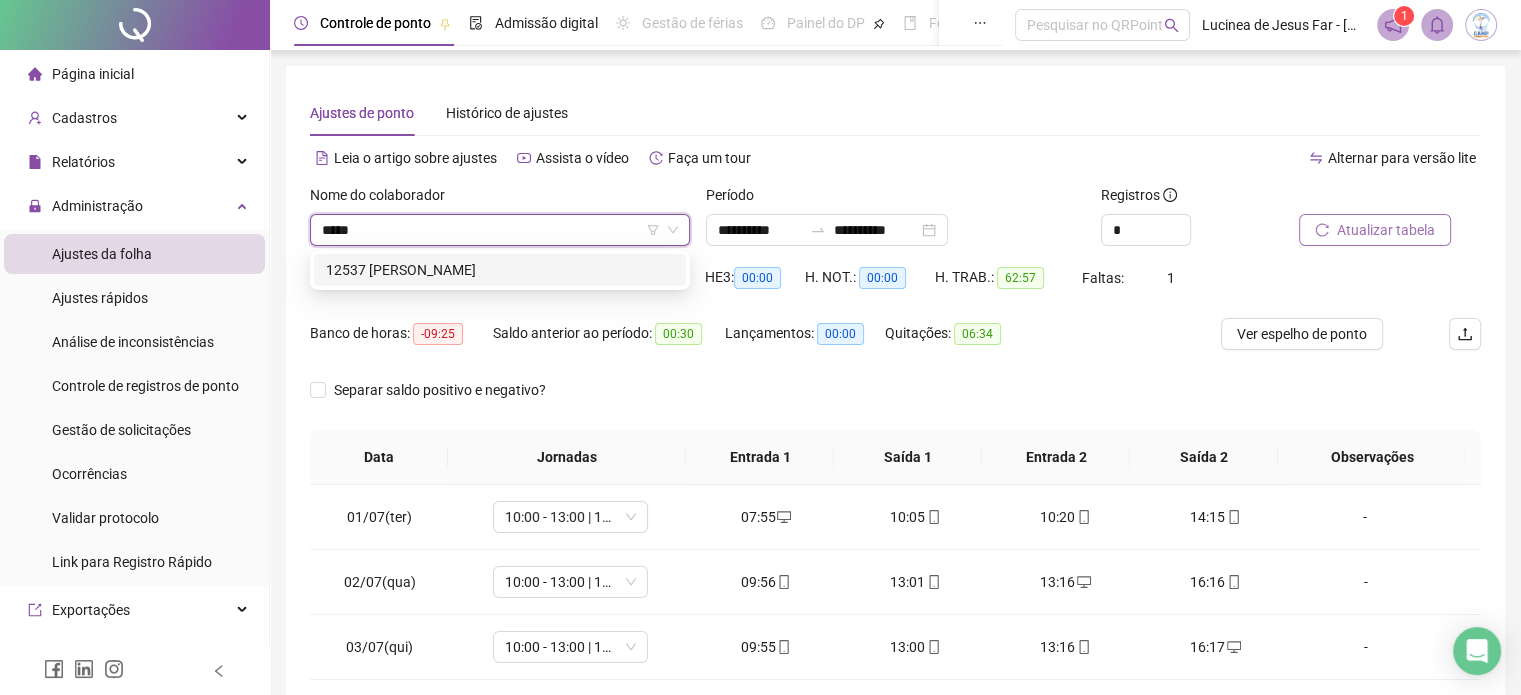 click on "12537 ORLANDO DE MELLO SANTOS" at bounding box center (500, 270) 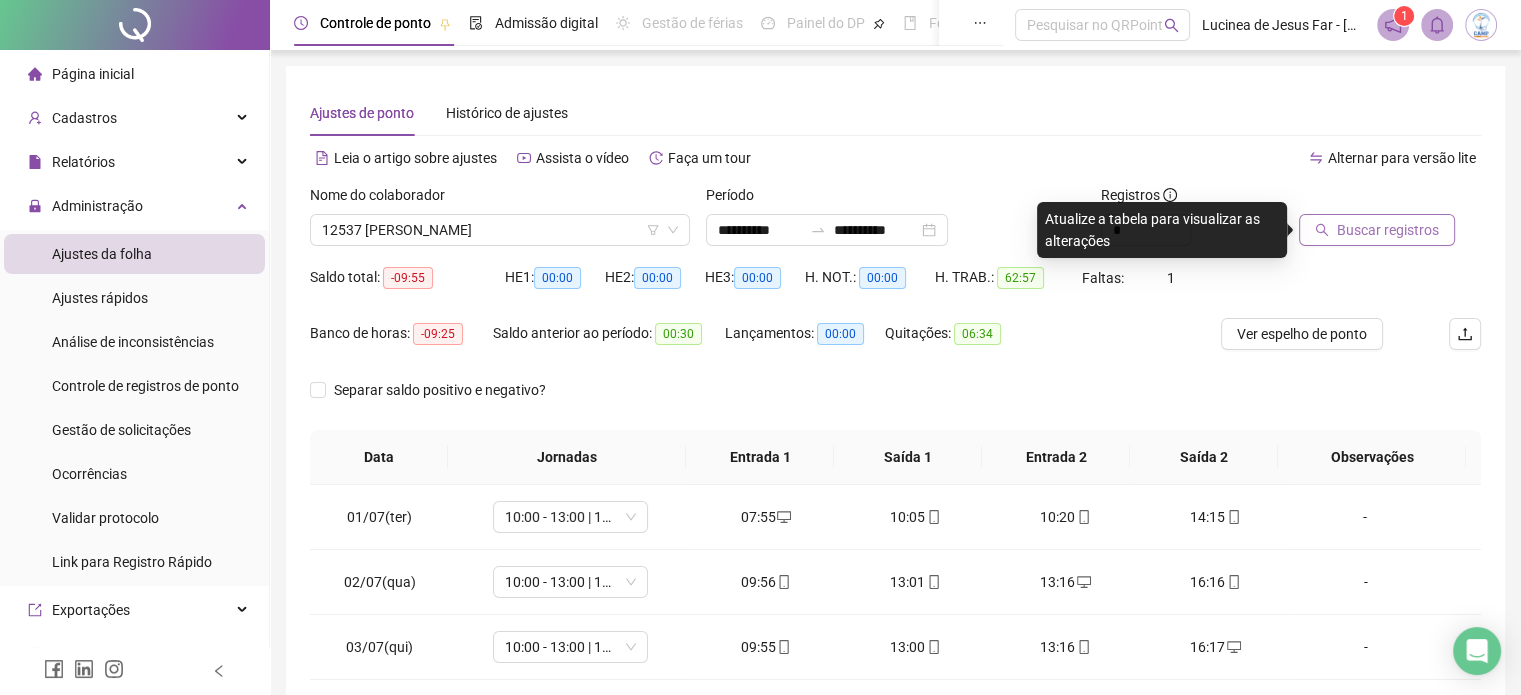 click on "Buscar registros" at bounding box center (1388, 230) 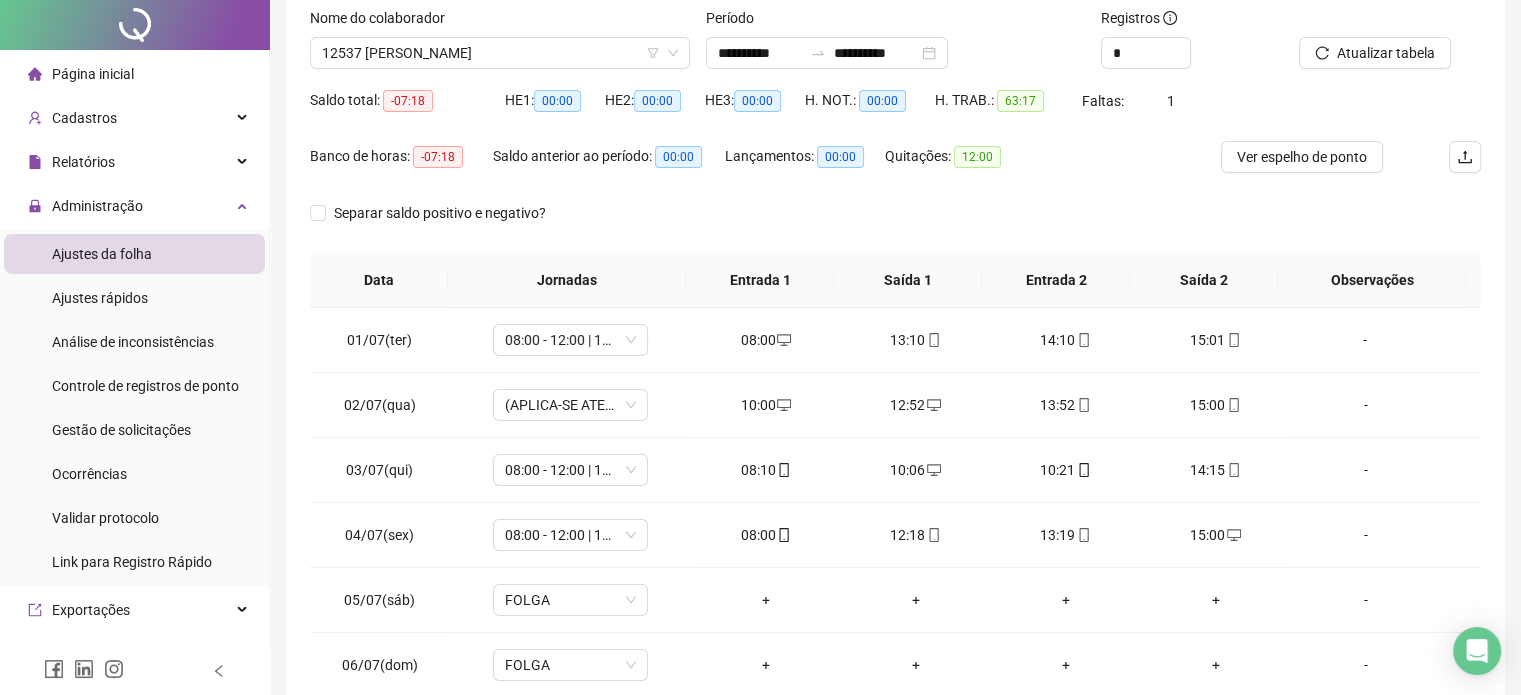 scroll, scrollTop: 300, scrollLeft: 0, axis: vertical 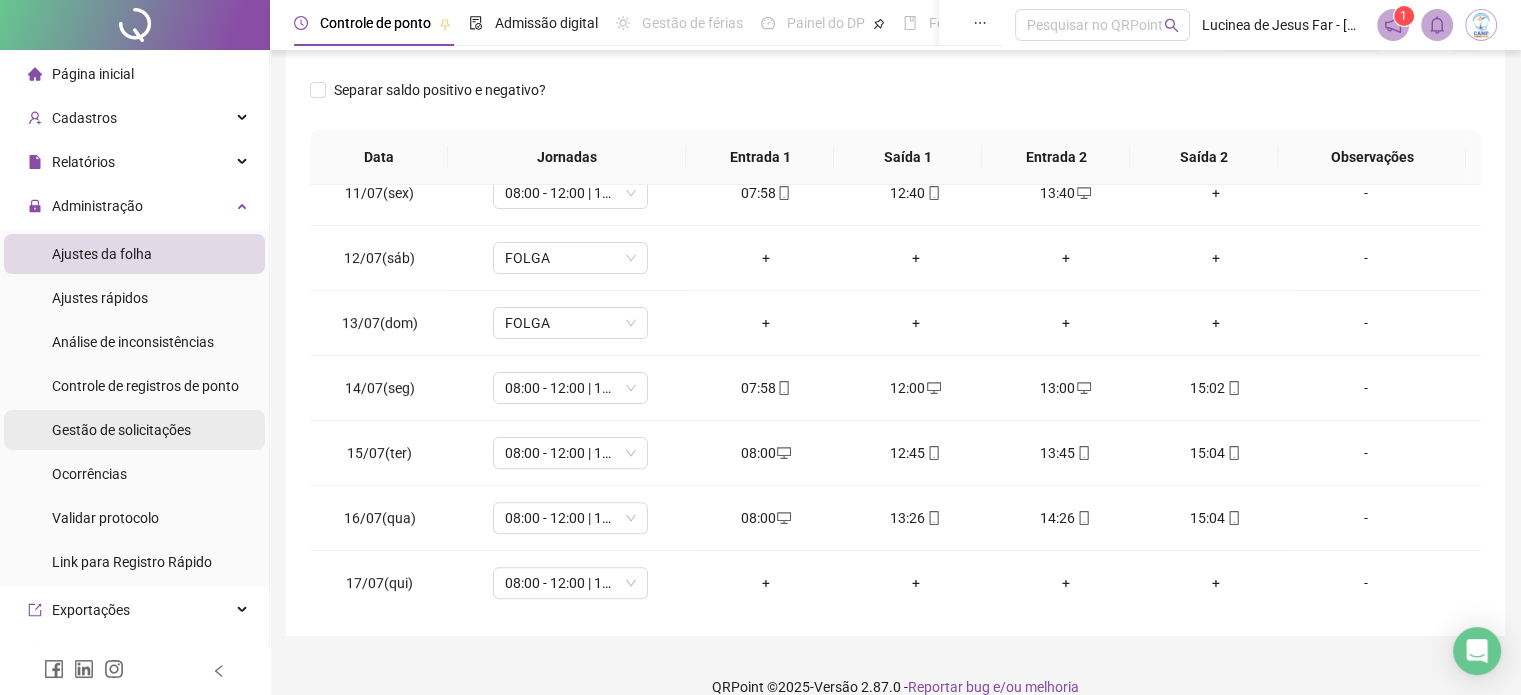 click on "Gestão de solicitações" at bounding box center [121, 430] 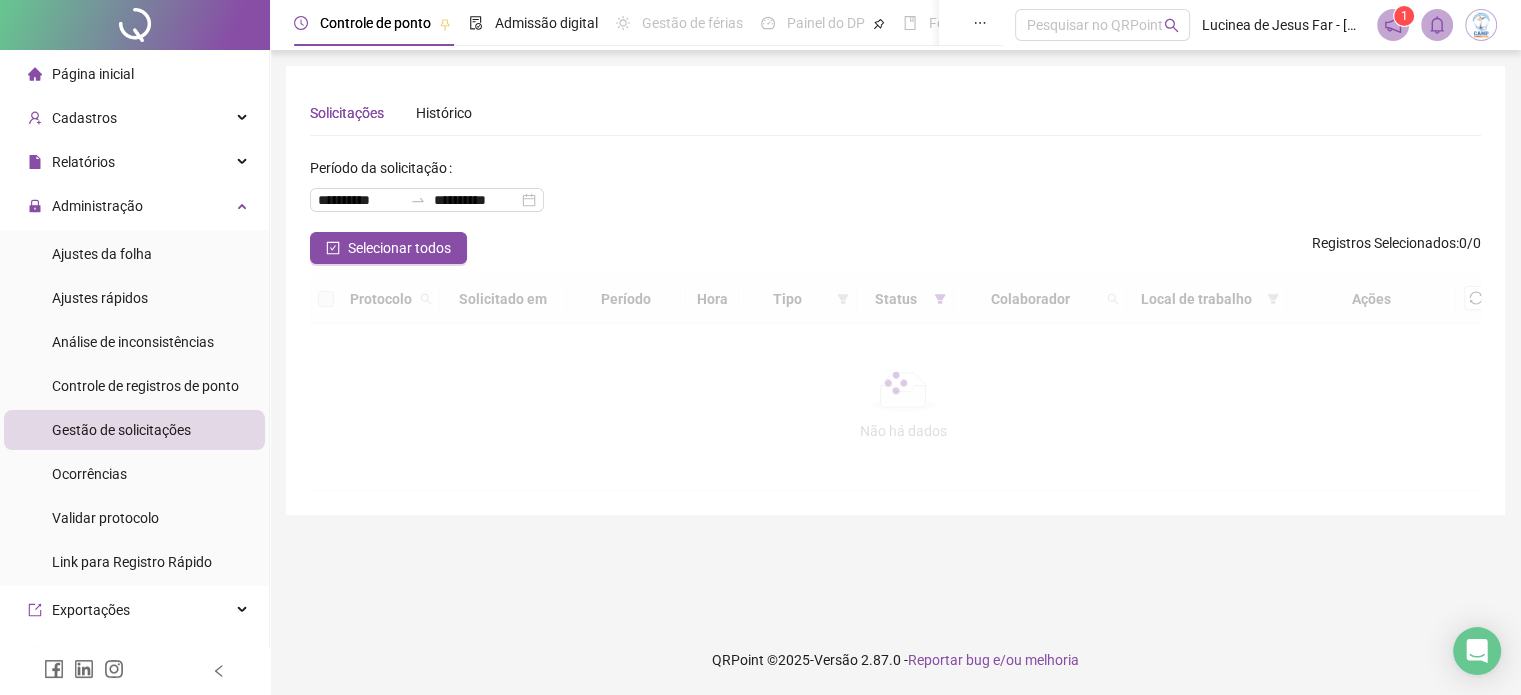 scroll, scrollTop: 0, scrollLeft: 0, axis: both 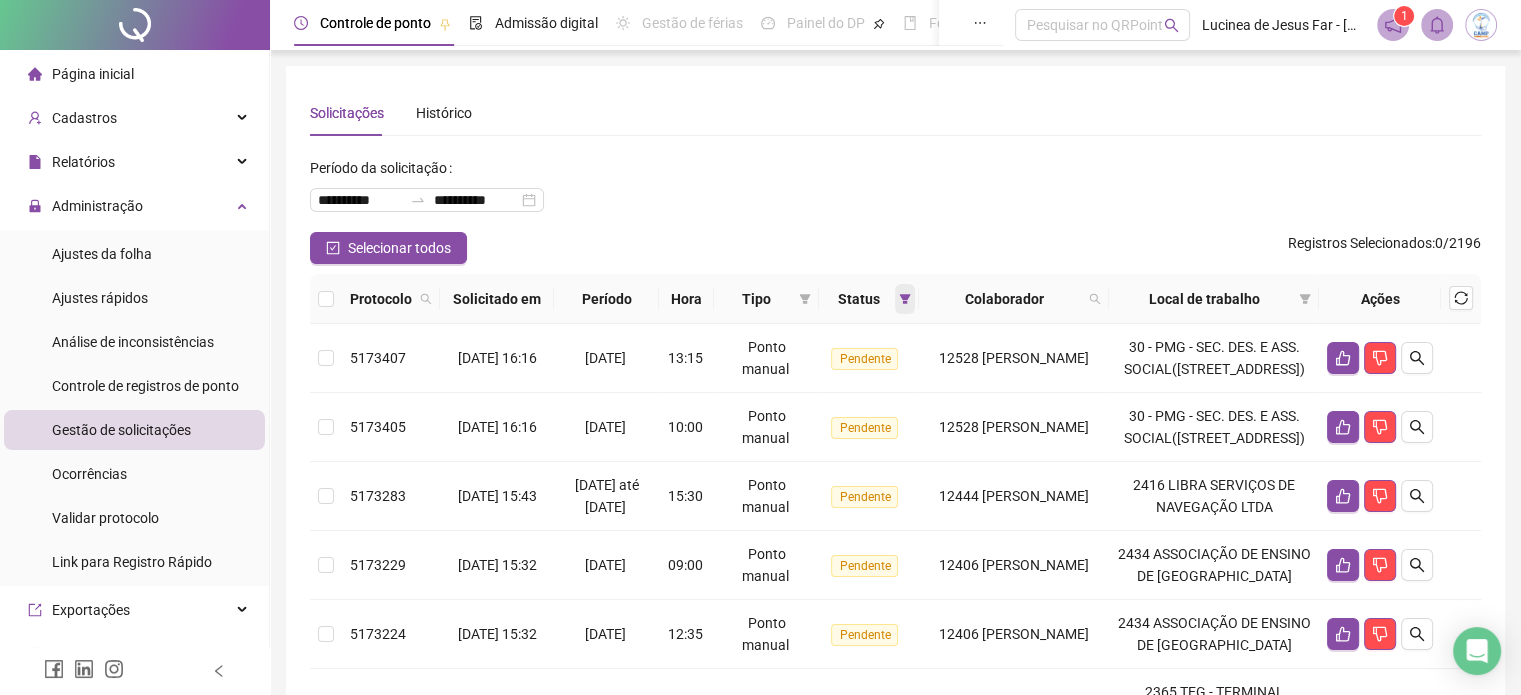 click 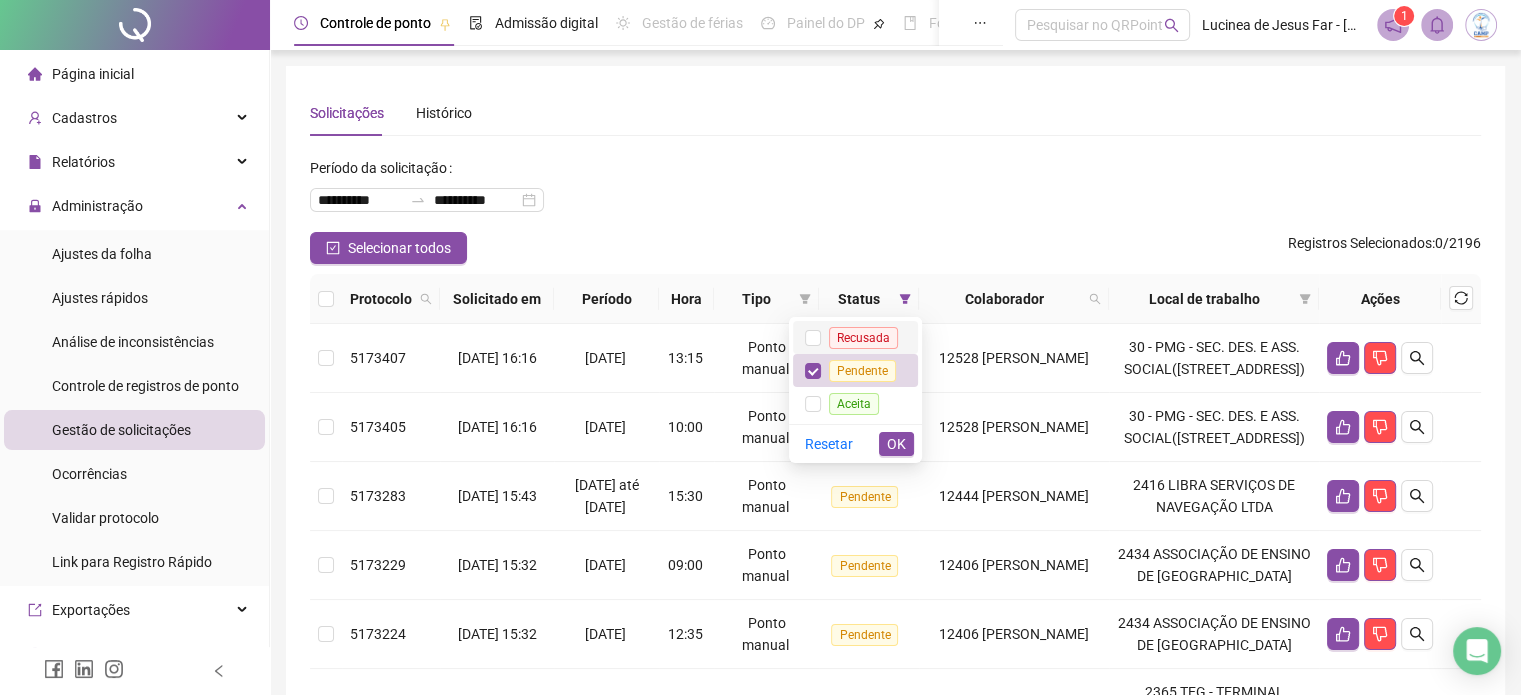 click on "Recusada" at bounding box center (863, 338) 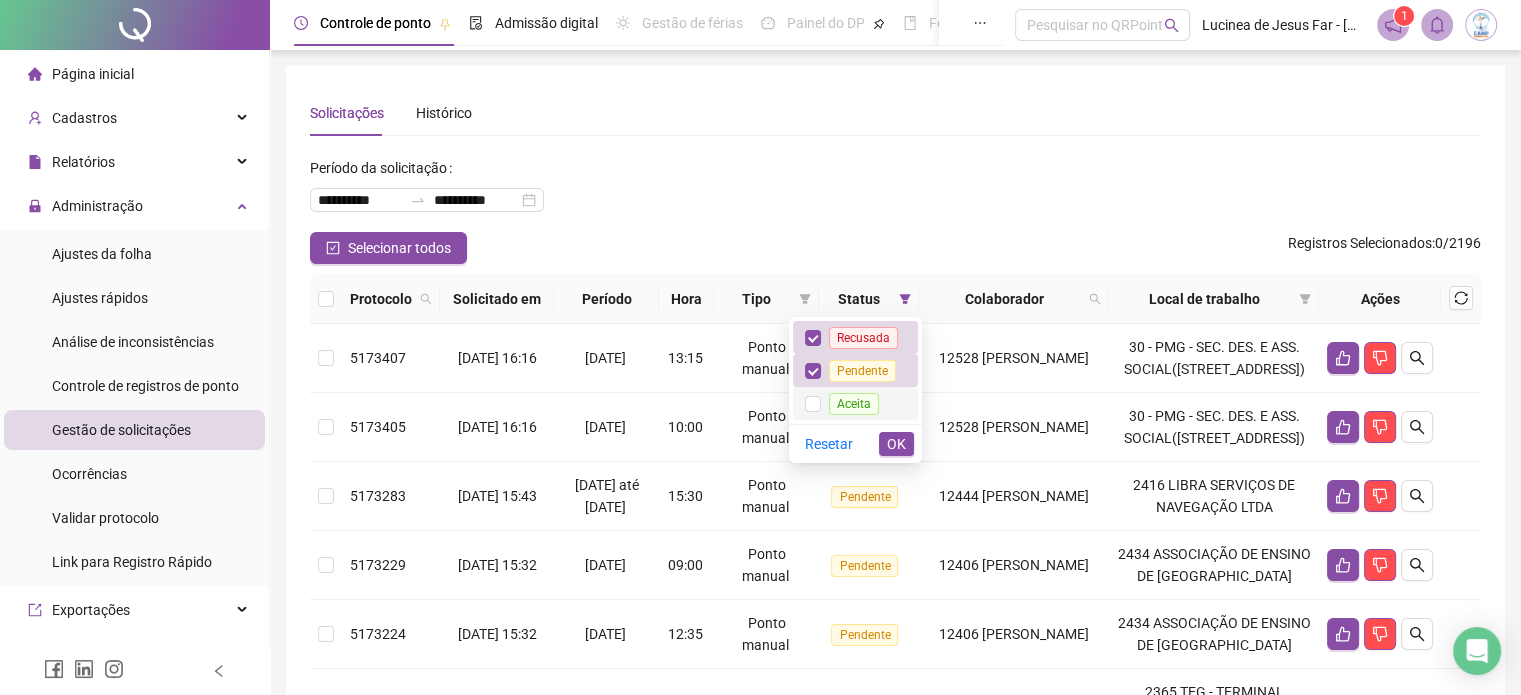 click on "Aceita" at bounding box center (854, 404) 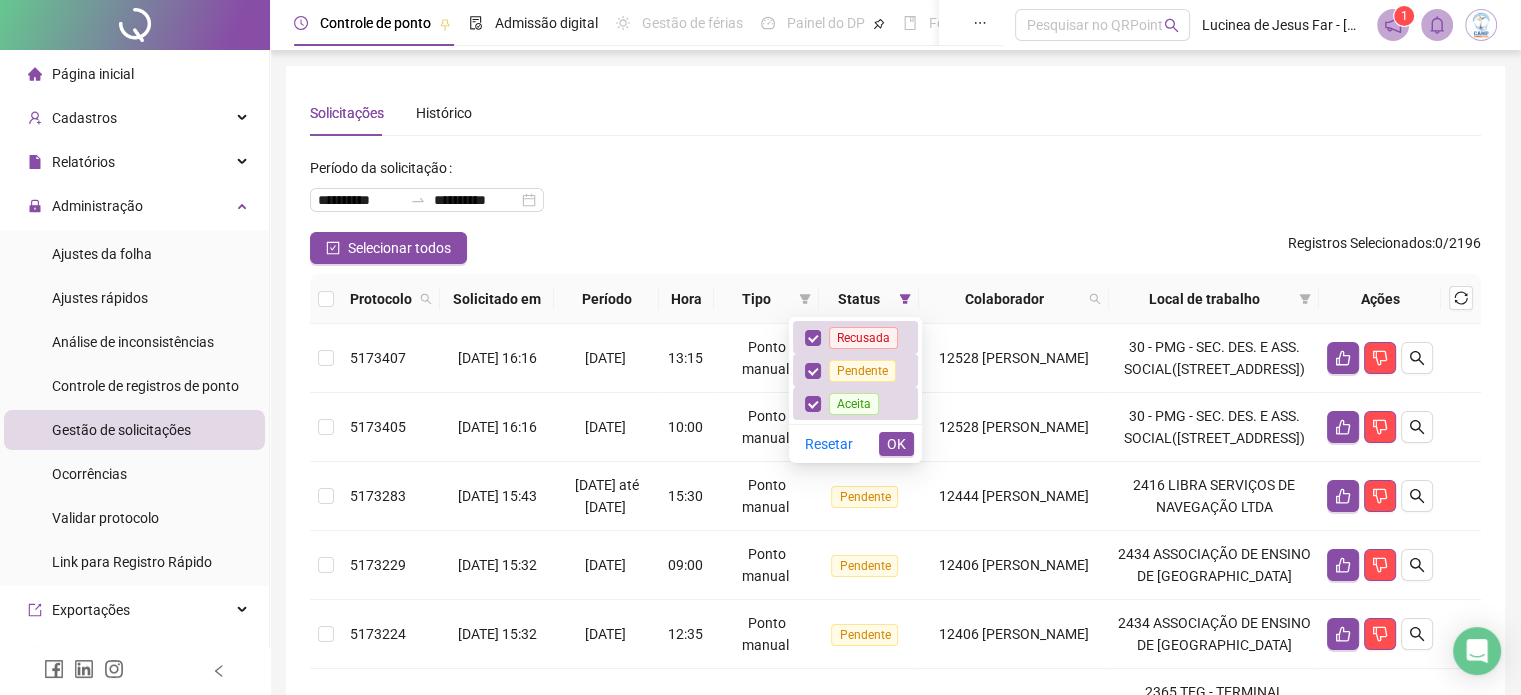 click on "Resetar OK" at bounding box center (855, 443) 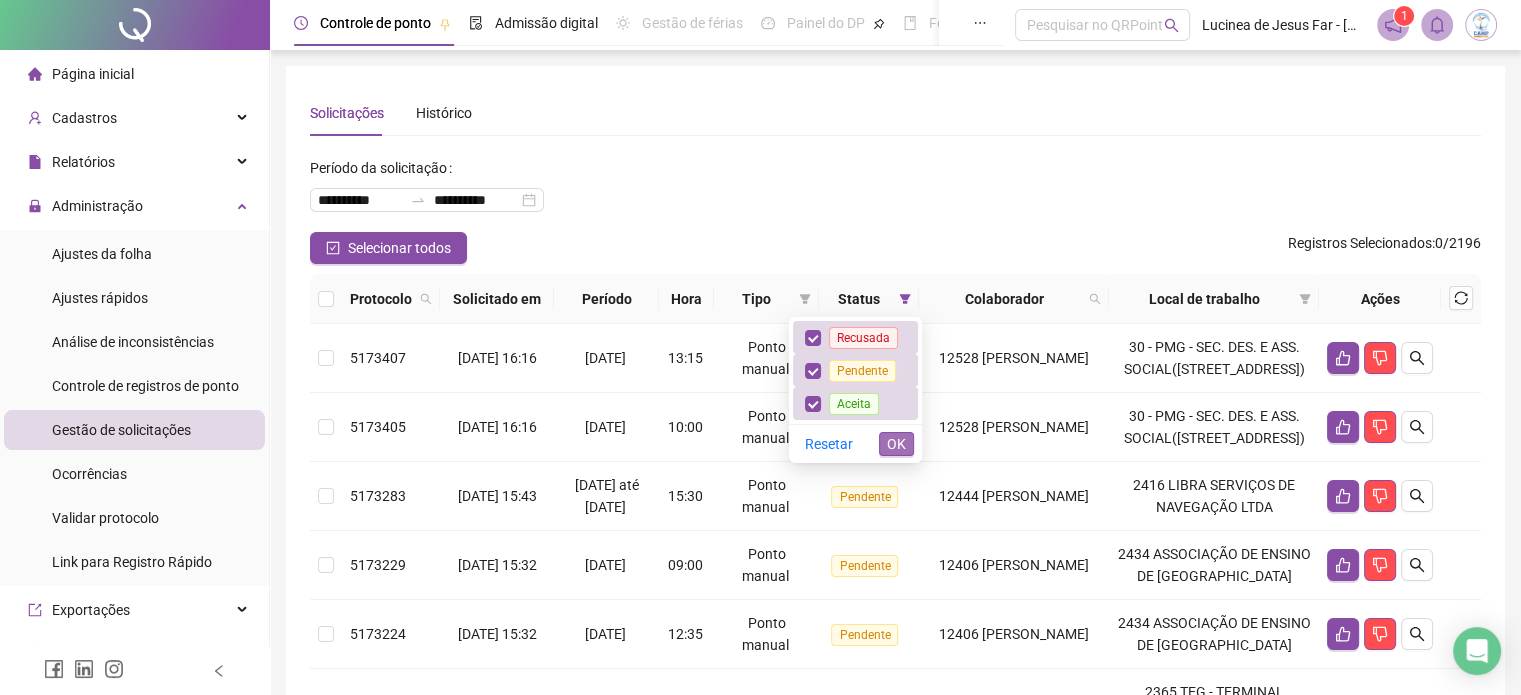 click on "OK" at bounding box center (896, 444) 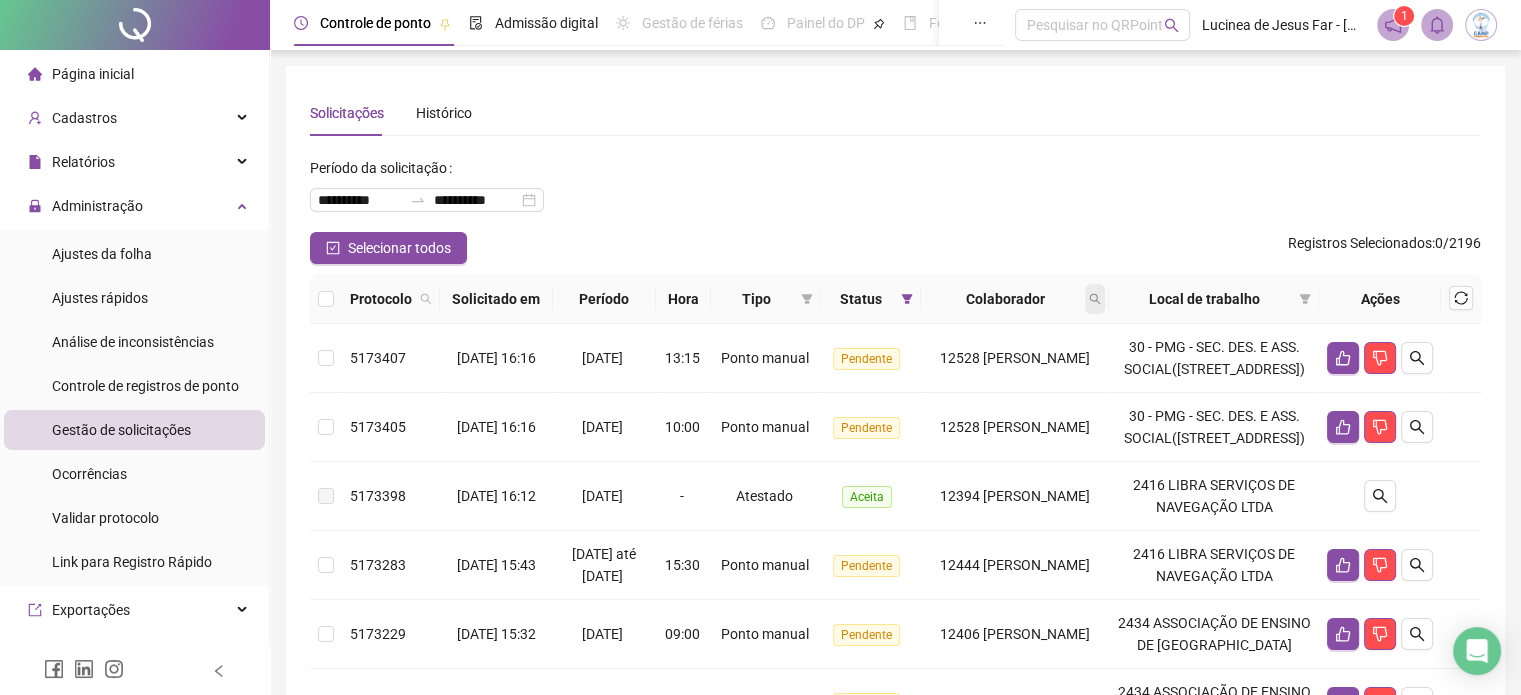 click at bounding box center (1095, 299) 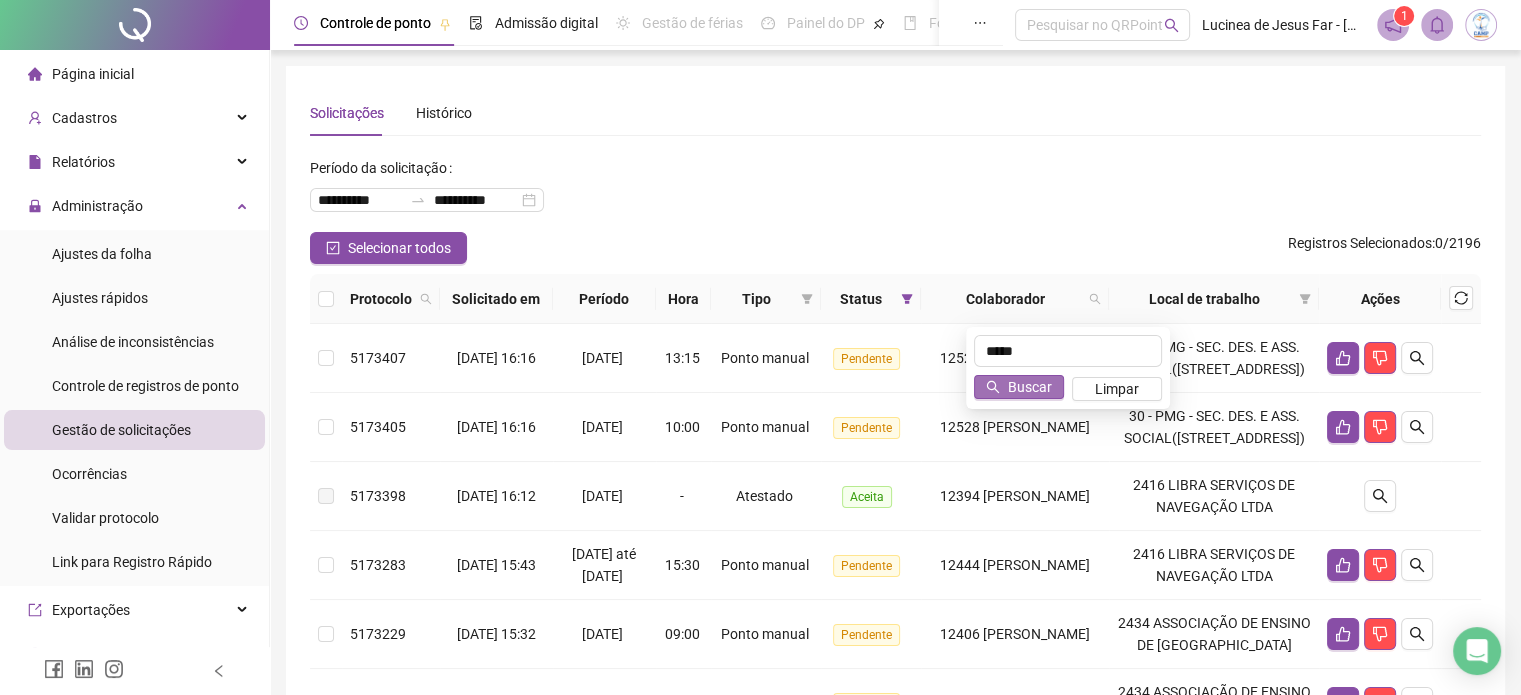 click on "Buscar" at bounding box center [1030, 387] 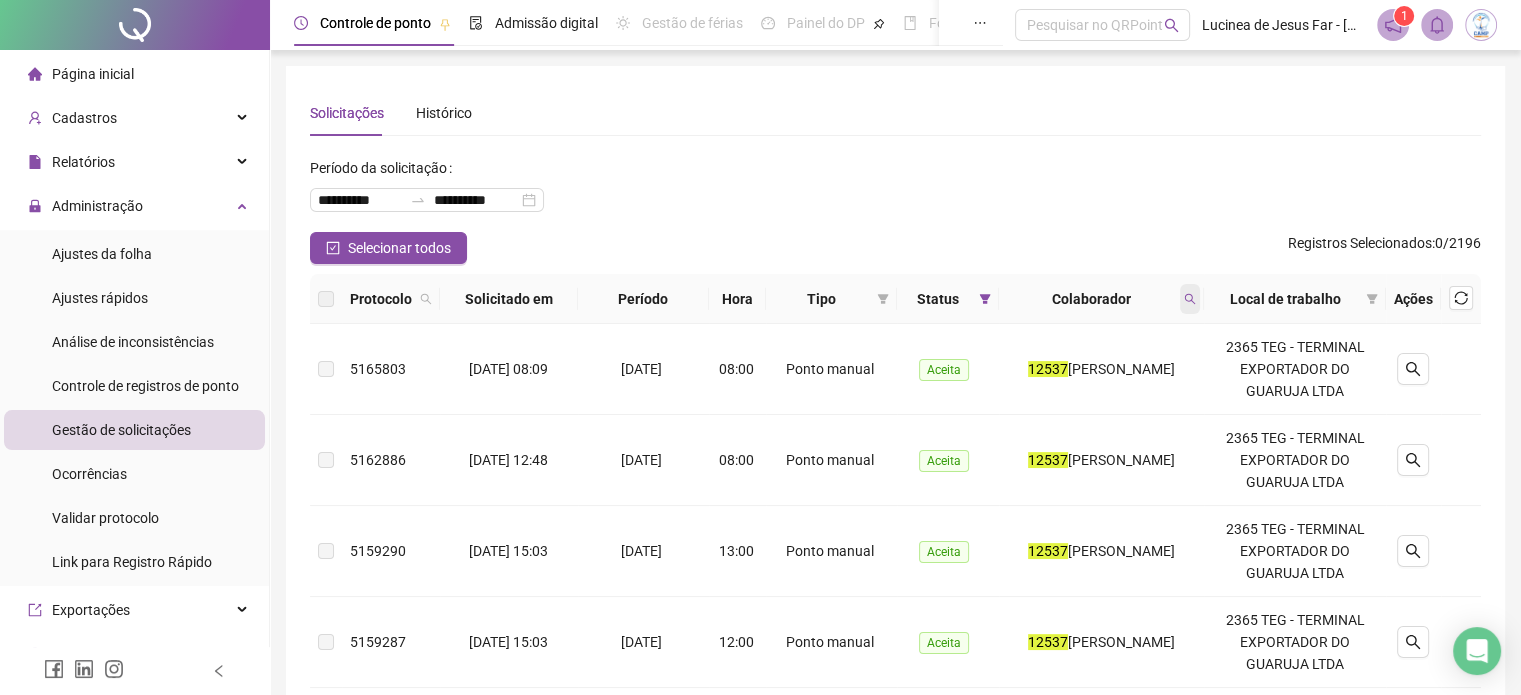 click at bounding box center [1190, 299] 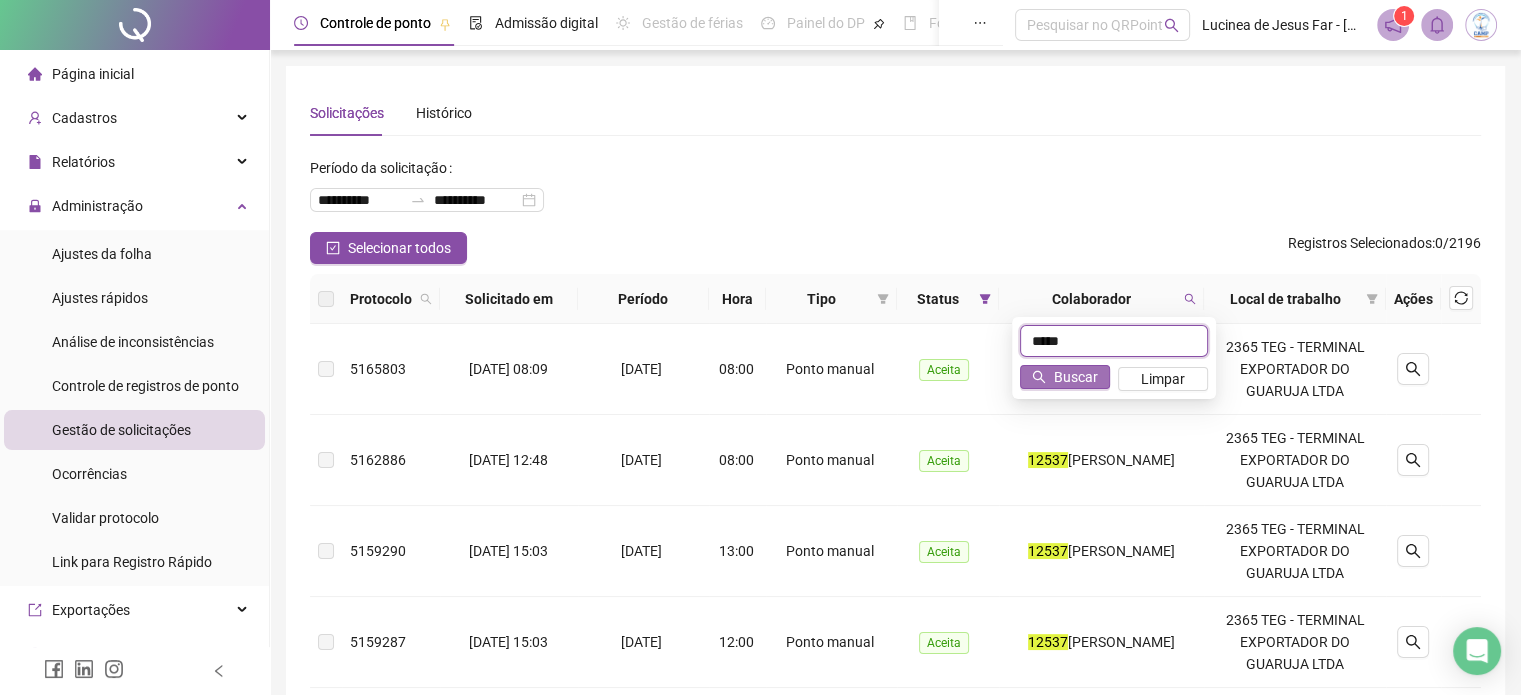 type on "*****" 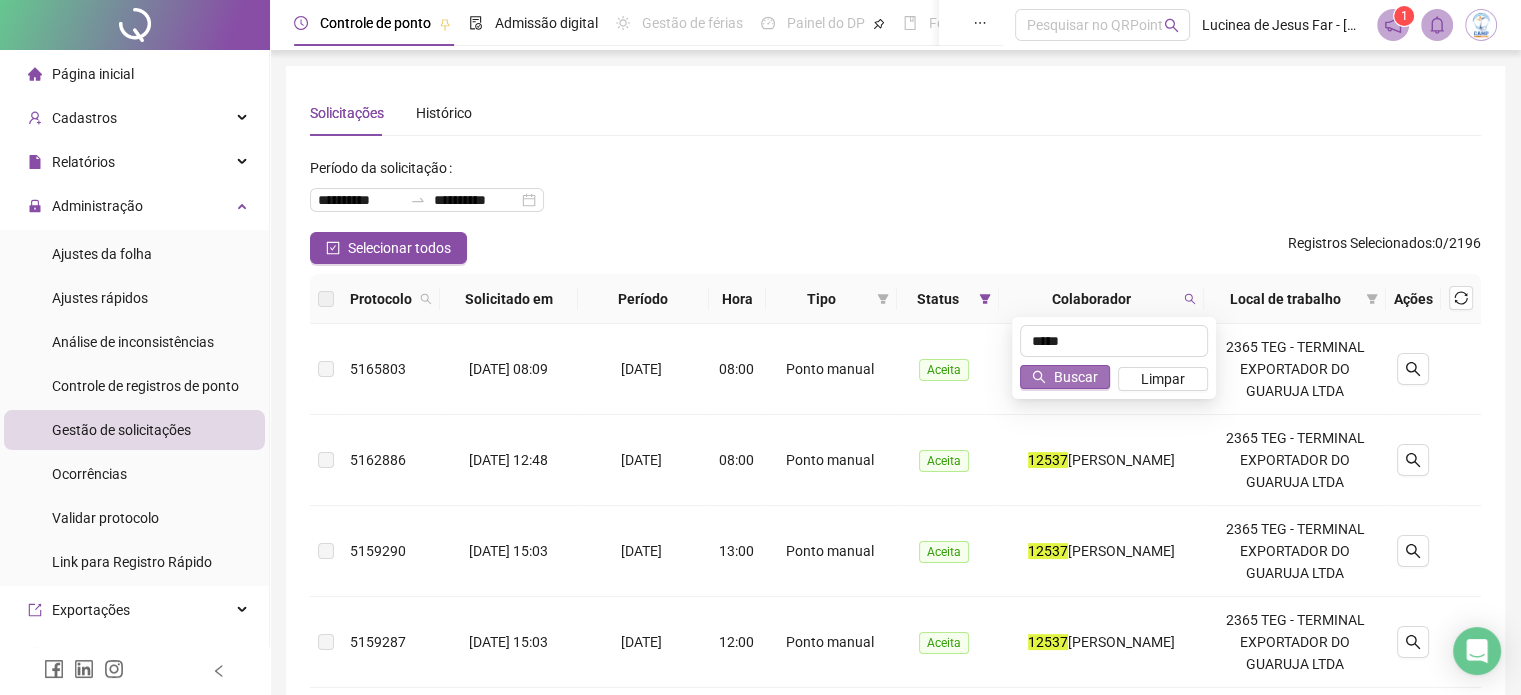 click on "Buscar" at bounding box center [1076, 377] 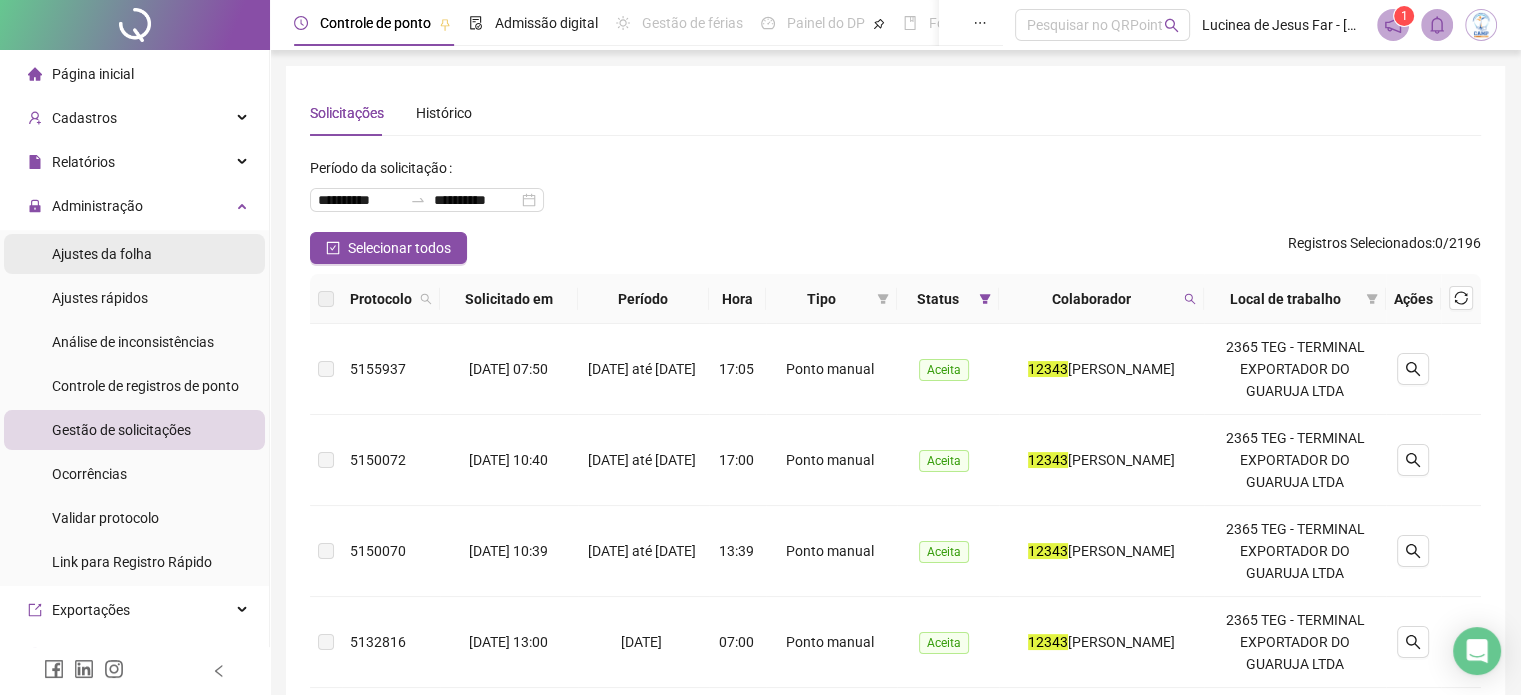 click on "Ajustes da folha" at bounding box center [102, 254] 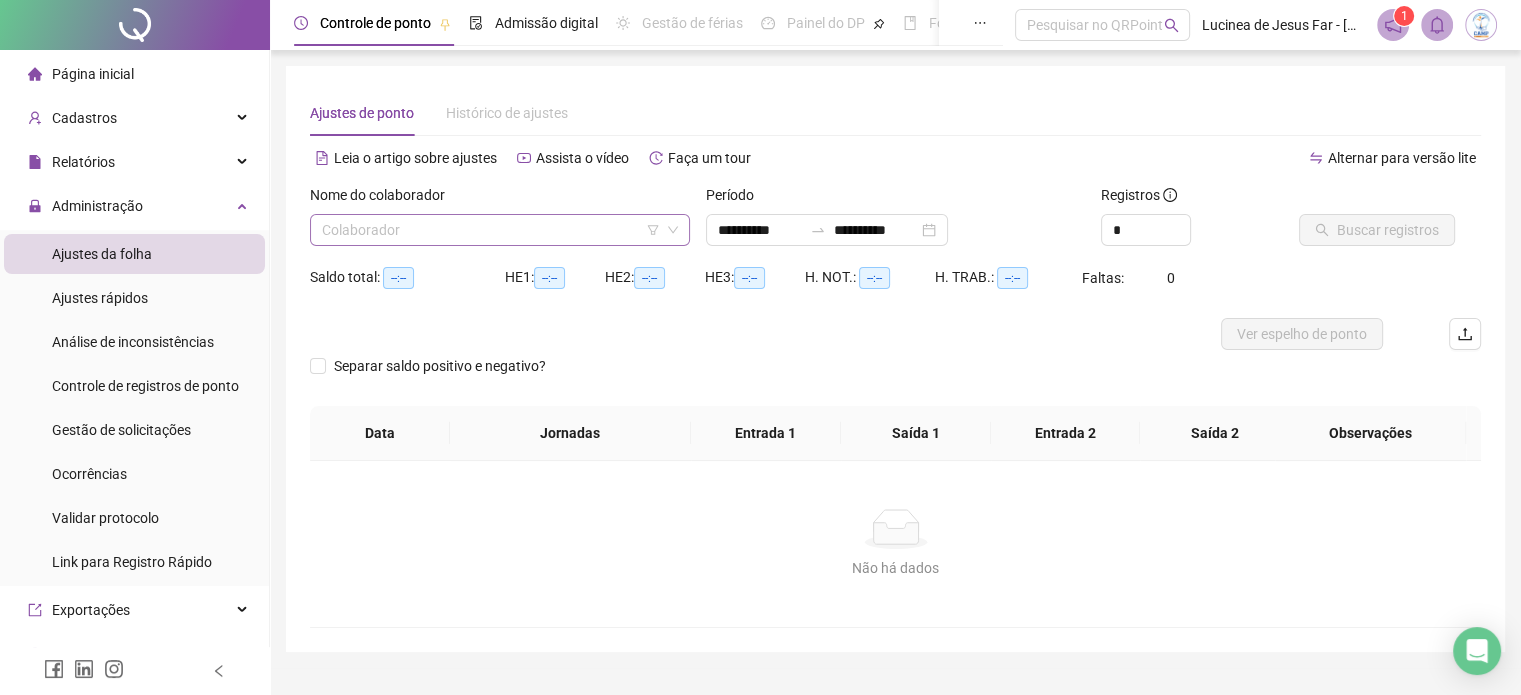 type on "**********" 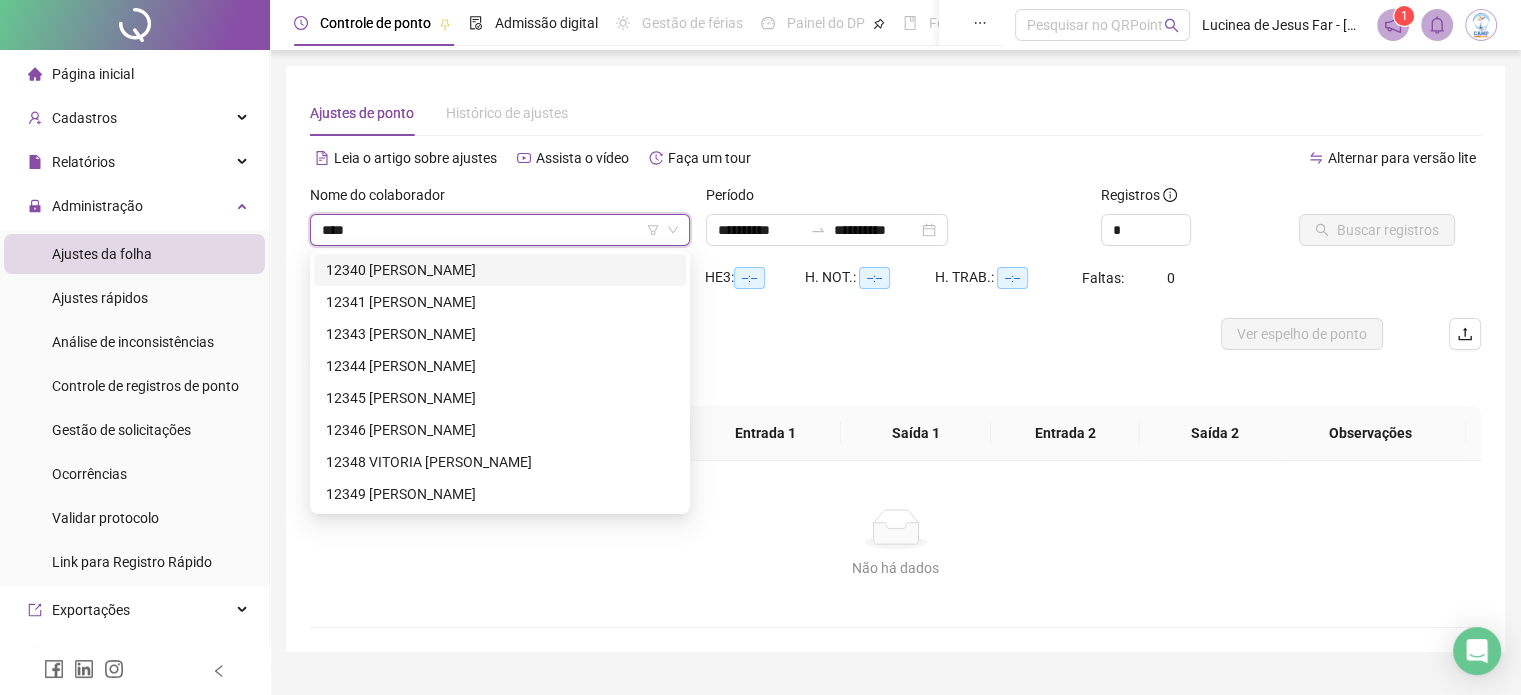 type on "*****" 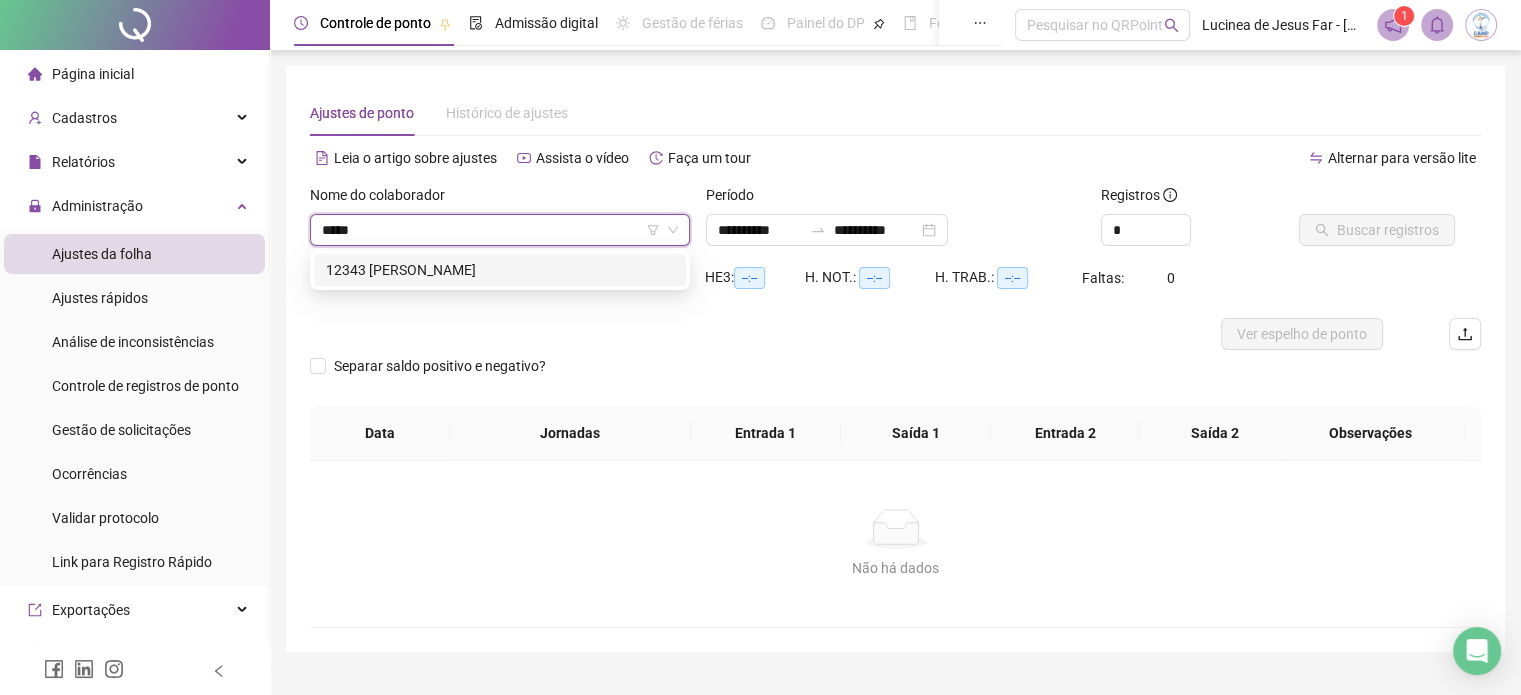click on "12343 [PERSON_NAME]" at bounding box center [500, 270] 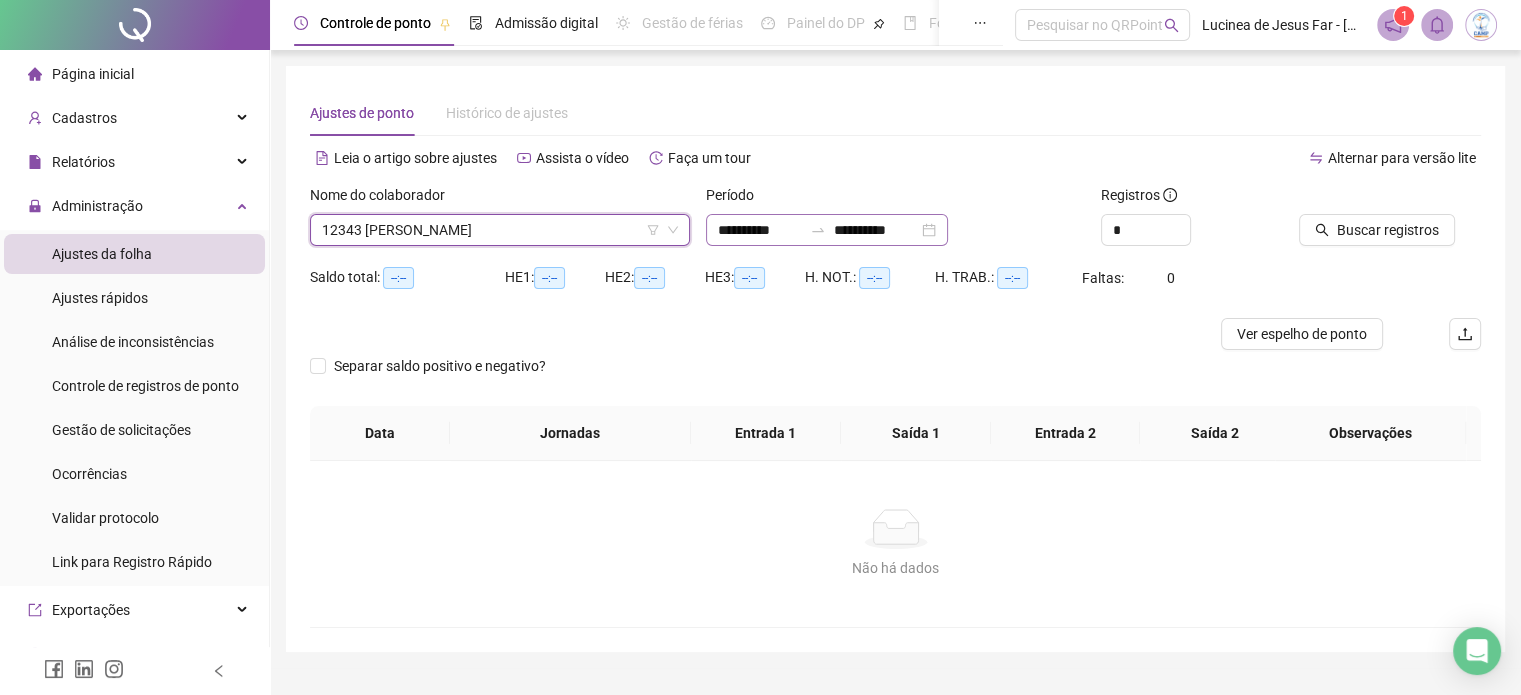 click on "**********" at bounding box center [827, 230] 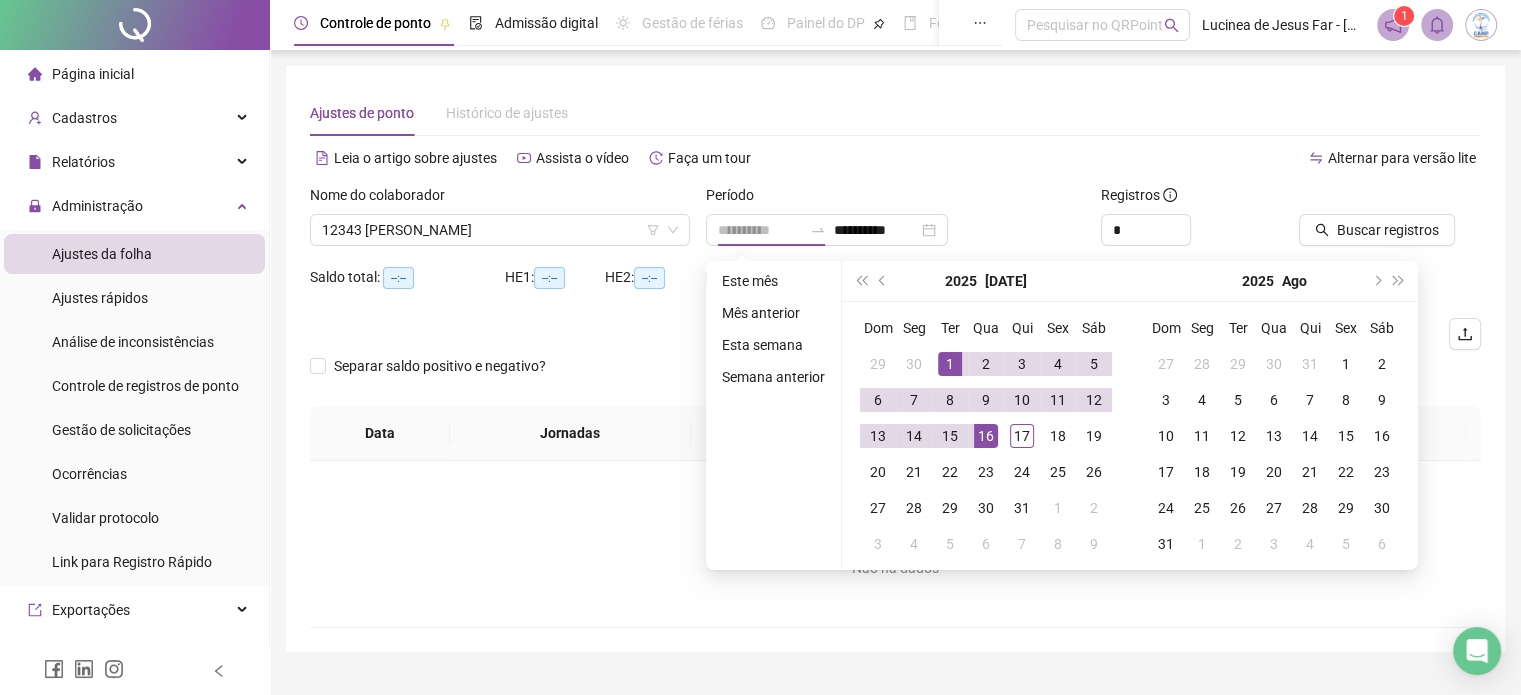 click on "1" at bounding box center [950, 364] 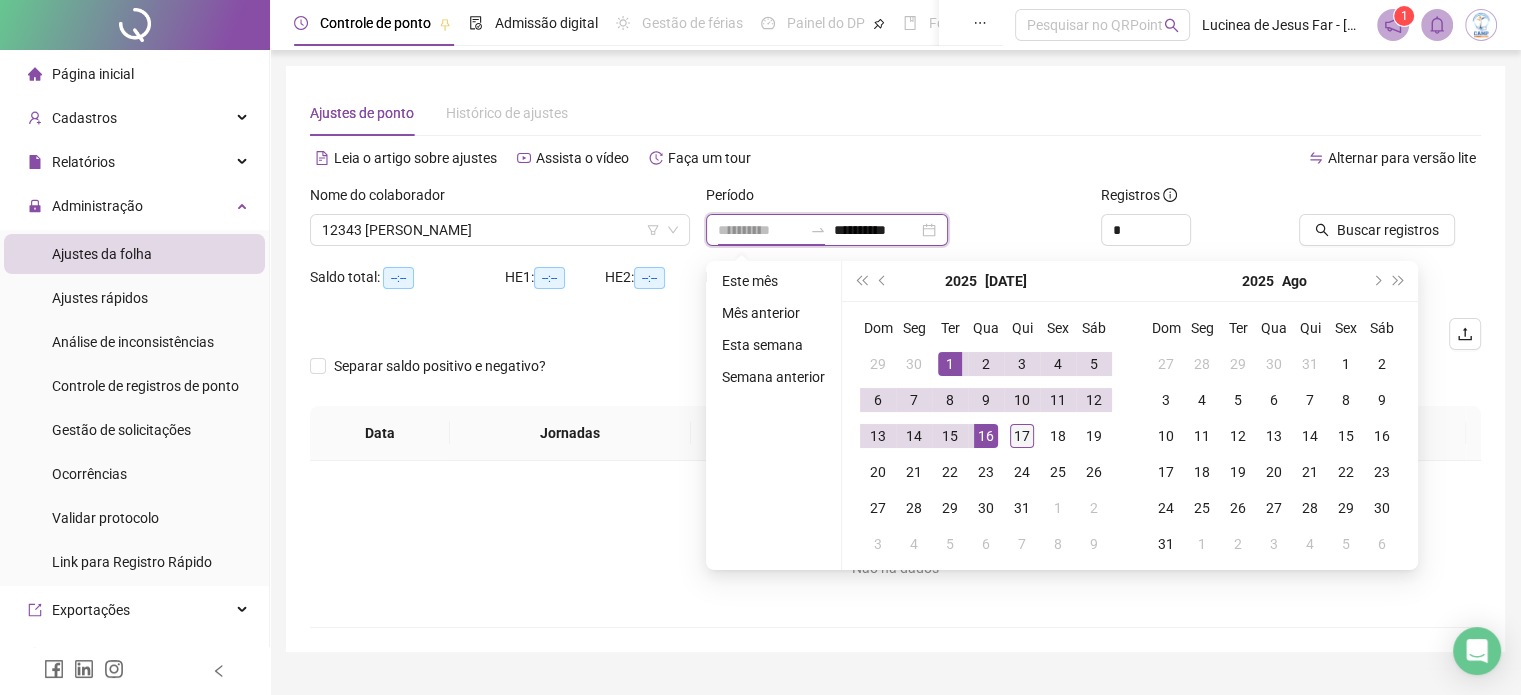 type on "**********" 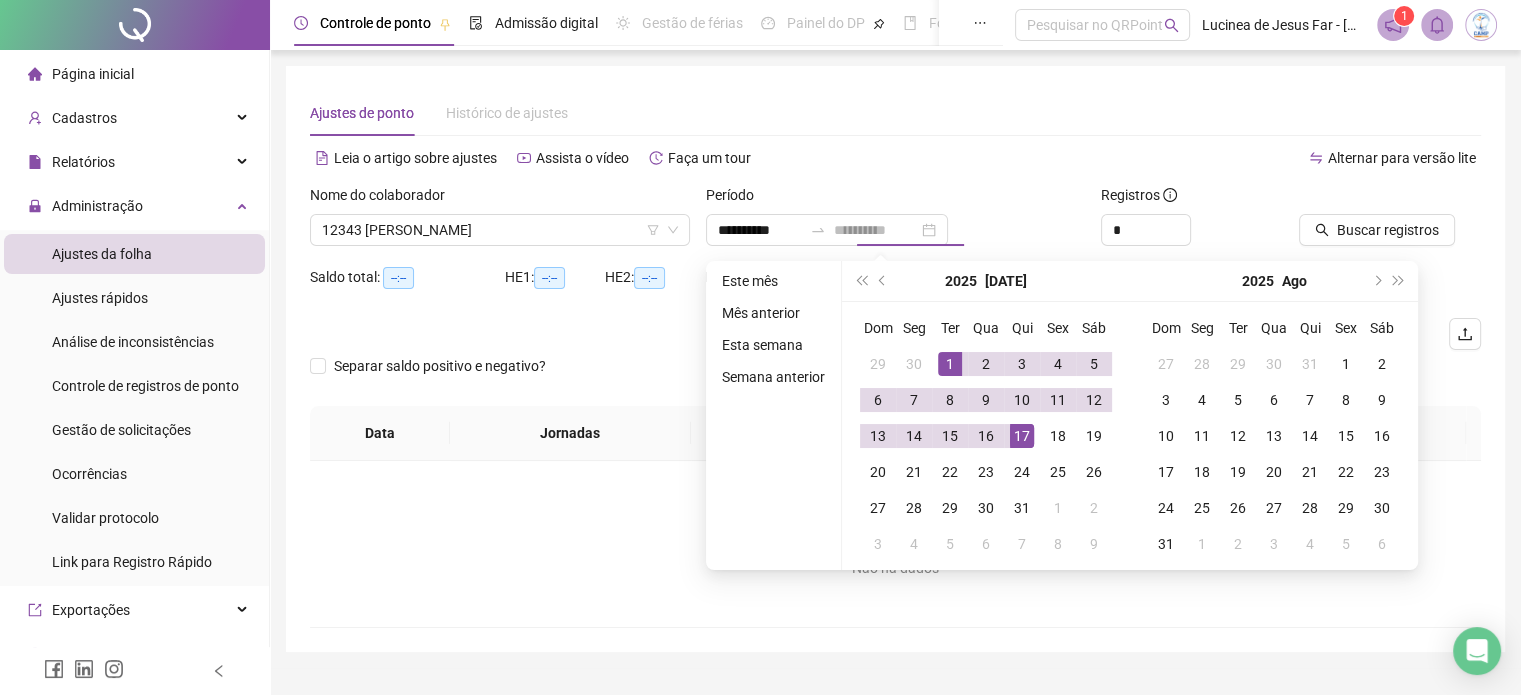 click on "17" at bounding box center [1022, 436] 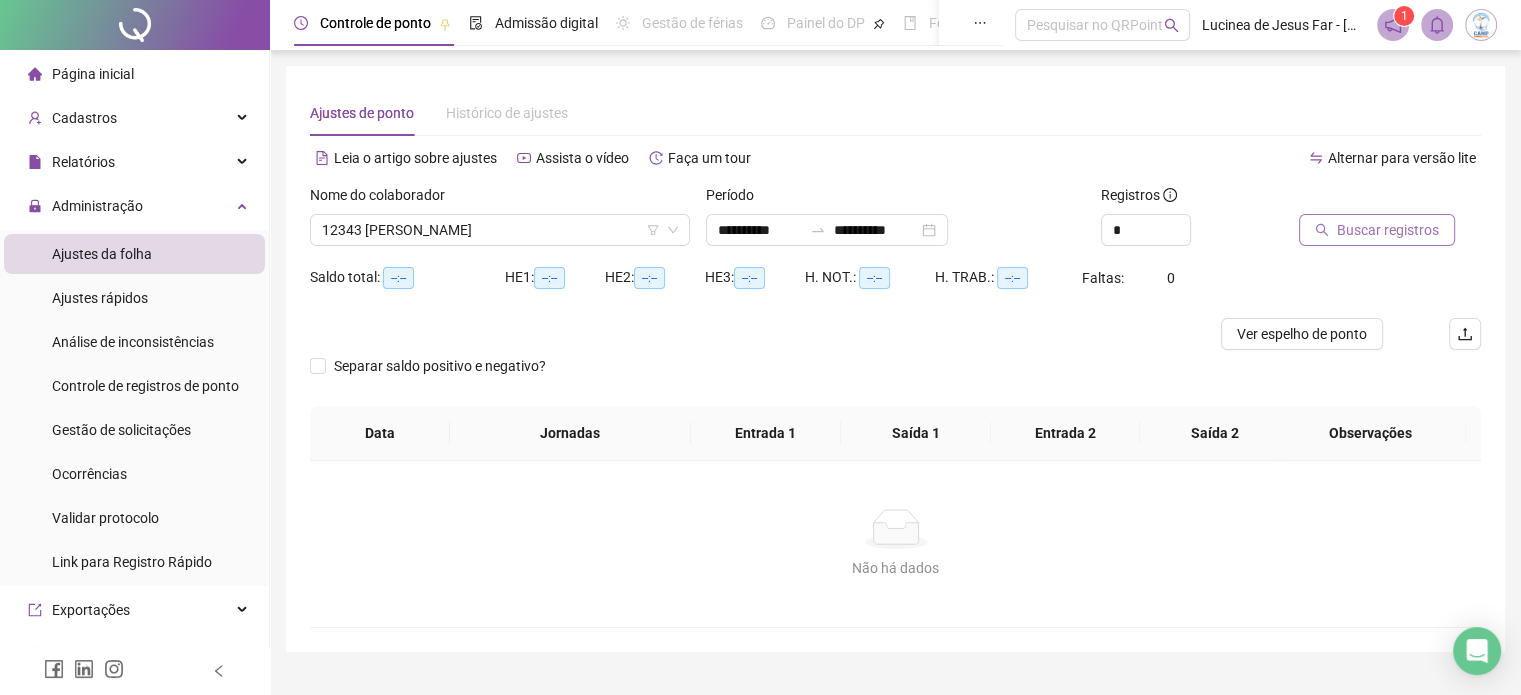 click on "Buscar registros" at bounding box center [1388, 230] 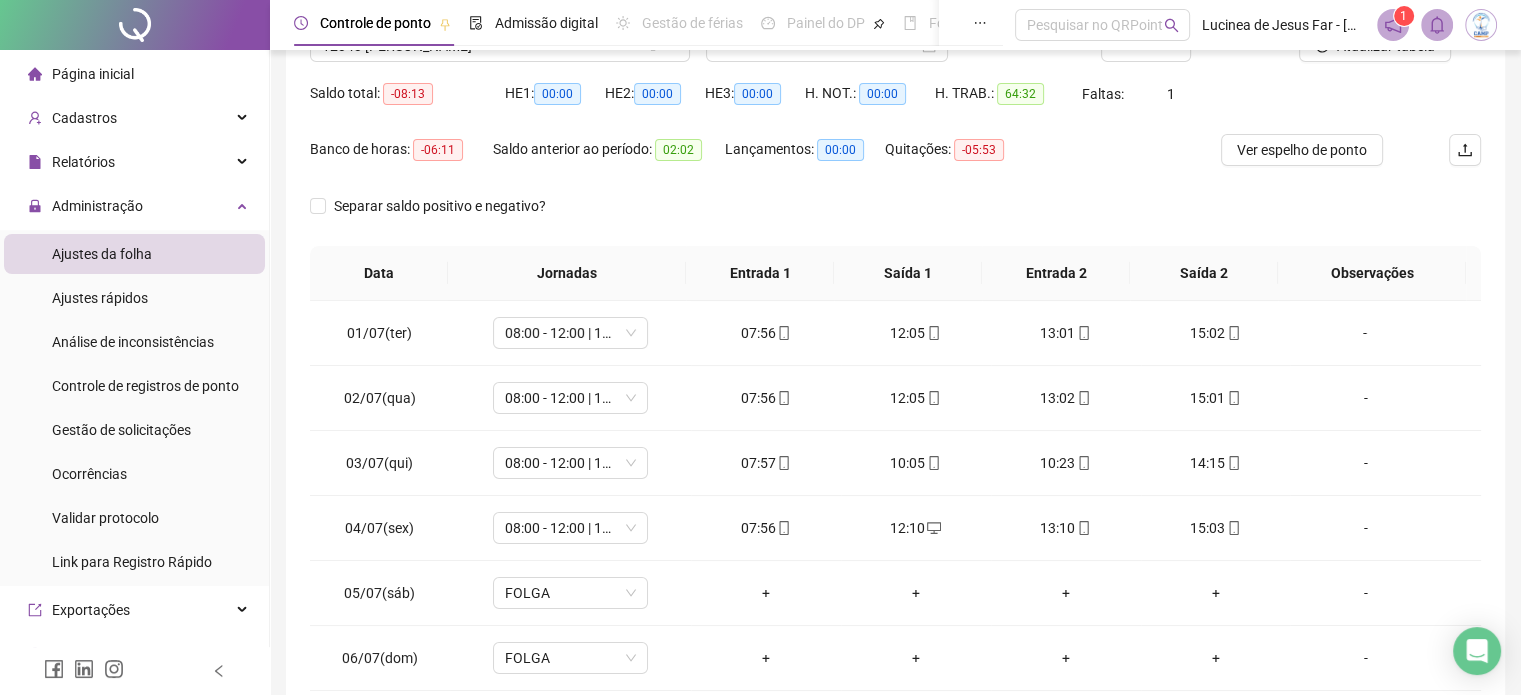 scroll, scrollTop: 326, scrollLeft: 0, axis: vertical 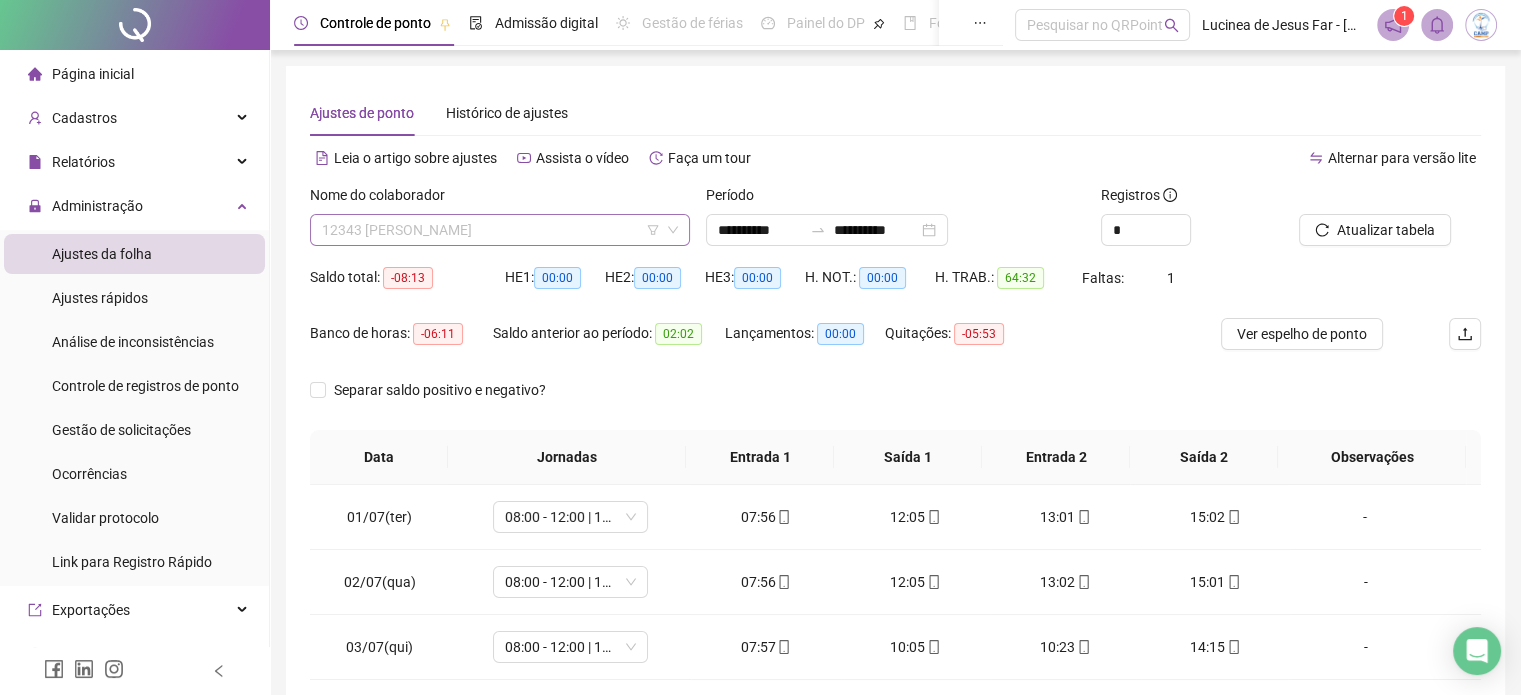 click on "12343 [PERSON_NAME]" at bounding box center [500, 230] 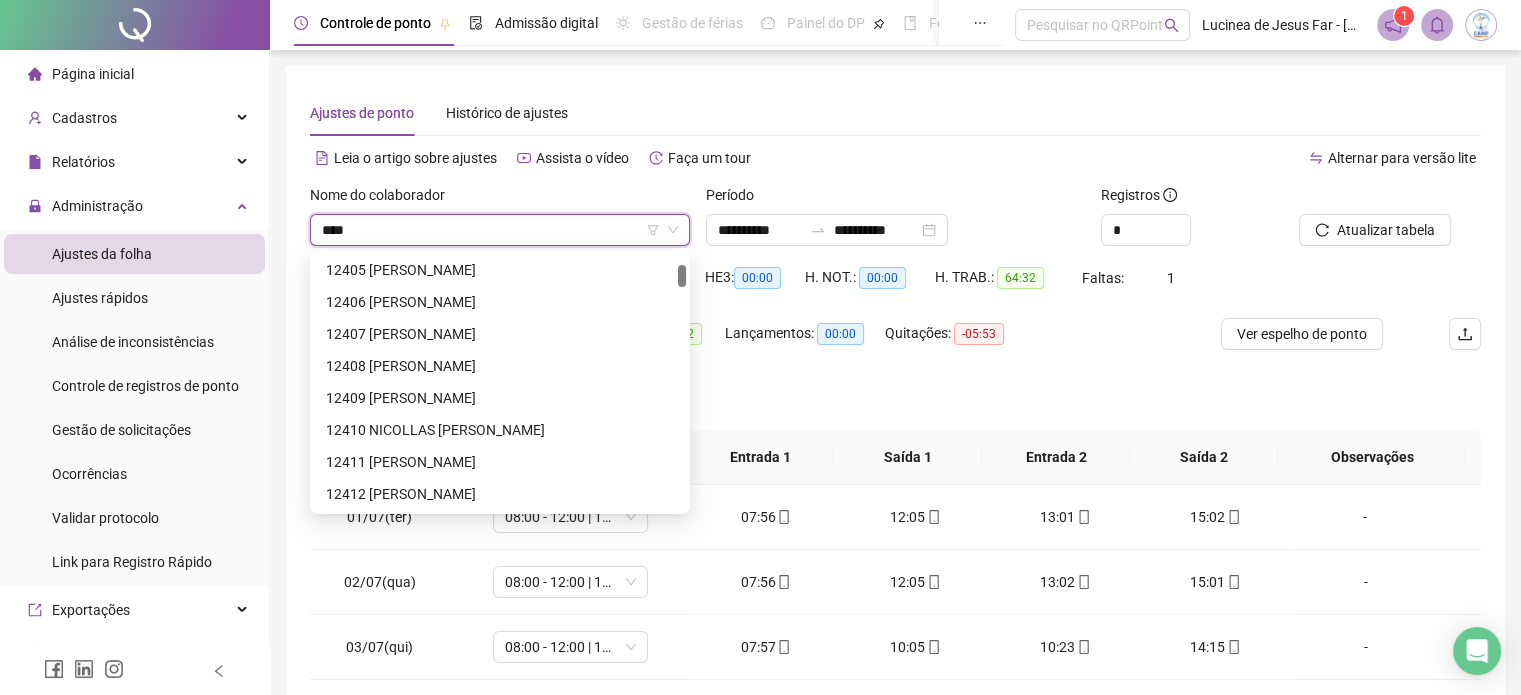scroll, scrollTop: 64, scrollLeft: 0, axis: vertical 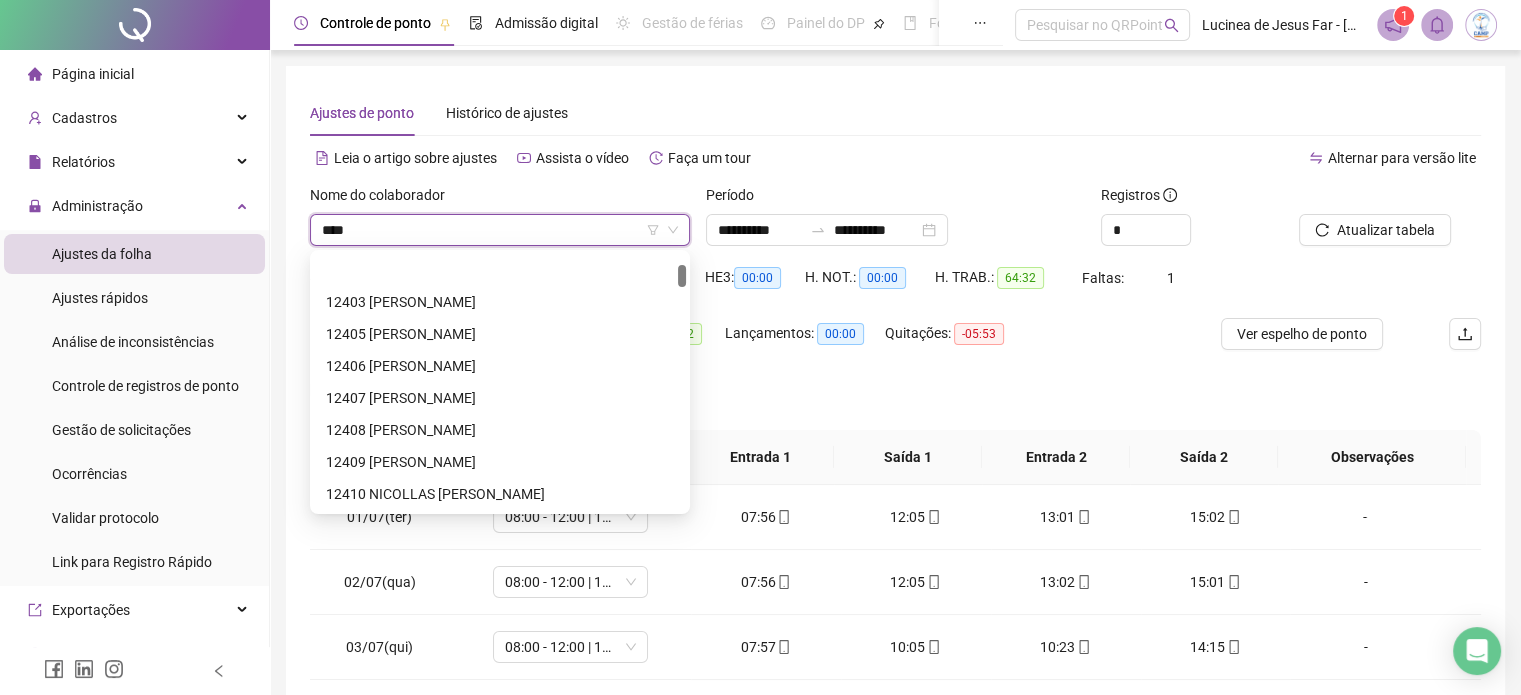 type on "*****" 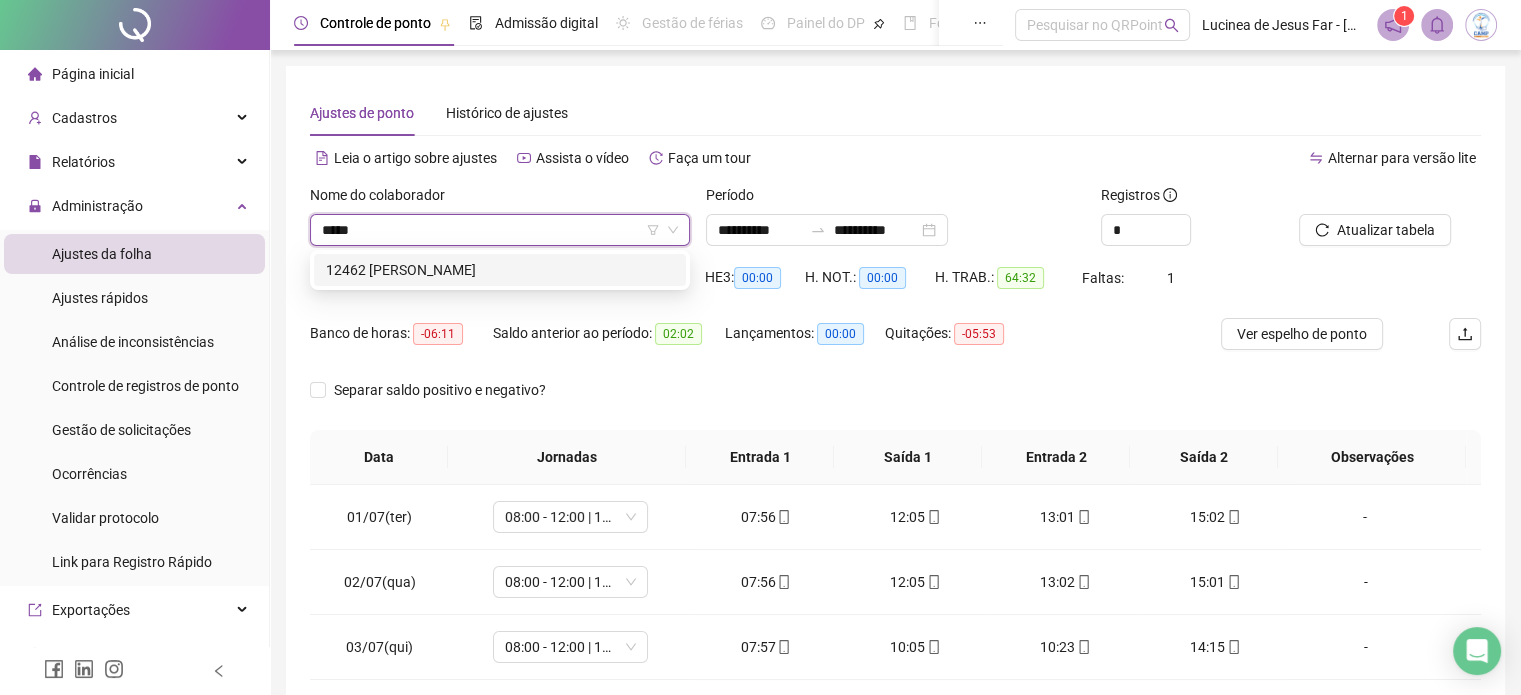 scroll, scrollTop: 0, scrollLeft: 0, axis: both 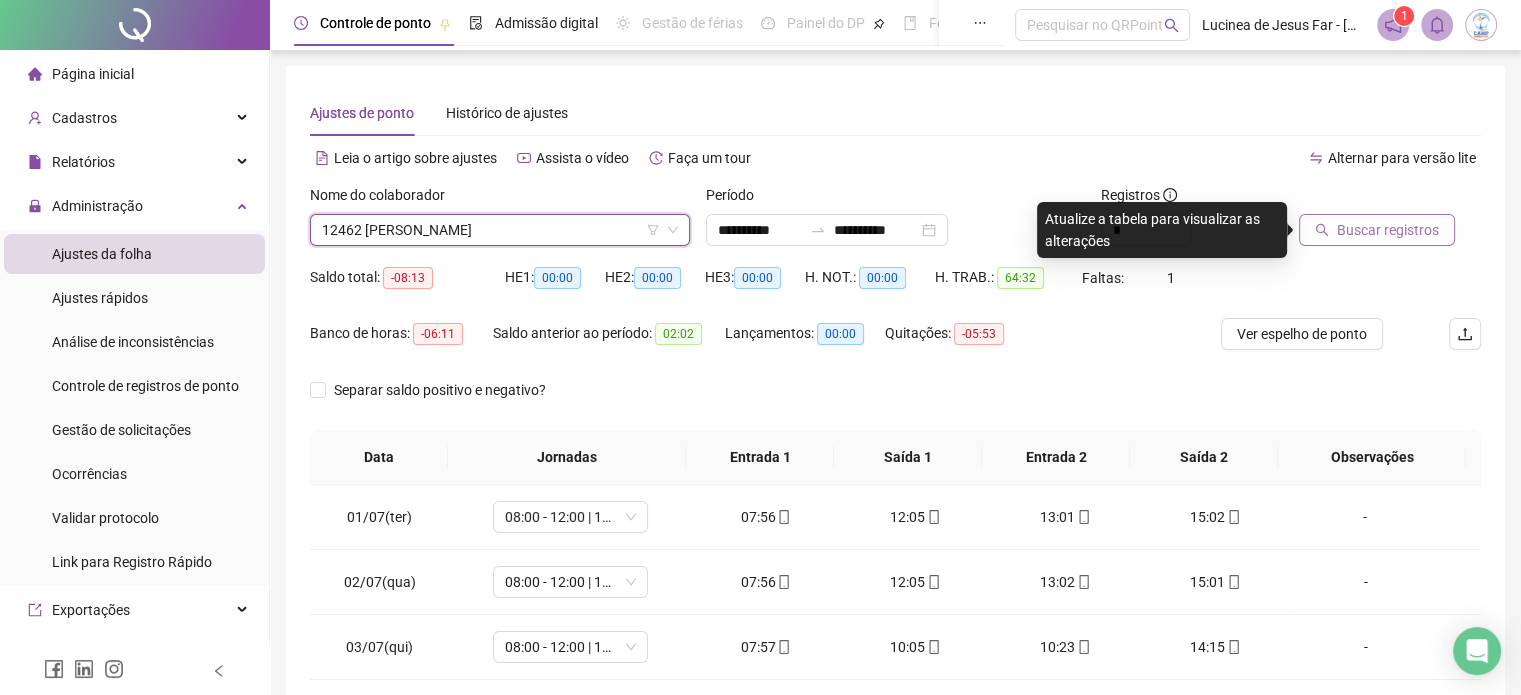 click on "Buscar registros" at bounding box center (1388, 230) 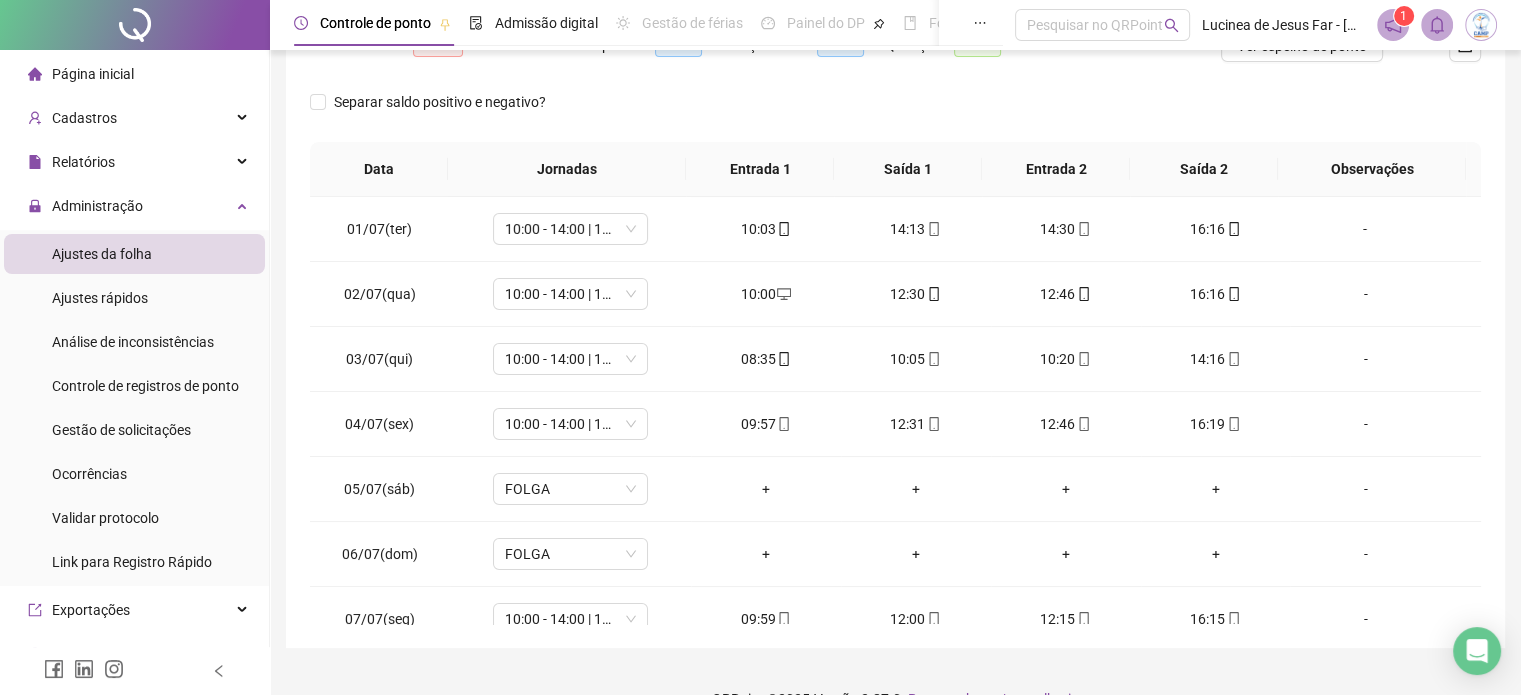 scroll, scrollTop: 326, scrollLeft: 0, axis: vertical 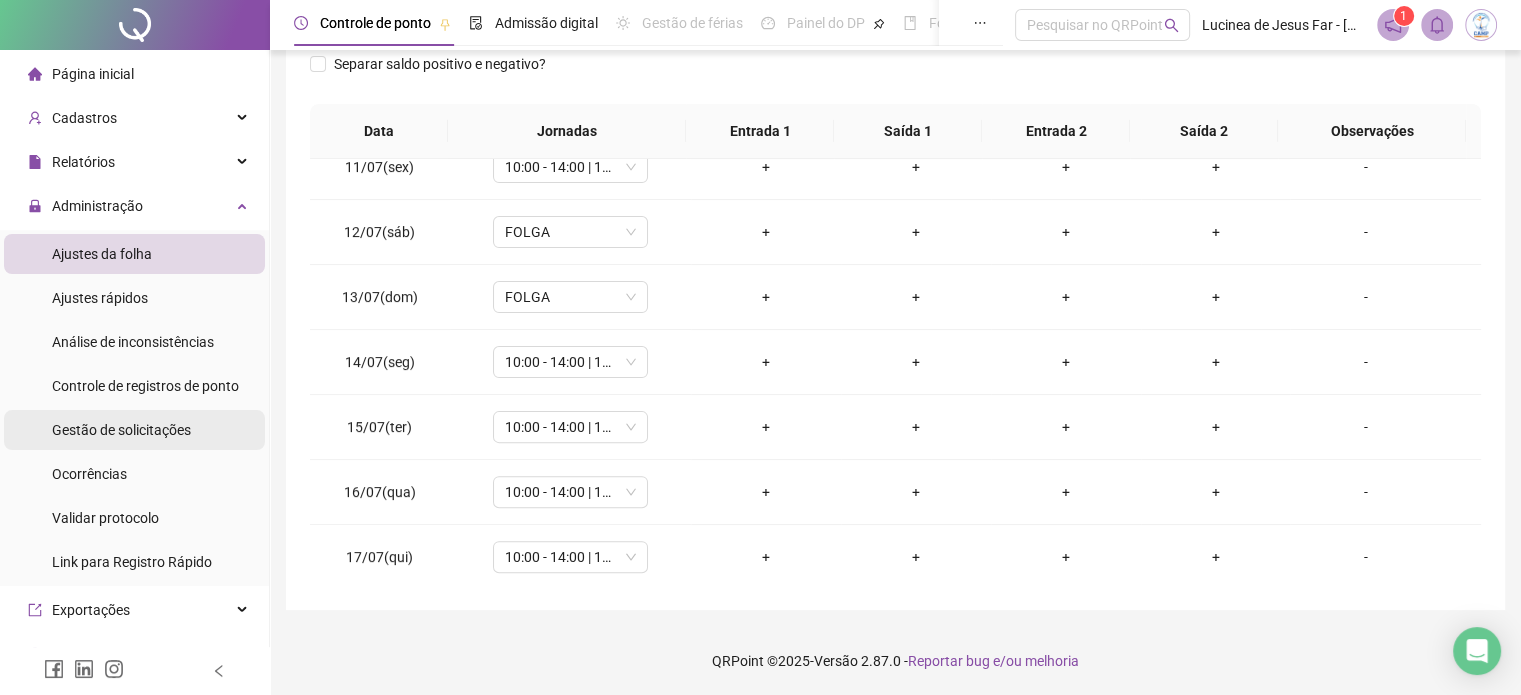 click on "Gestão de solicitações" at bounding box center (121, 430) 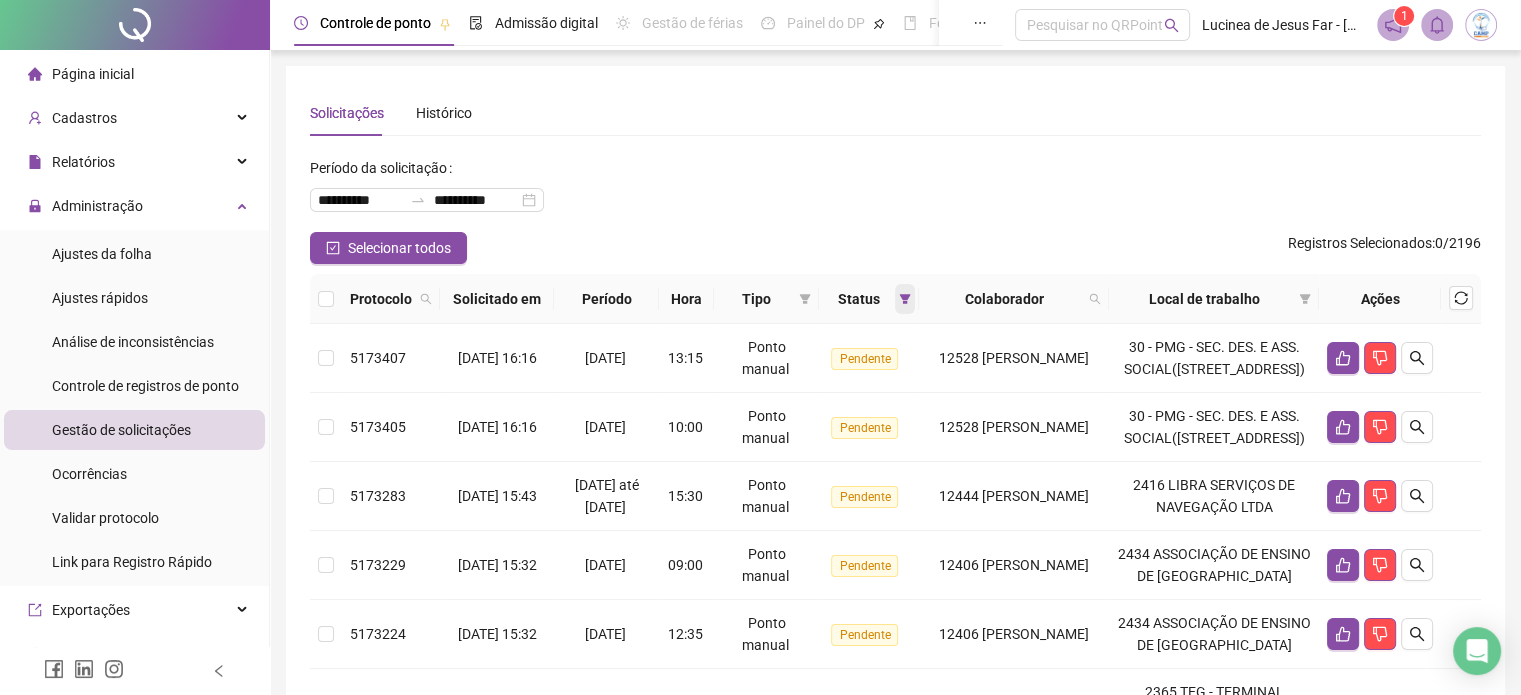 click at bounding box center (905, 299) 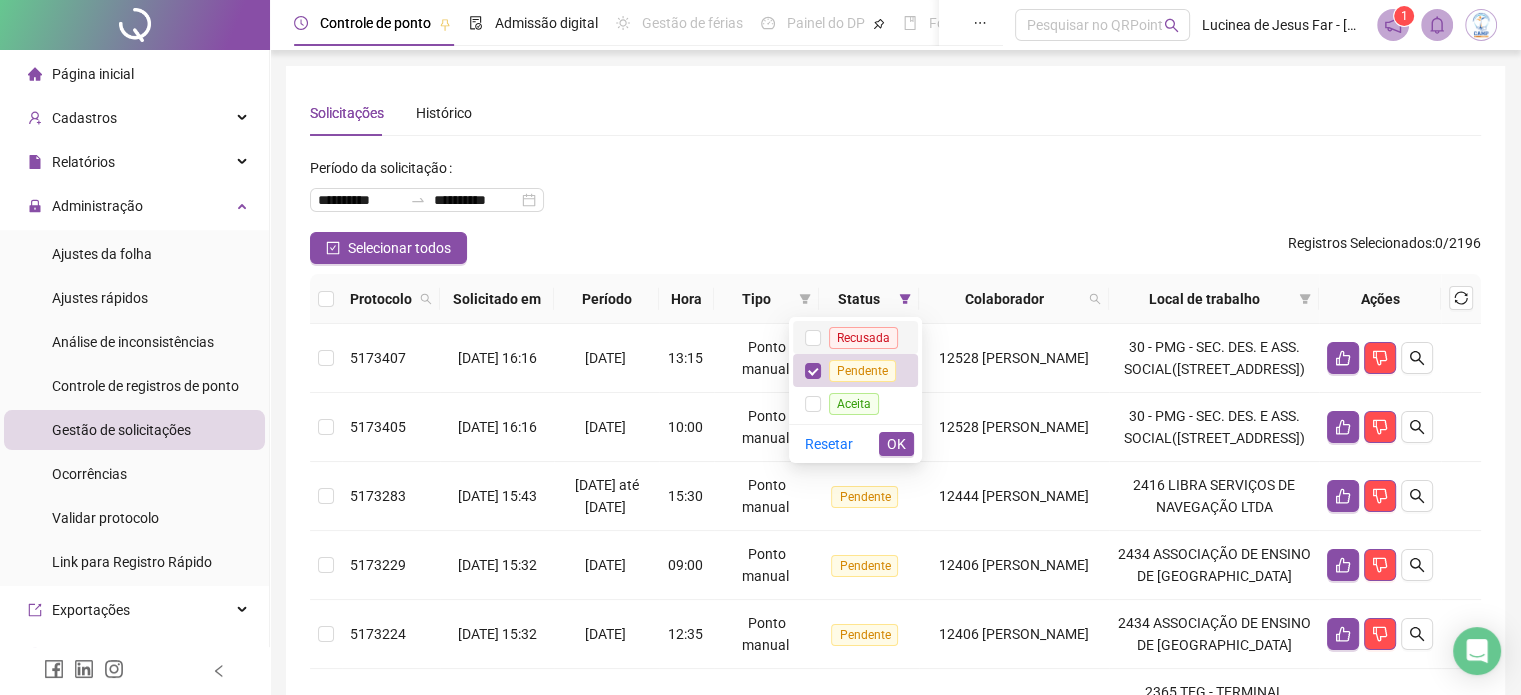 click on "Recusada" at bounding box center [855, 337] 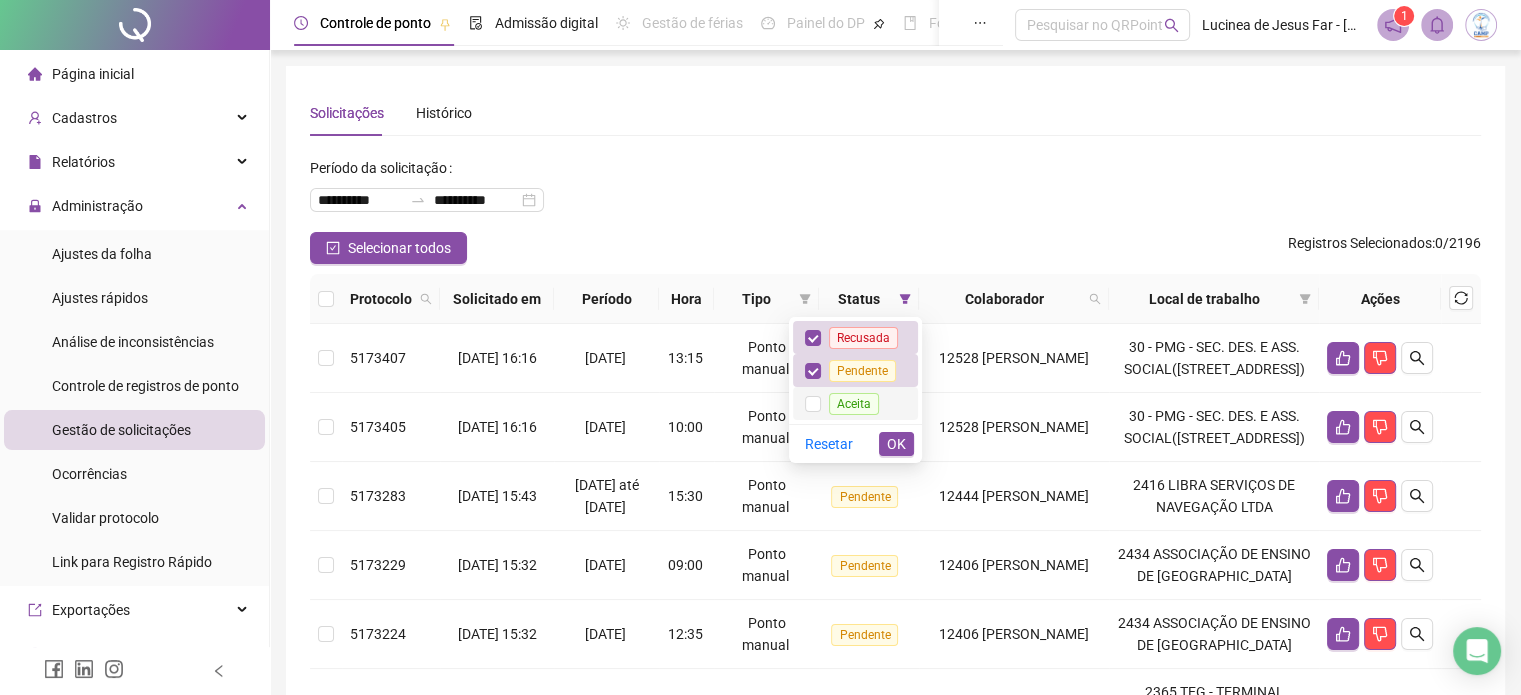 click on "Aceita" at bounding box center (854, 404) 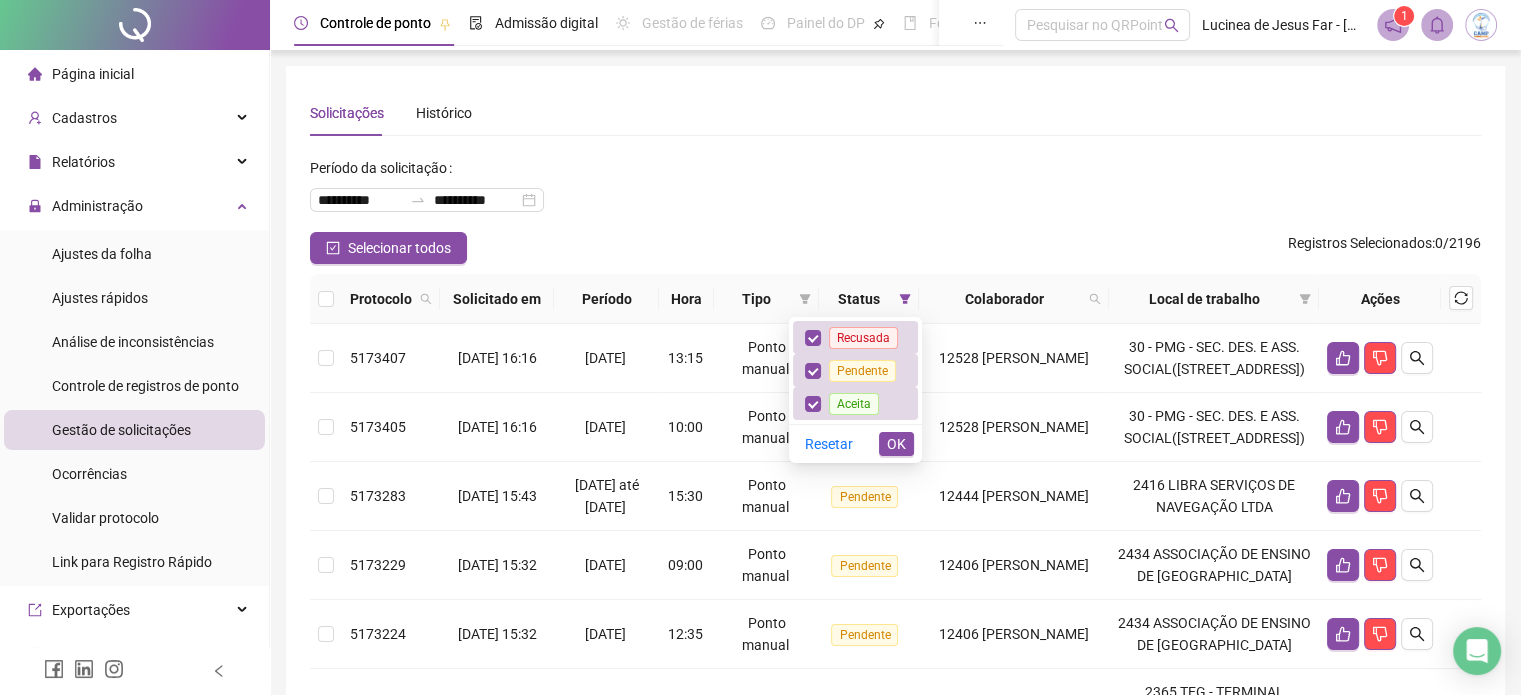 click on "OK" at bounding box center (896, 444) 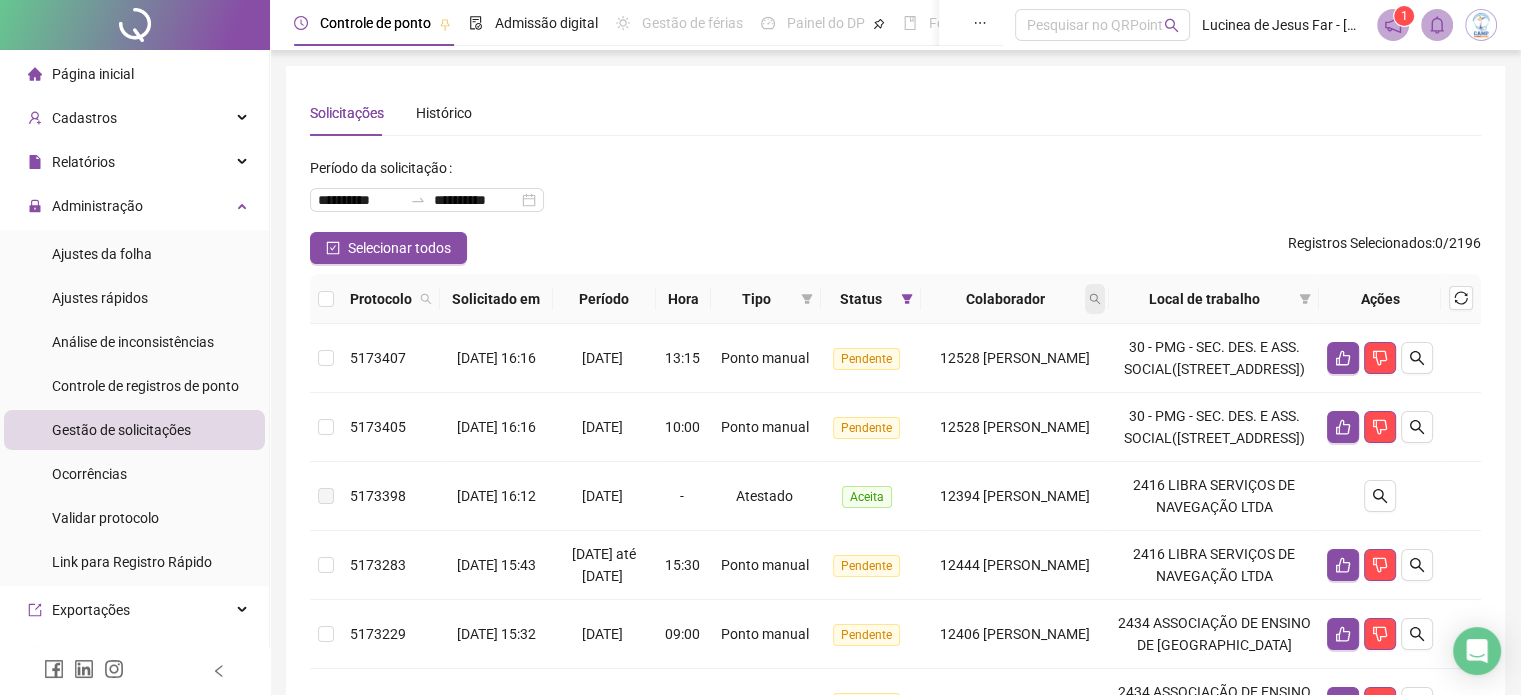 click at bounding box center [1095, 299] 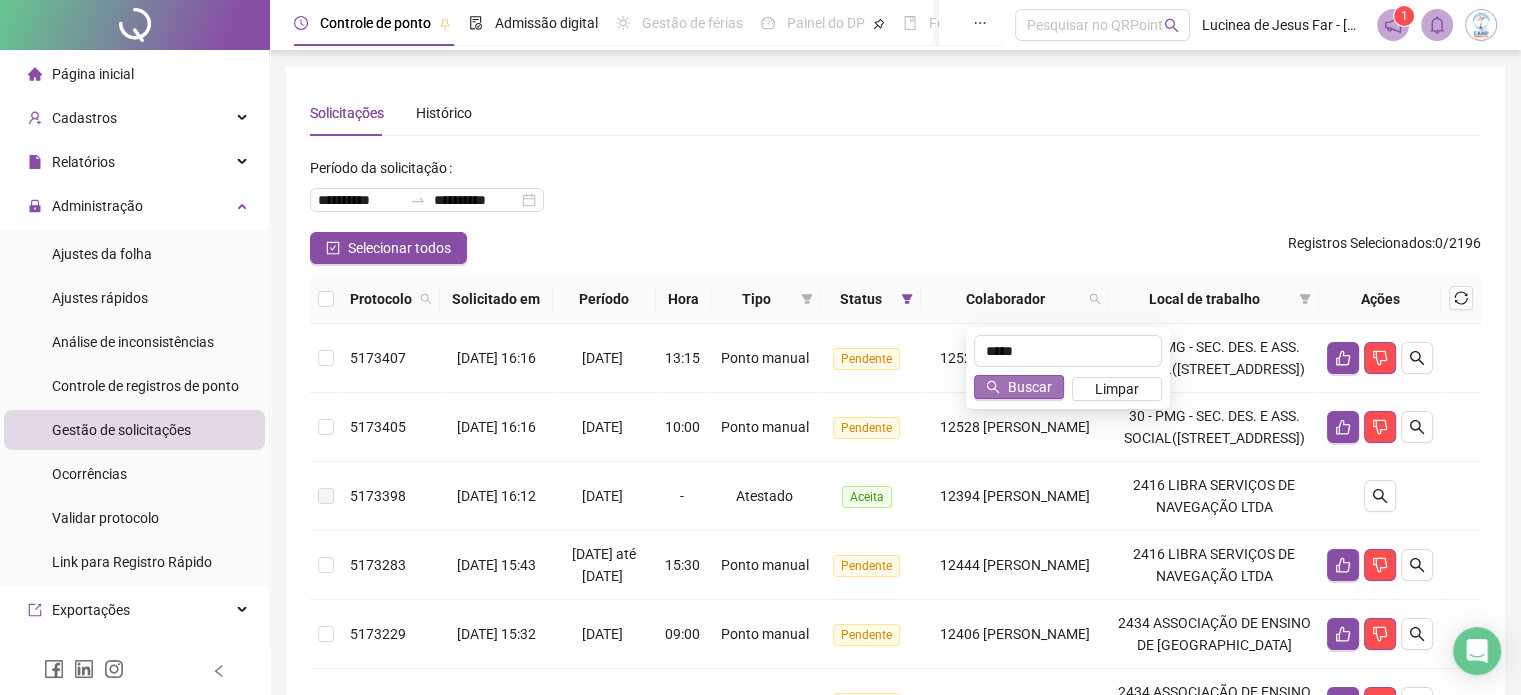 click on "Buscar" at bounding box center (1030, 387) 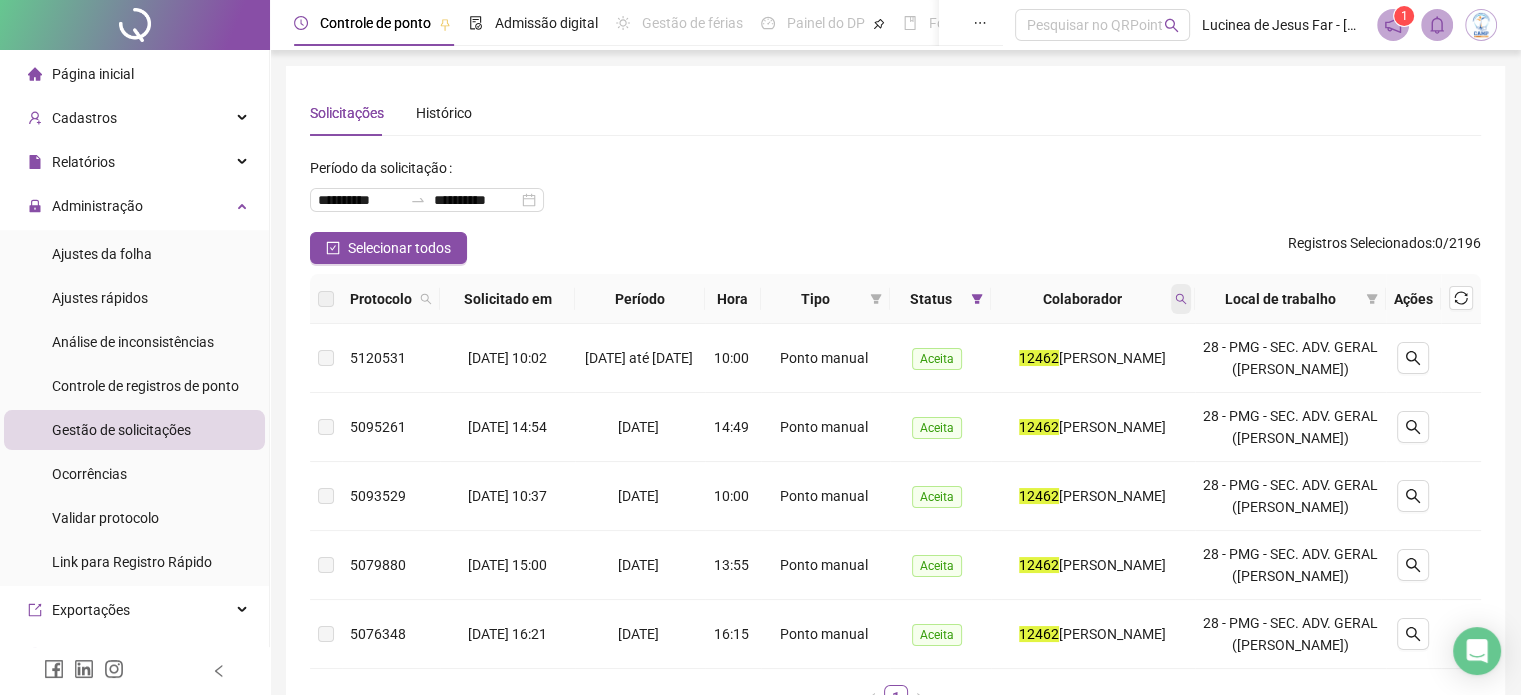 click 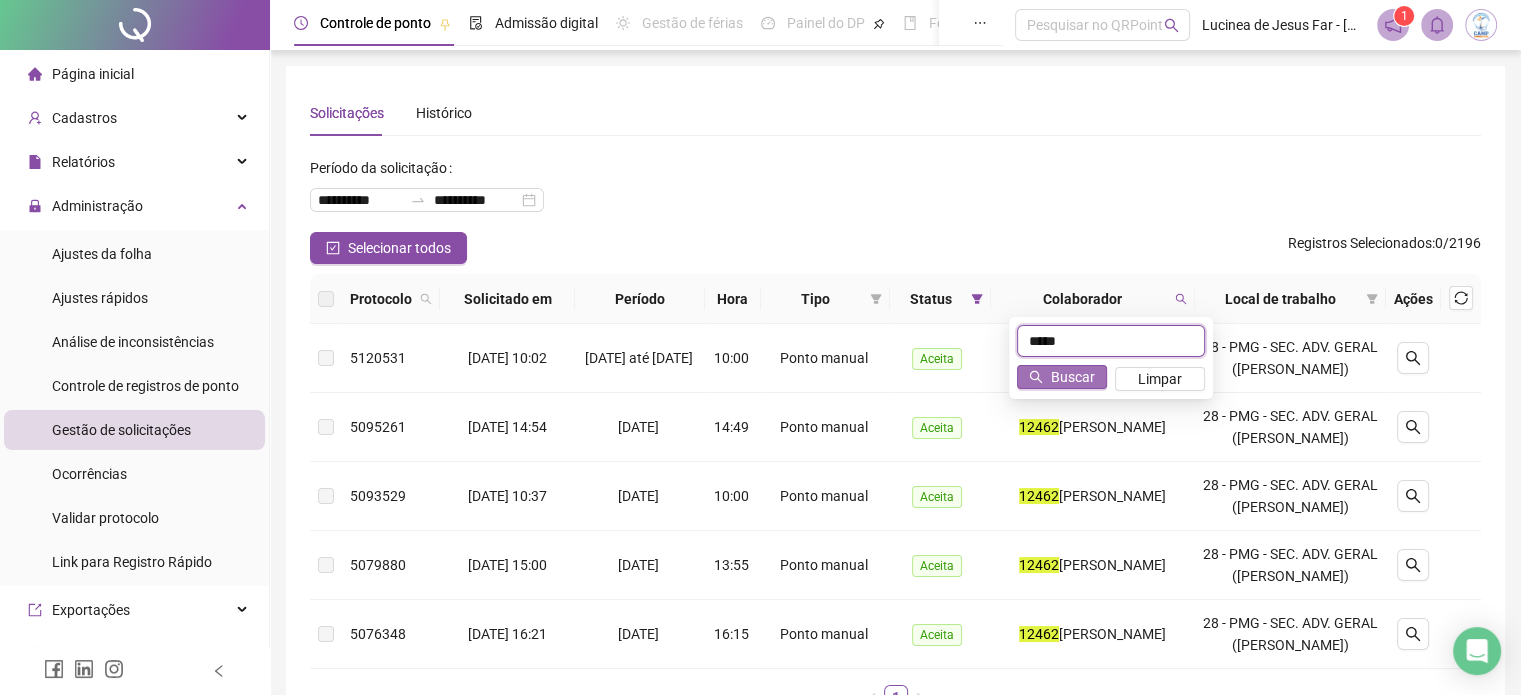 type on "*****" 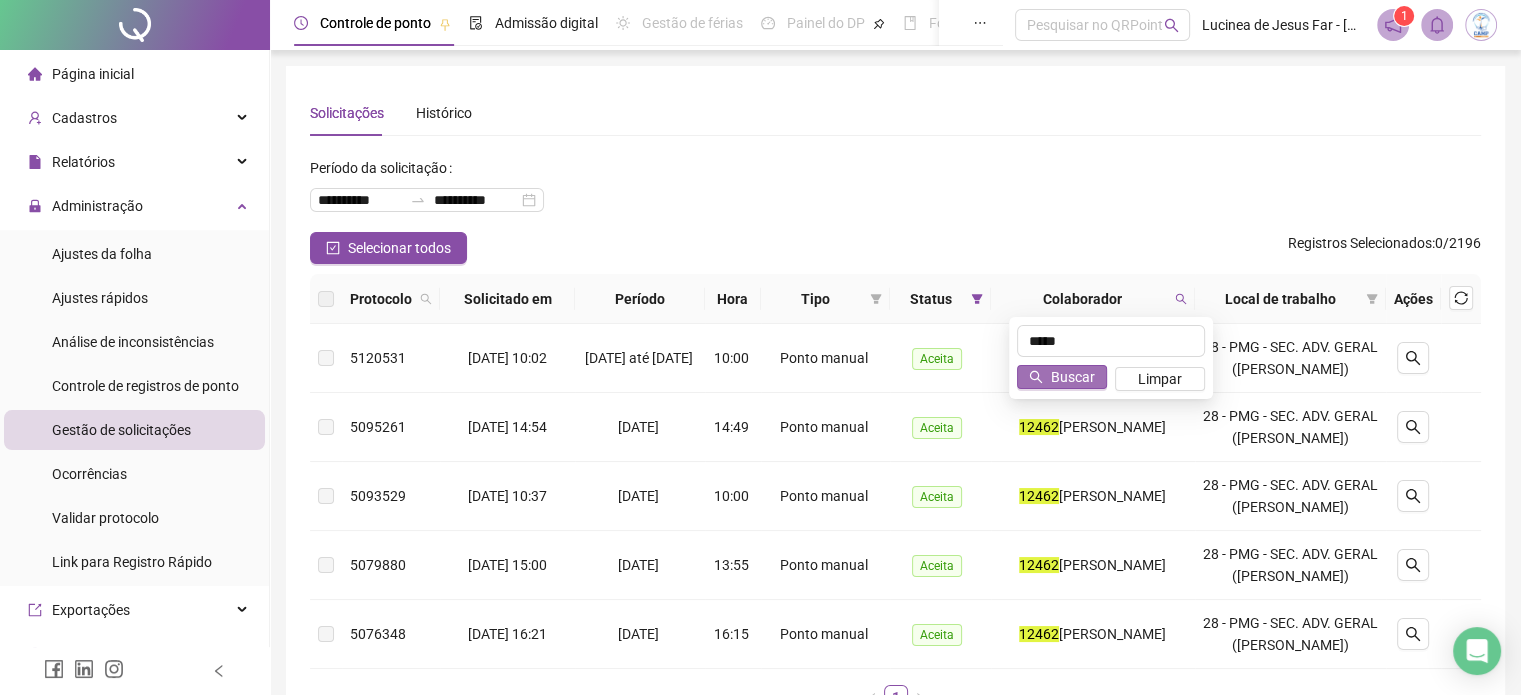 click on "Buscar" at bounding box center (1062, 377) 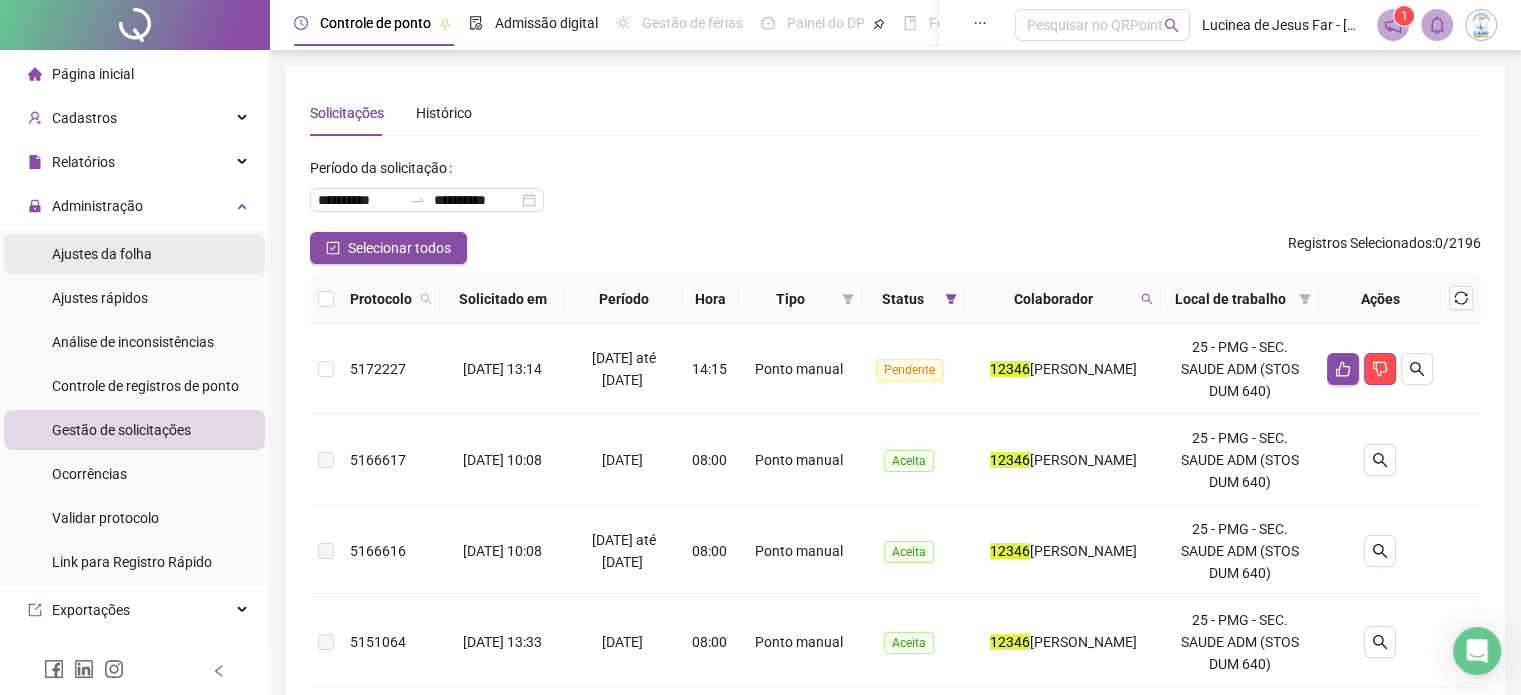 click on "Ajustes da folha" at bounding box center (102, 254) 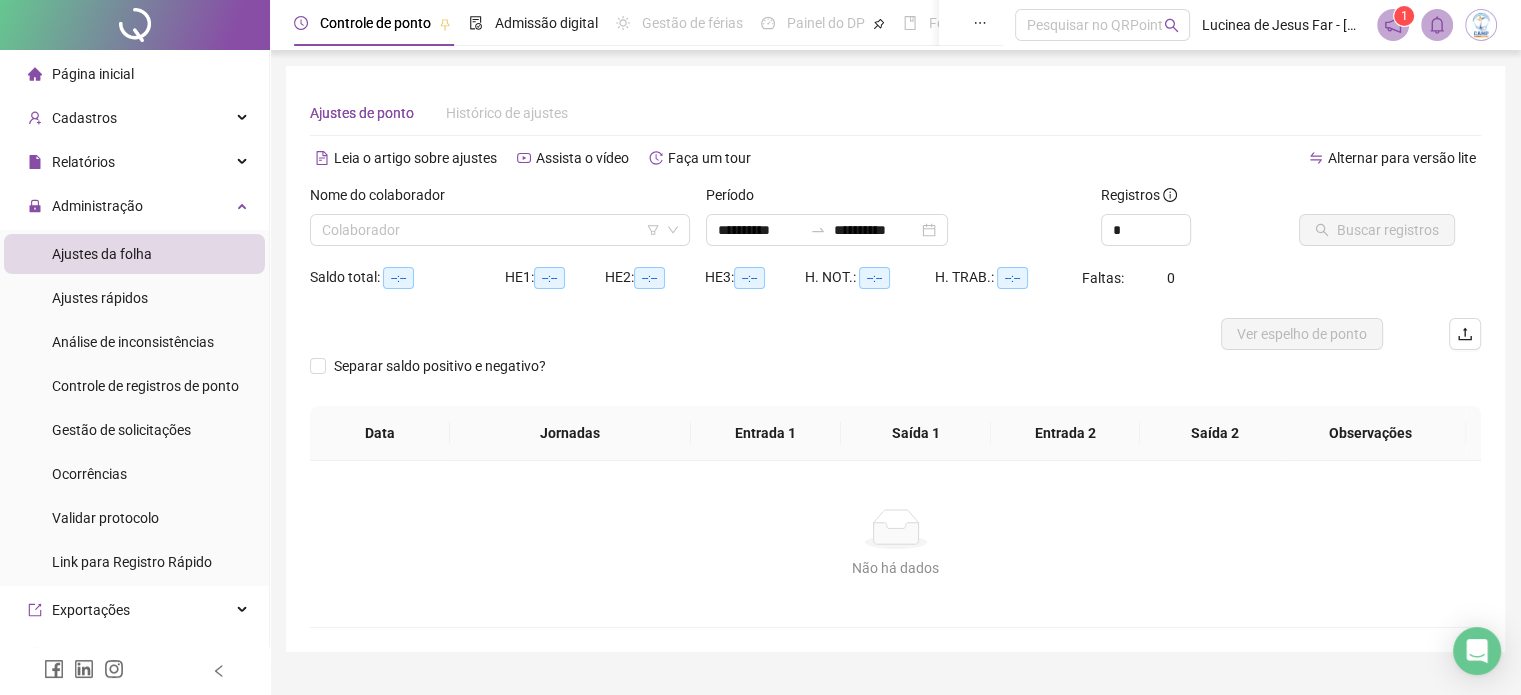 type on "**********" 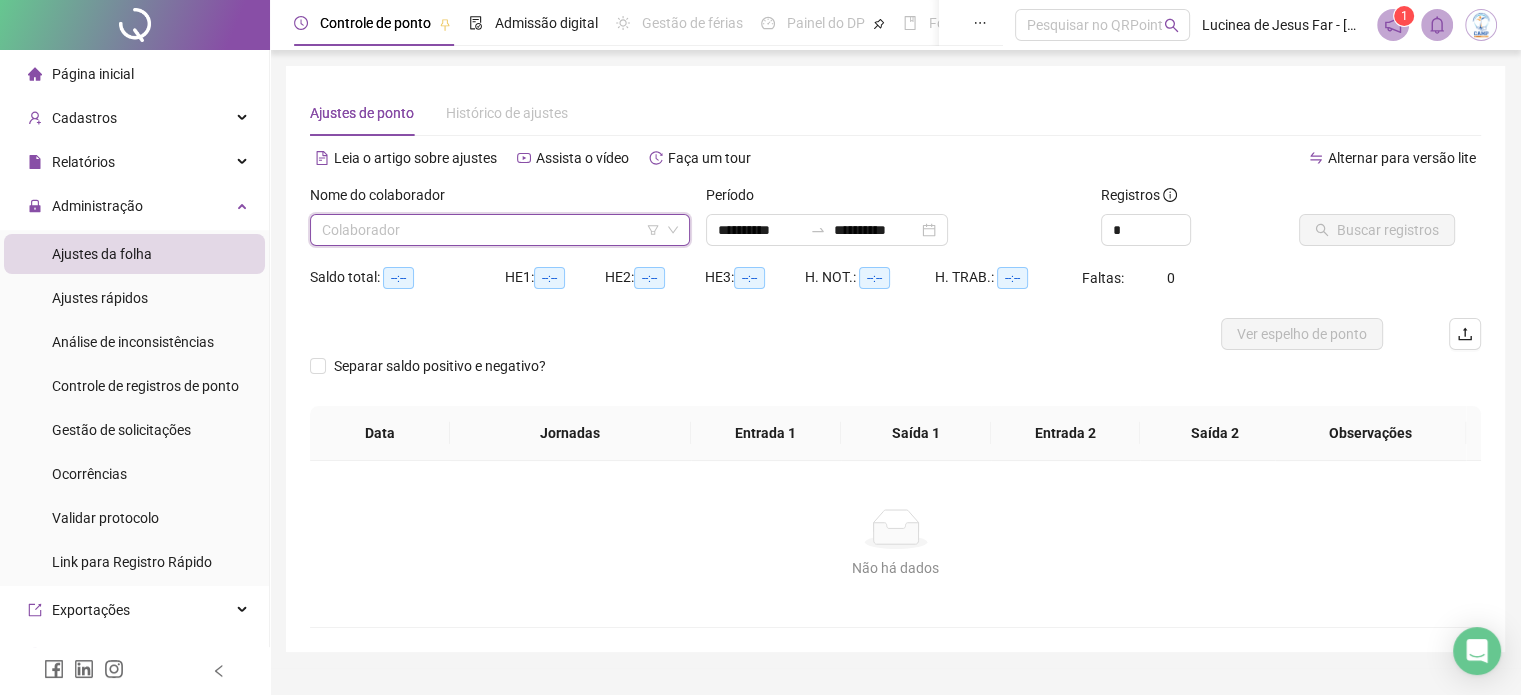 click at bounding box center (494, 230) 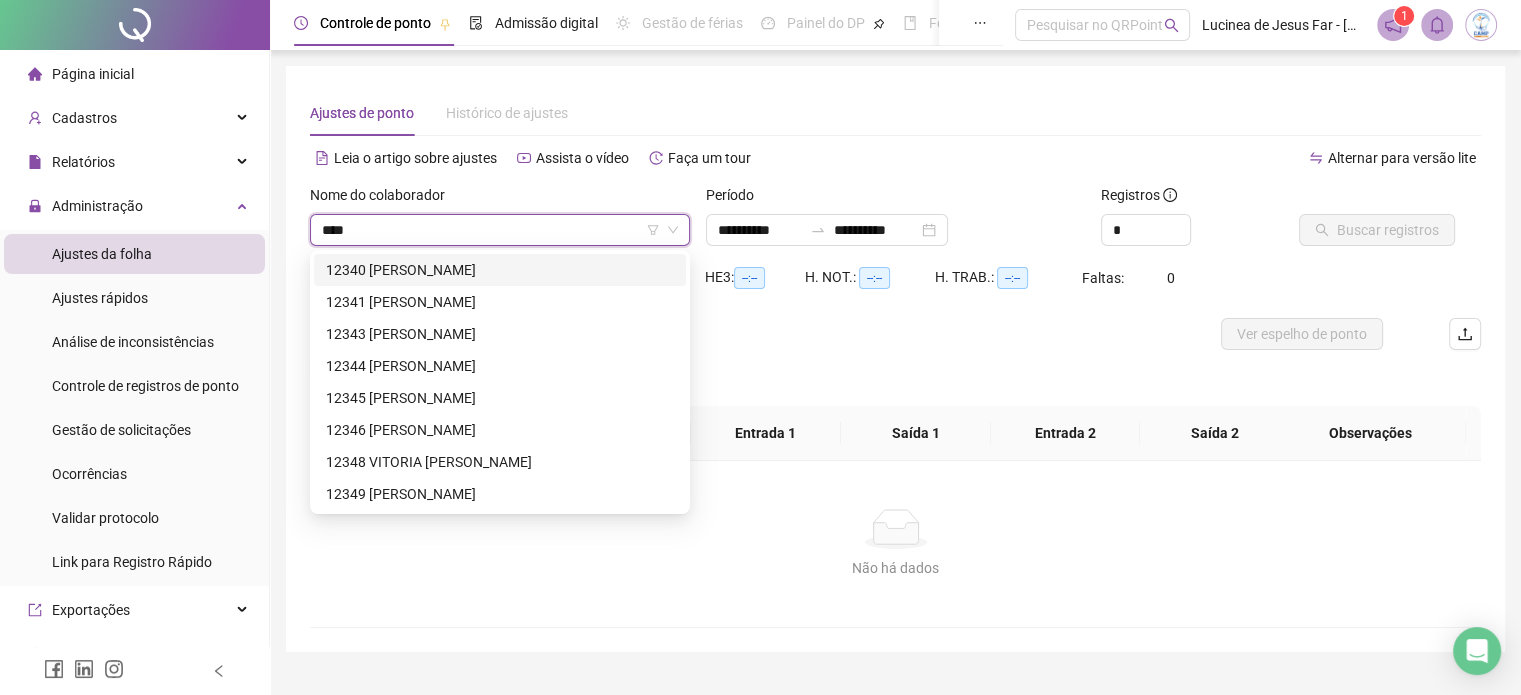 type on "*****" 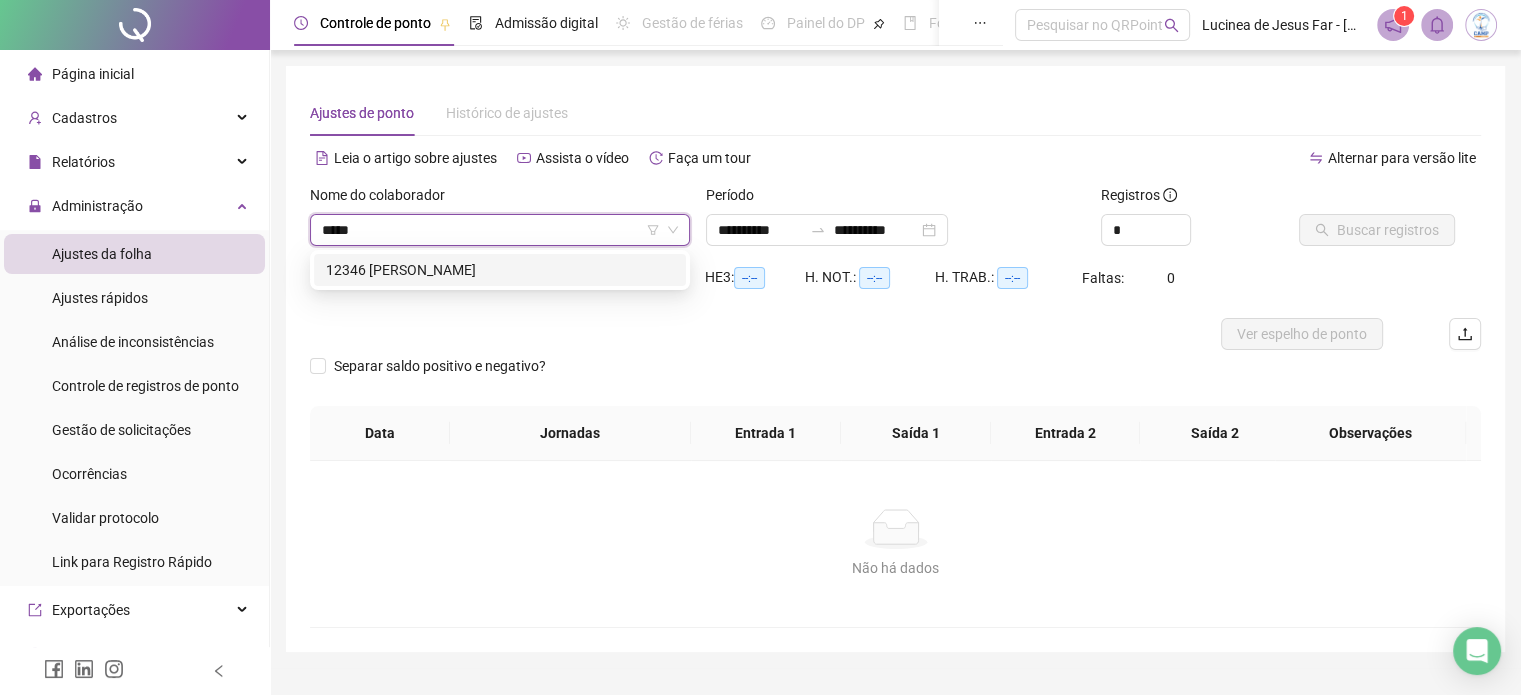 click on "12346 [PERSON_NAME]" at bounding box center (500, 270) 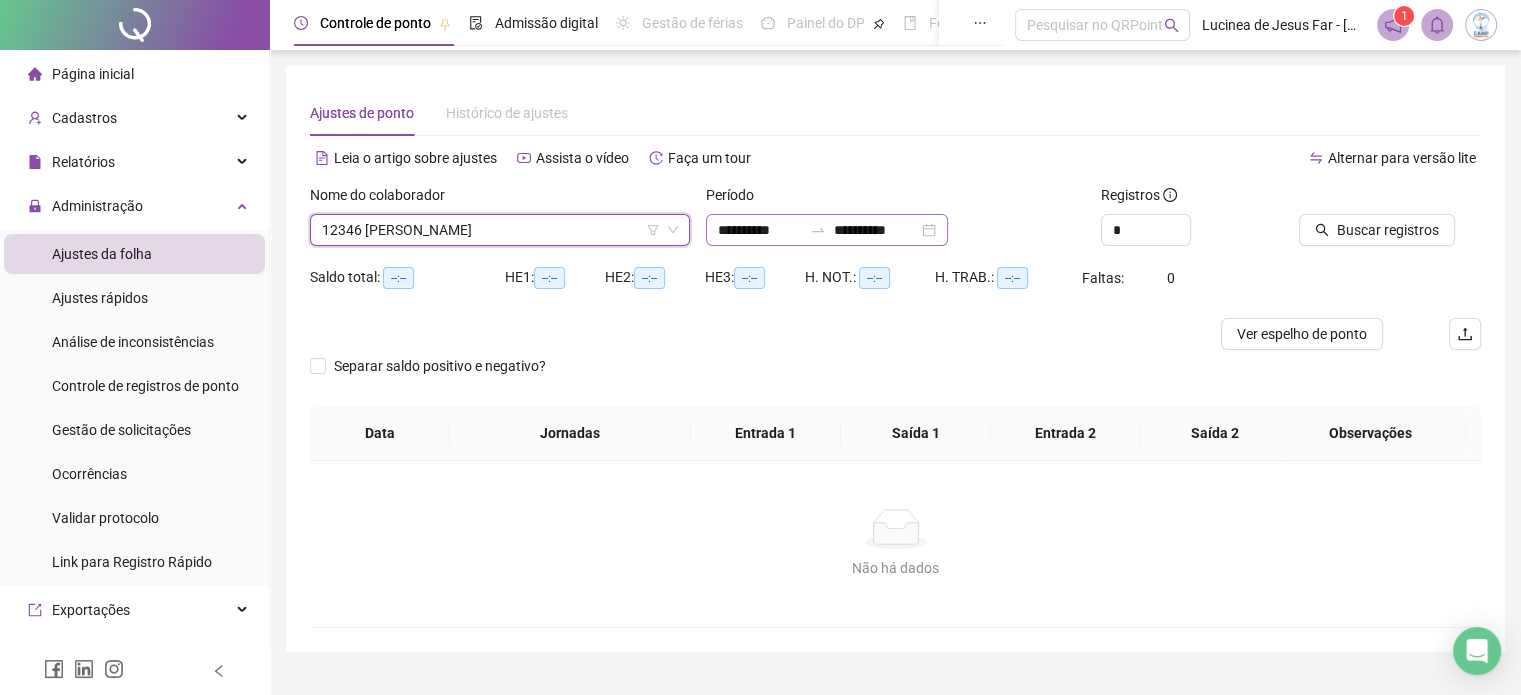 click on "**********" at bounding box center [827, 230] 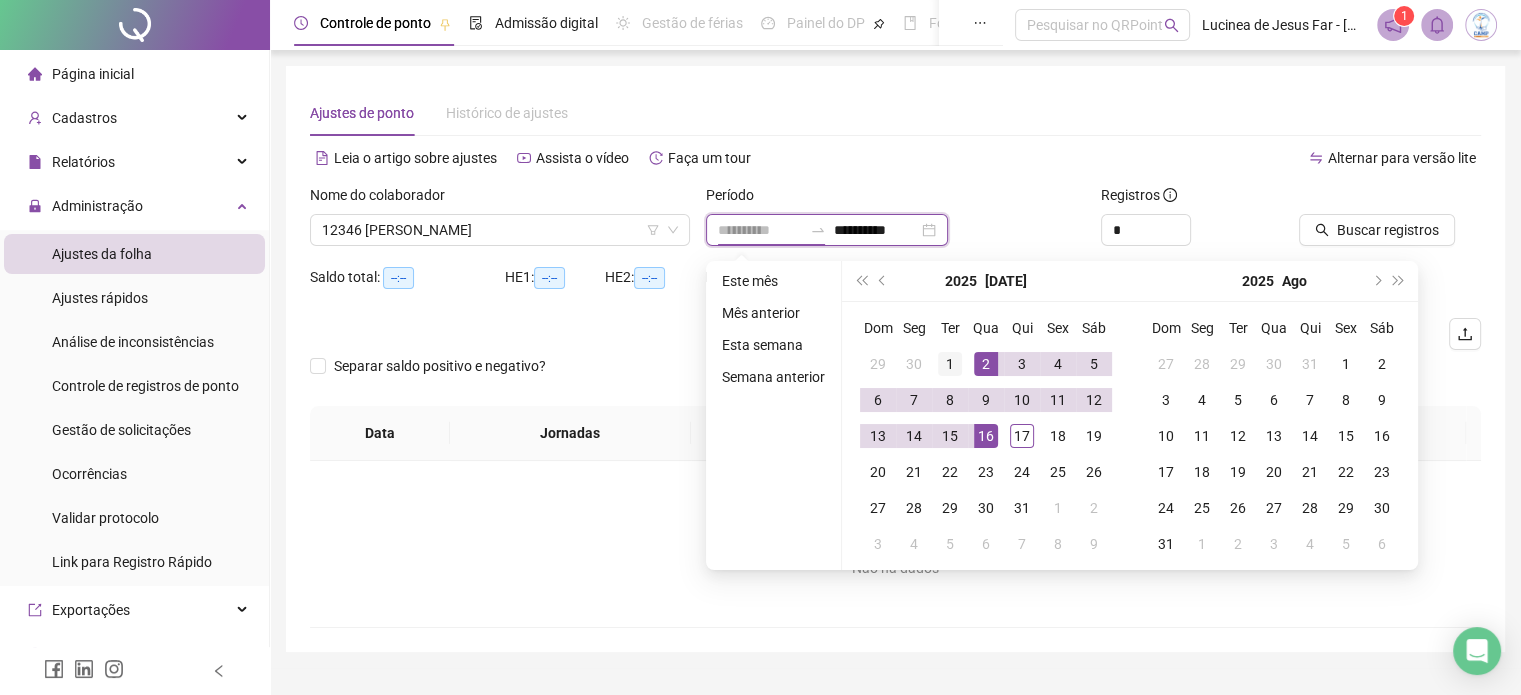 type on "**********" 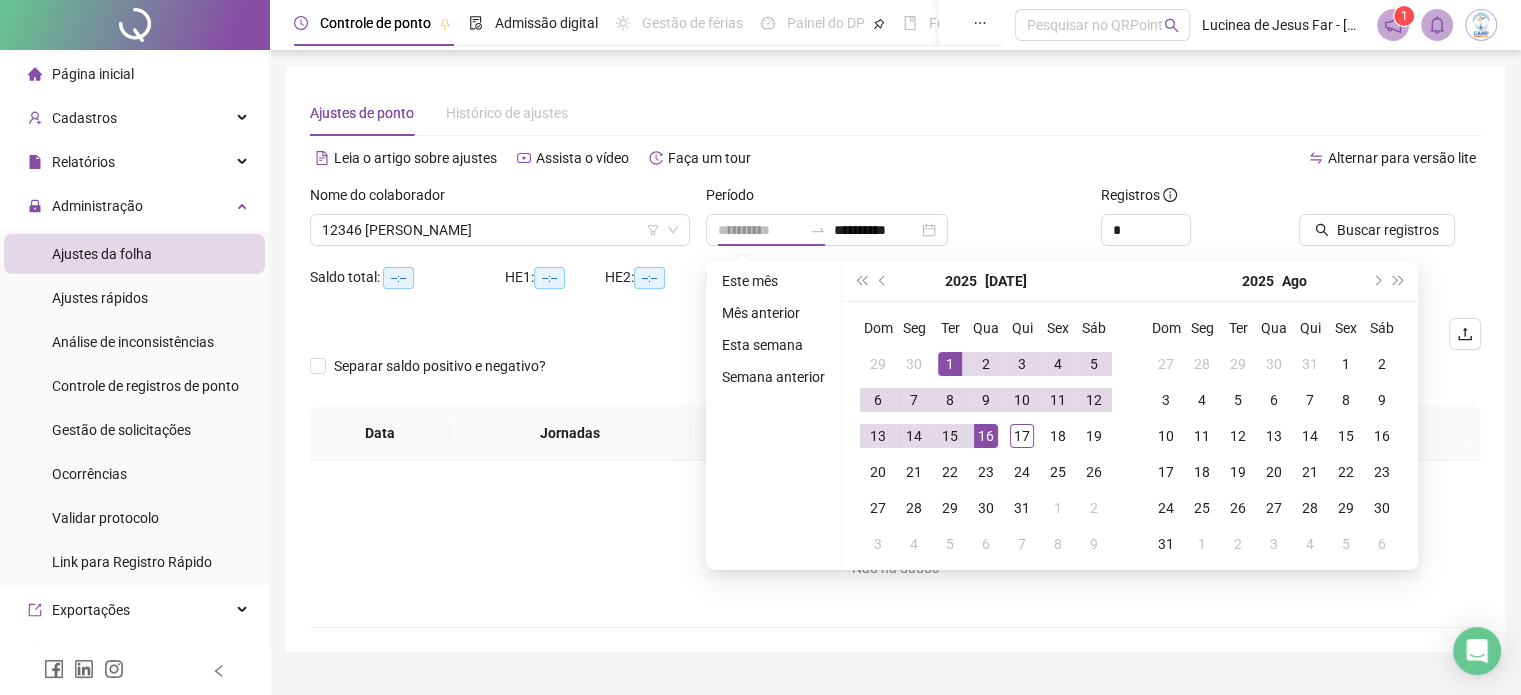 click on "1" at bounding box center (950, 364) 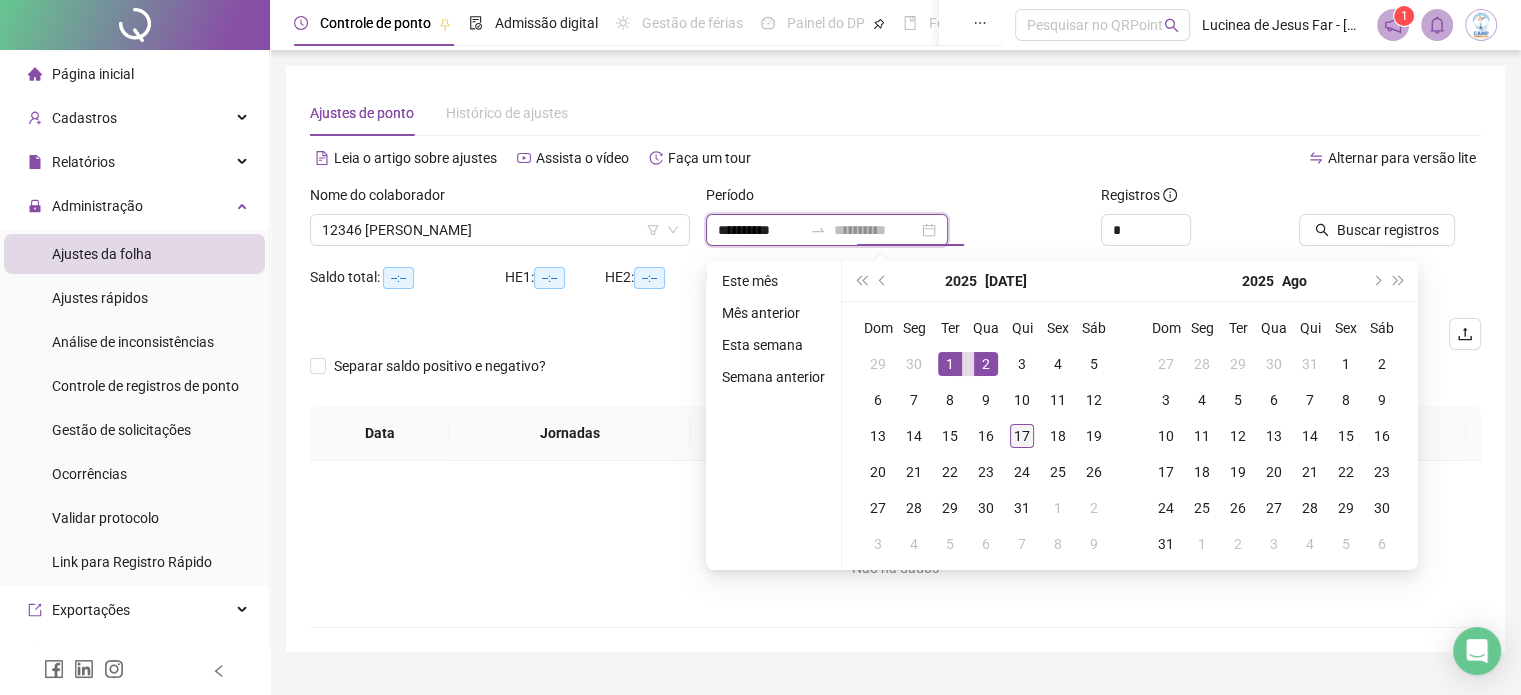 type on "**********" 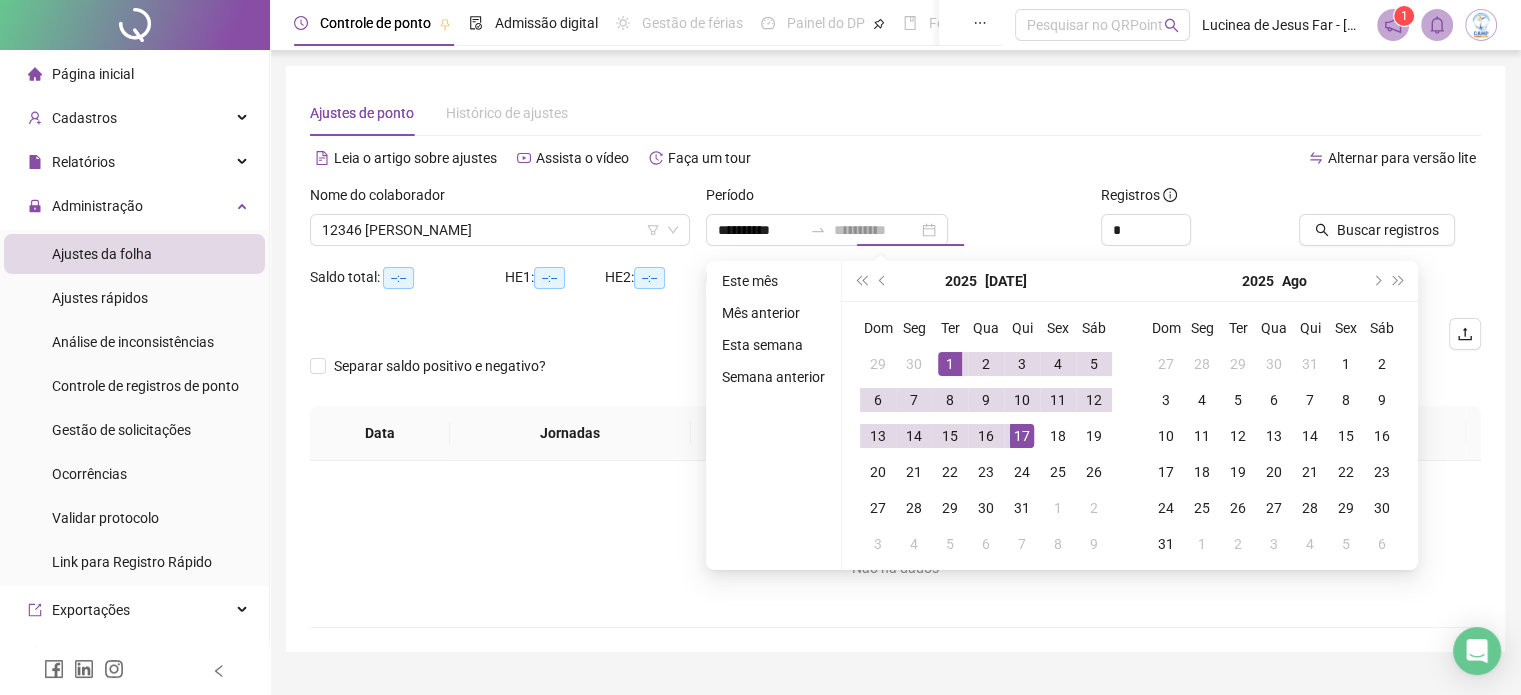click on "17" at bounding box center (1022, 436) 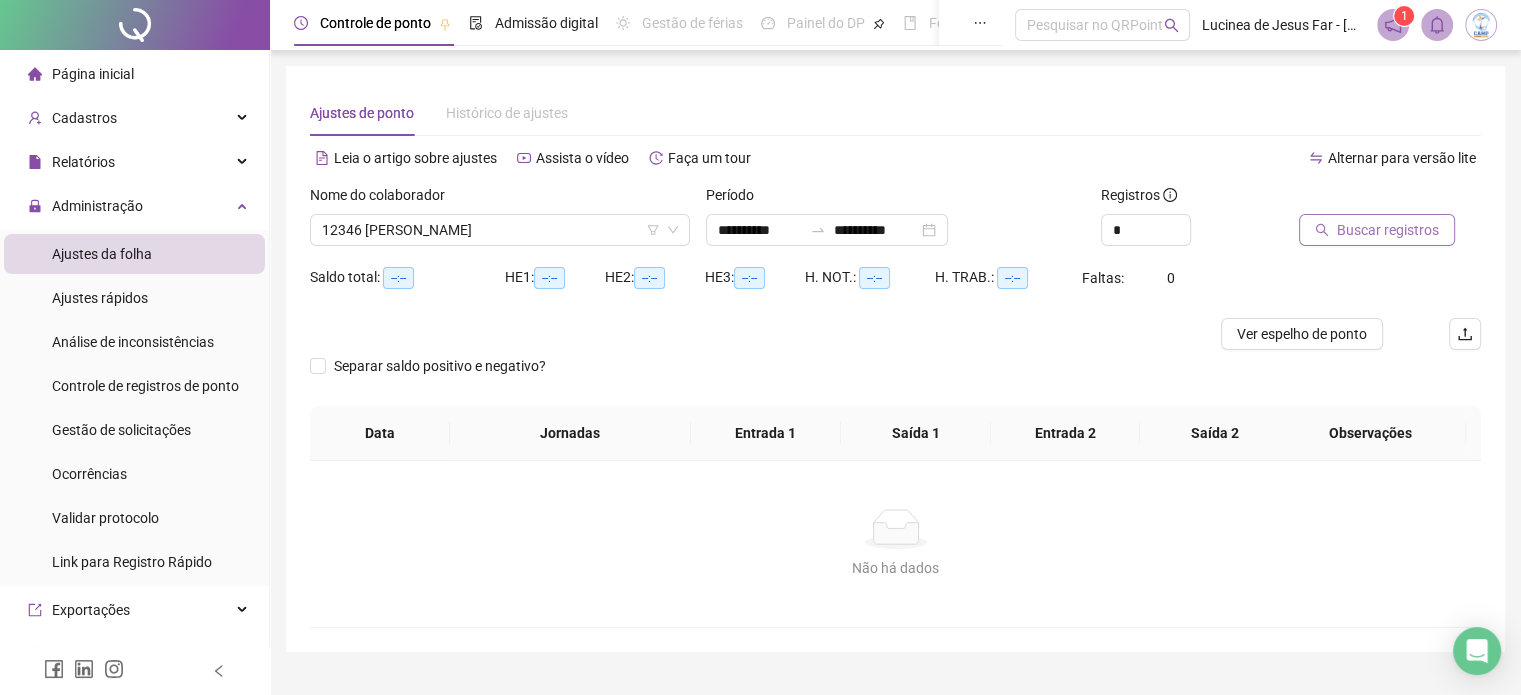 click on "Buscar registros" at bounding box center (1388, 230) 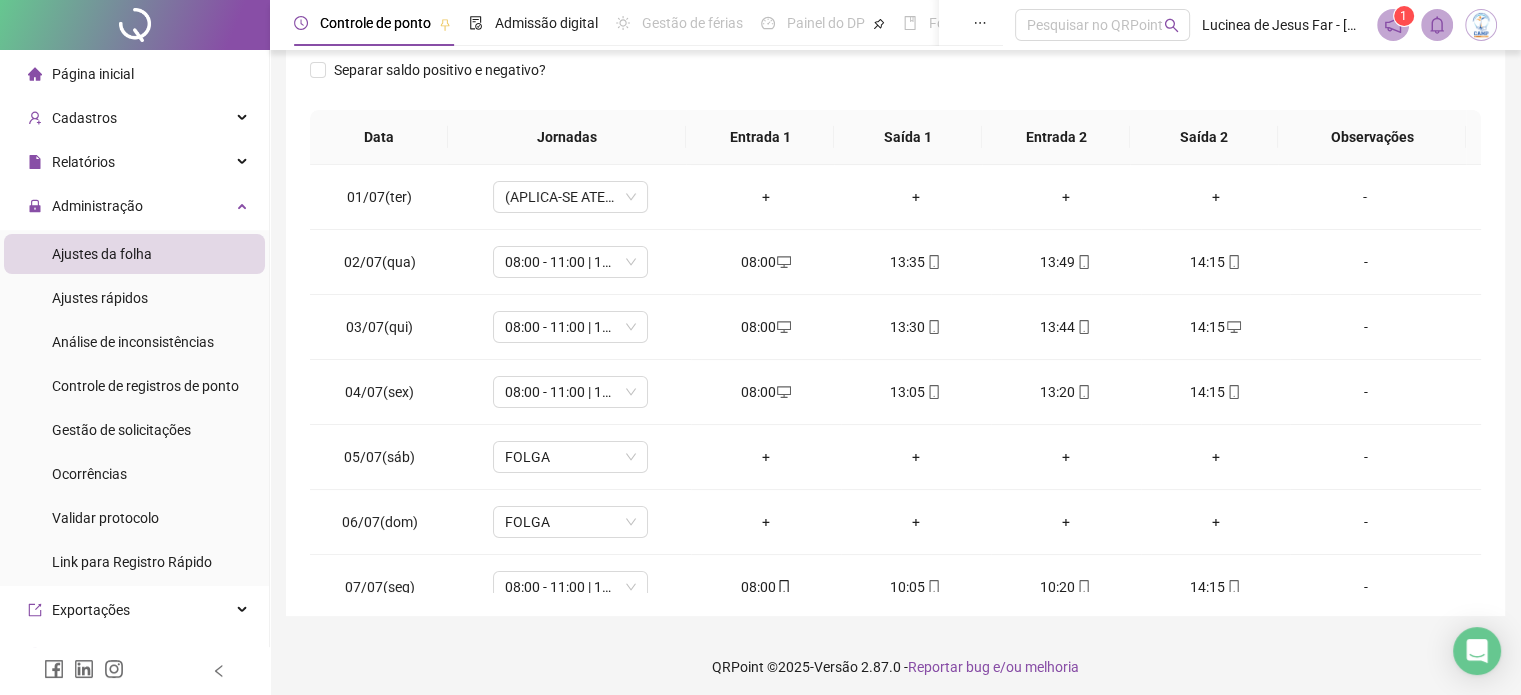 scroll, scrollTop: 326, scrollLeft: 0, axis: vertical 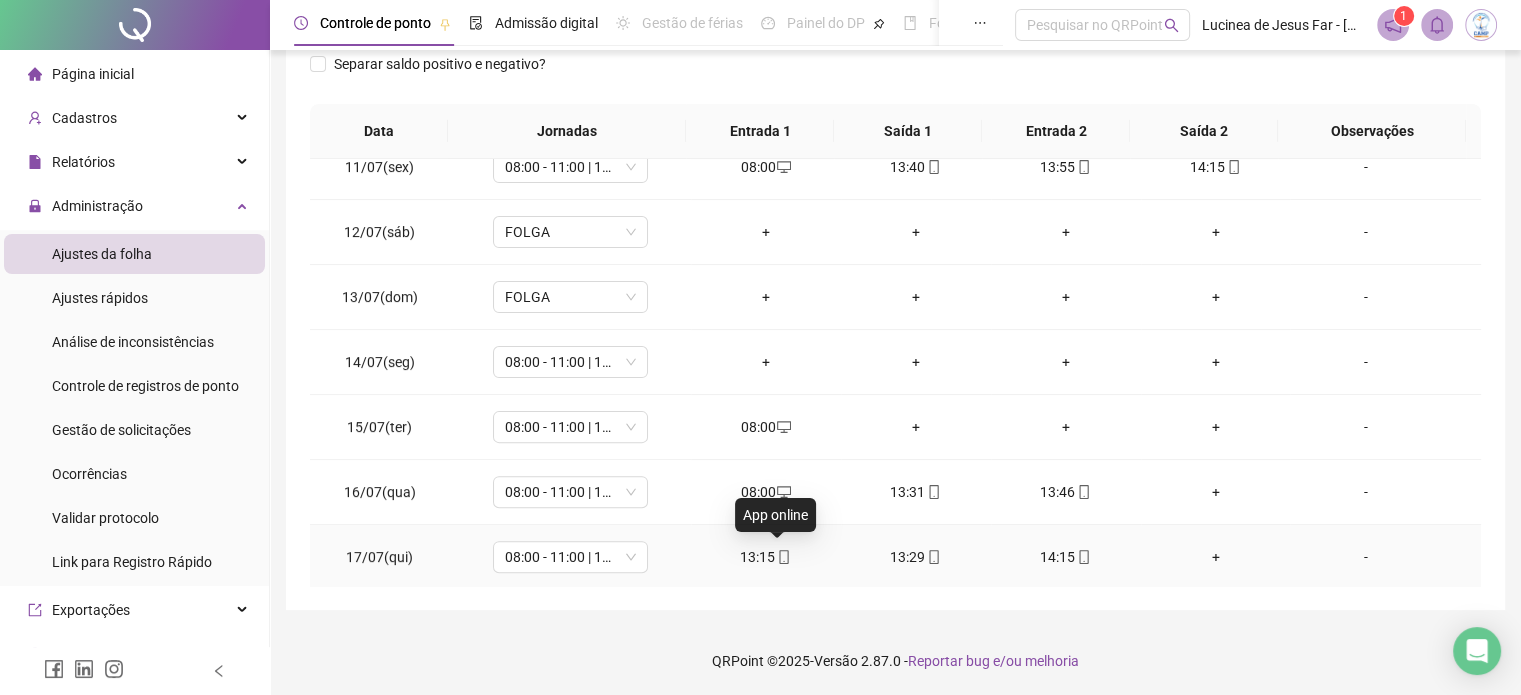 click 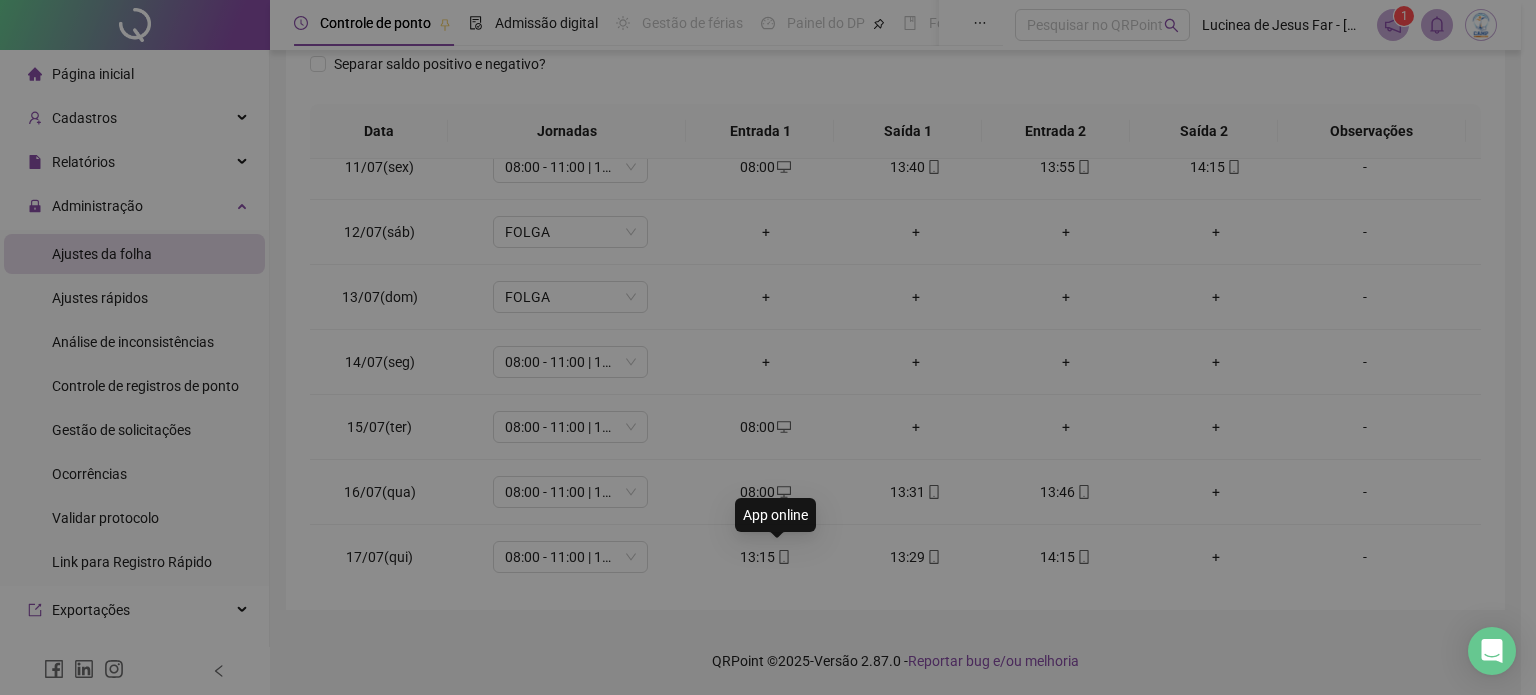 type on "**********" 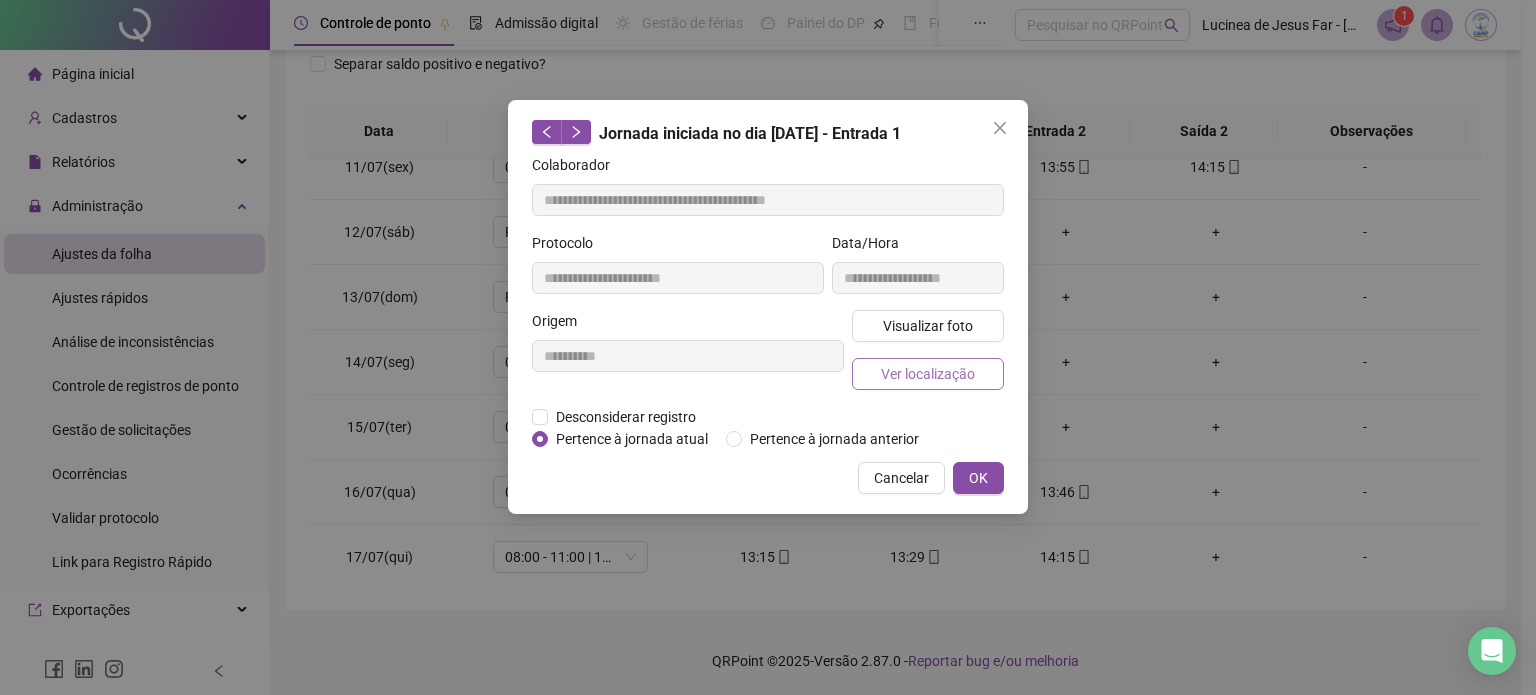 click on "Ver localização" at bounding box center (928, 374) 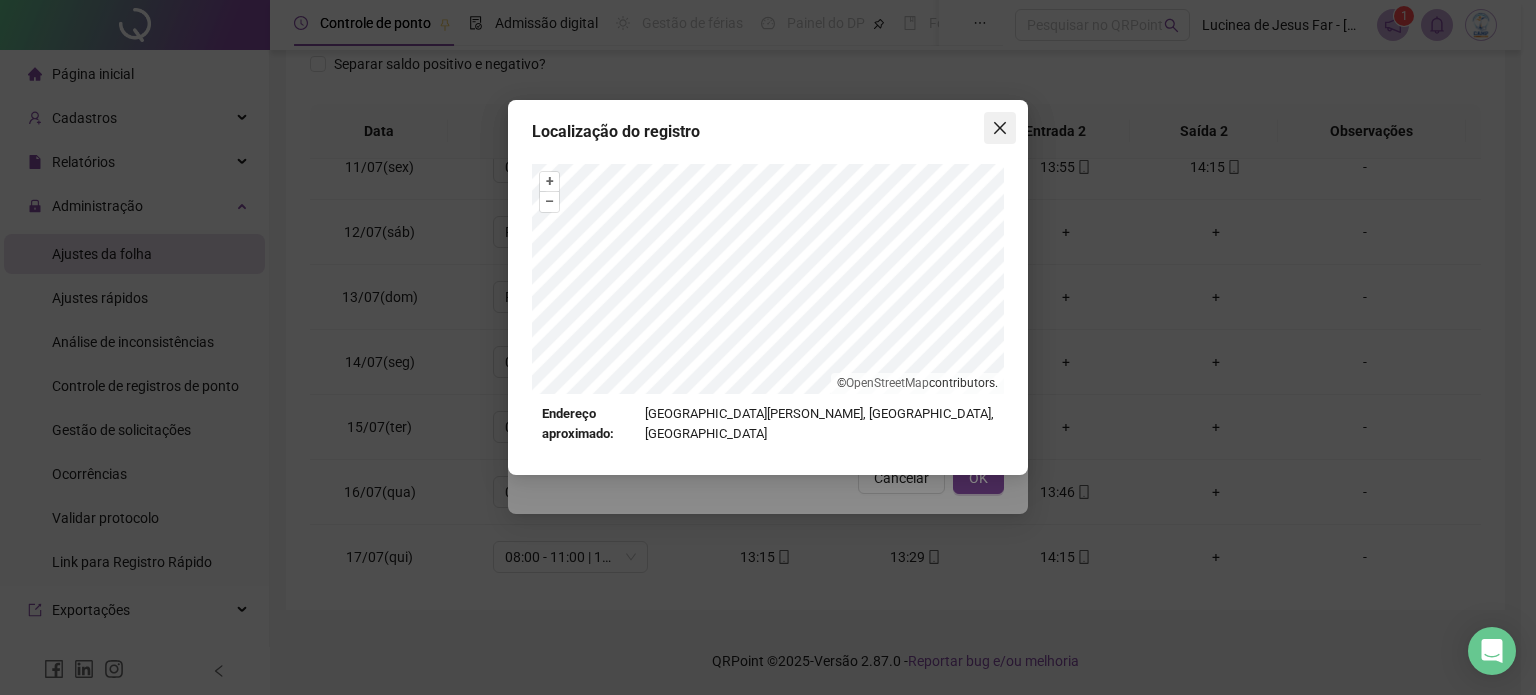 click 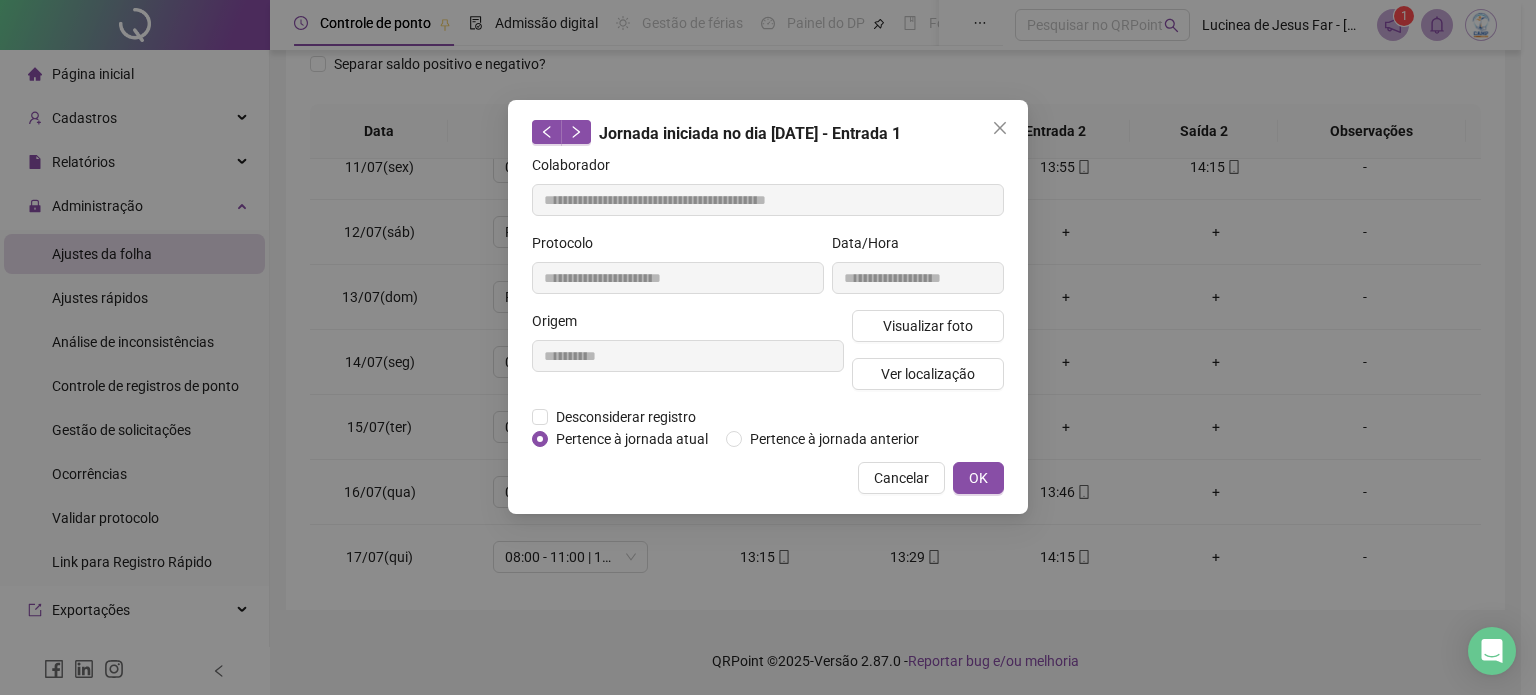 click 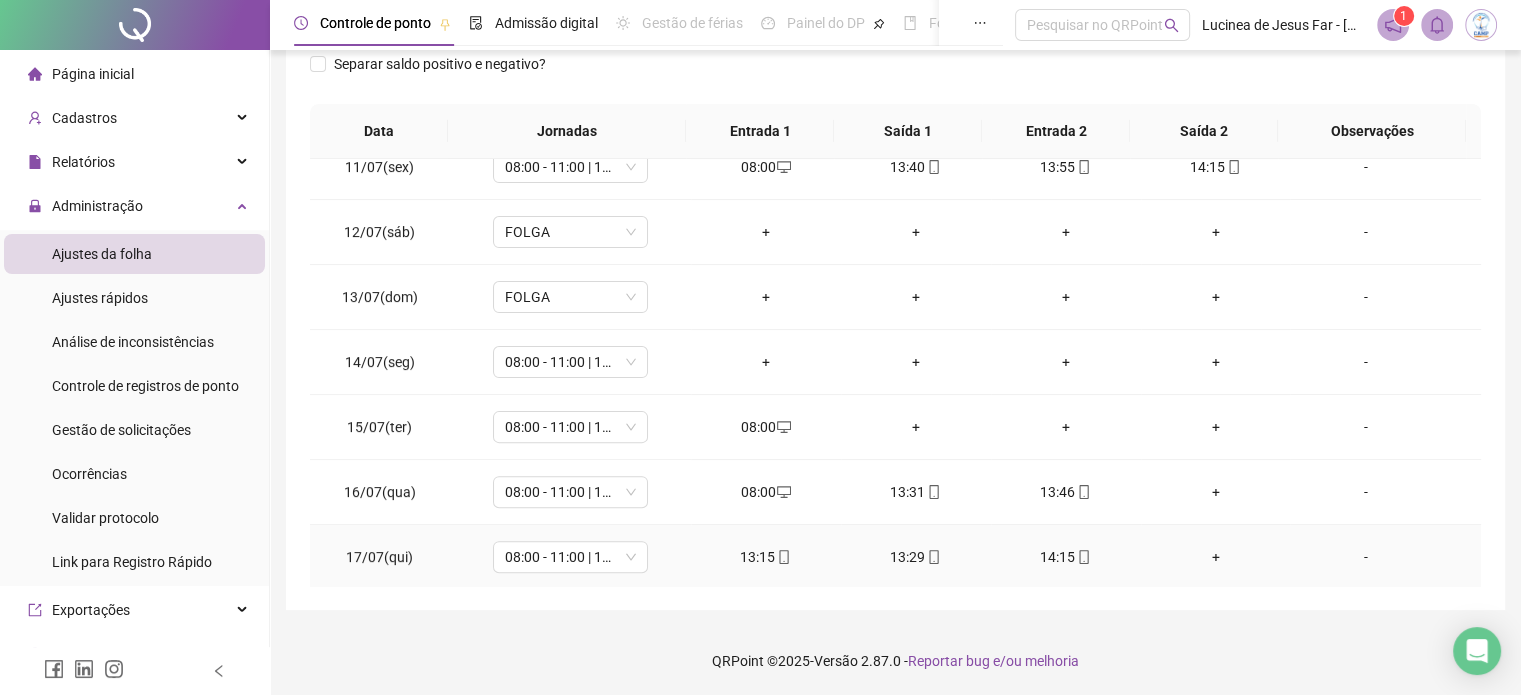 click 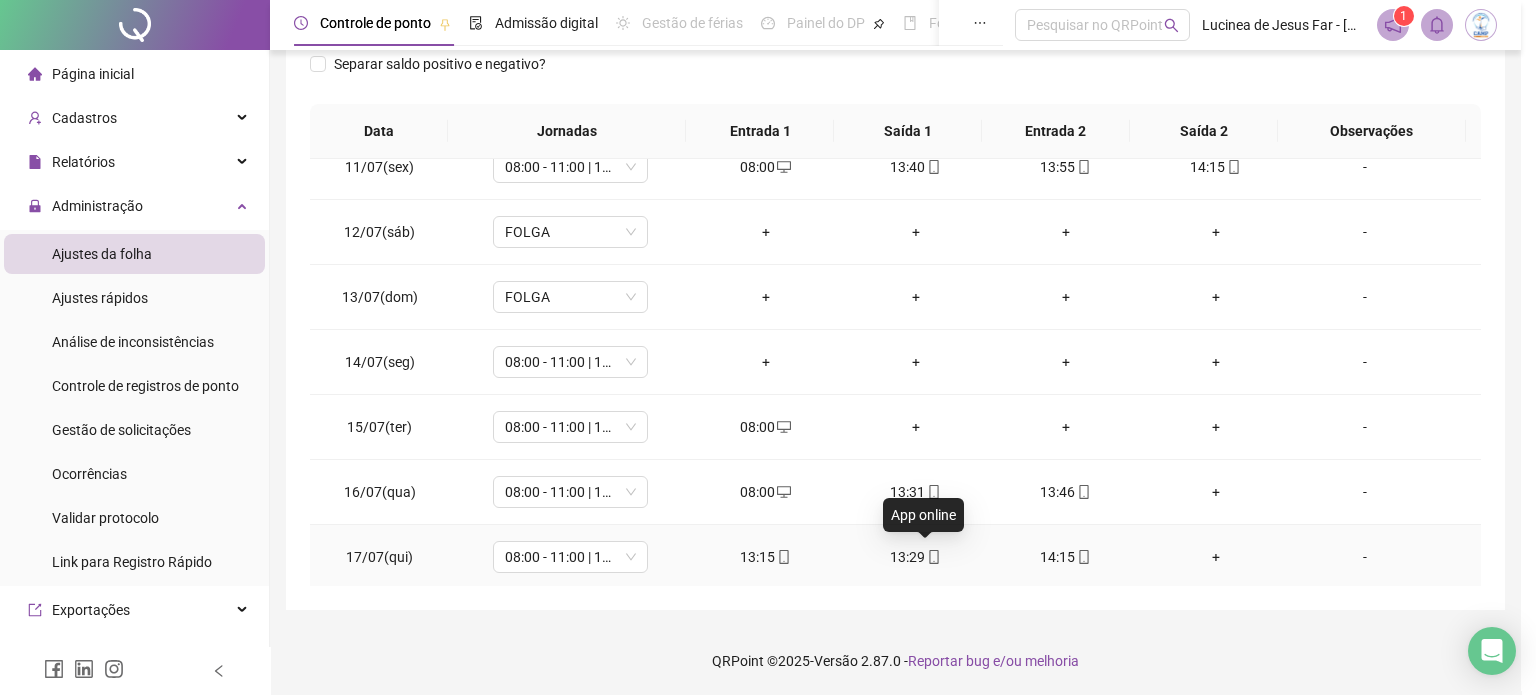 type on "**********" 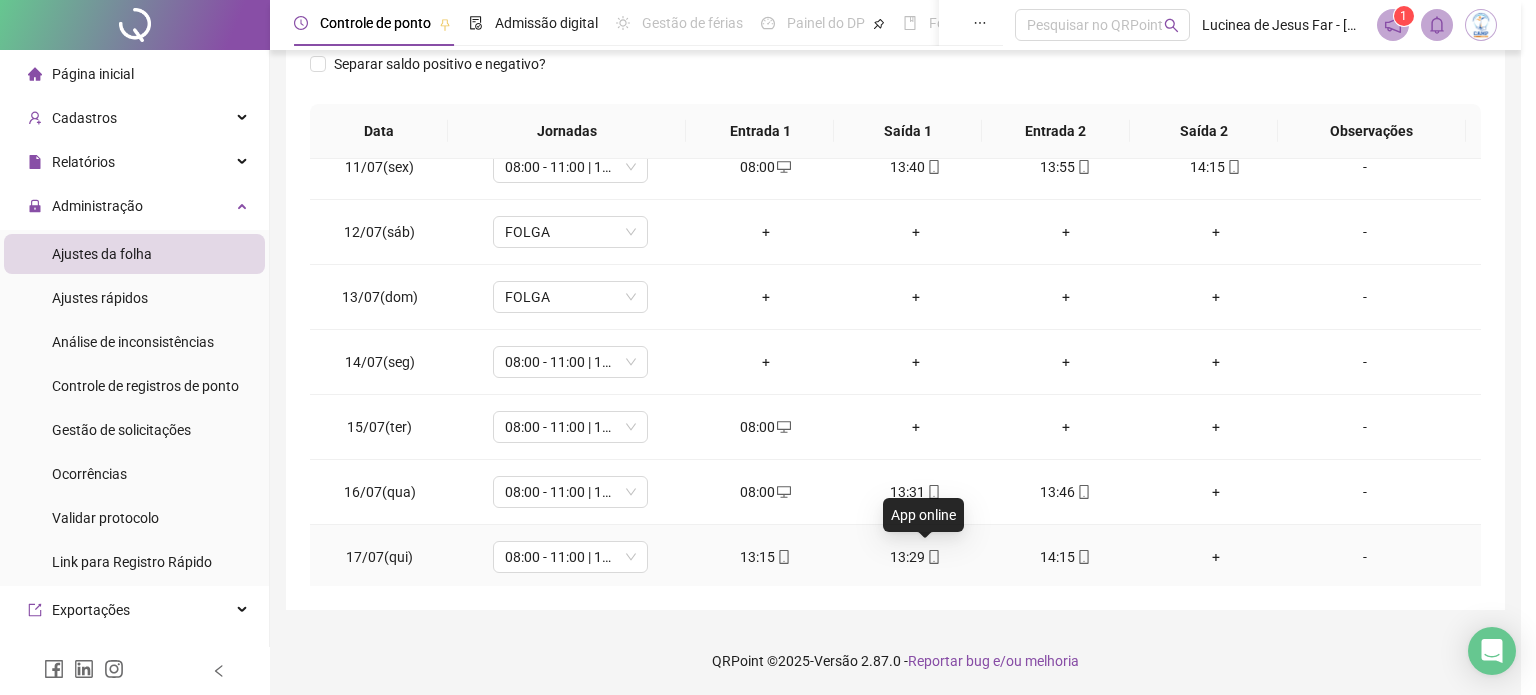 type on "**********" 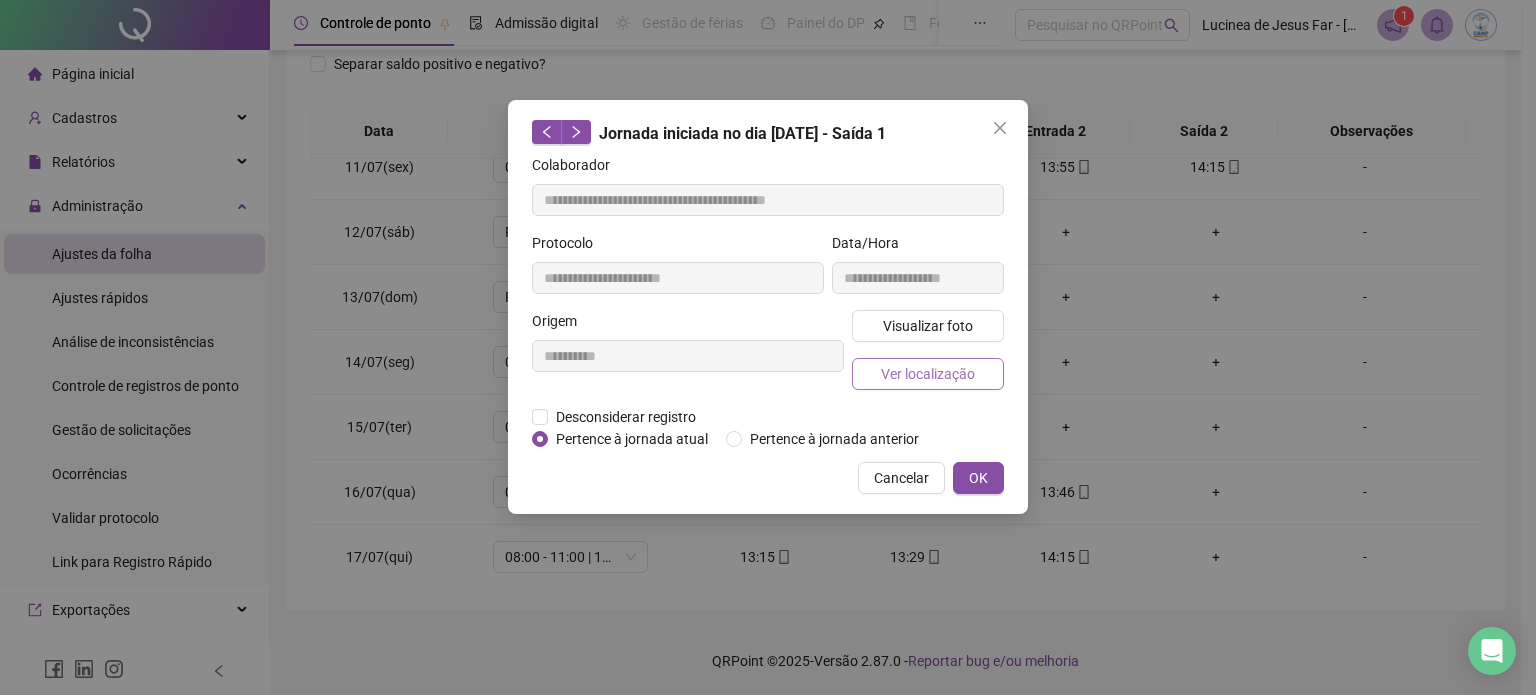 click on "Ver localização" at bounding box center (928, 374) 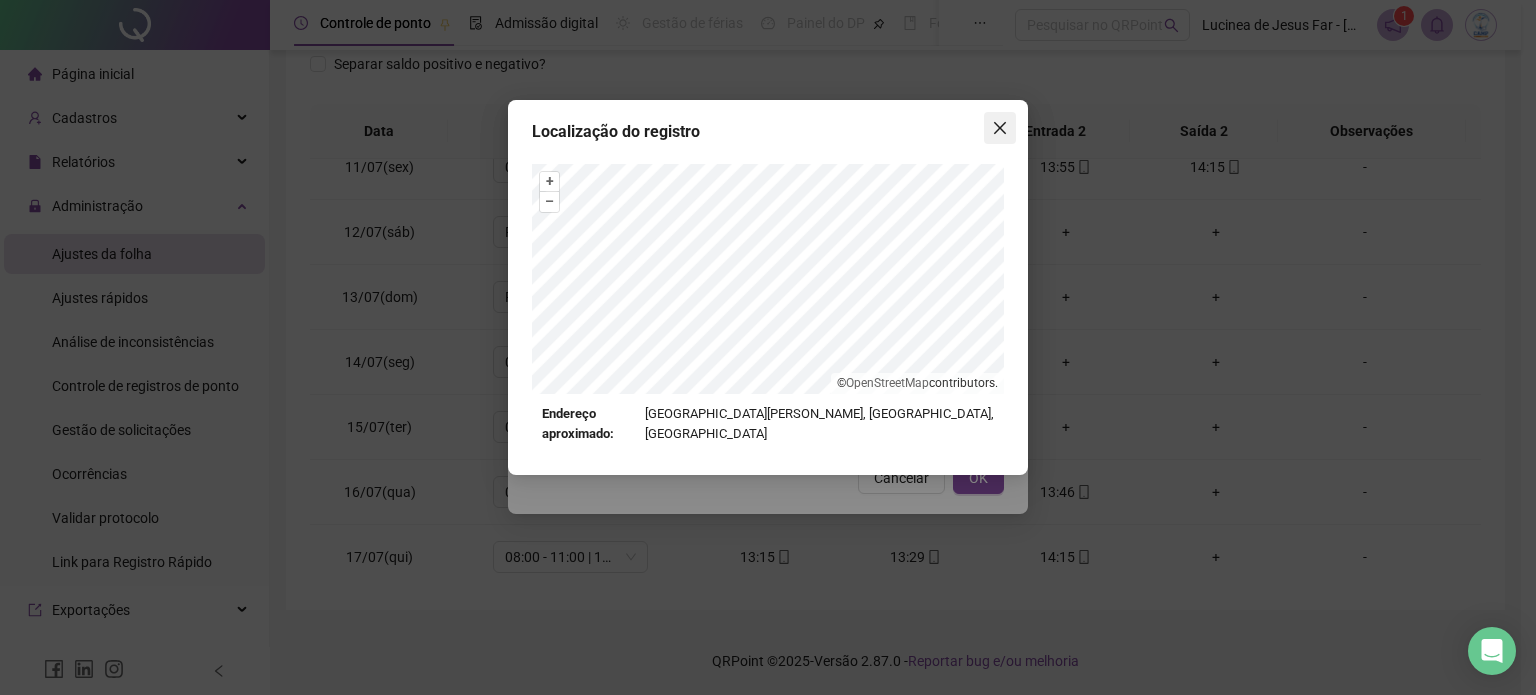click at bounding box center [1000, 128] 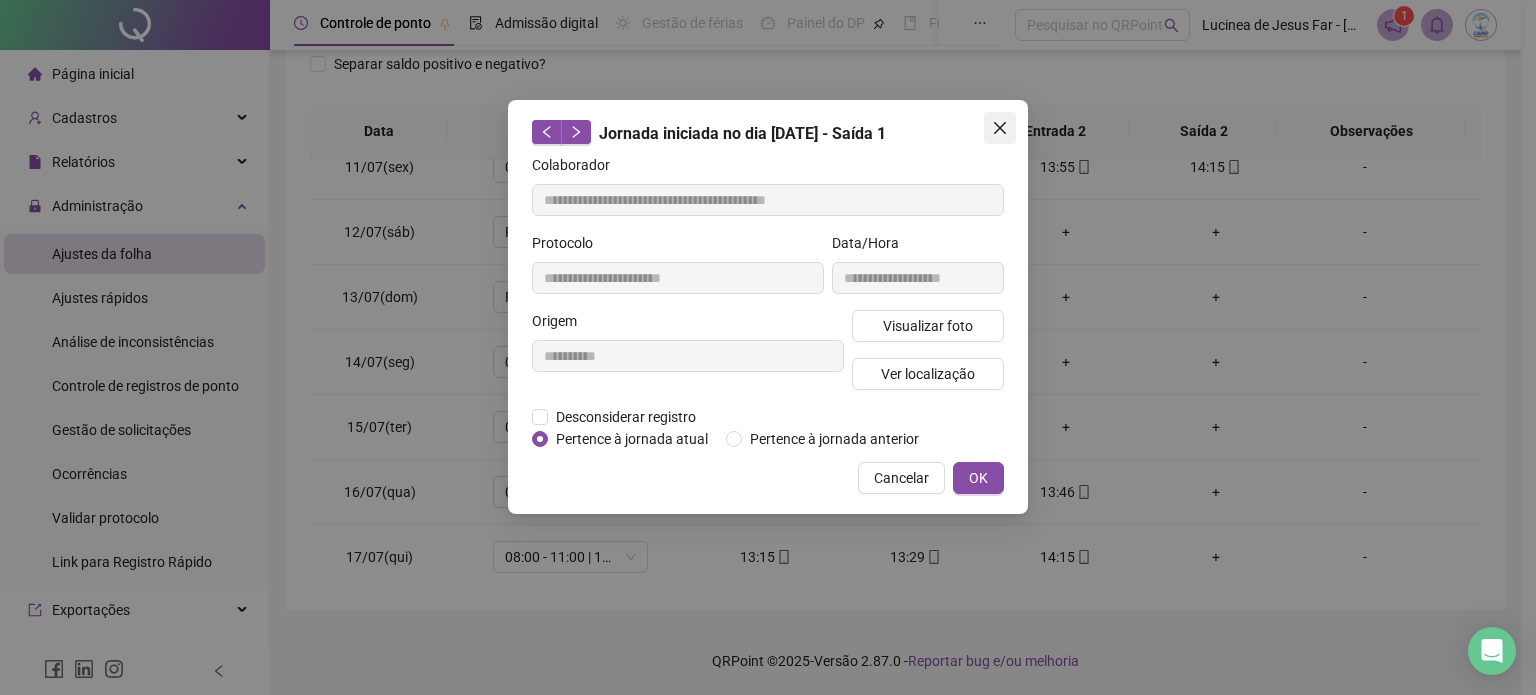 click 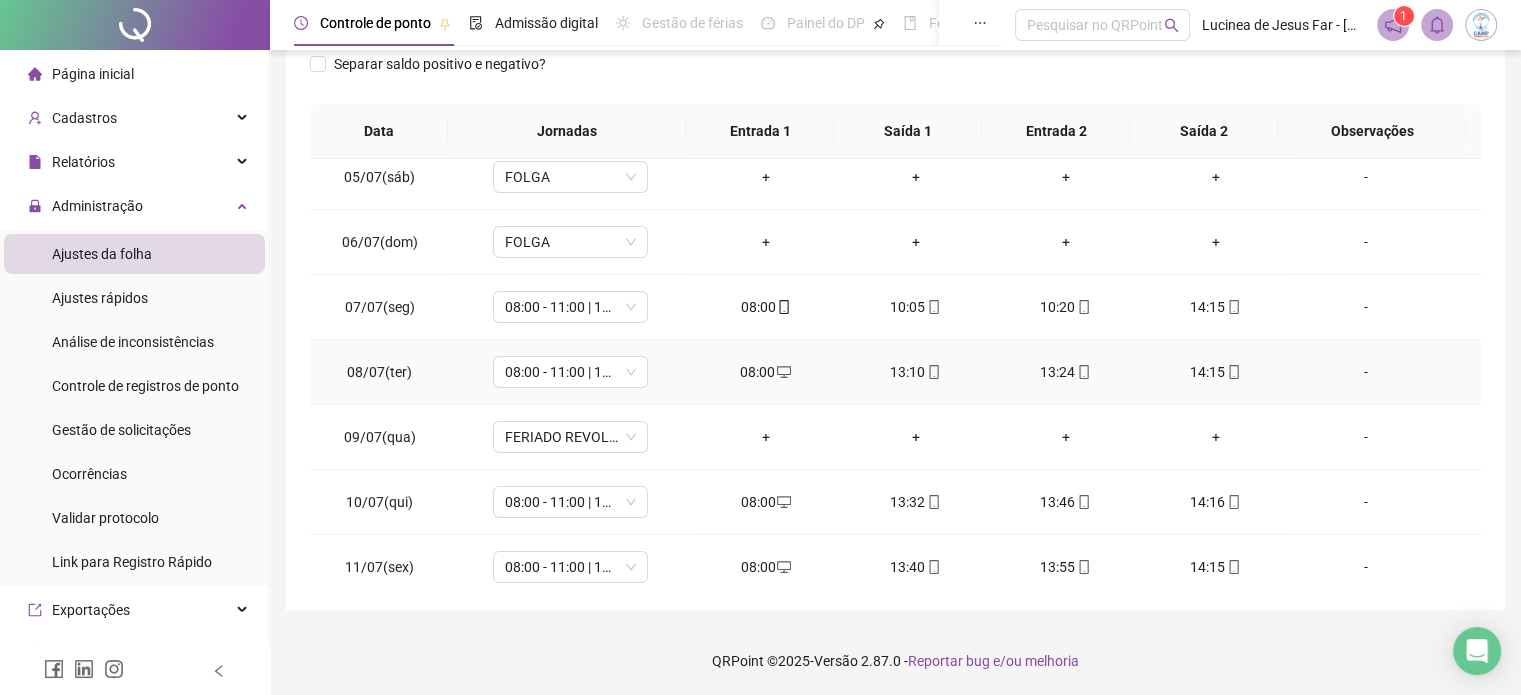 scroll, scrollTop: 0, scrollLeft: 0, axis: both 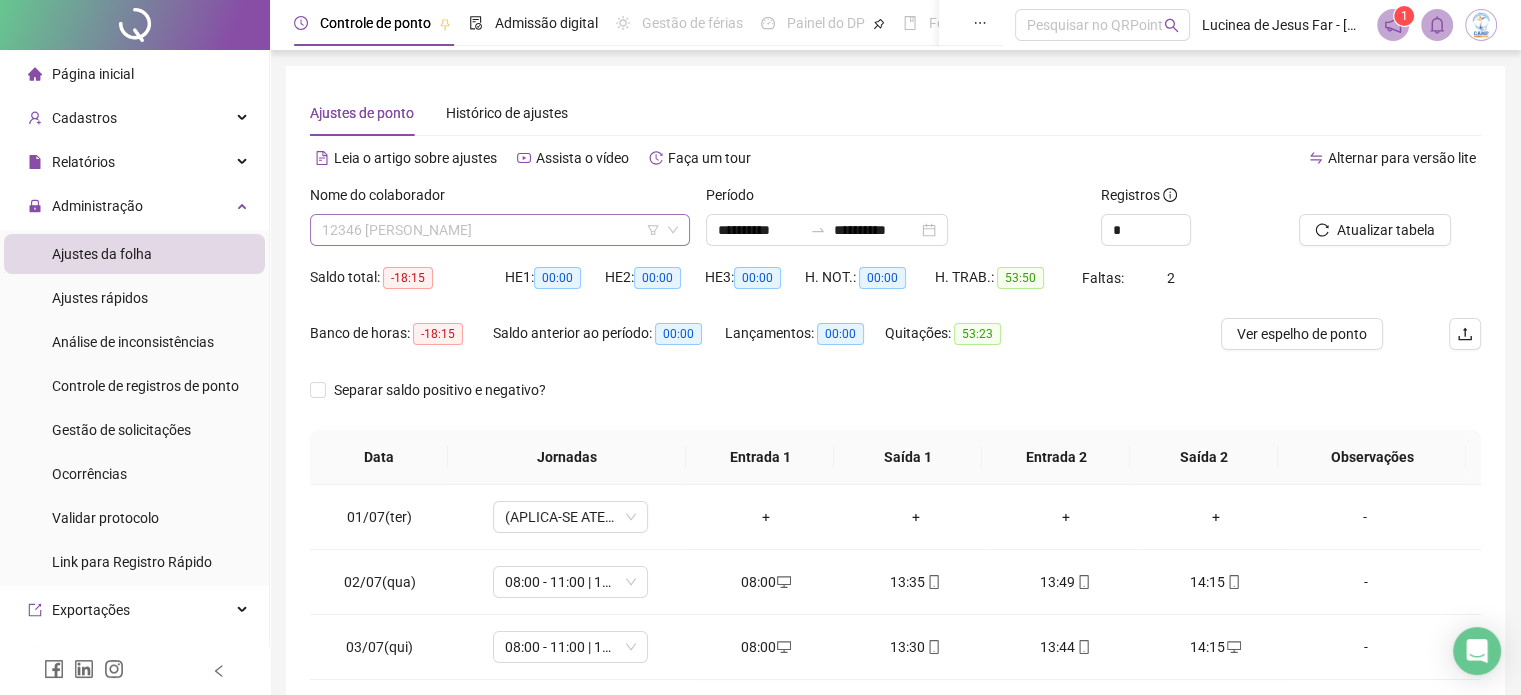click on "12346 [PERSON_NAME]" at bounding box center (500, 230) 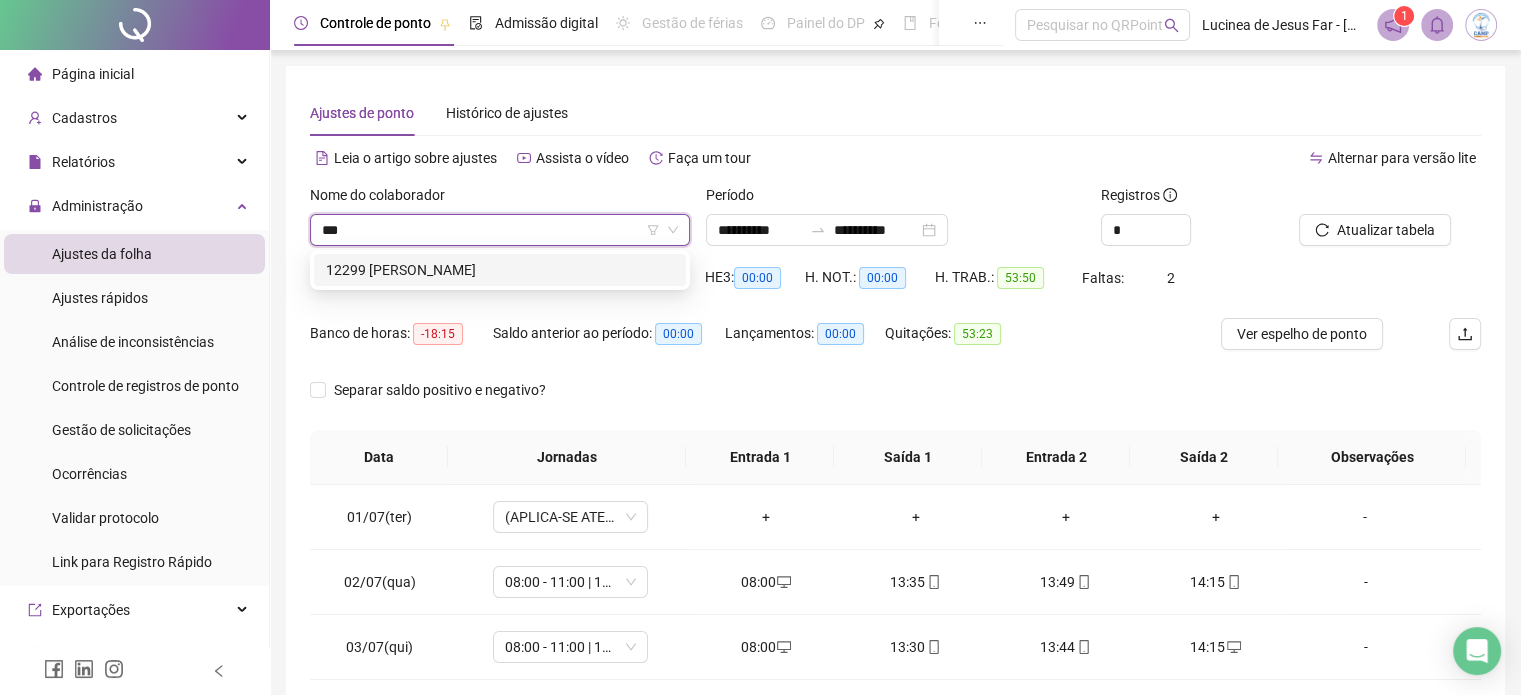 scroll, scrollTop: 0, scrollLeft: 0, axis: both 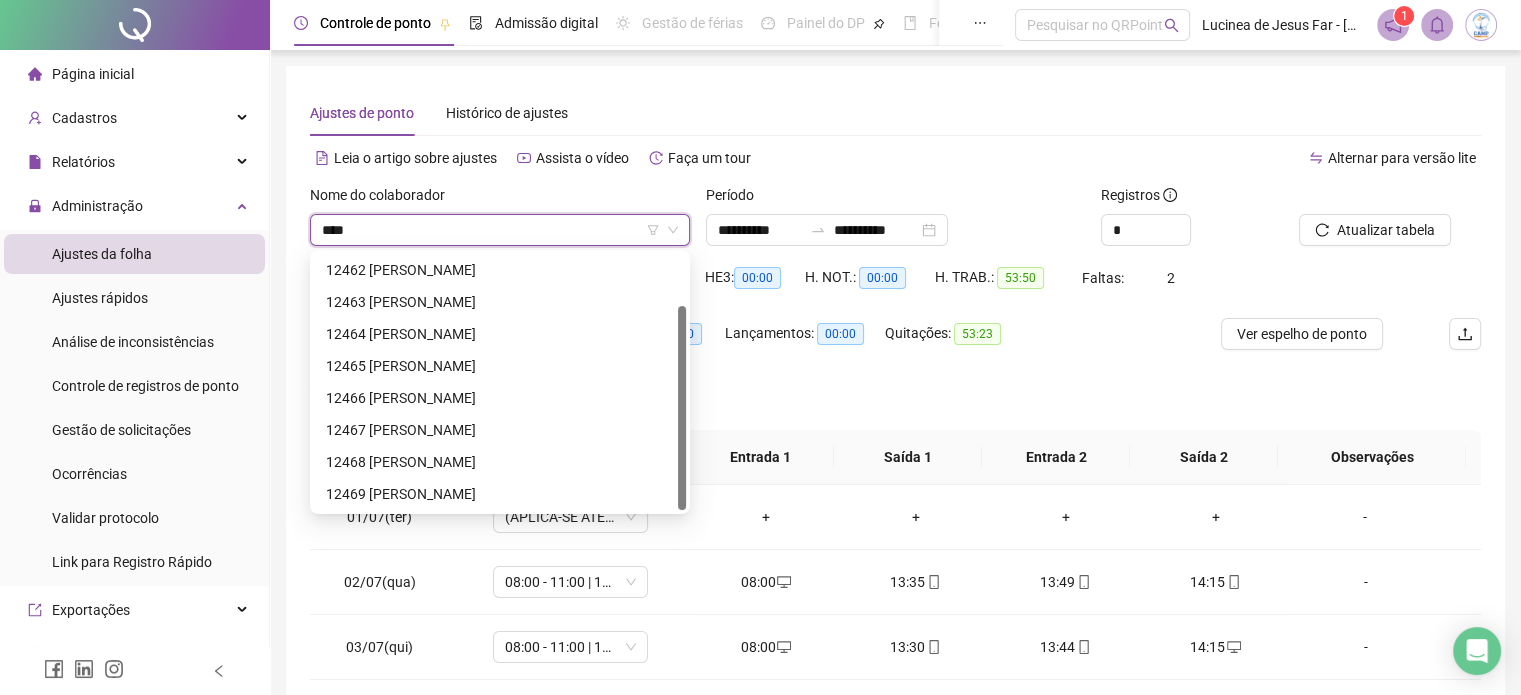 type on "*****" 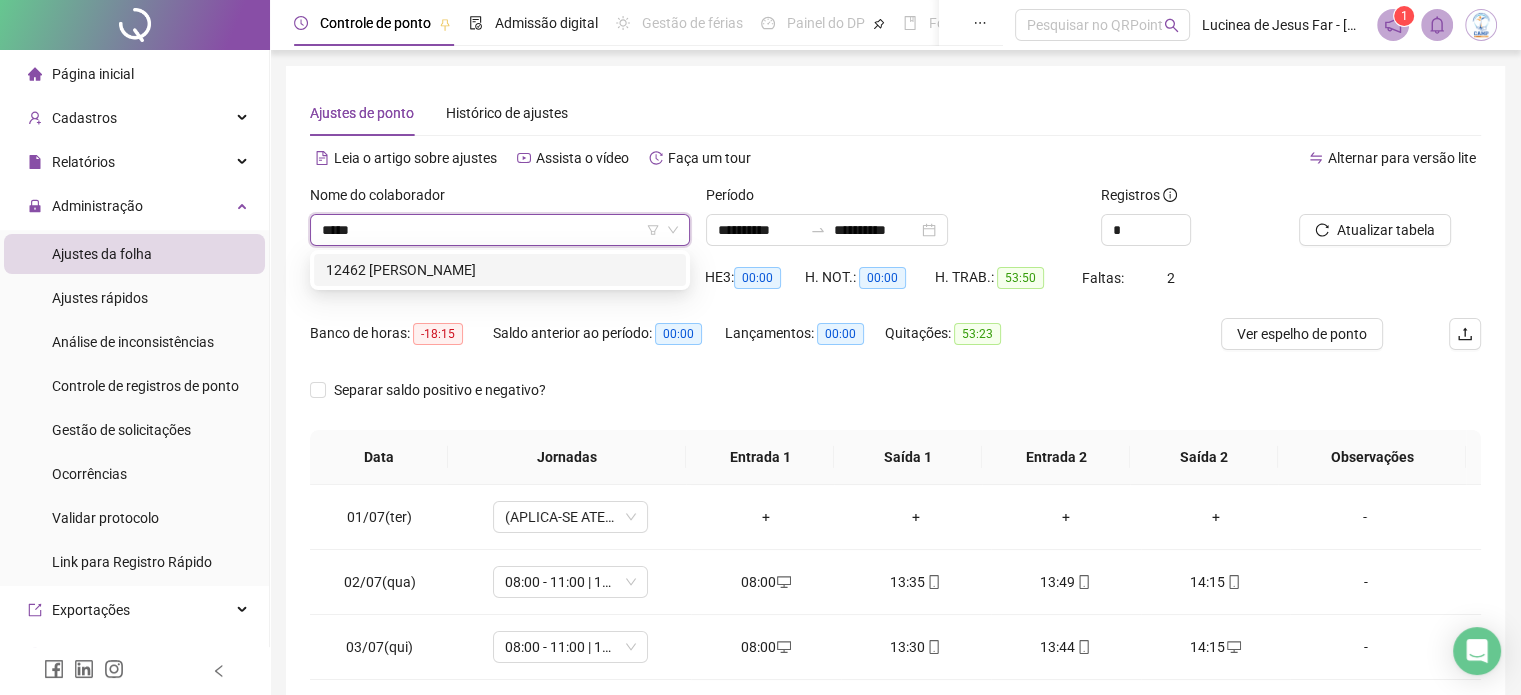 scroll, scrollTop: 0, scrollLeft: 0, axis: both 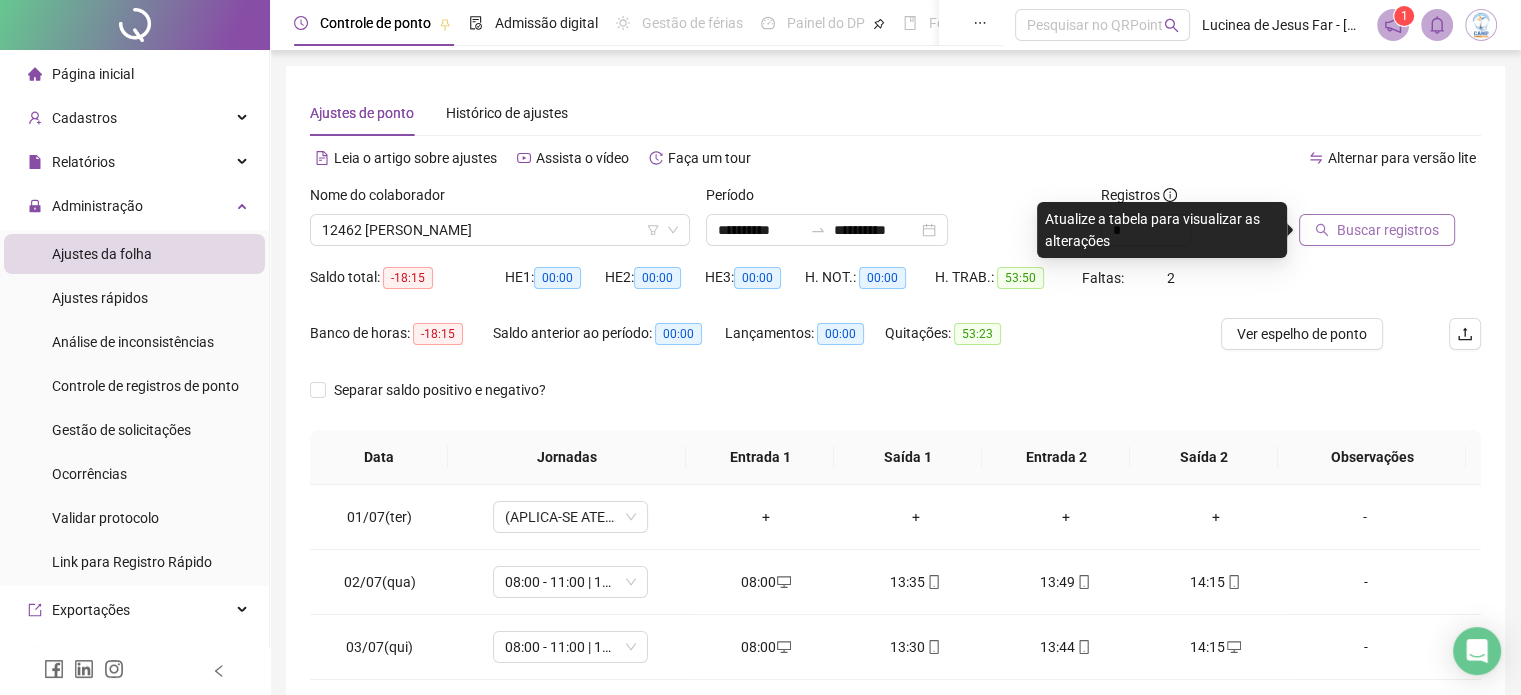 click on "Buscar registros" at bounding box center (1388, 230) 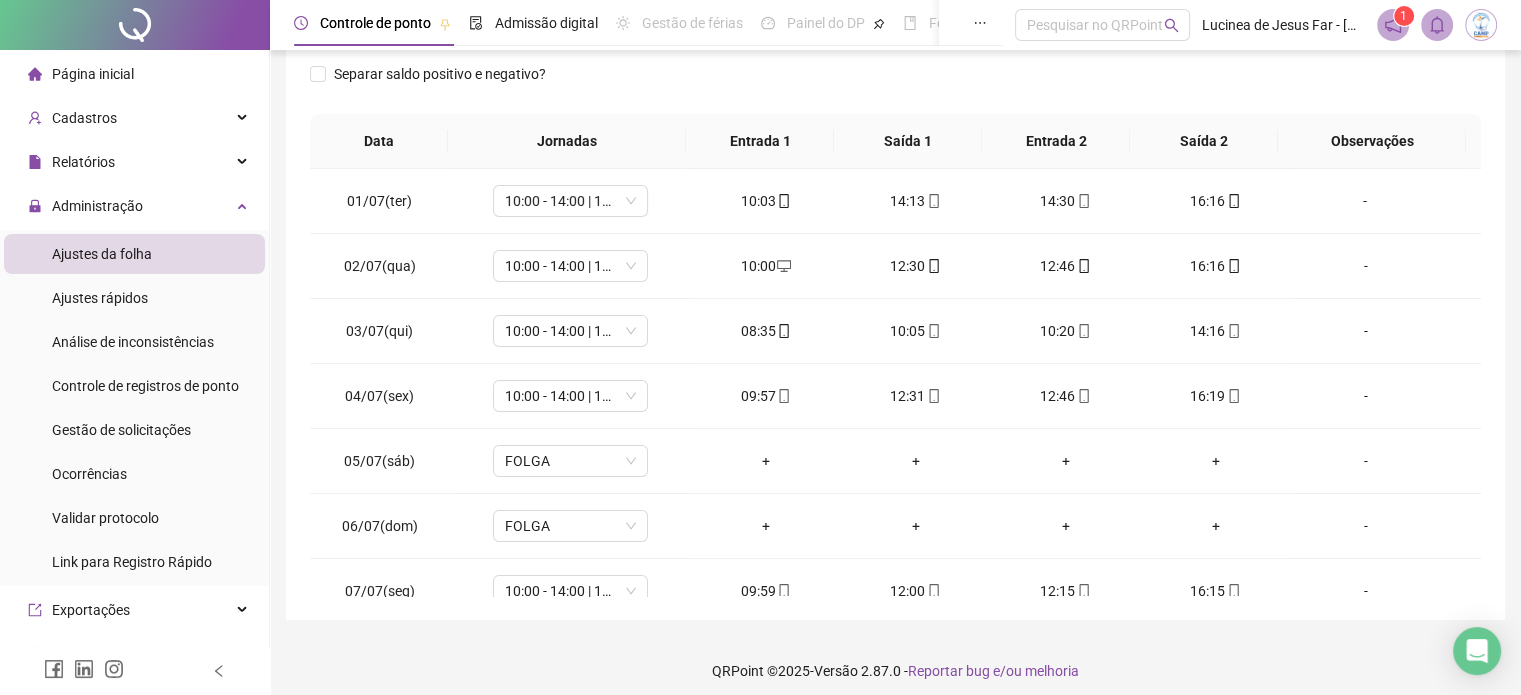 scroll, scrollTop: 326, scrollLeft: 0, axis: vertical 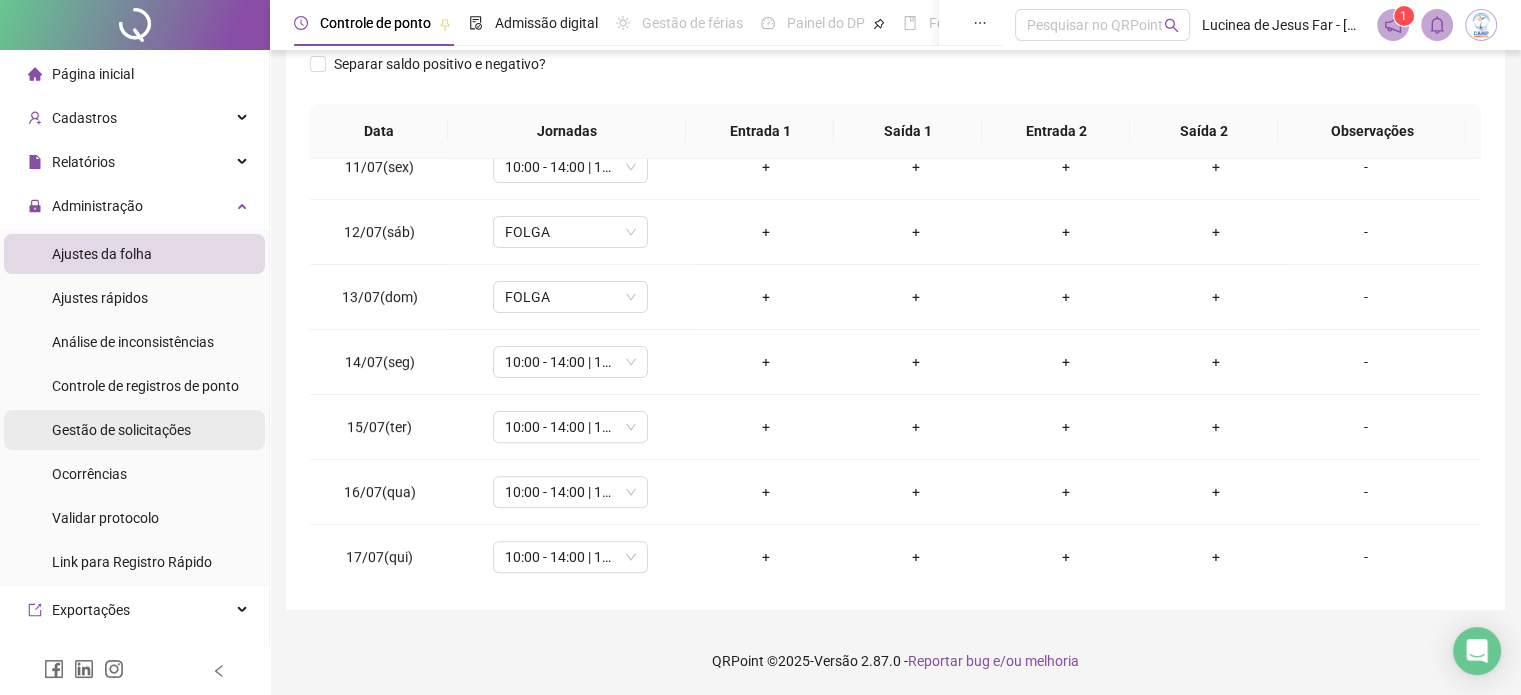 click on "Gestão de solicitações" at bounding box center [121, 430] 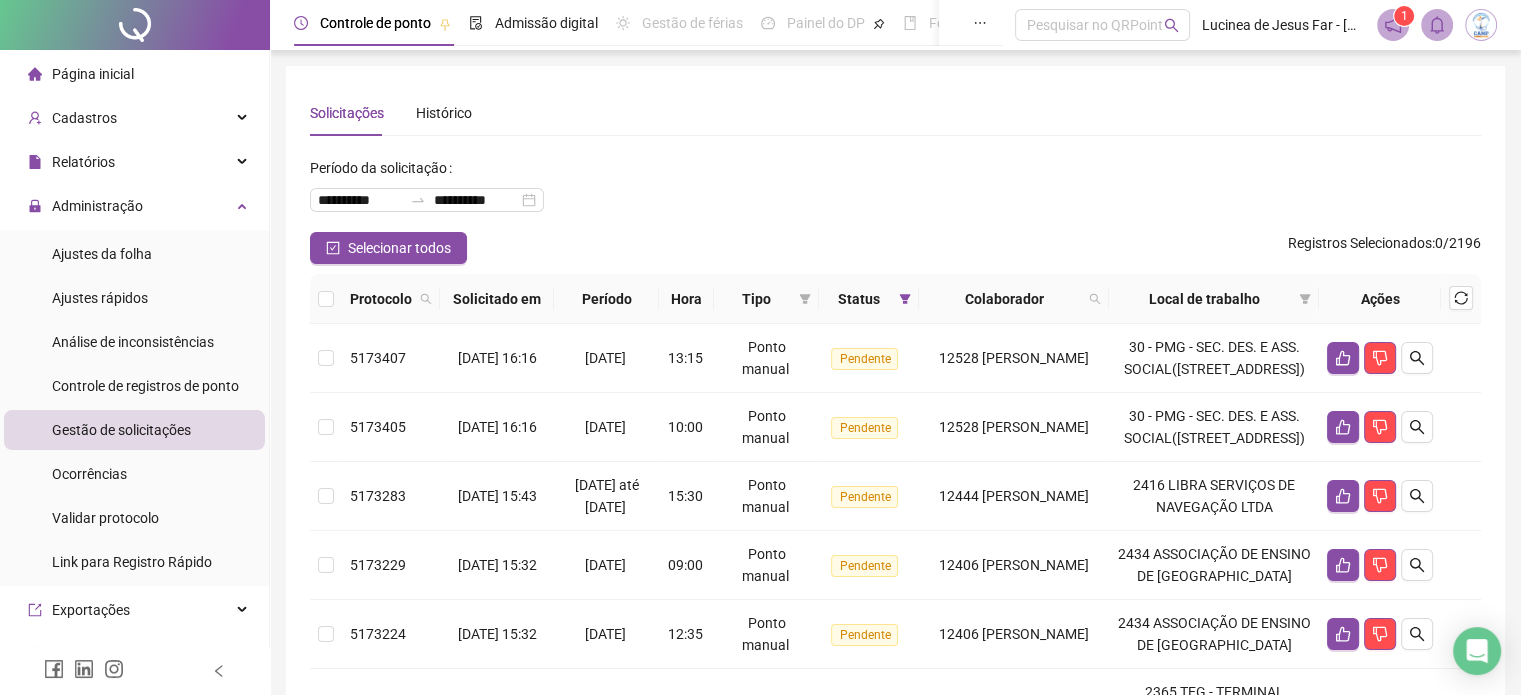 click on "Status" at bounding box center [859, 299] 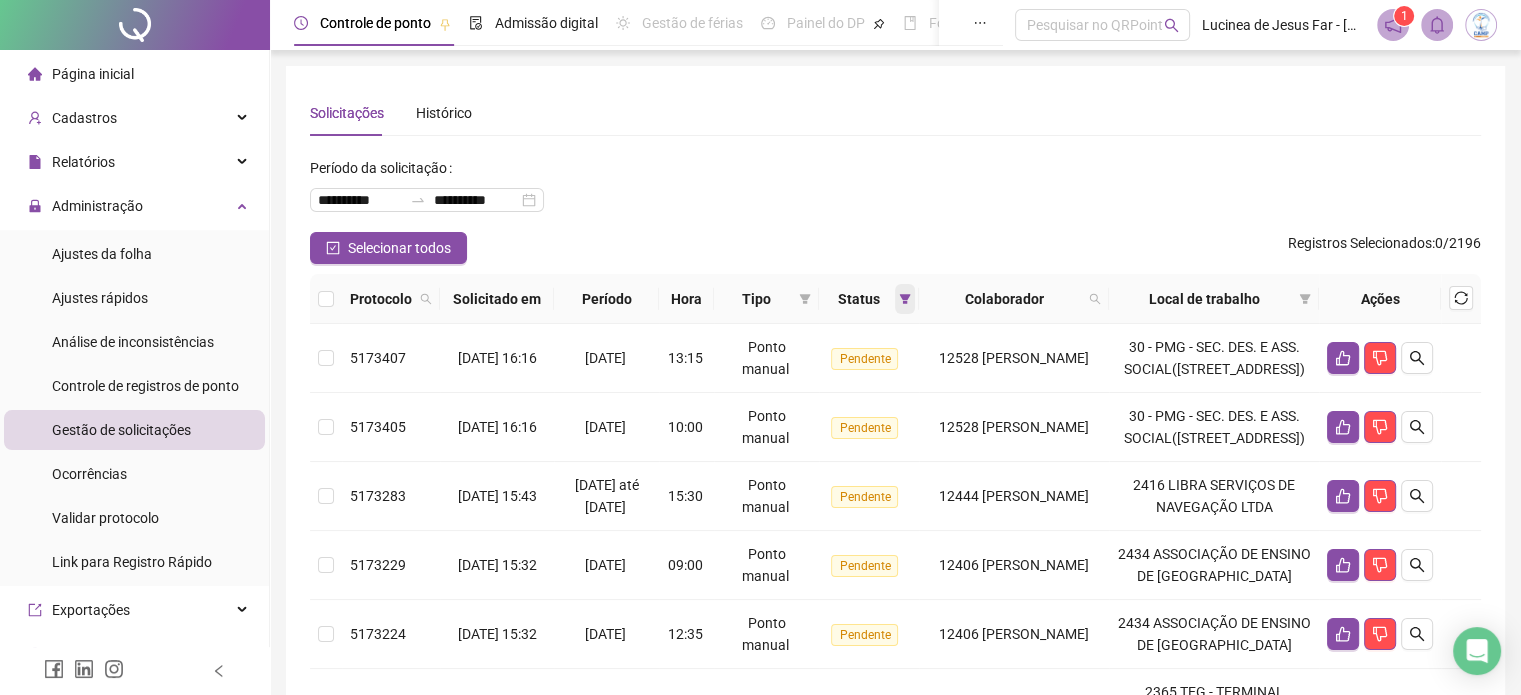 click 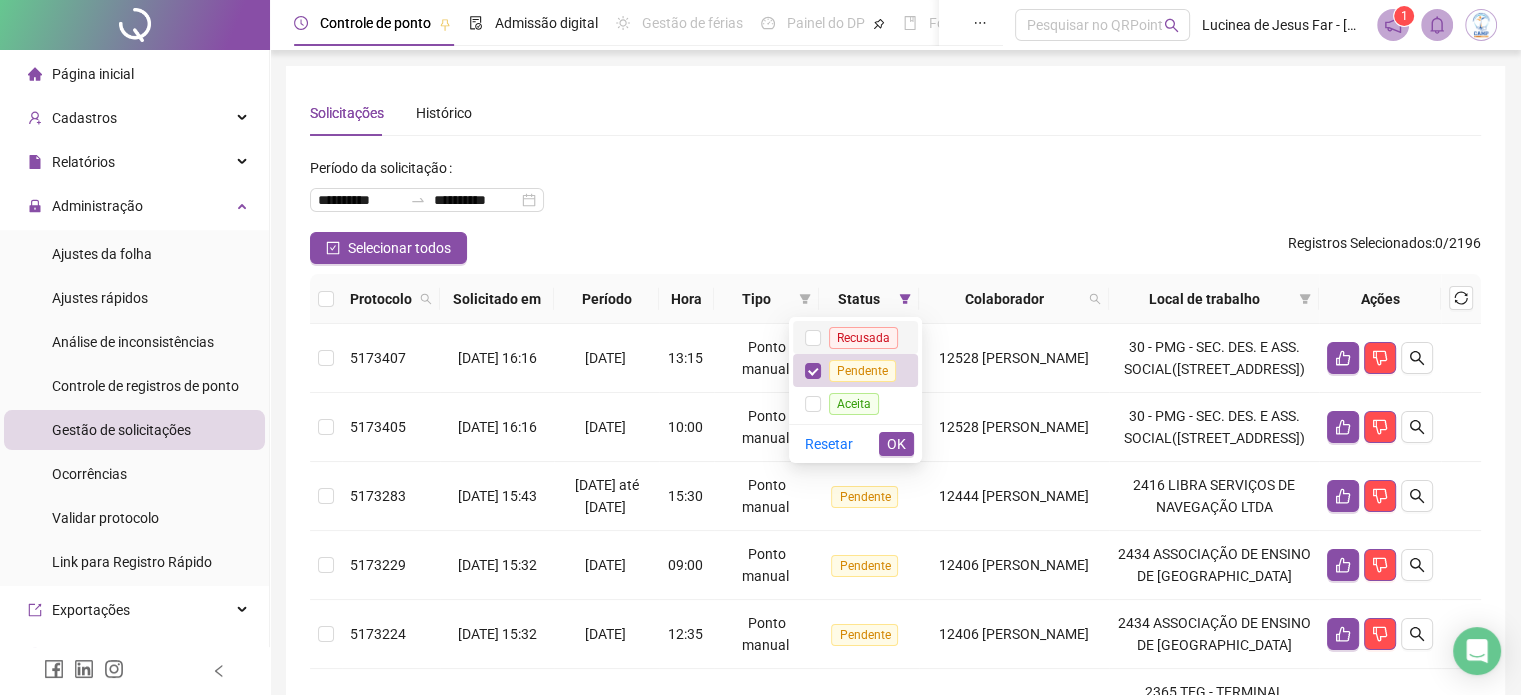 click on "Recusada" at bounding box center (863, 338) 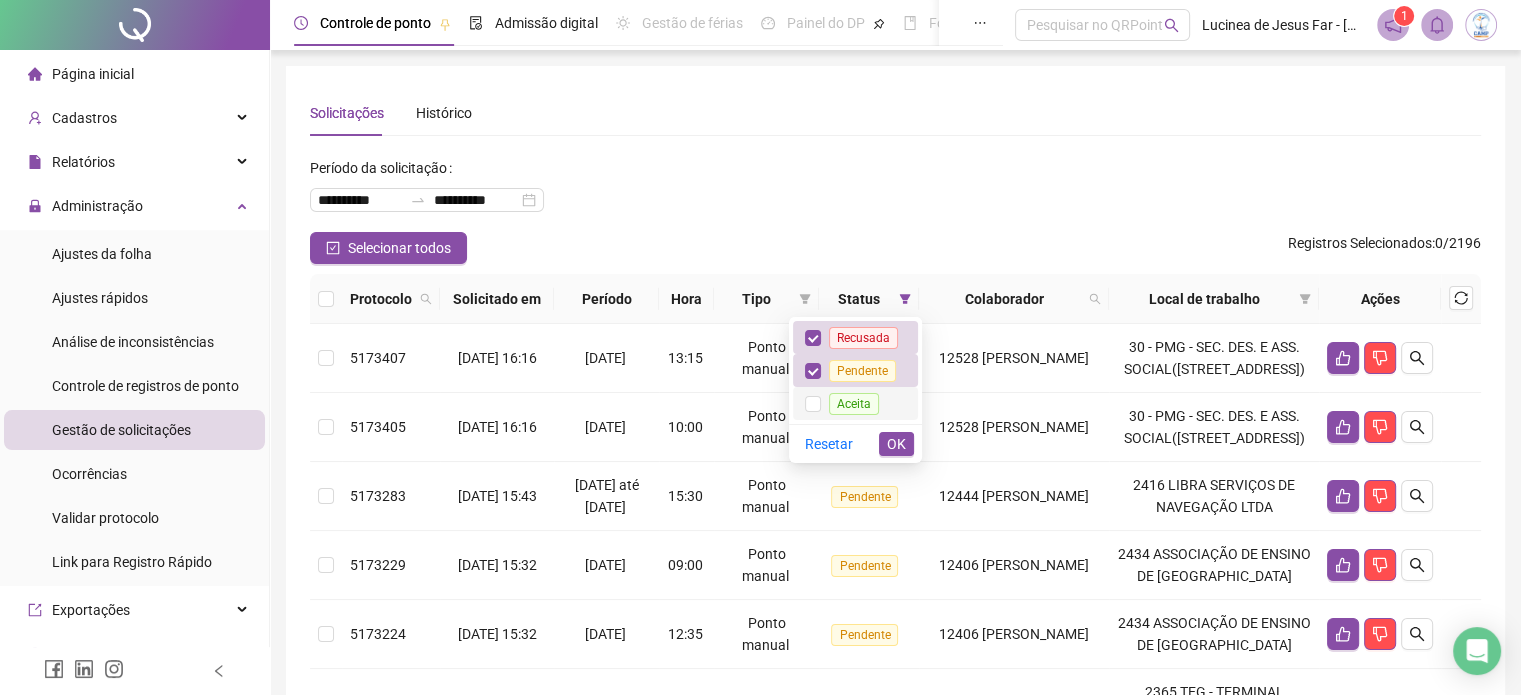 click on "Aceita" at bounding box center (854, 404) 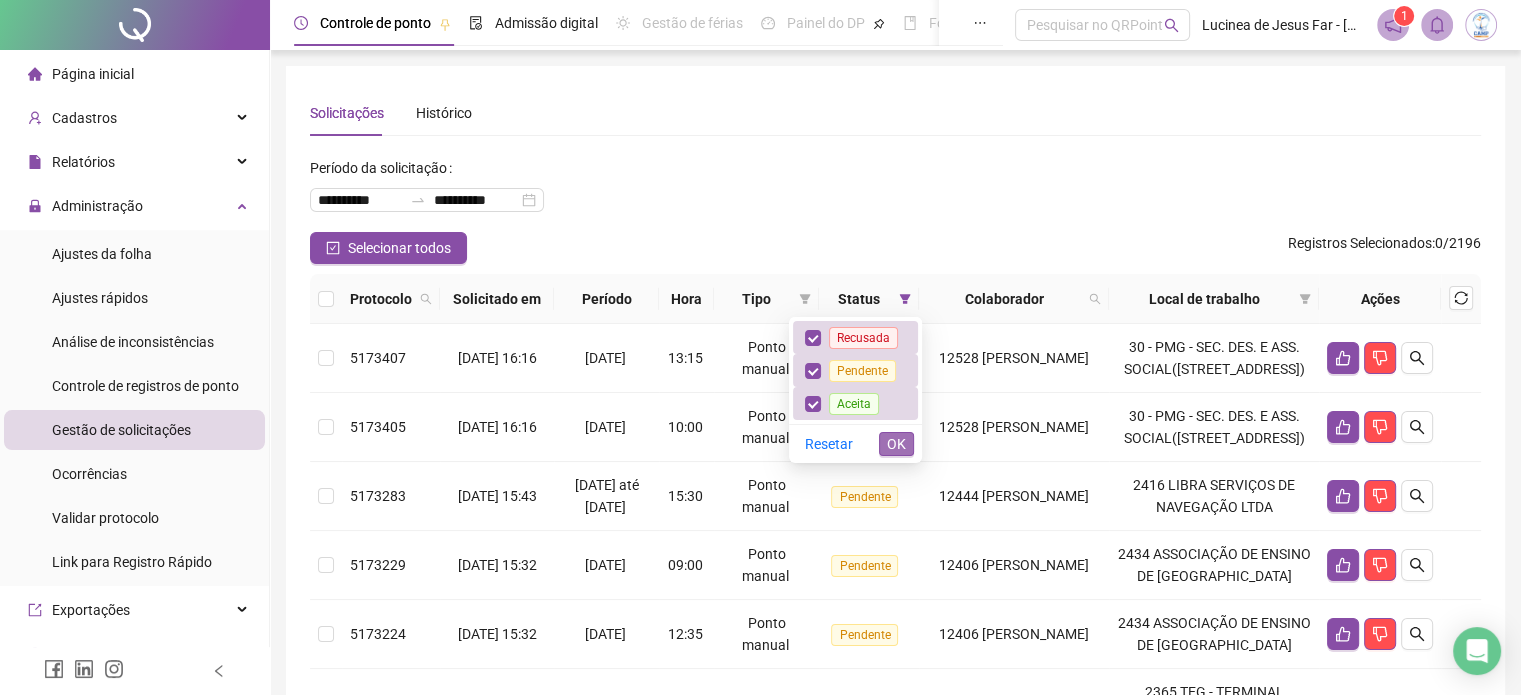 click on "OK" at bounding box center (896, 444) 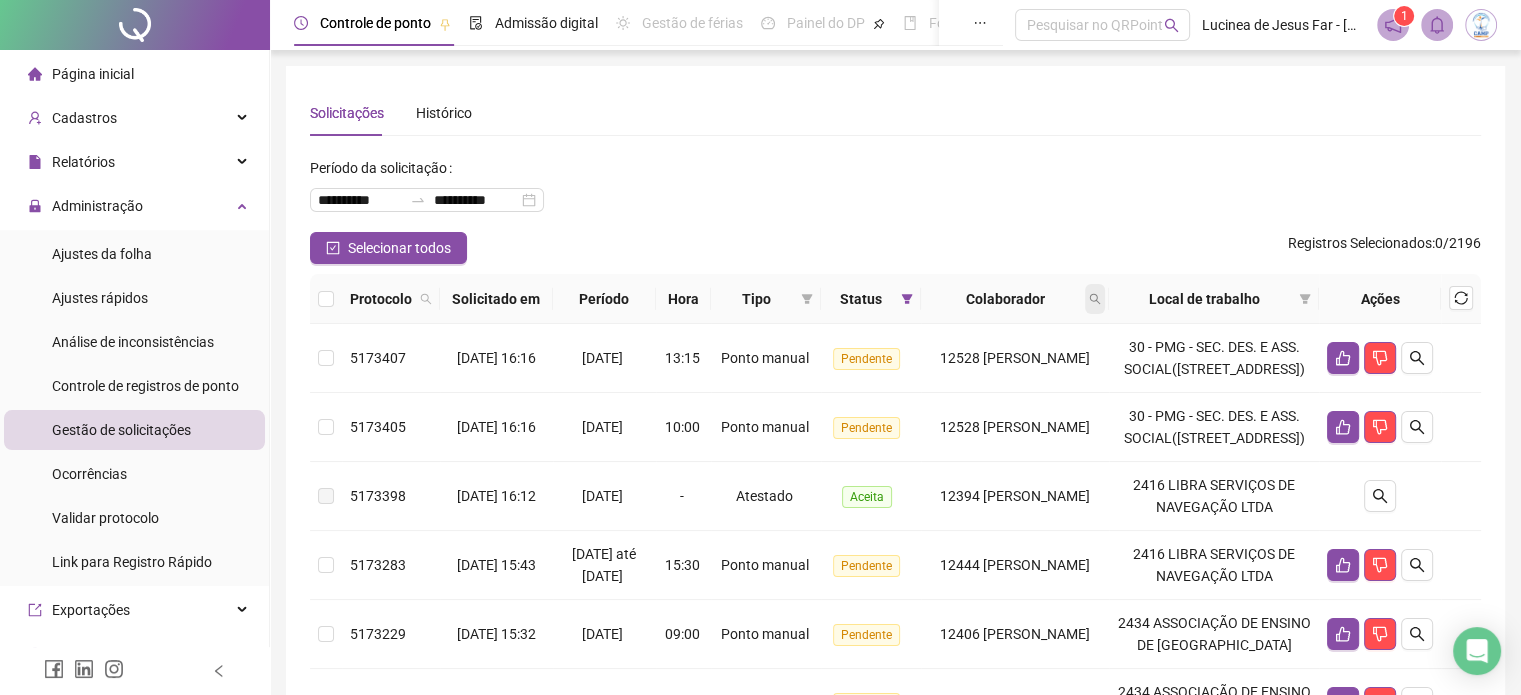 click at bounding box center (1095, 299) 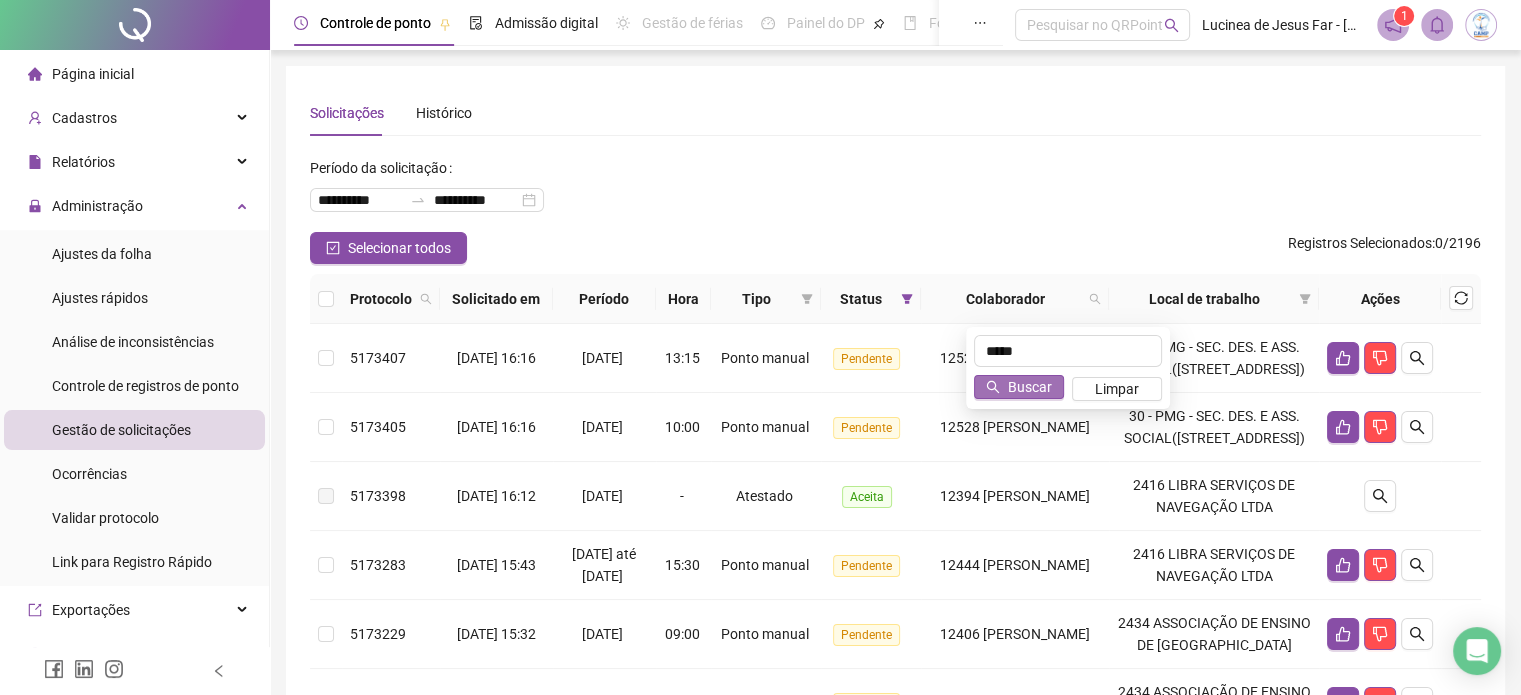 click on "Buscar" at bounding box center [1030, 387] 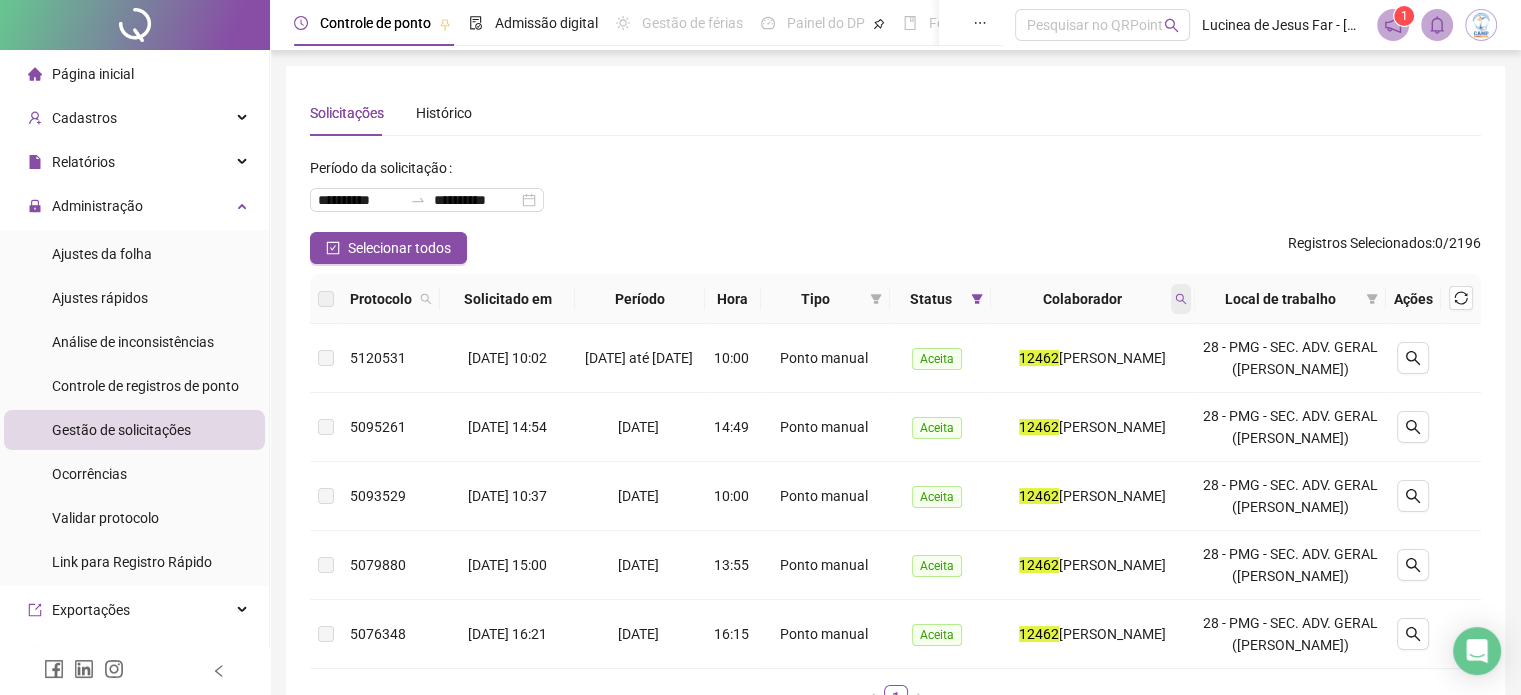 click at bounding box center [1181, 299] 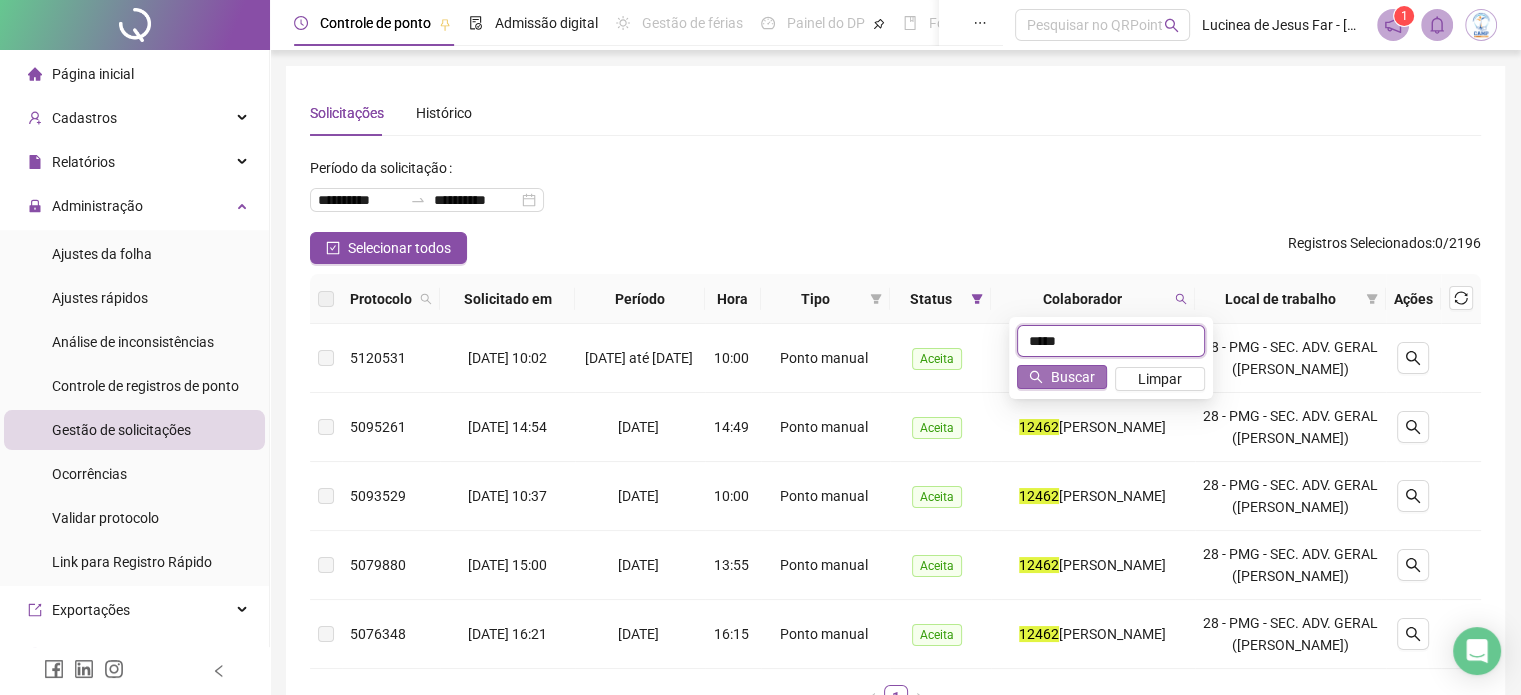 type on "*****" 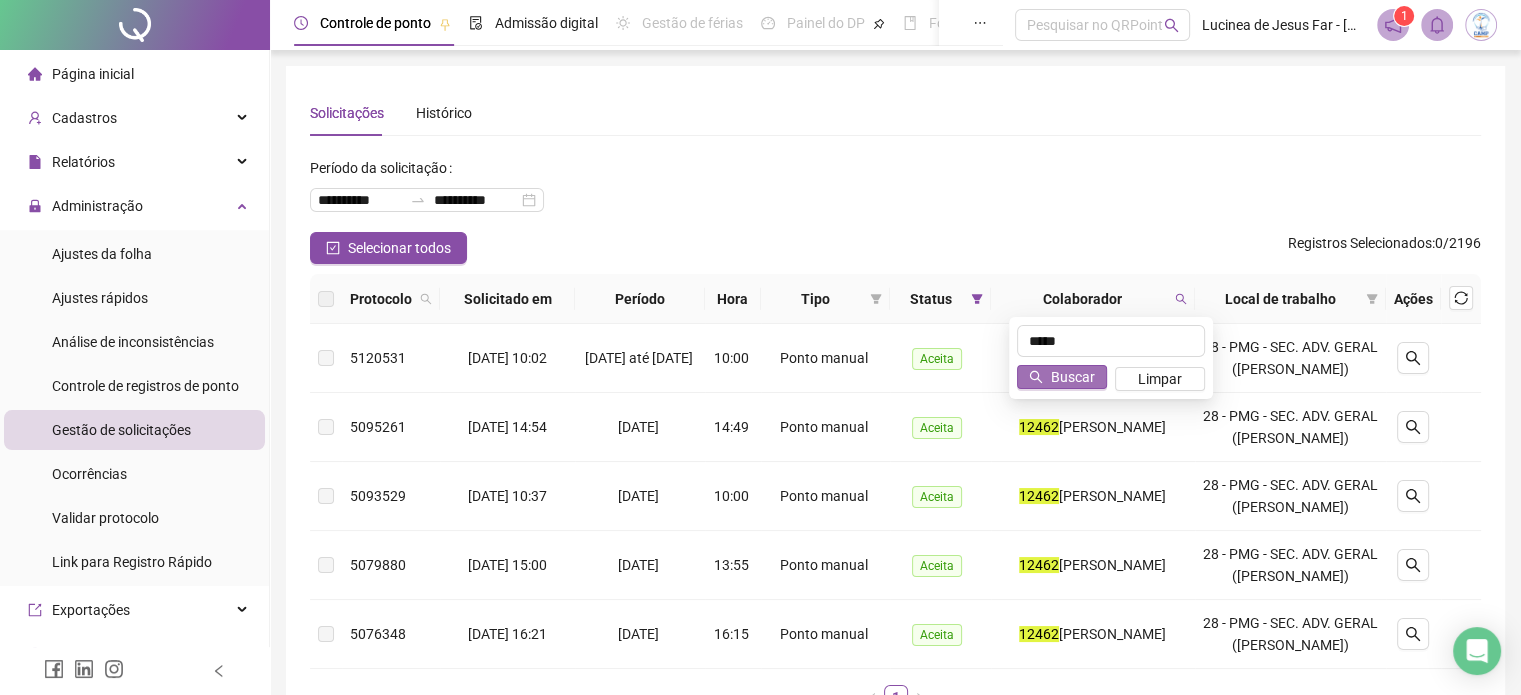 click on "Buscar" at bounding box center (1062, 377) 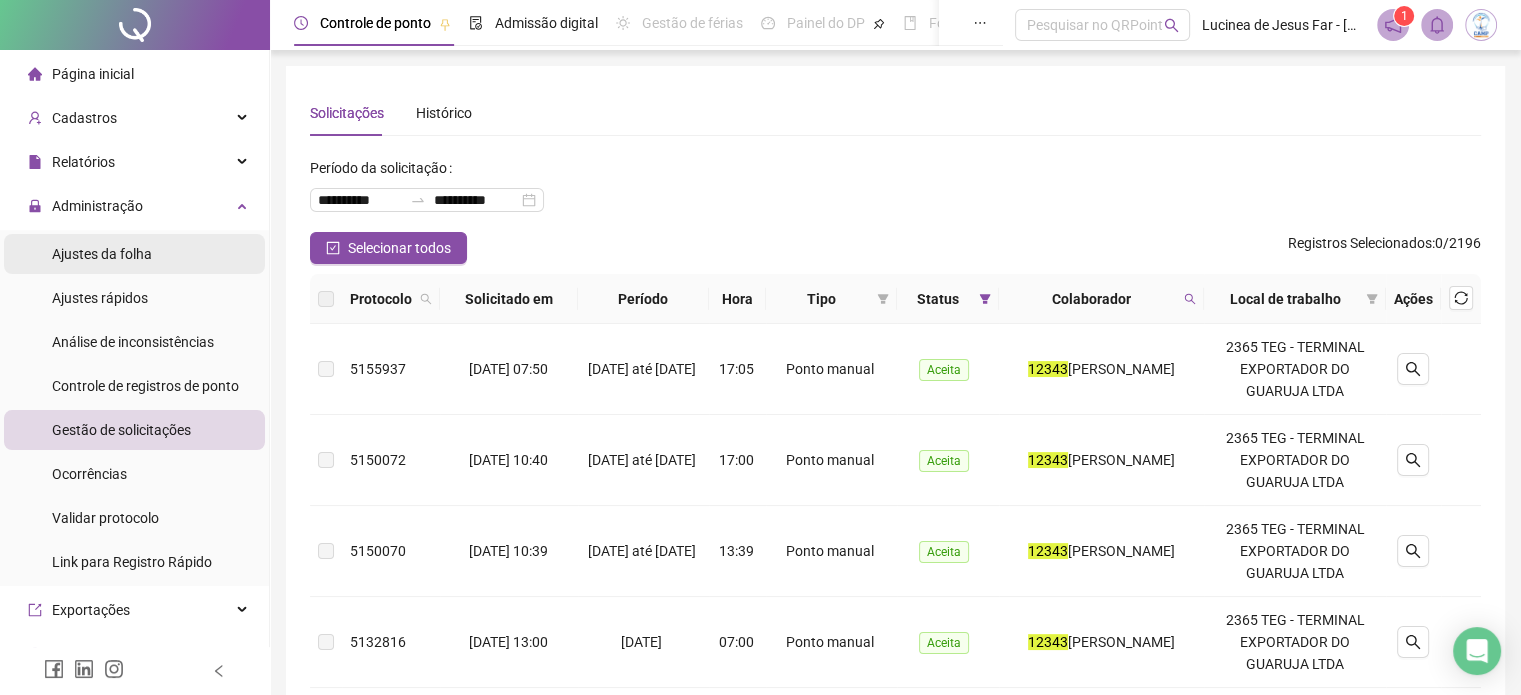click on "Ajustes da folha" at bounding box center [102, 254] 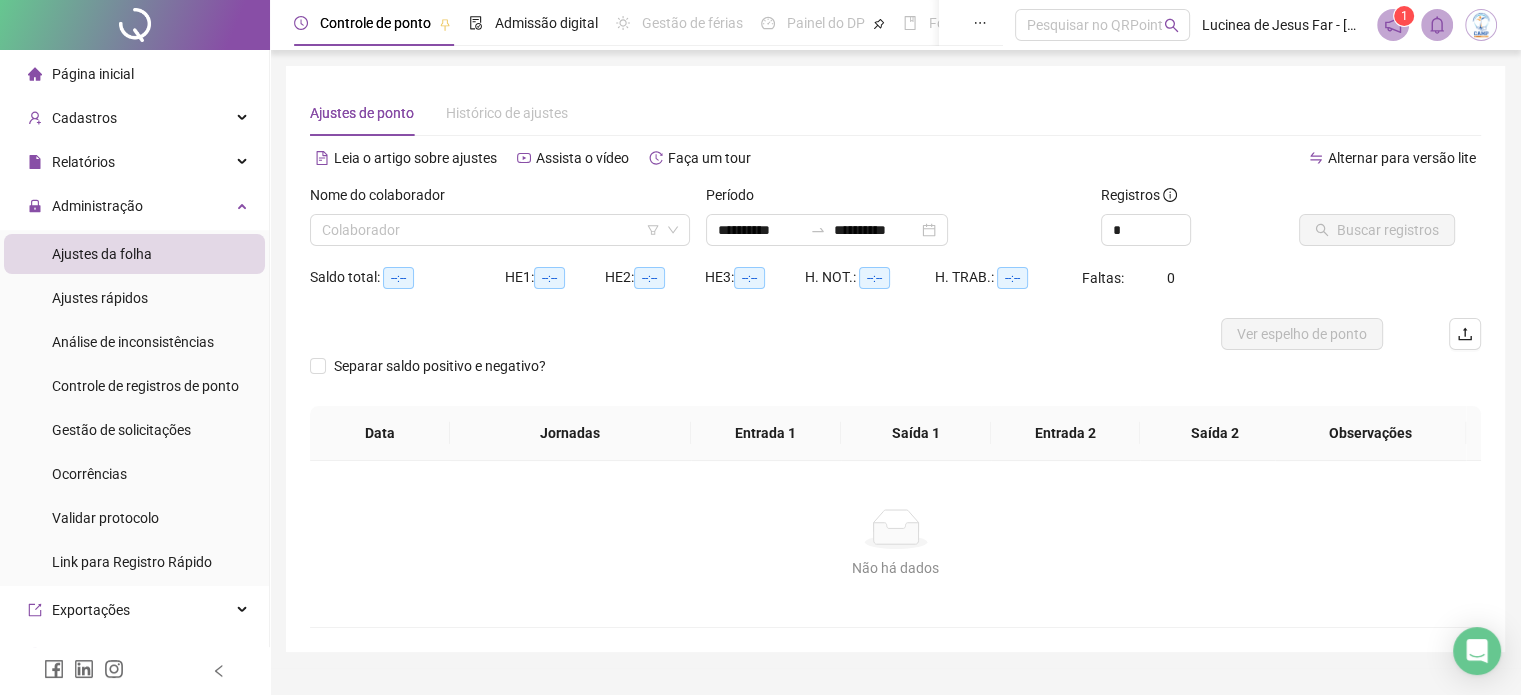 type on "**********" 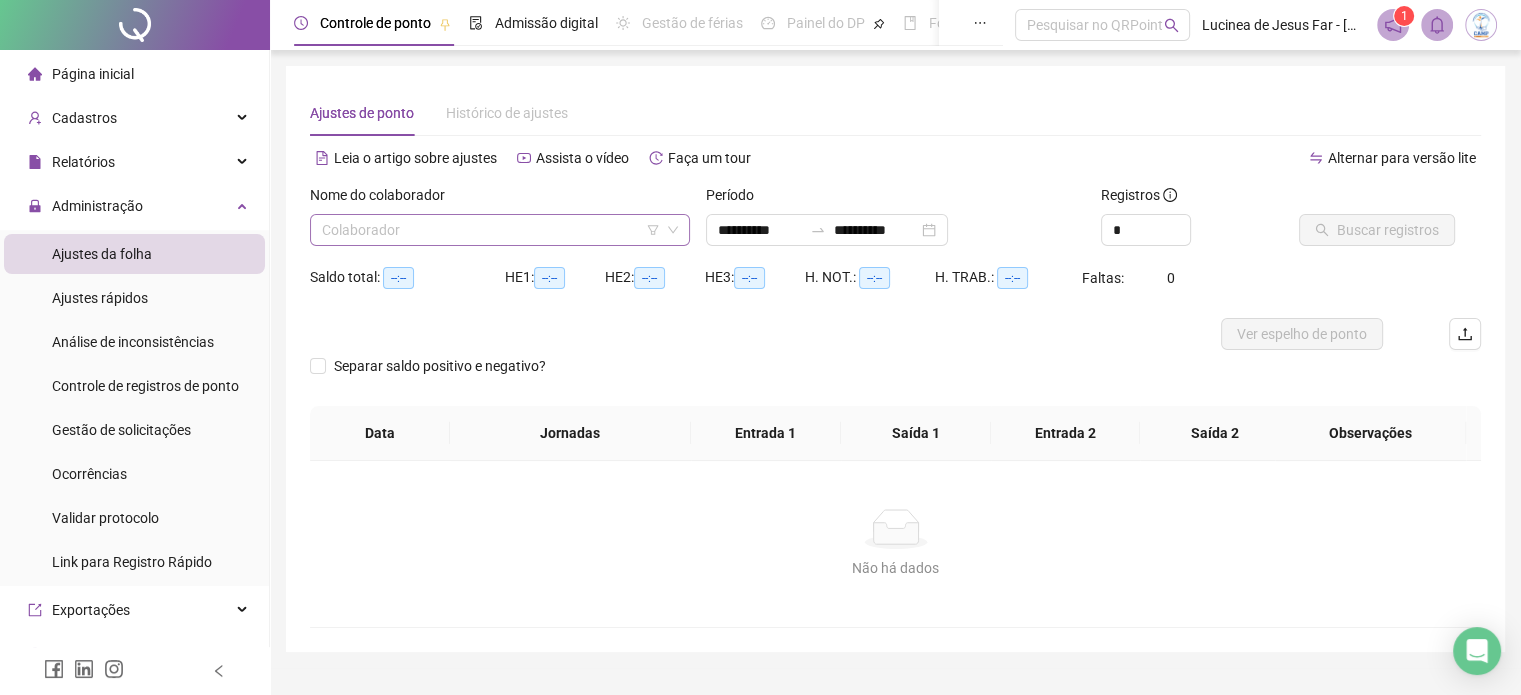 click at bounding box center (494, 230) 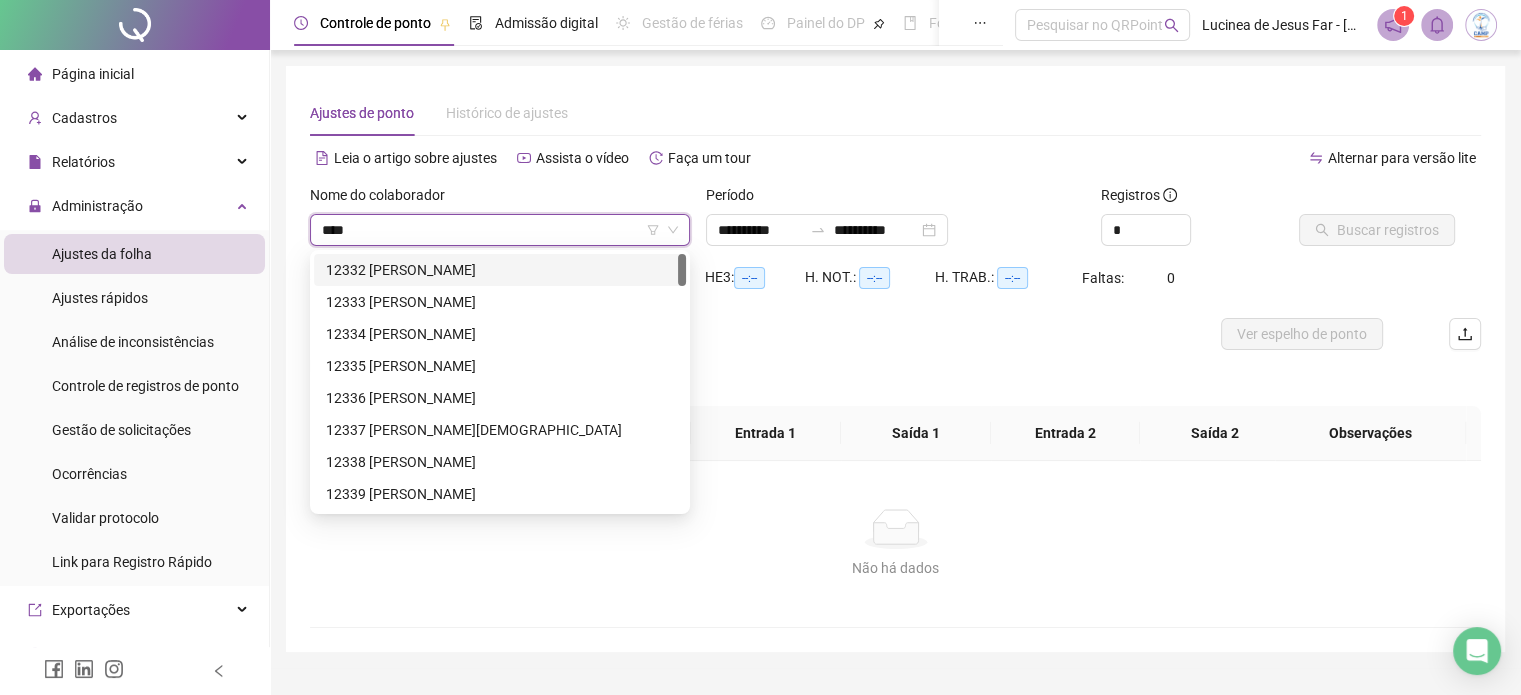 type on "*****" 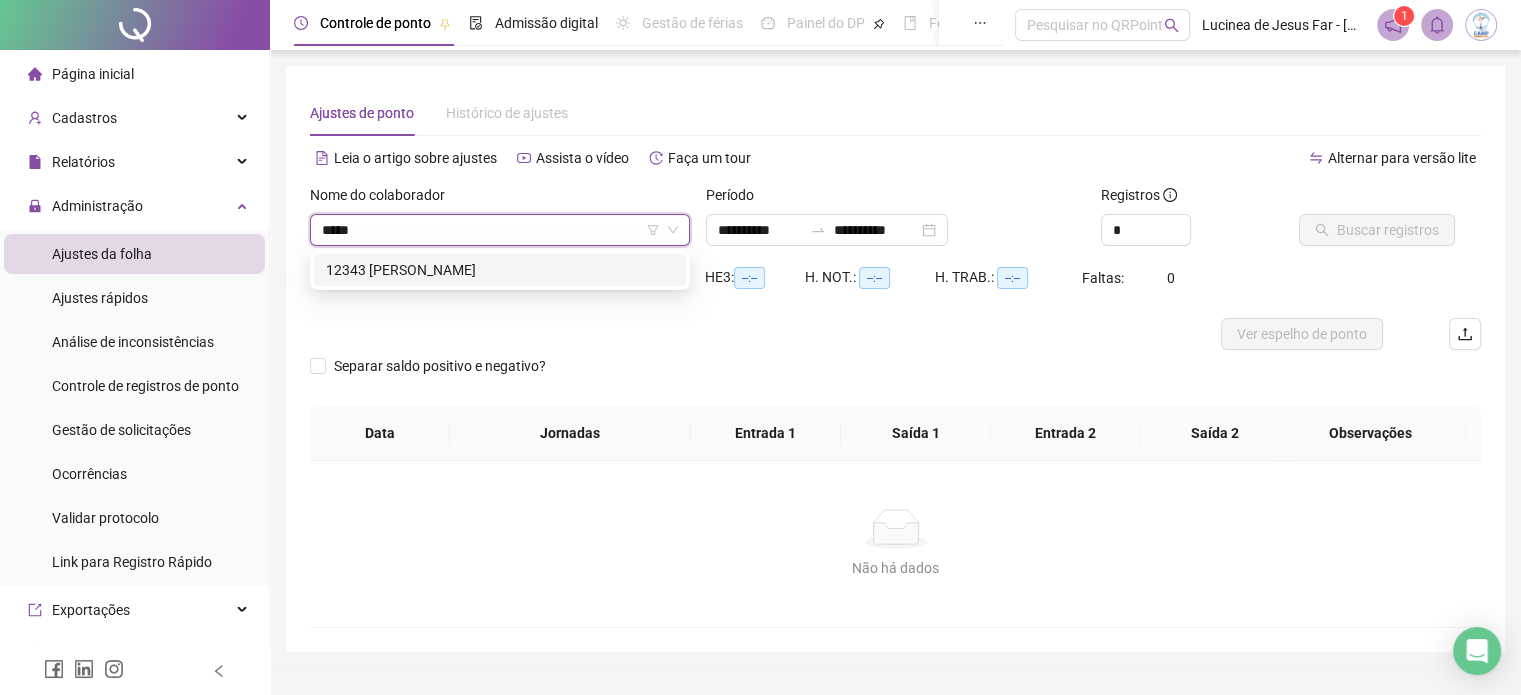 click on "12343 [PERSON_NAME]" at bounding box center [500, 270] 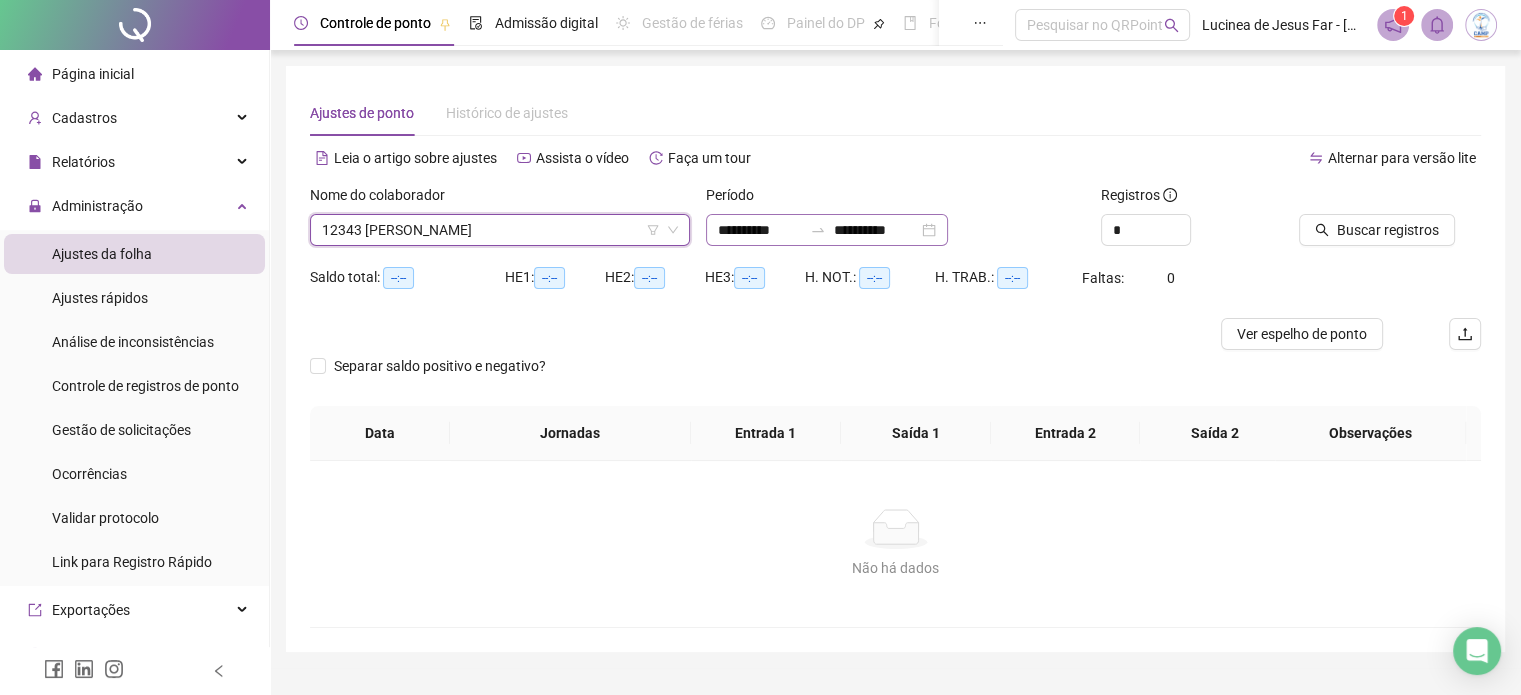 click on "**********" at bounding box center (827, 230) 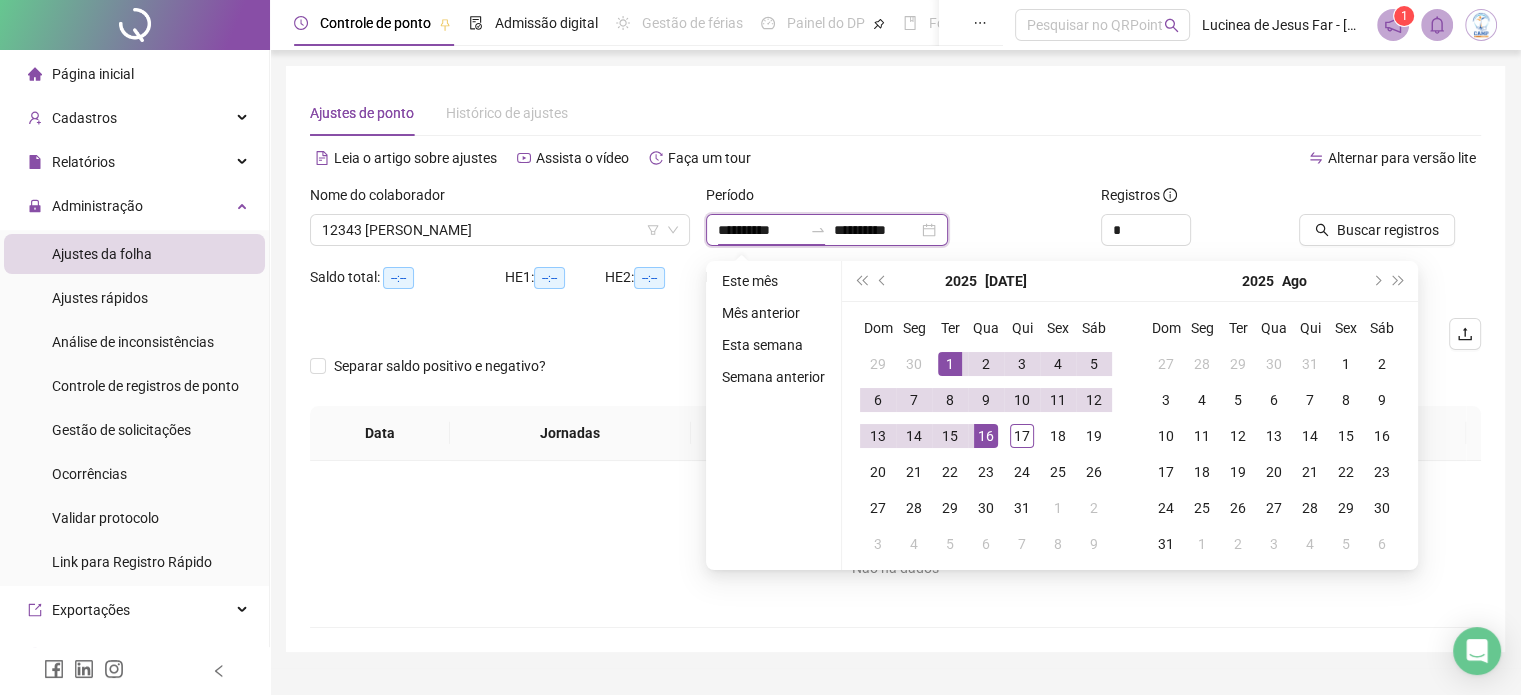 type on "**********" 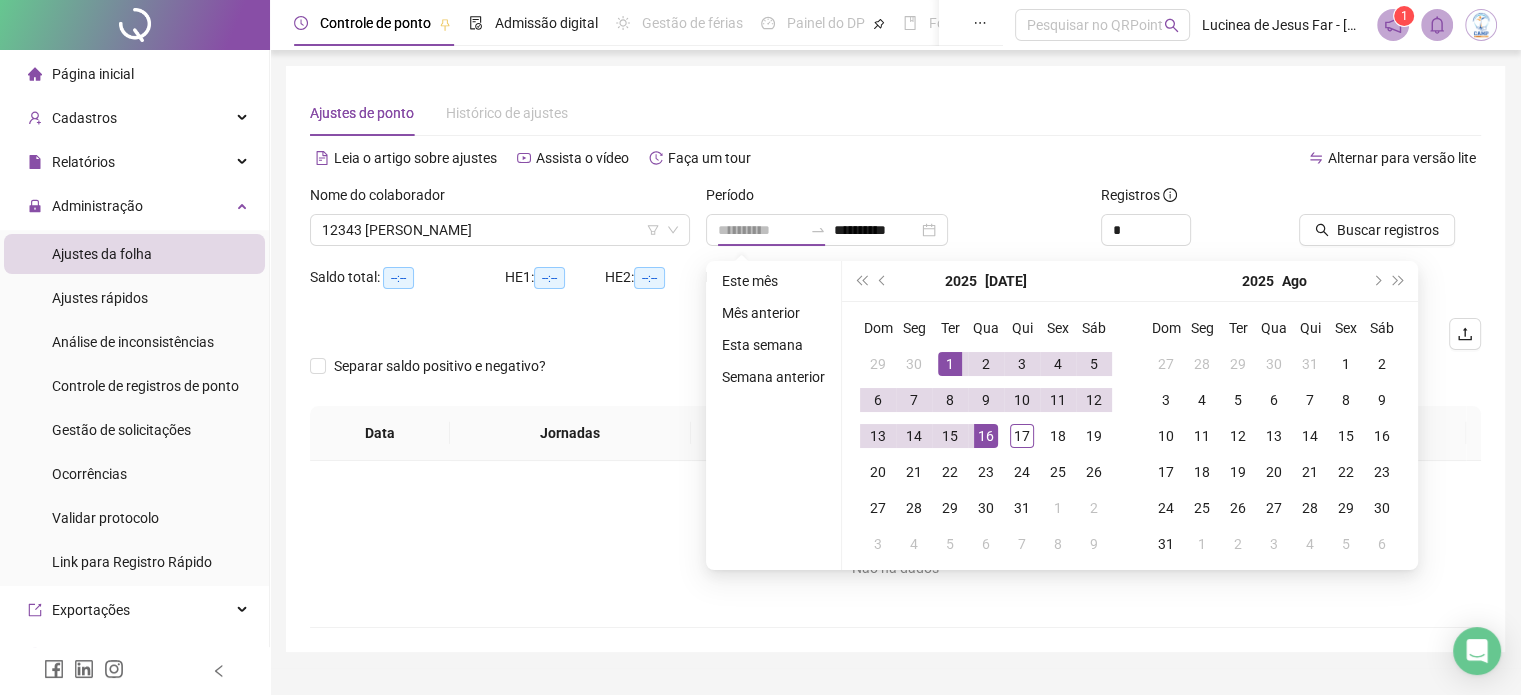 click on "1" at bounding box center (950, 364) 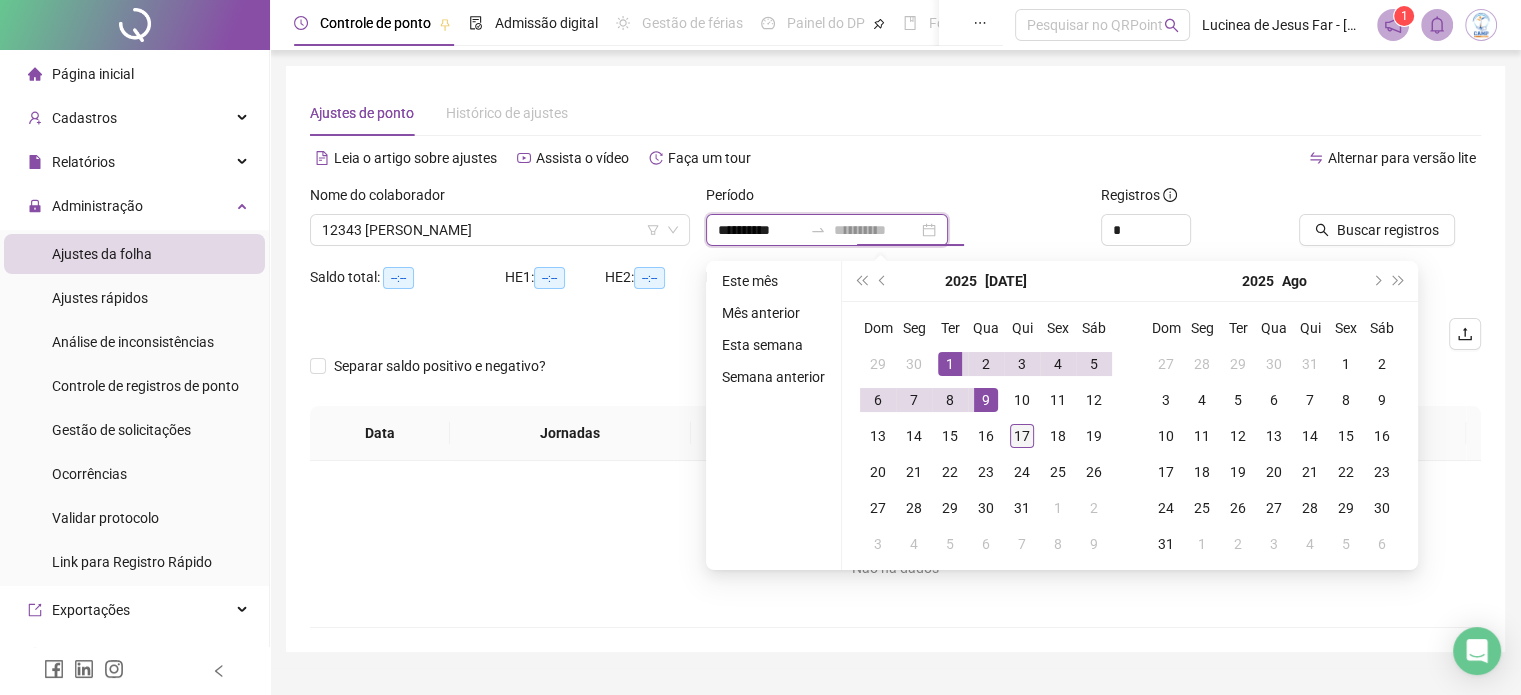 type on "**********" 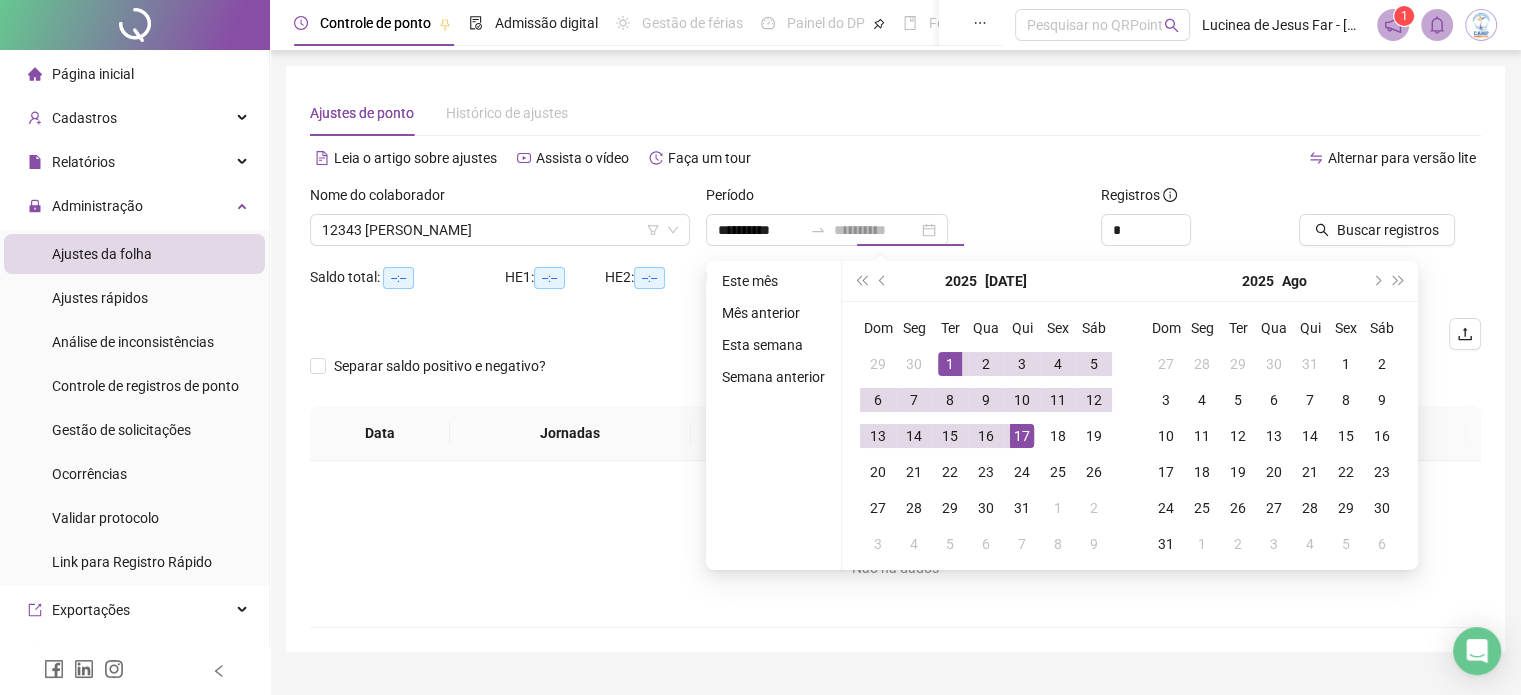 click on "17" at bounding box center [1022, 436] 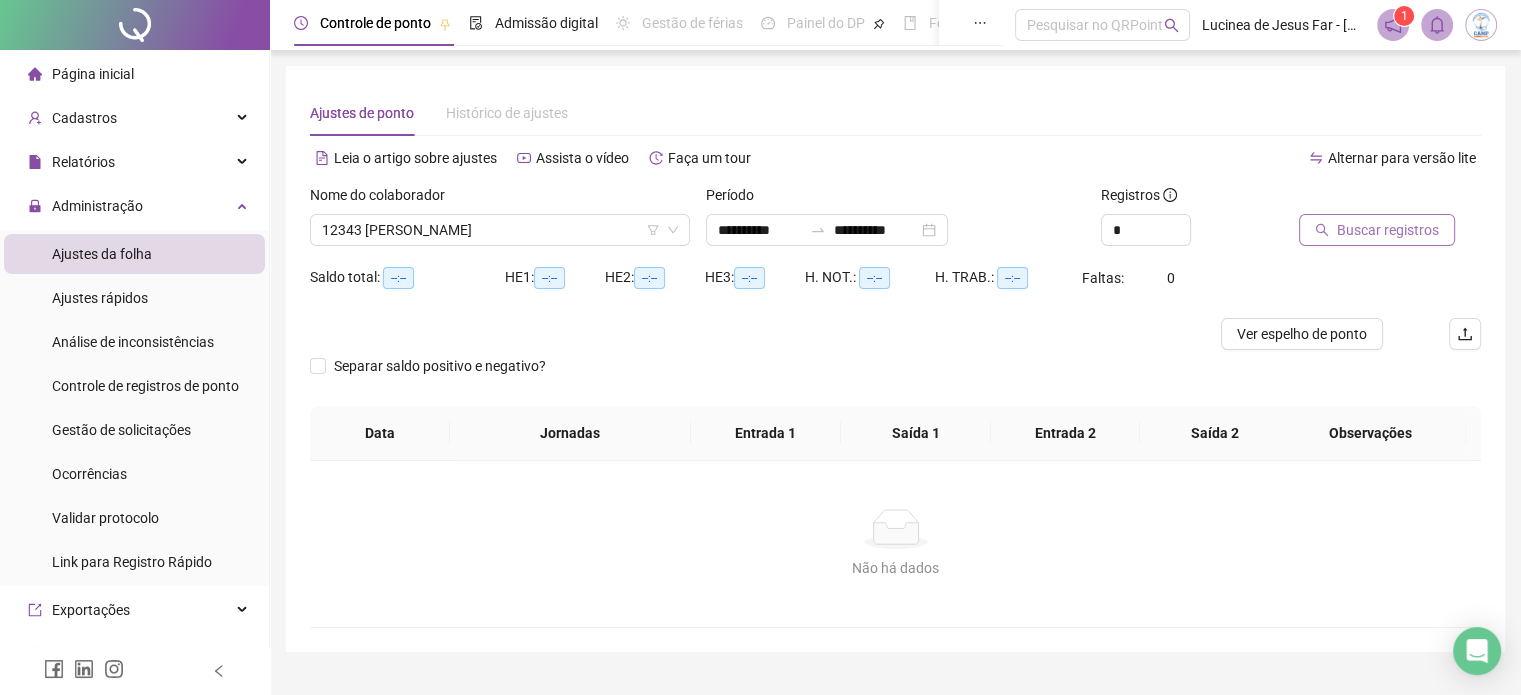 click 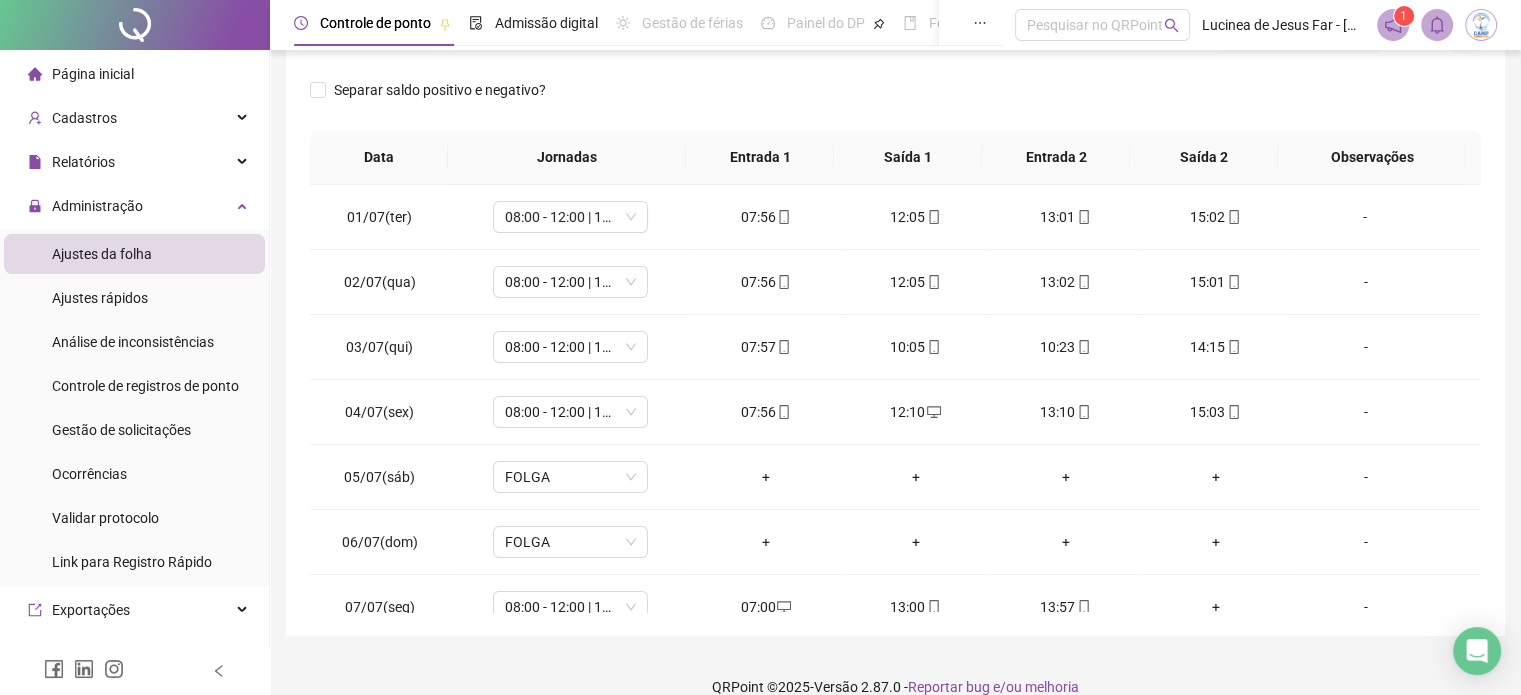 scroll, scrollTop: 326, scrollLeft: 0, axis: vertical 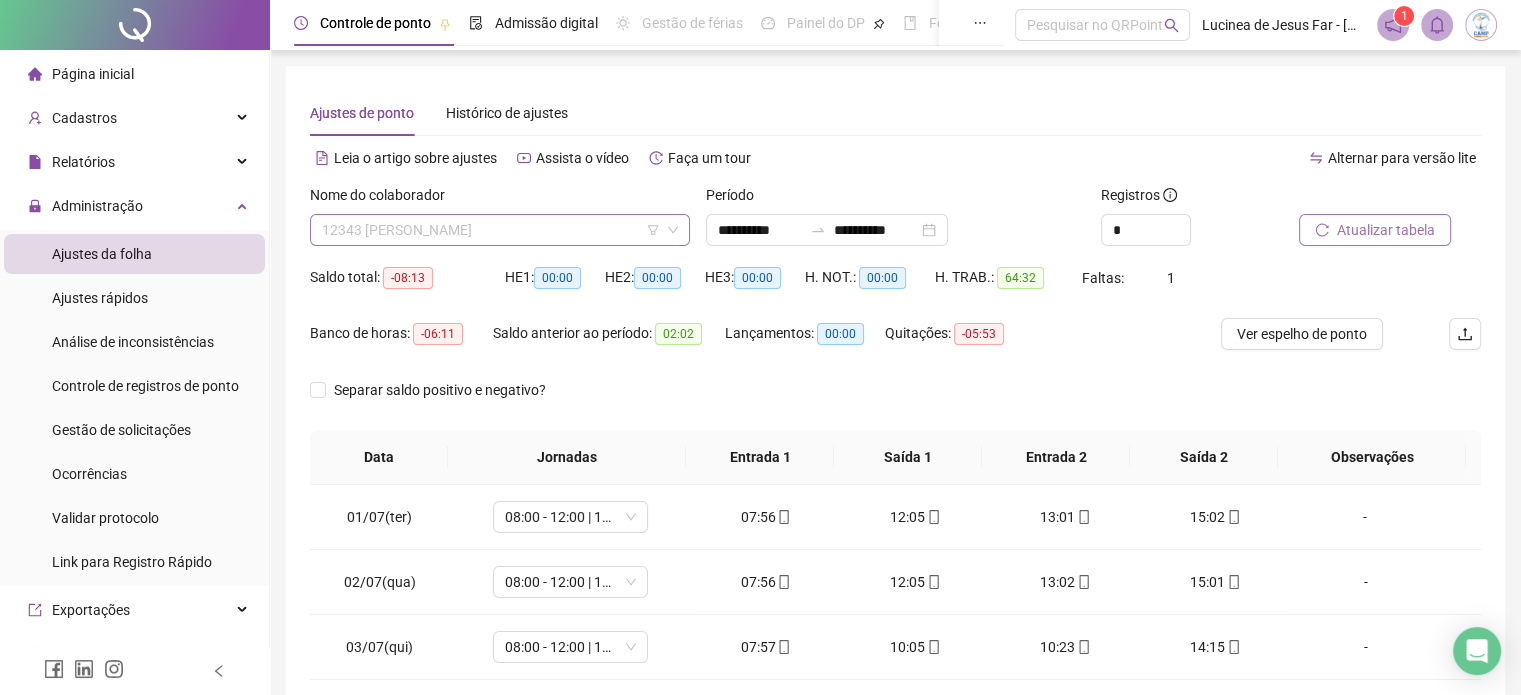 click on "12343 [PERSON_NAME]" at bounding box center [500, 230] 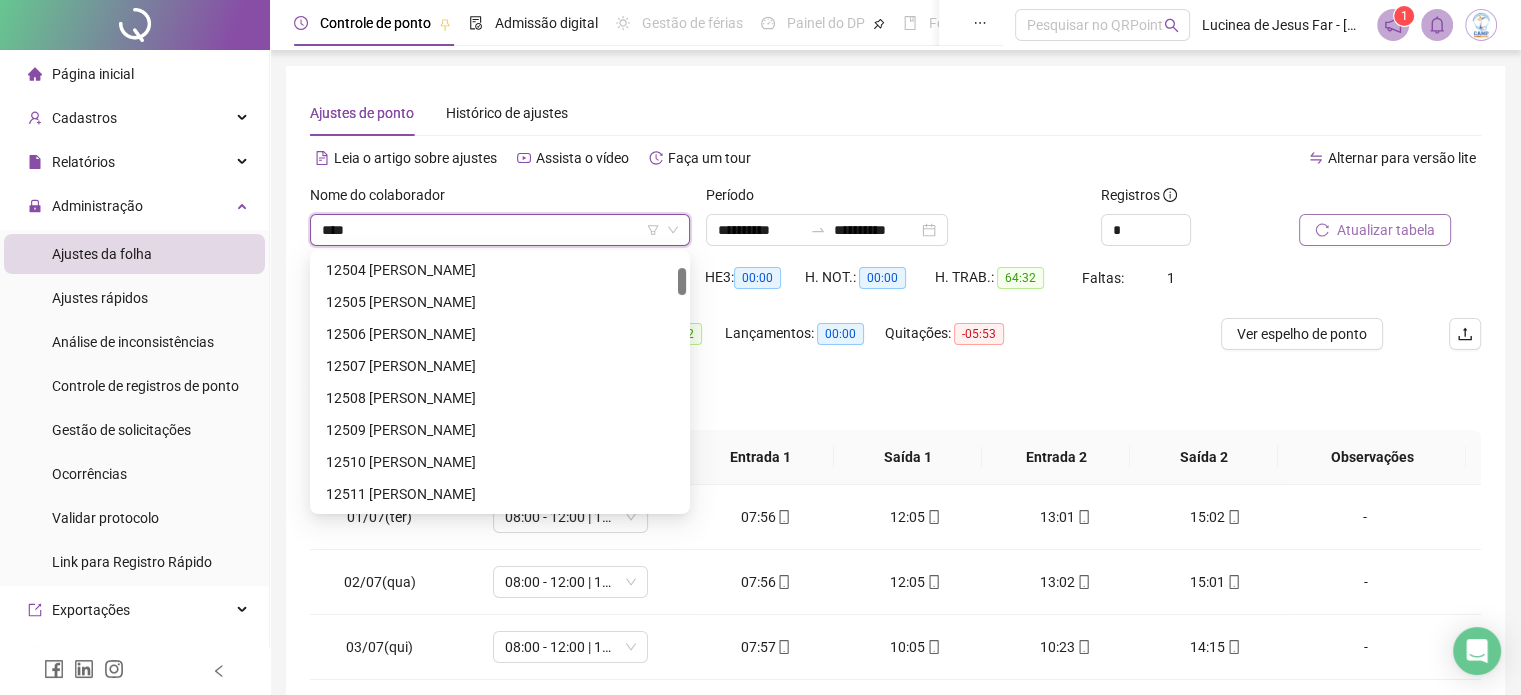 scroll, scrollTop: 64, scrollLeft: 0, axis: vertical 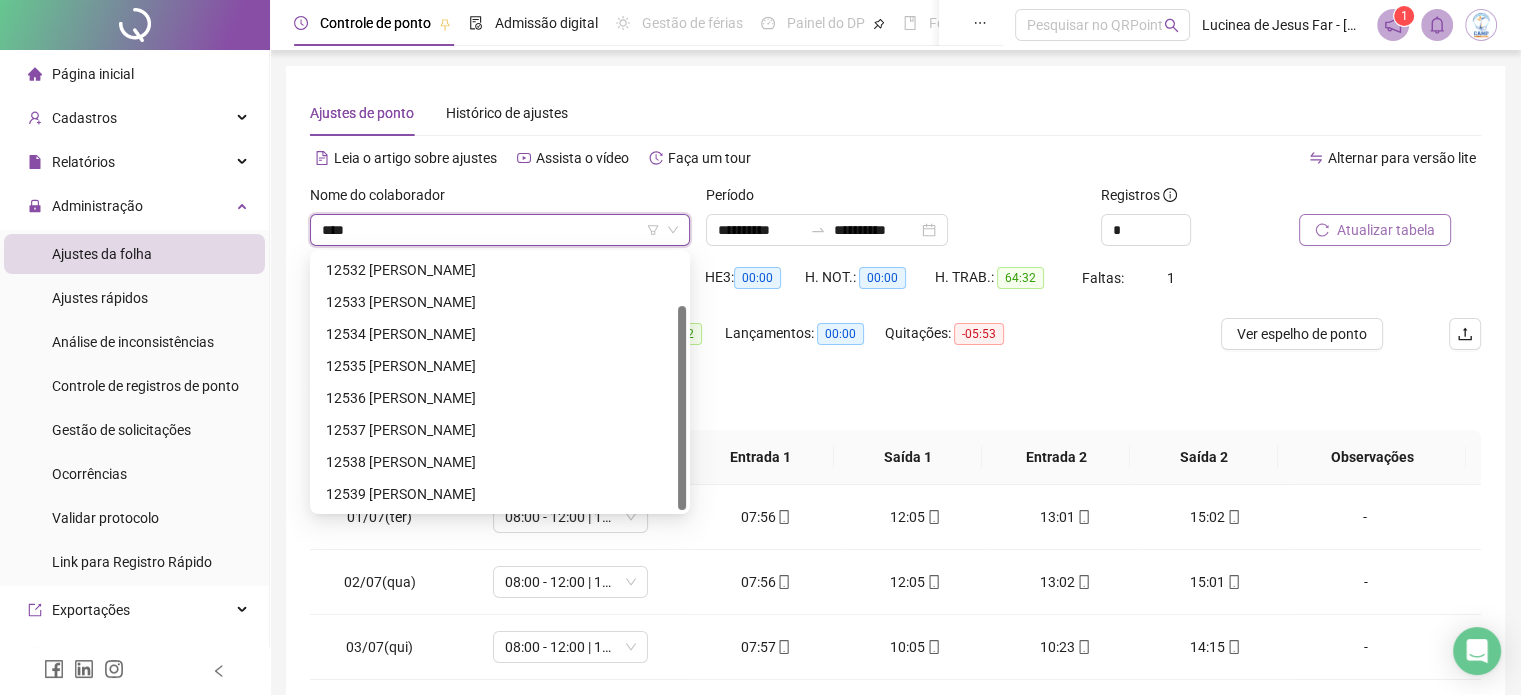 type on "*****" 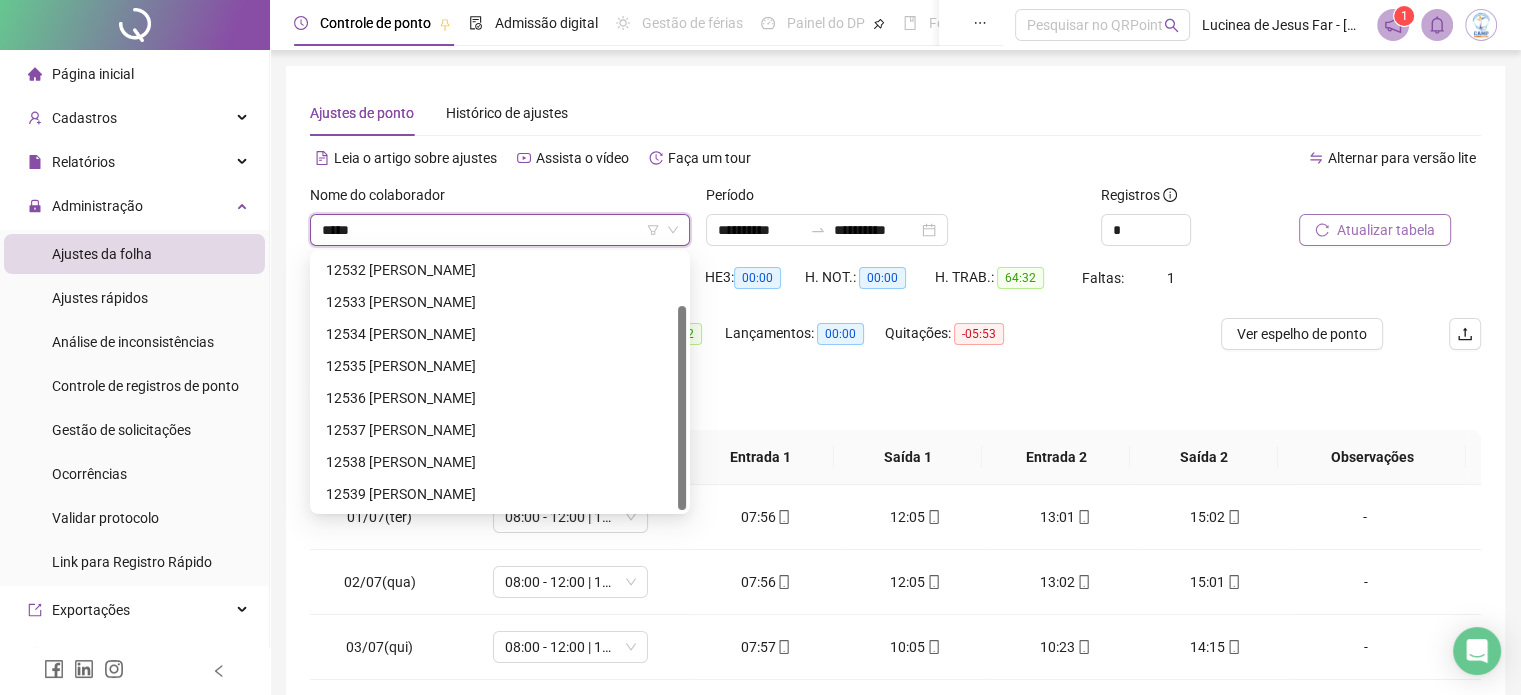scroll, scrollTop: 0, scrollLeft: 0, axis: both 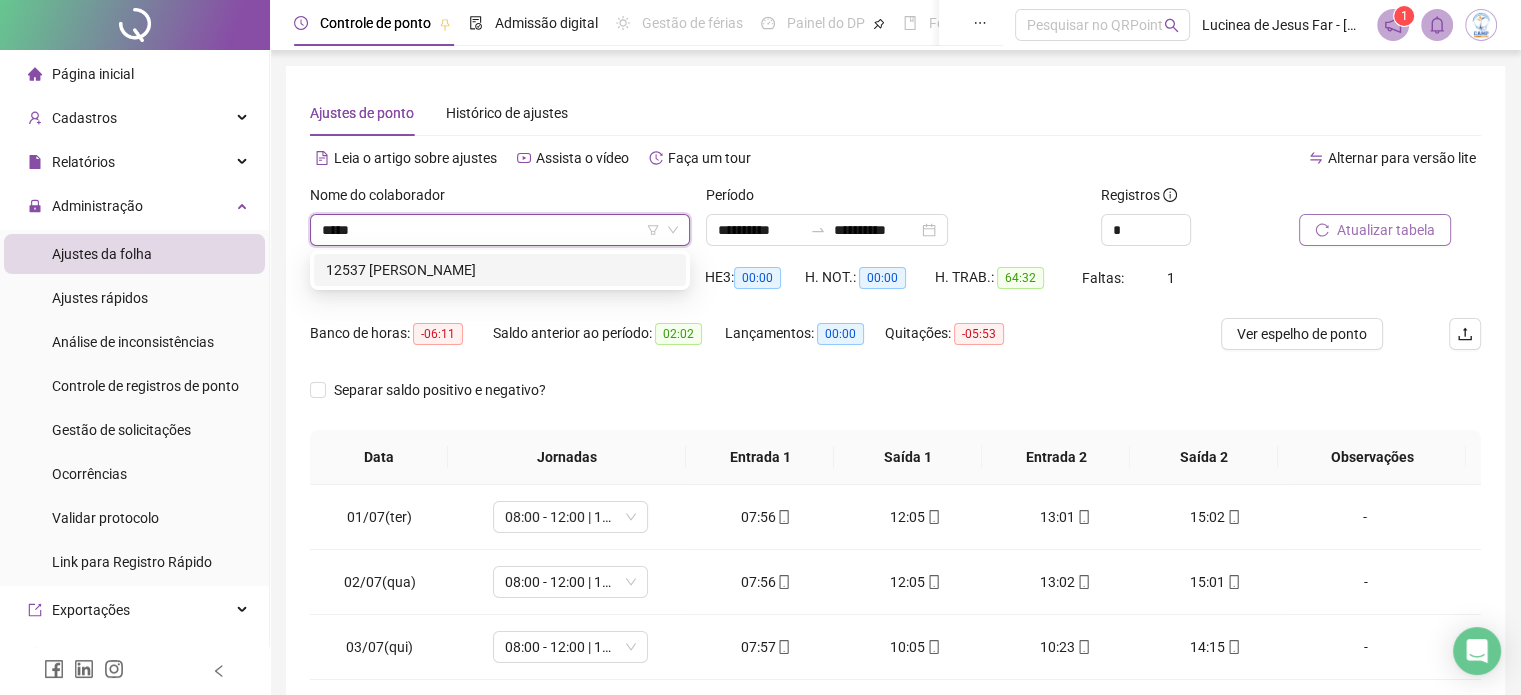 click on "12537 ORLANDO DE MELLO SANTOS" at bounding box center (500, 270) 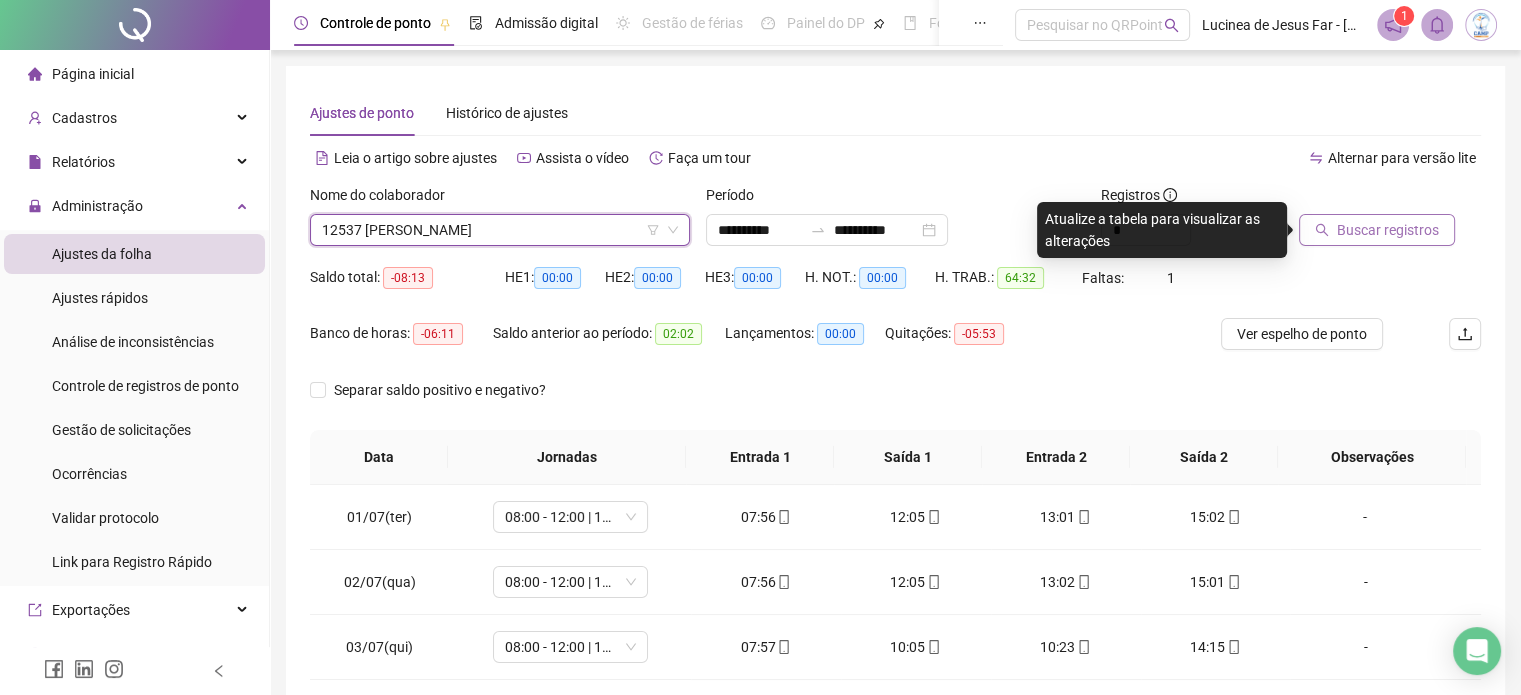 click on "Buscar registros" at bounding box center (1388, 230) 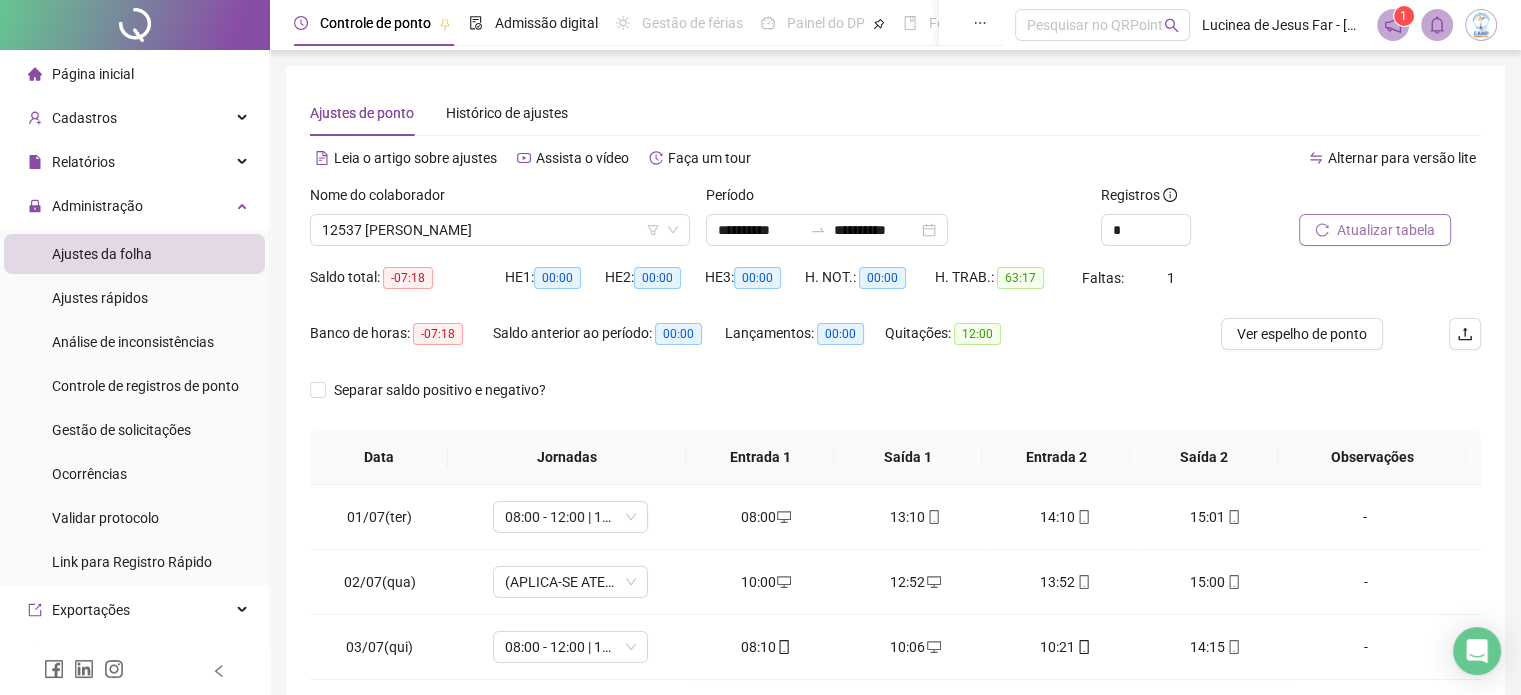 scroll, scrollTop: 326, scrollLeft: 0, axis: vertical 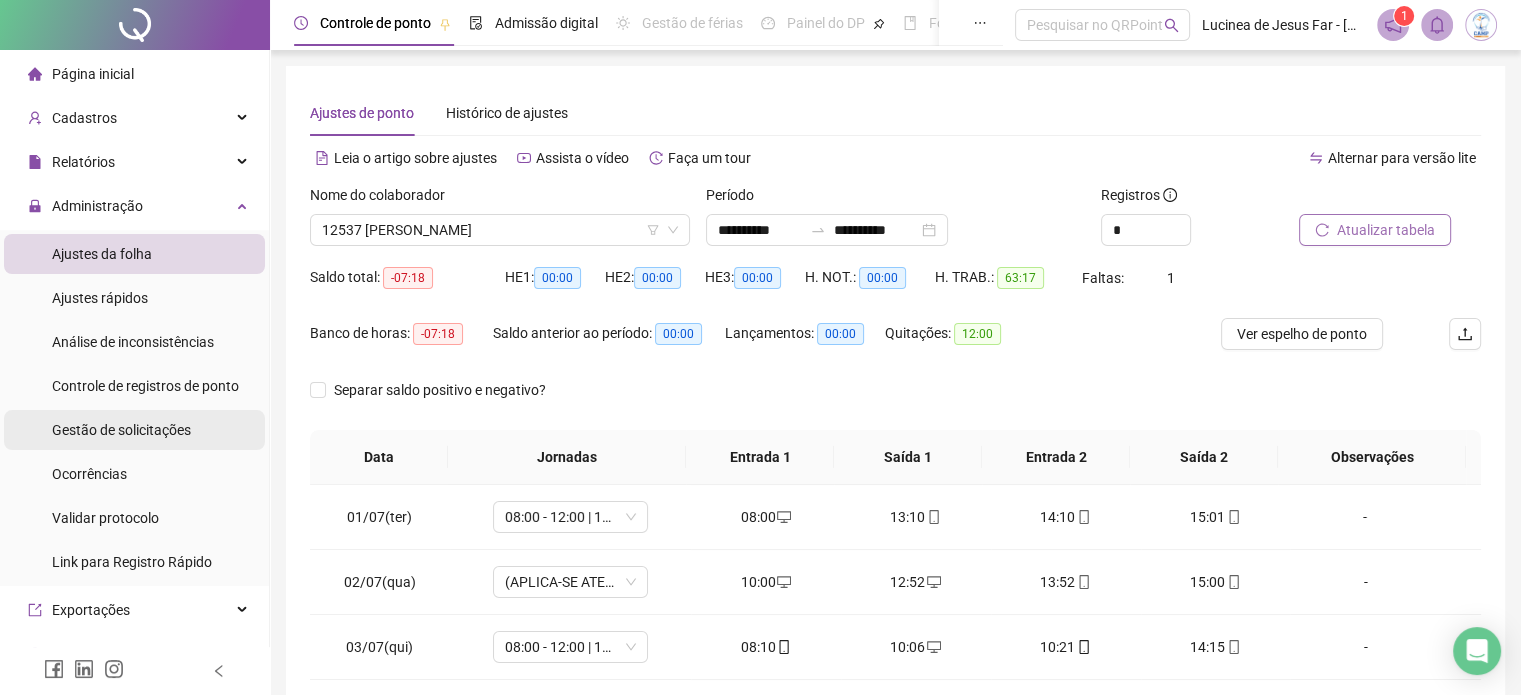 click on "Gestão de solicitações" at bounding box center [121, 430] 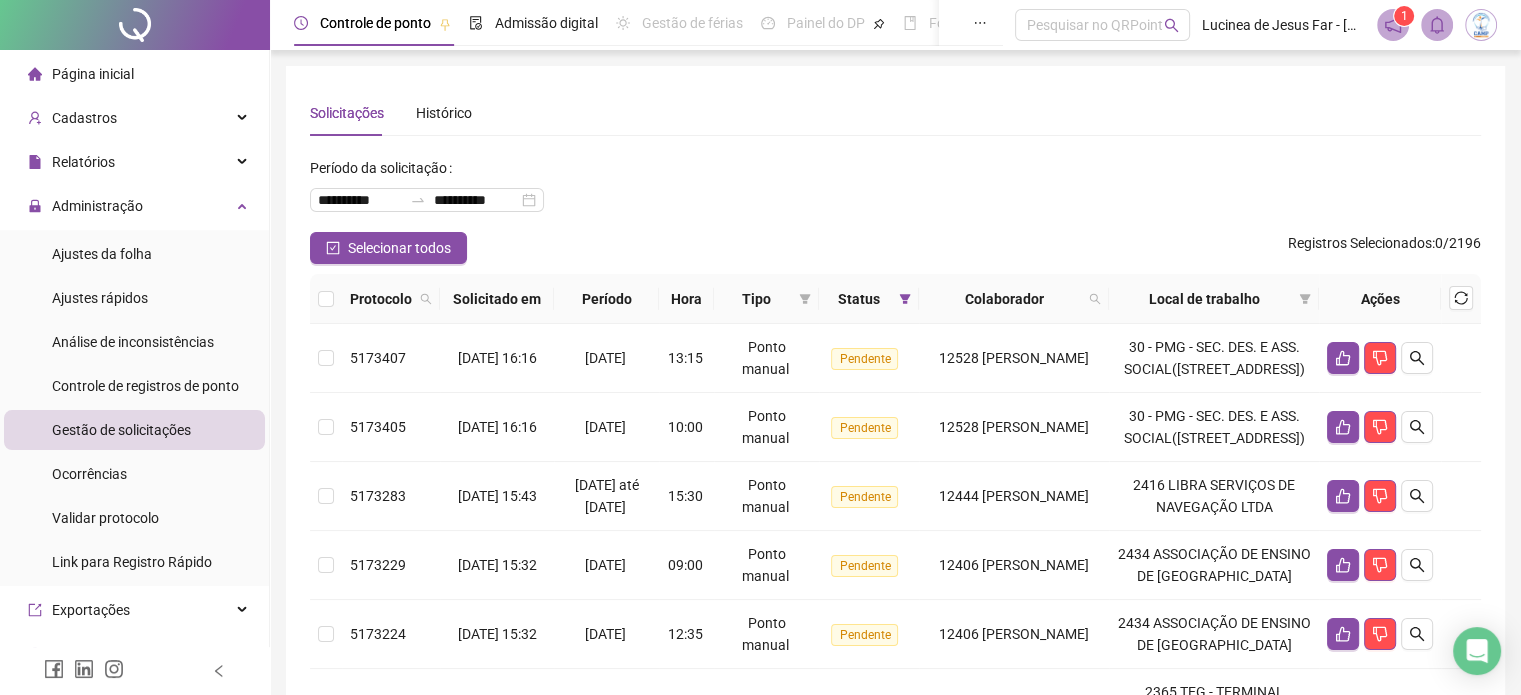 click on "Status" at bounding box center (859, 299) 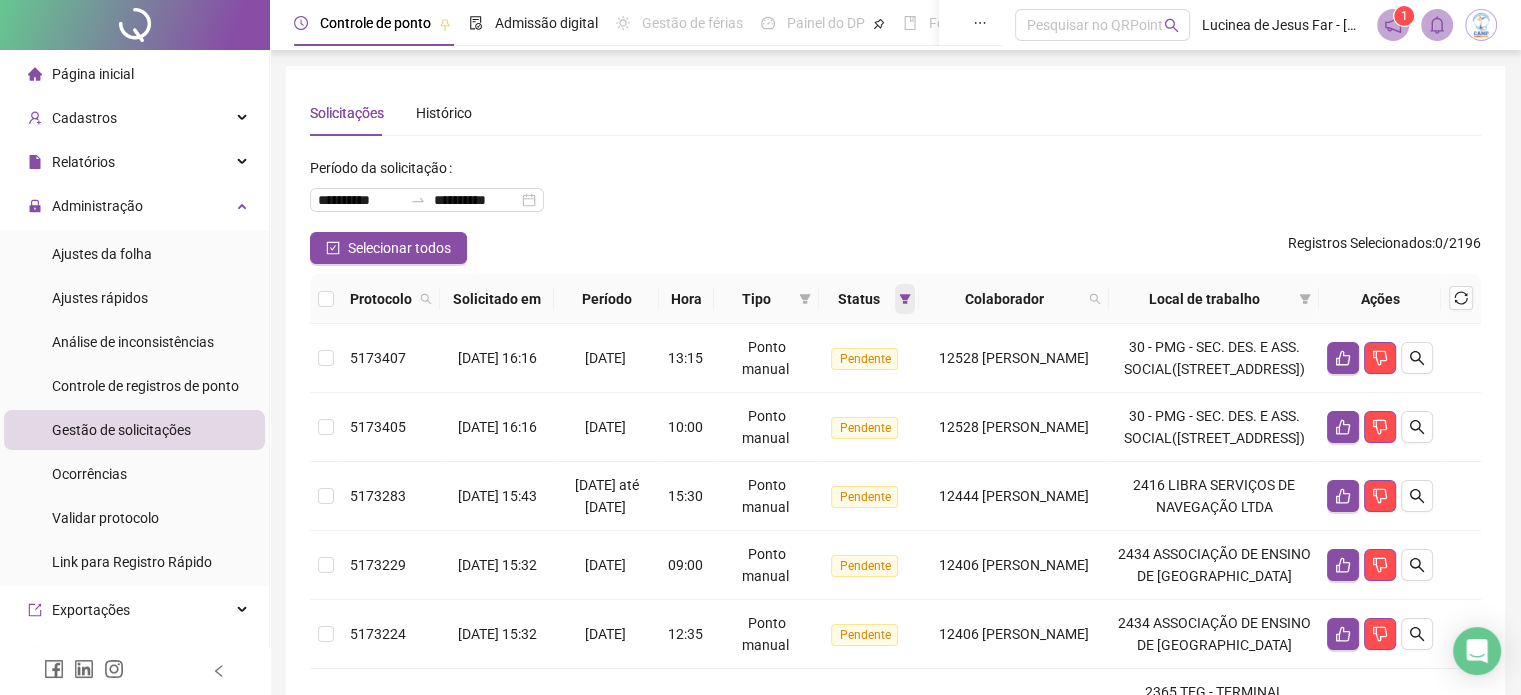 click at bounding box center (905, 299) 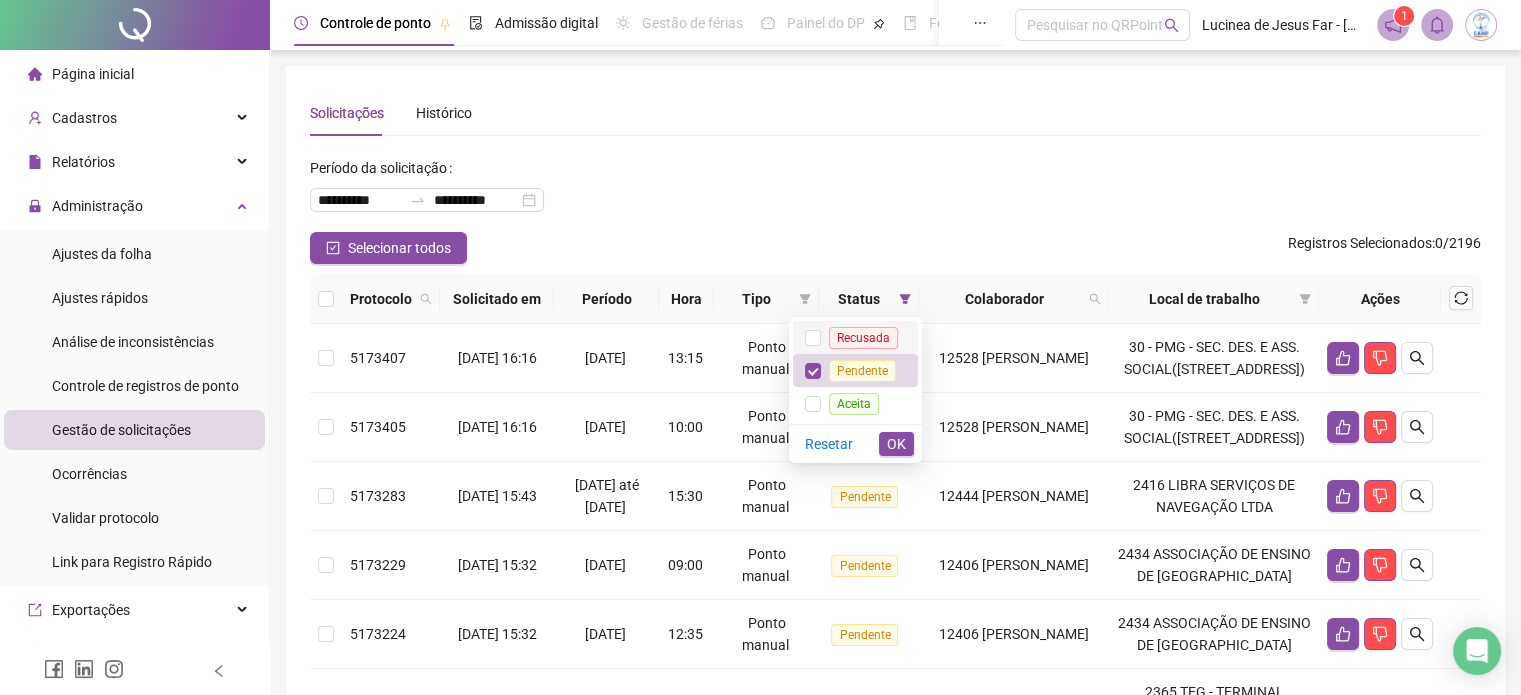 click on "Recusada" at bounding box center [863, 338] 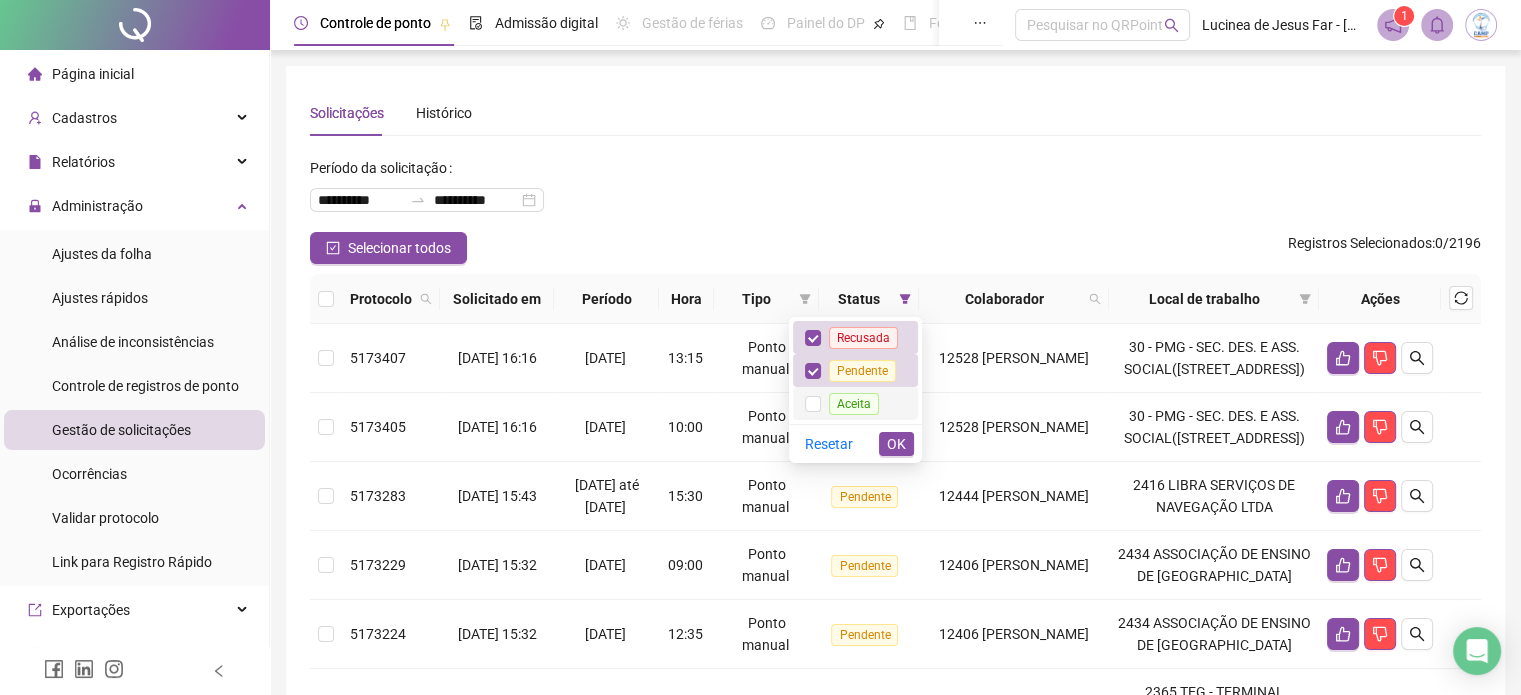 click on "Aceita" at bounding box center [854, 404] 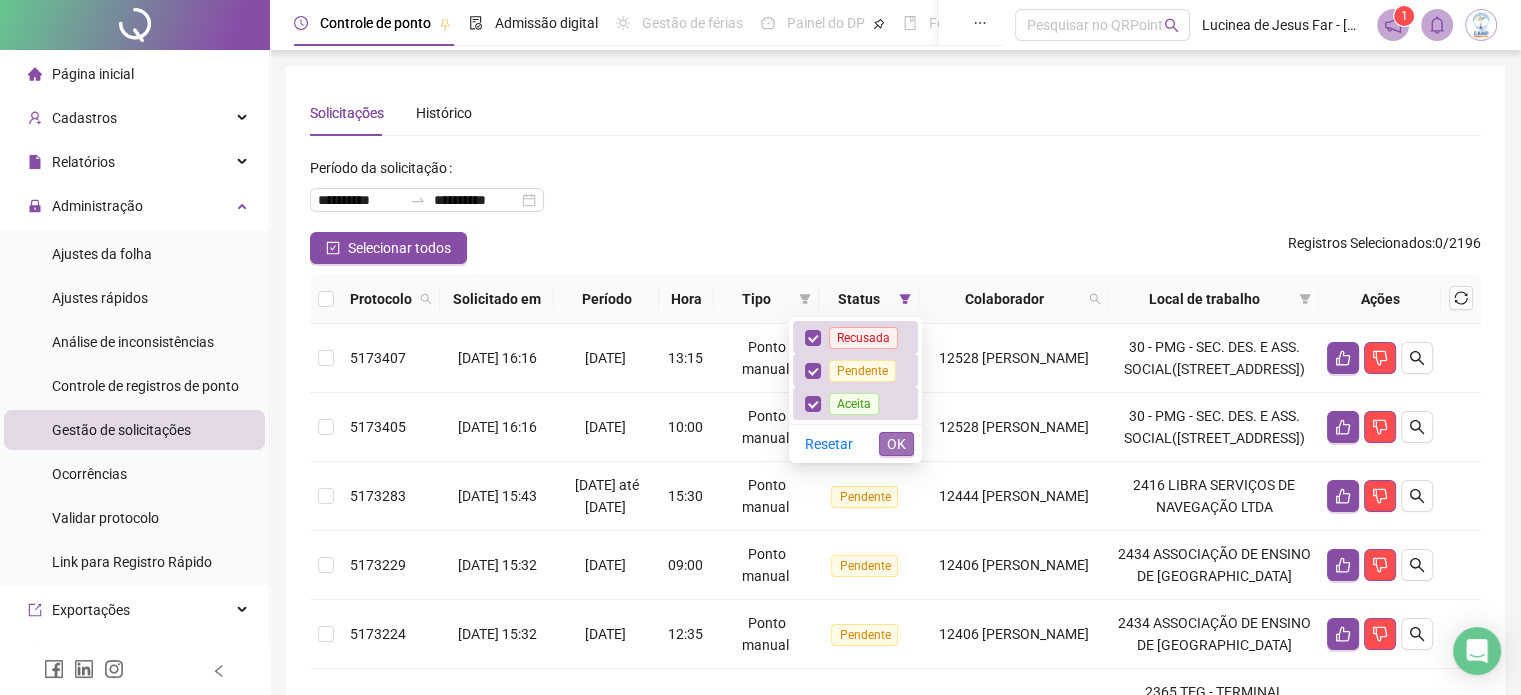 click on "OK" at bounding box center (896, 444) 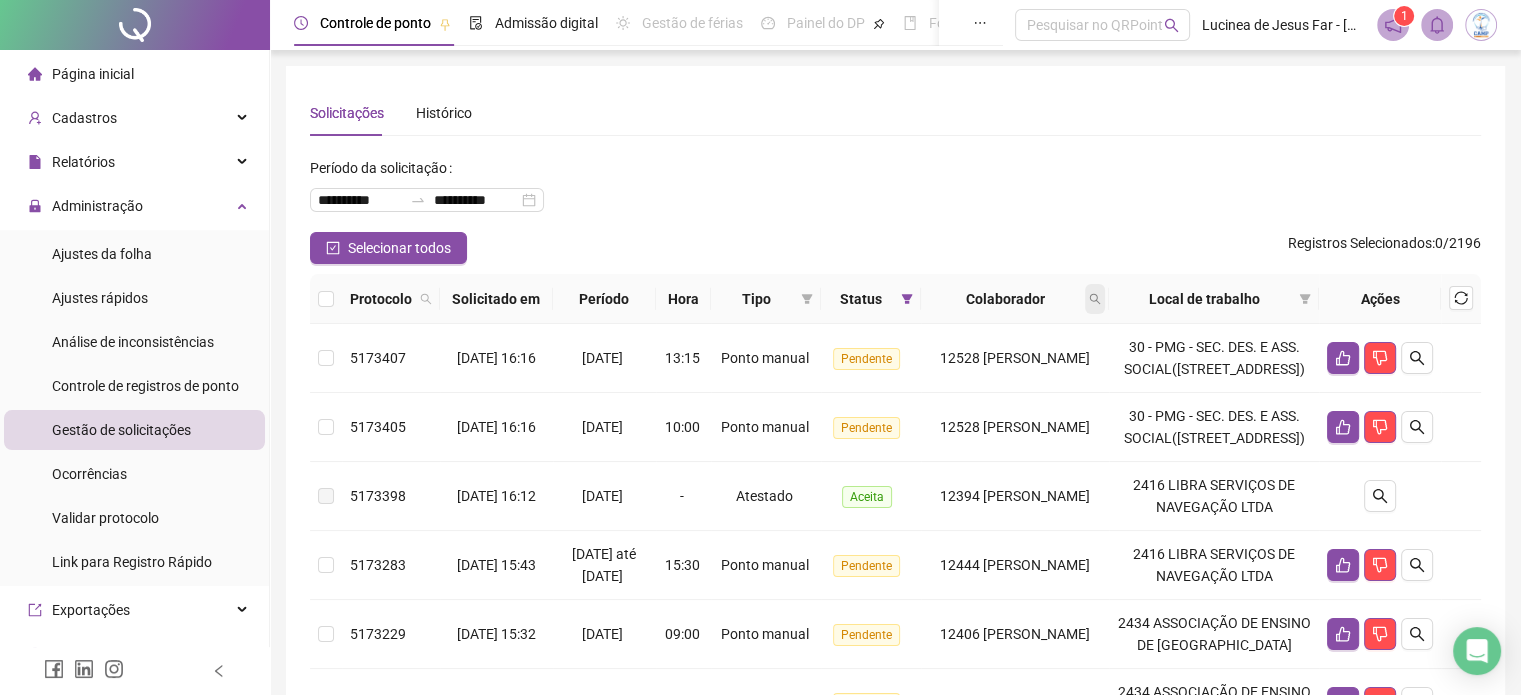 click at bounding box center [1095, 299] 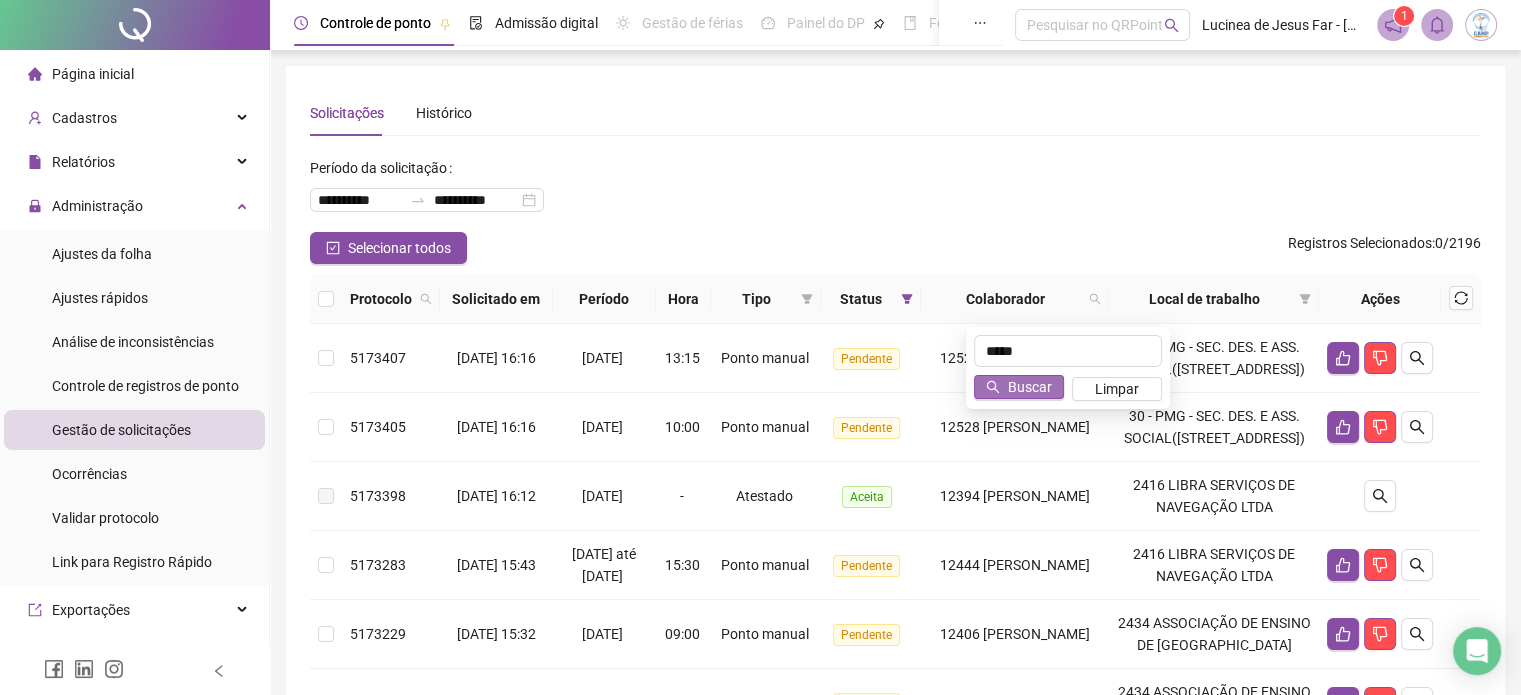 click on "Buscar" at bounding box center (1030, 387) 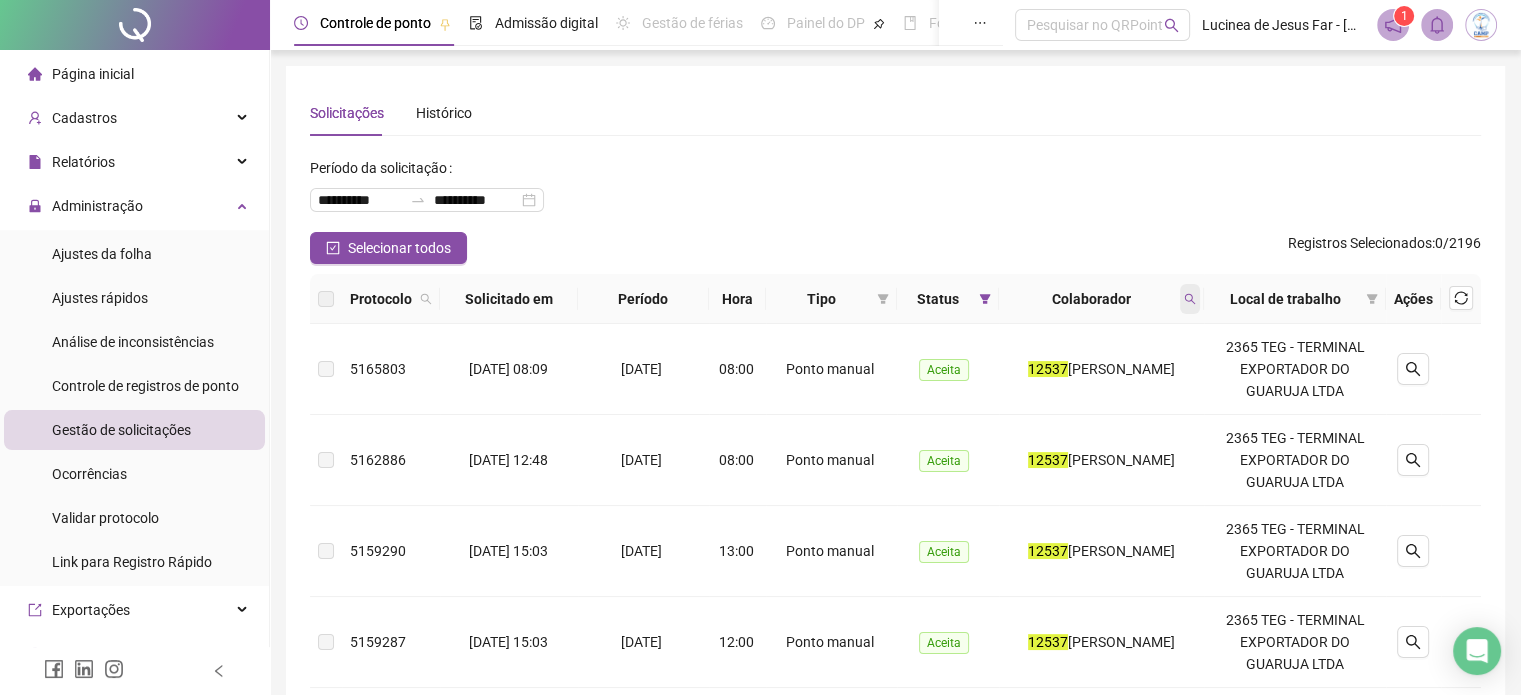 click 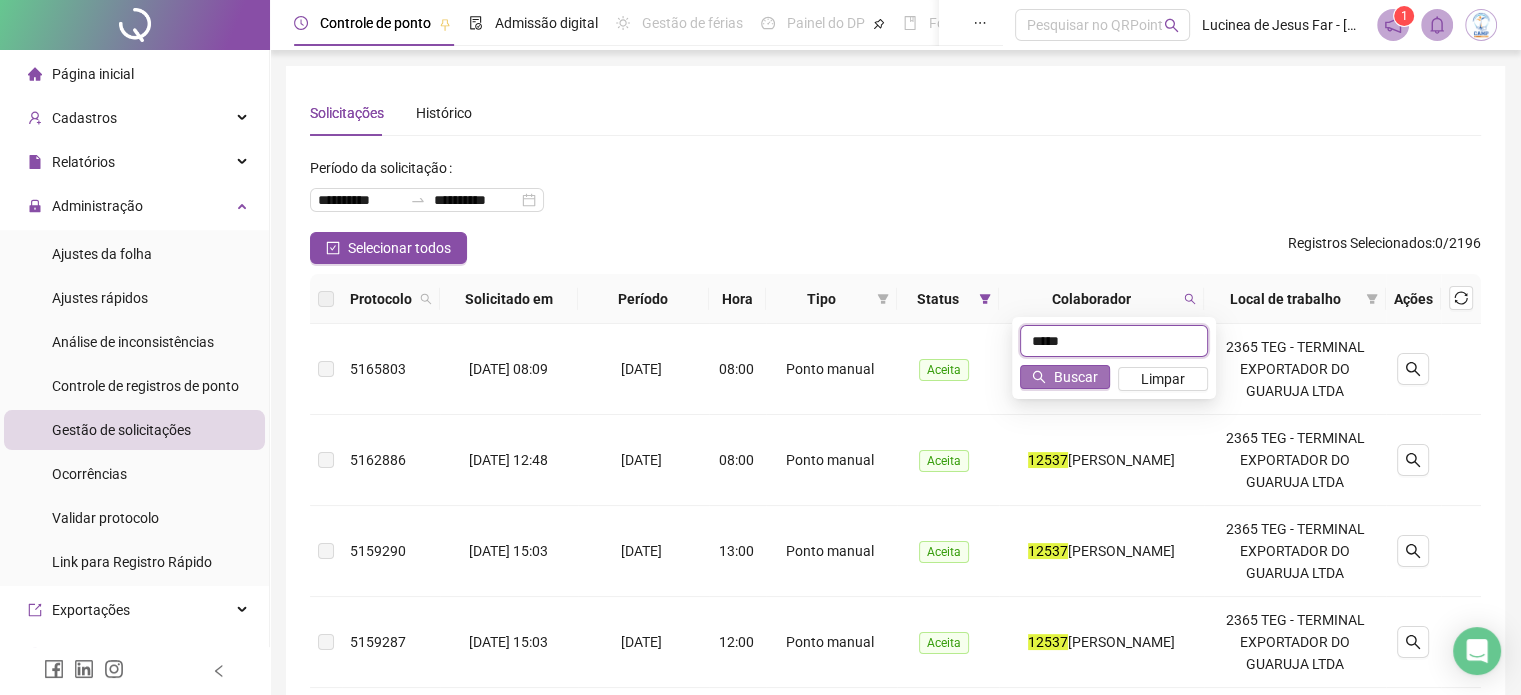 type on "*****" 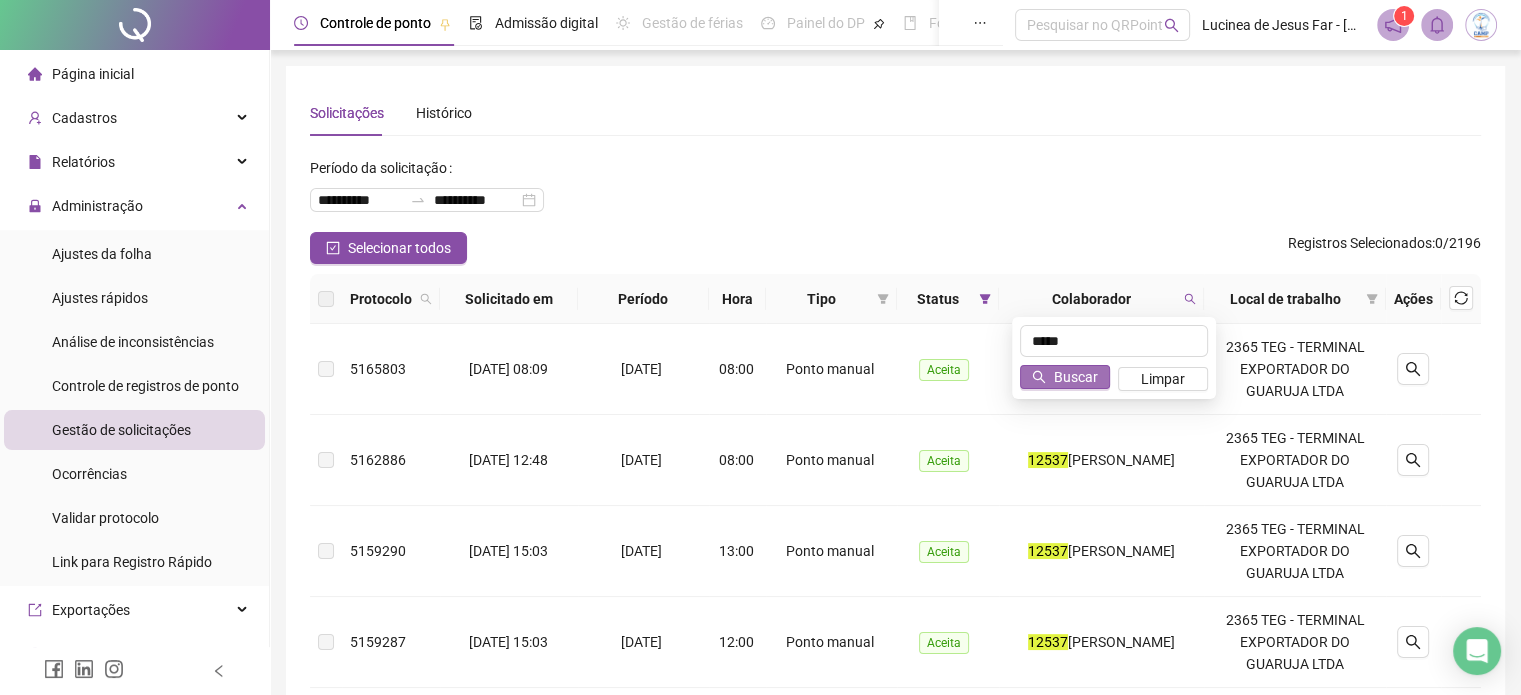 click on "Buscar" at bounding box center (1076, 377) 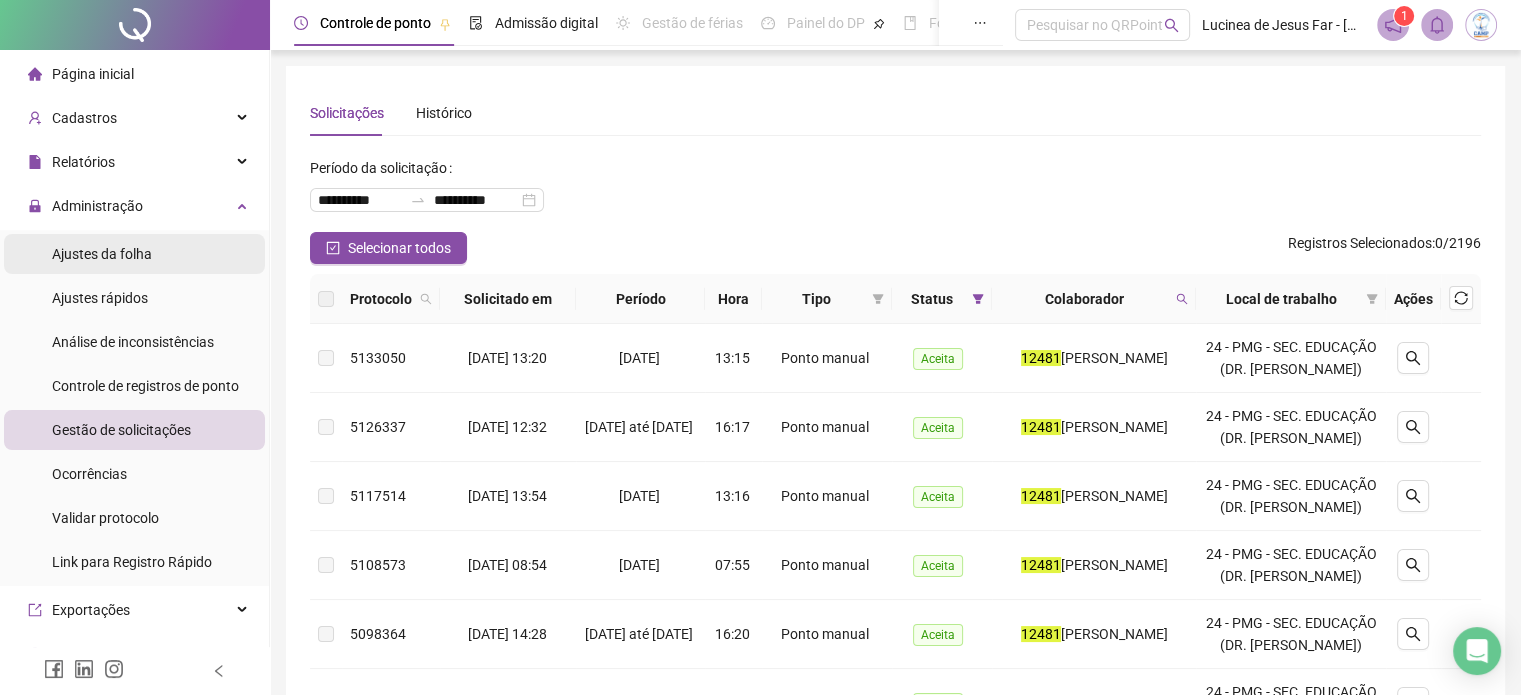 click on "Ajustes da folha" at bounding box center (102, 254) 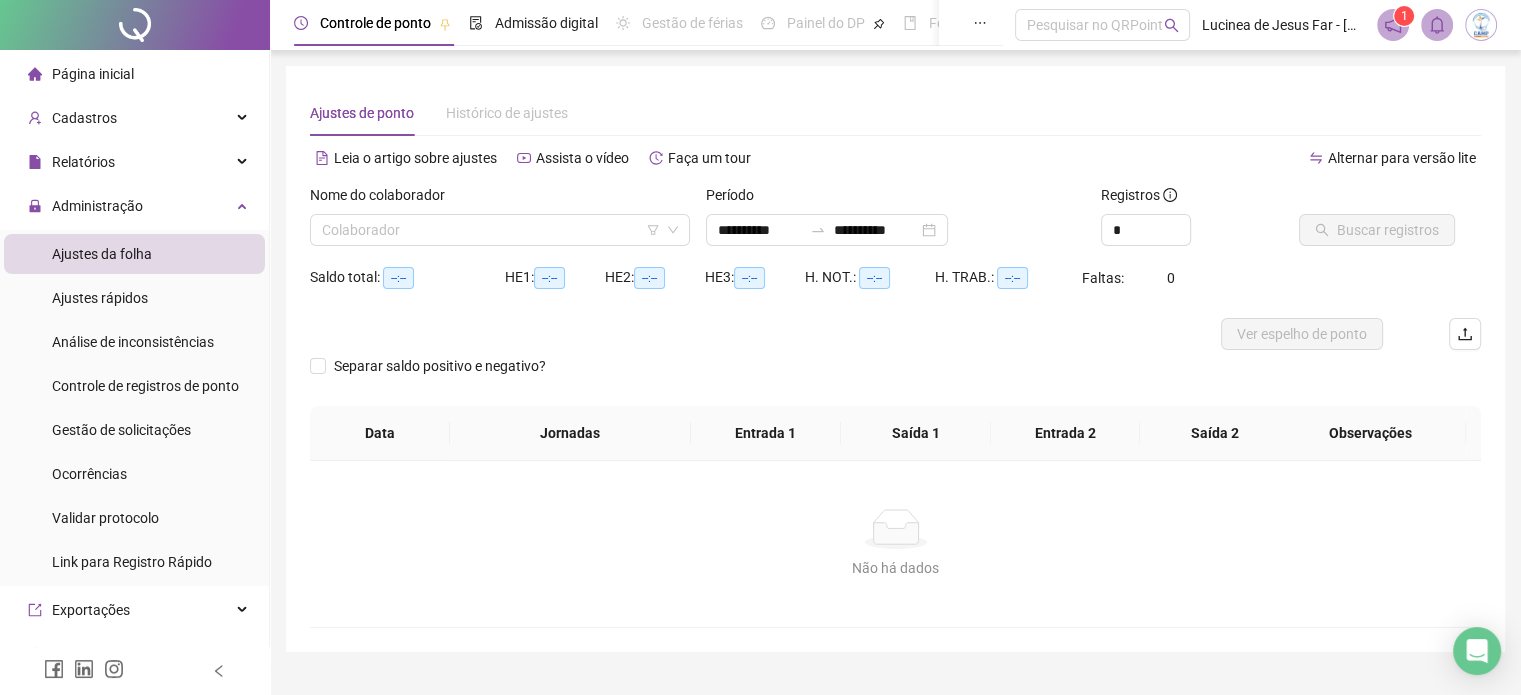type on "**********" 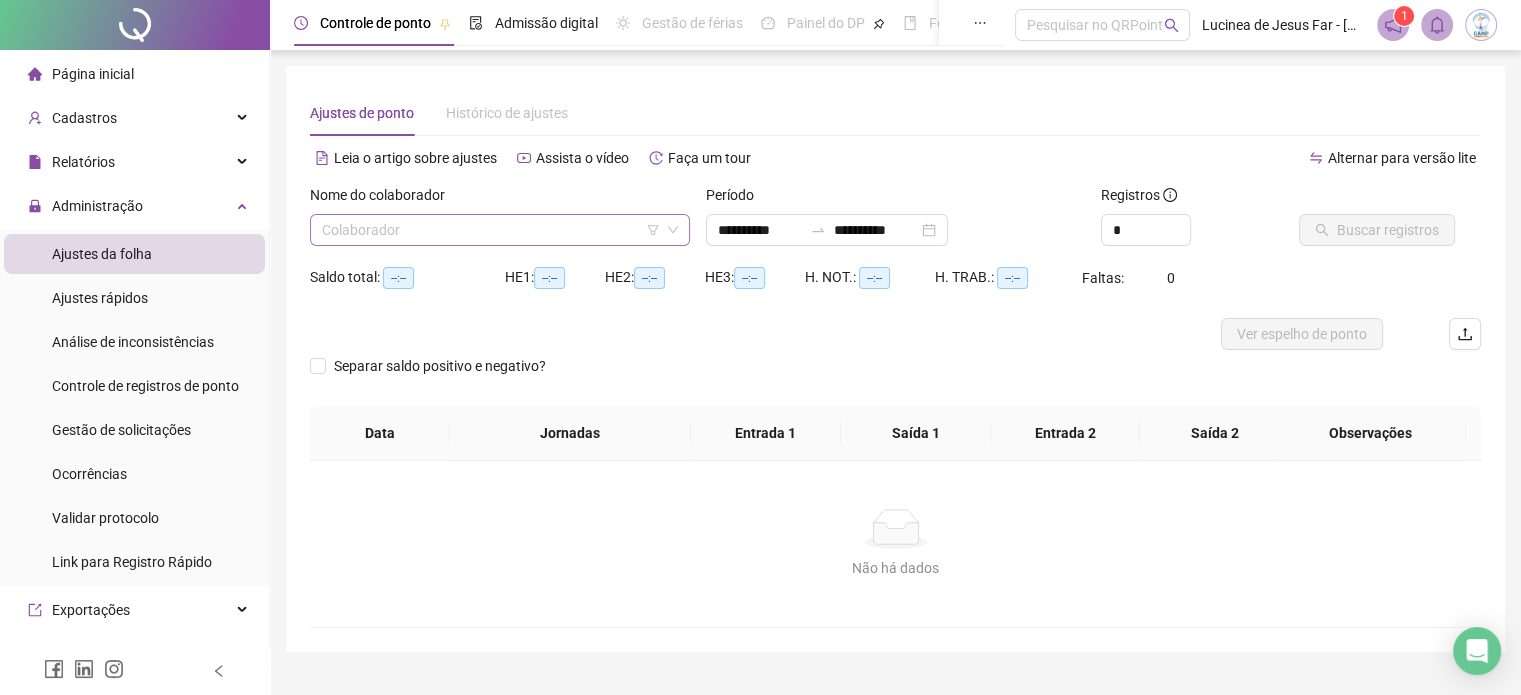 click at bounding box center (494, 230) 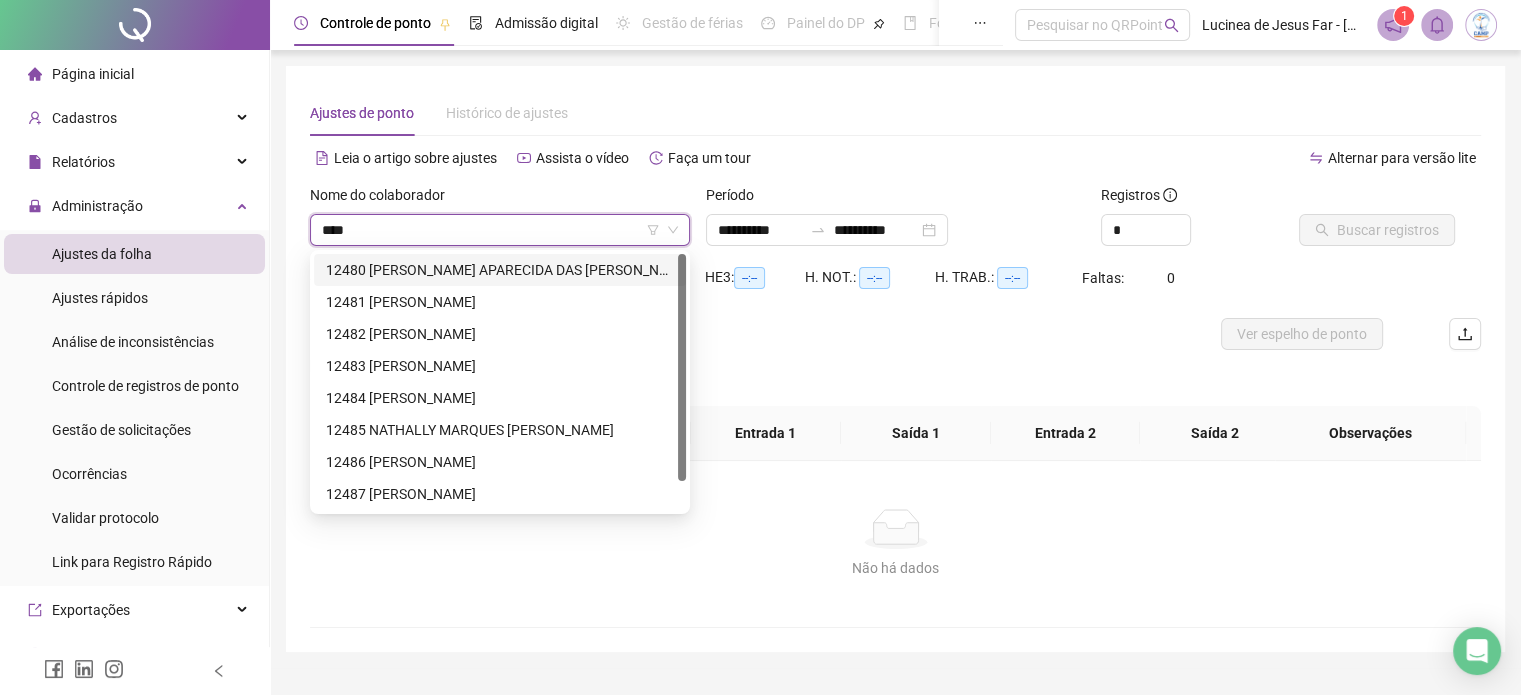 type on "*****" 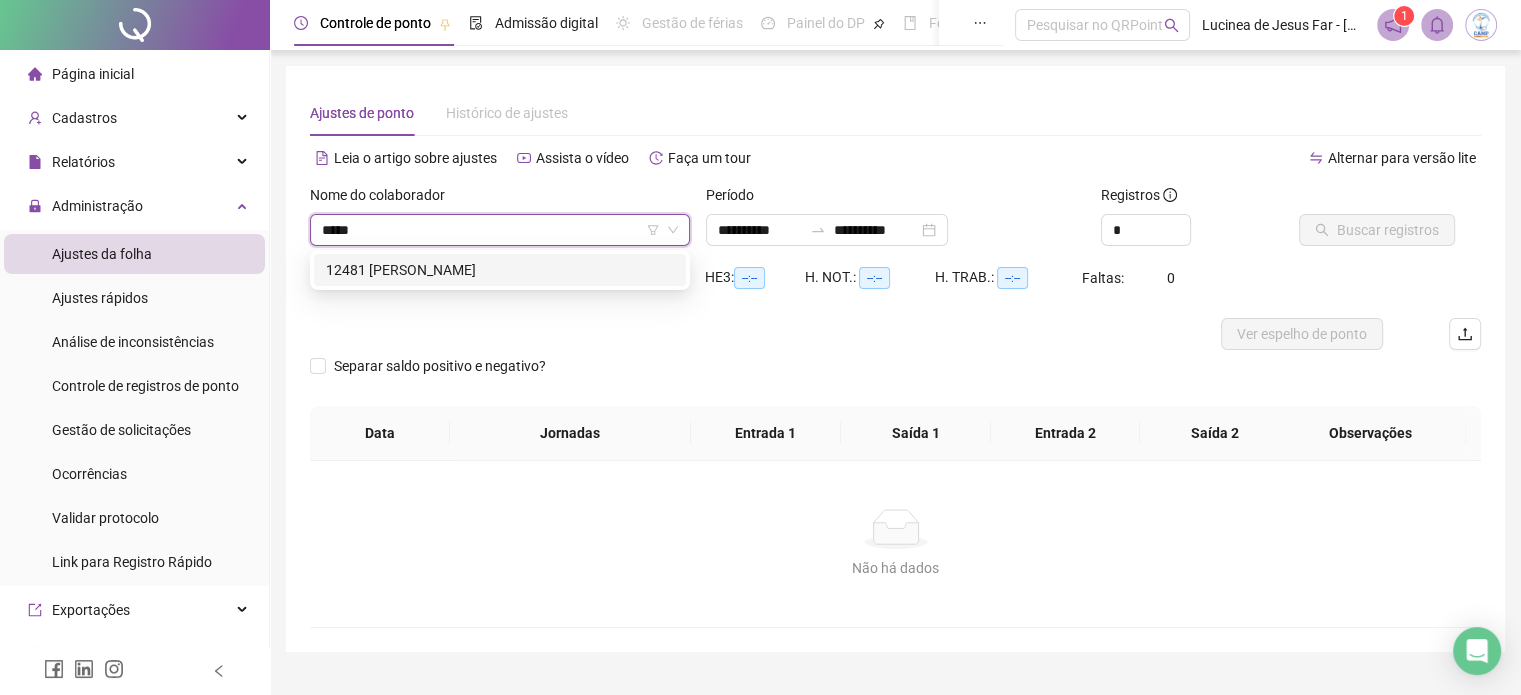 click on "12481 DAMARES SOFIA PEREIRA DOS SANTOS" at bounding box center (500, 270) 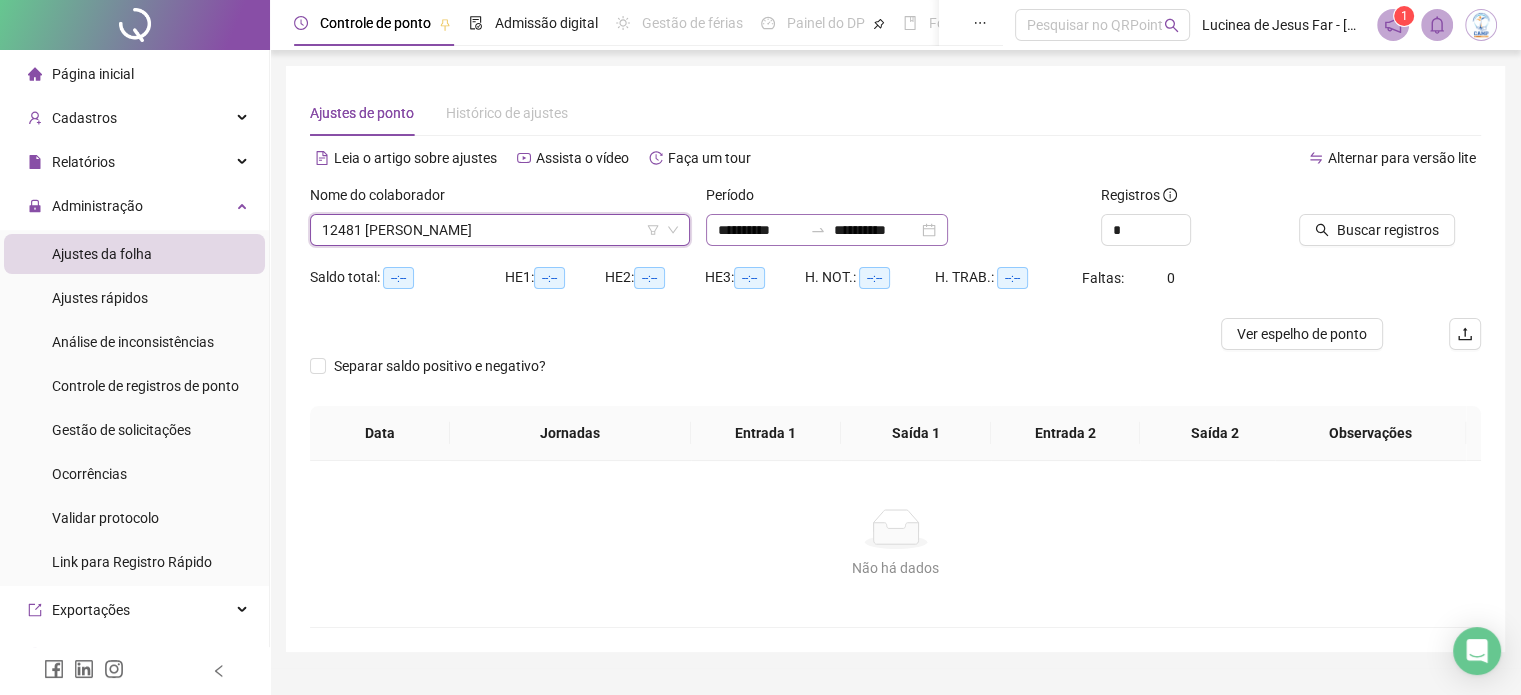click on "**********" at bounding box center [827, 230] 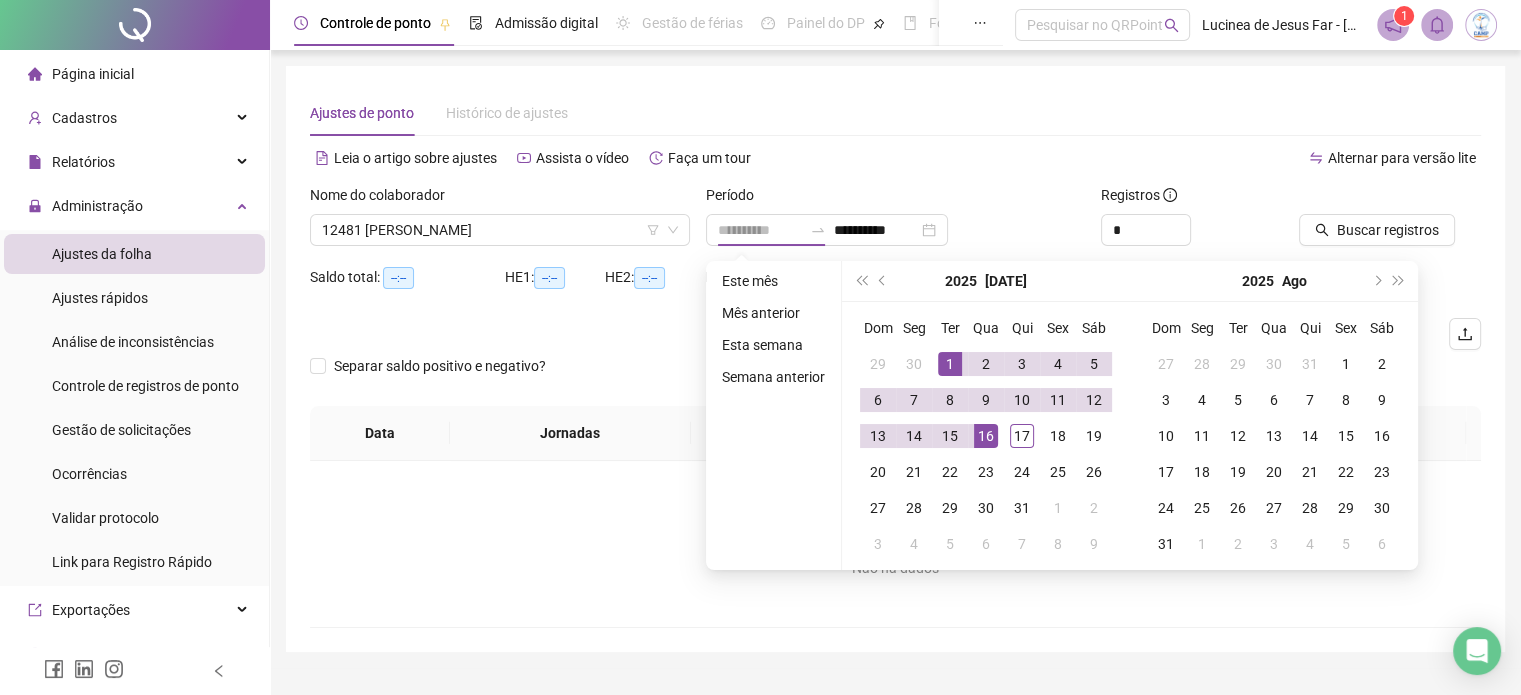 click on "1" at bounding box center (950, 364) 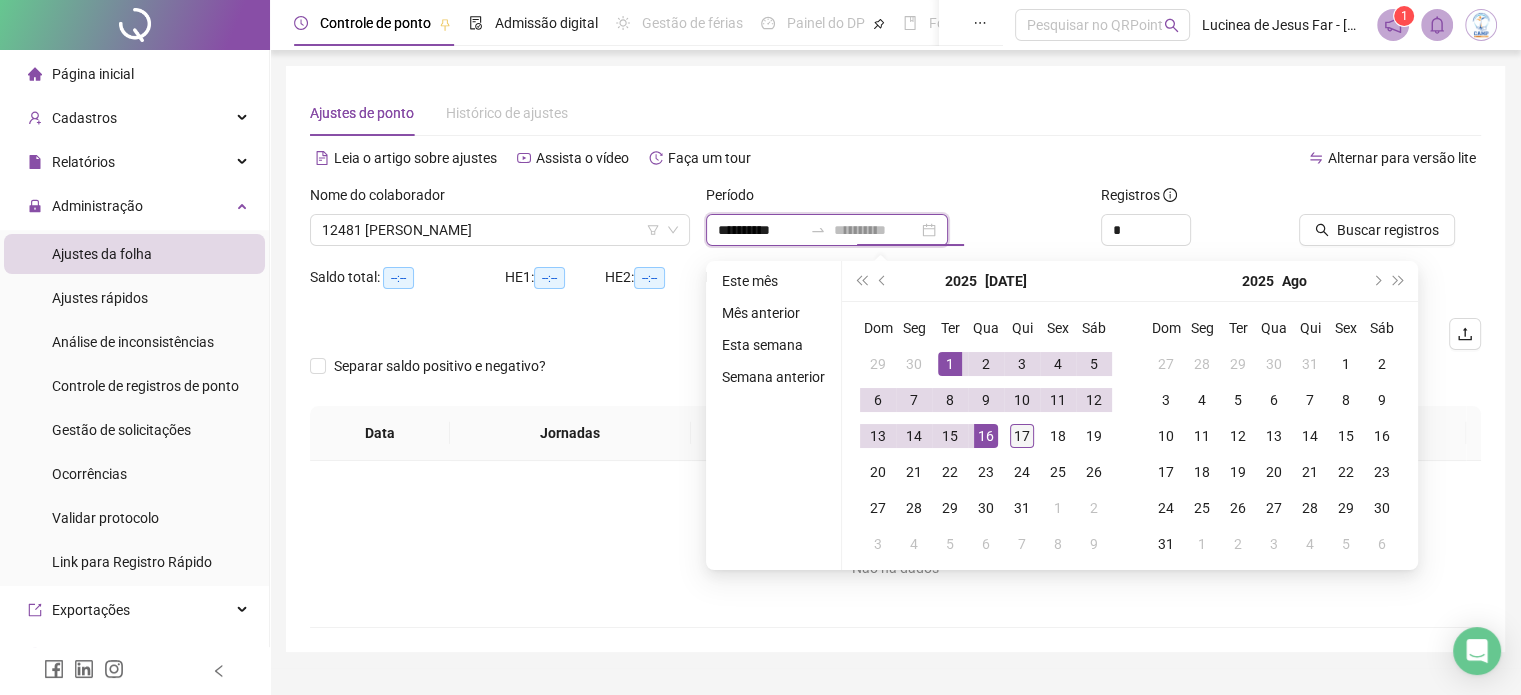 type on "**********" 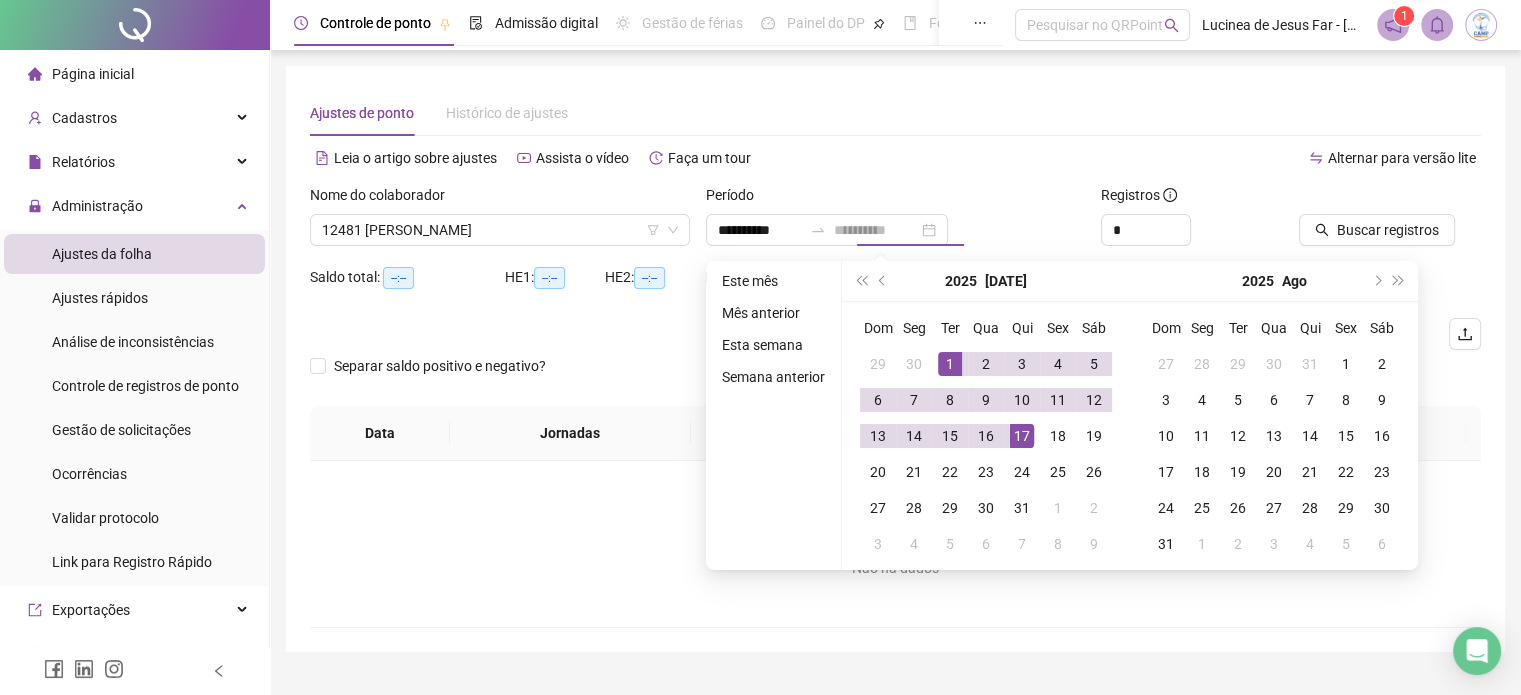 click on "17" at bounding box center (1022, 436) 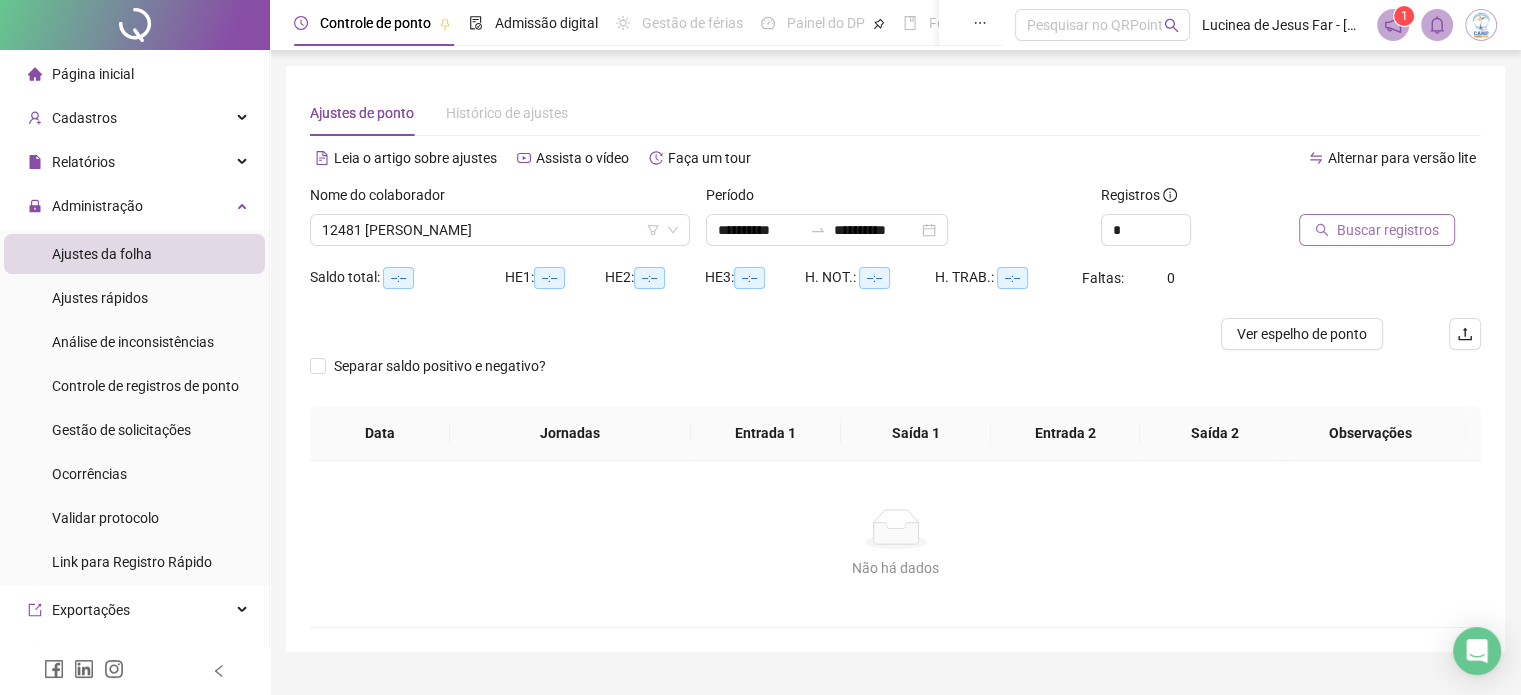 click on "Buscar registros" at bounding box center [1388, 230] 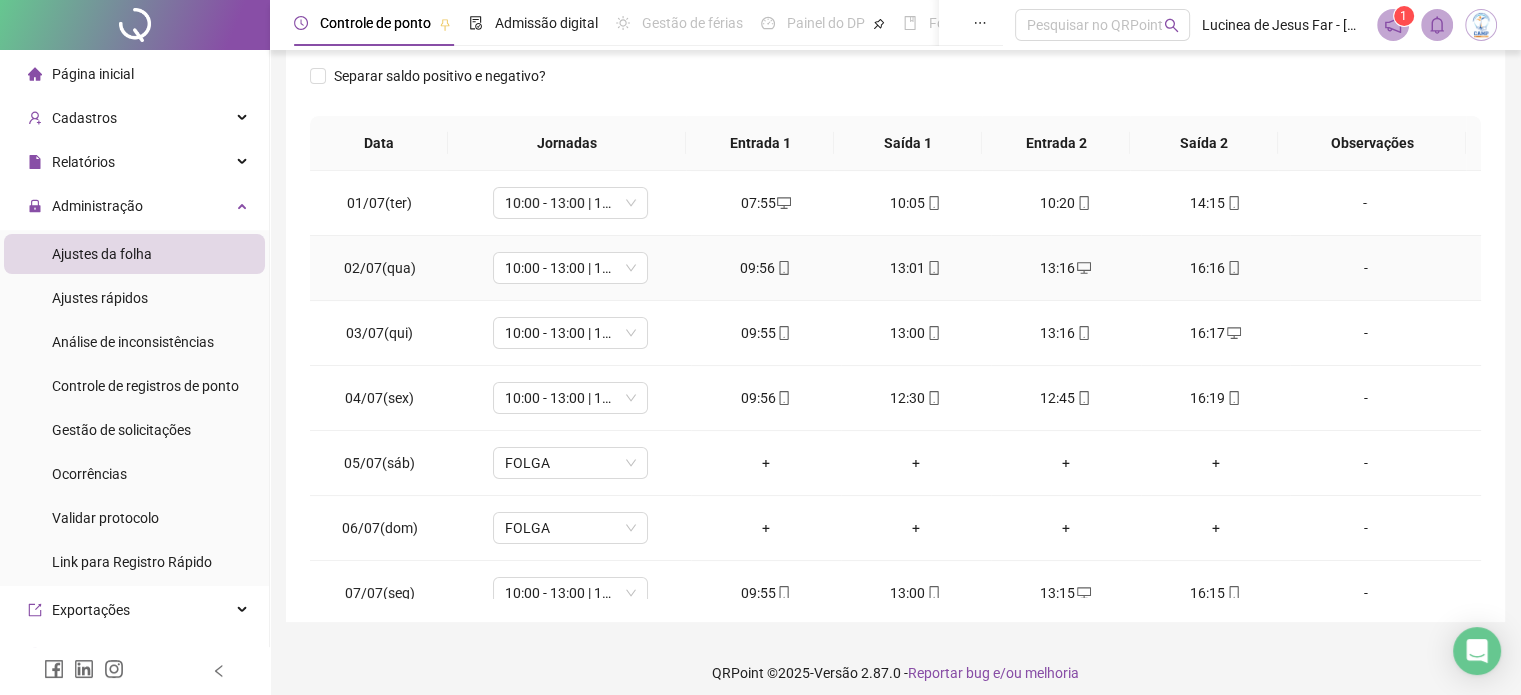 scroll, scrollTop: 326, scrollLeft: 0, axis: vertical 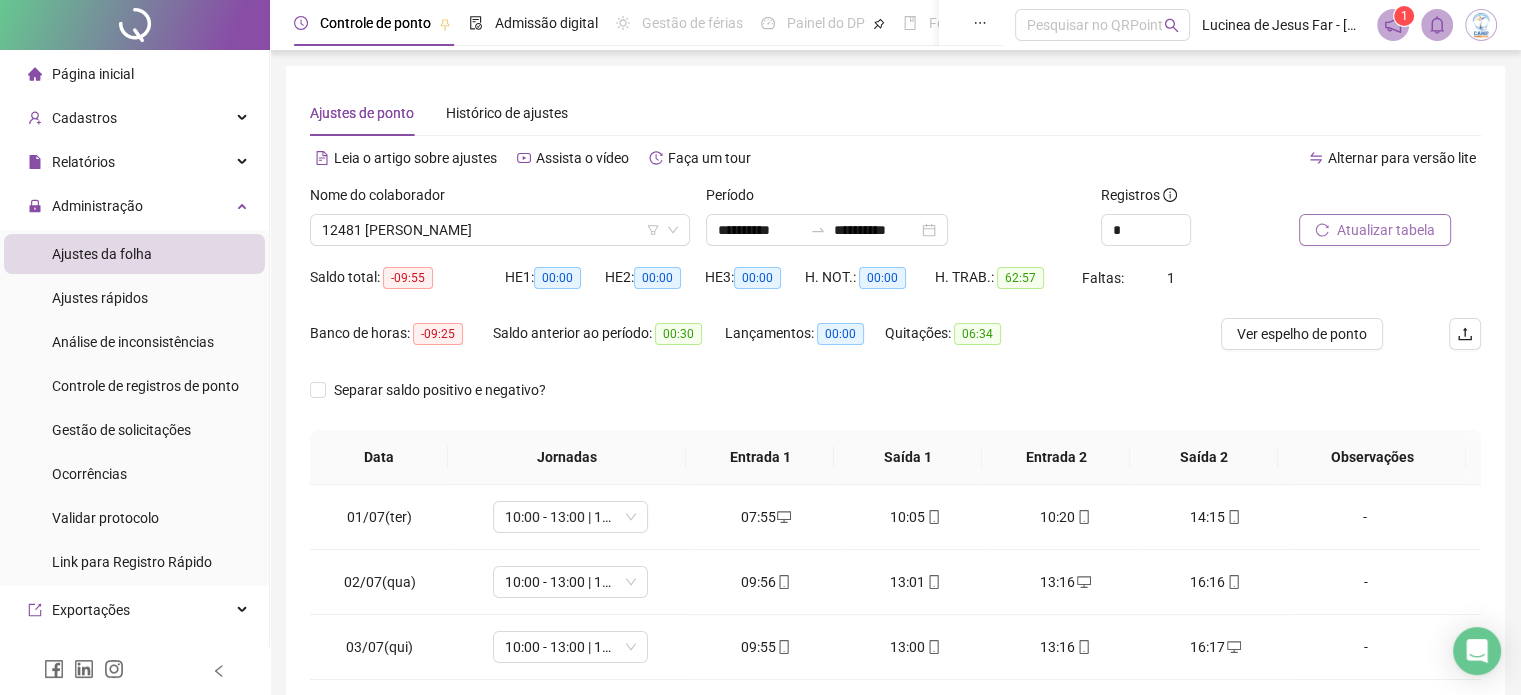 click on "Atualizar tabela" at bounding box center [1386, 230] 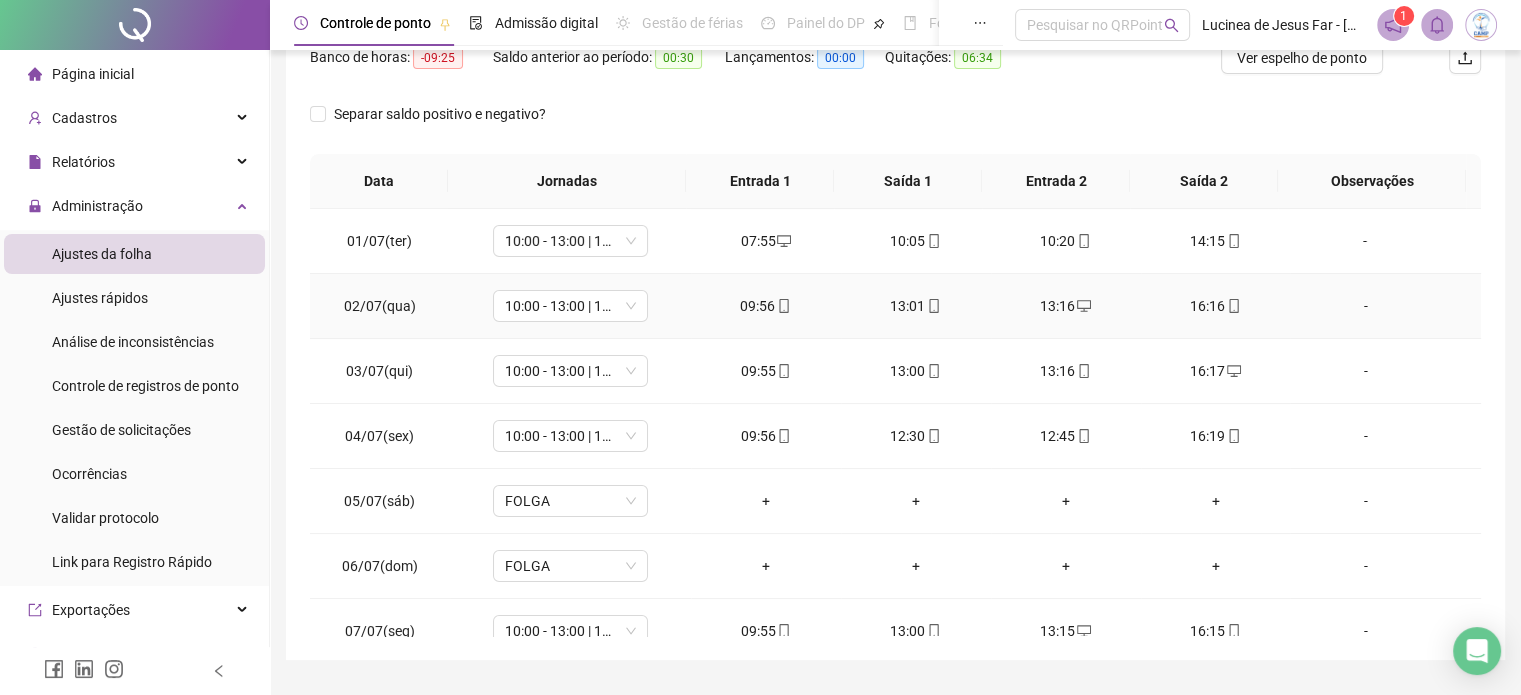 scroll, scrollTop: 326, scrollLeft: 0, axis: vertical 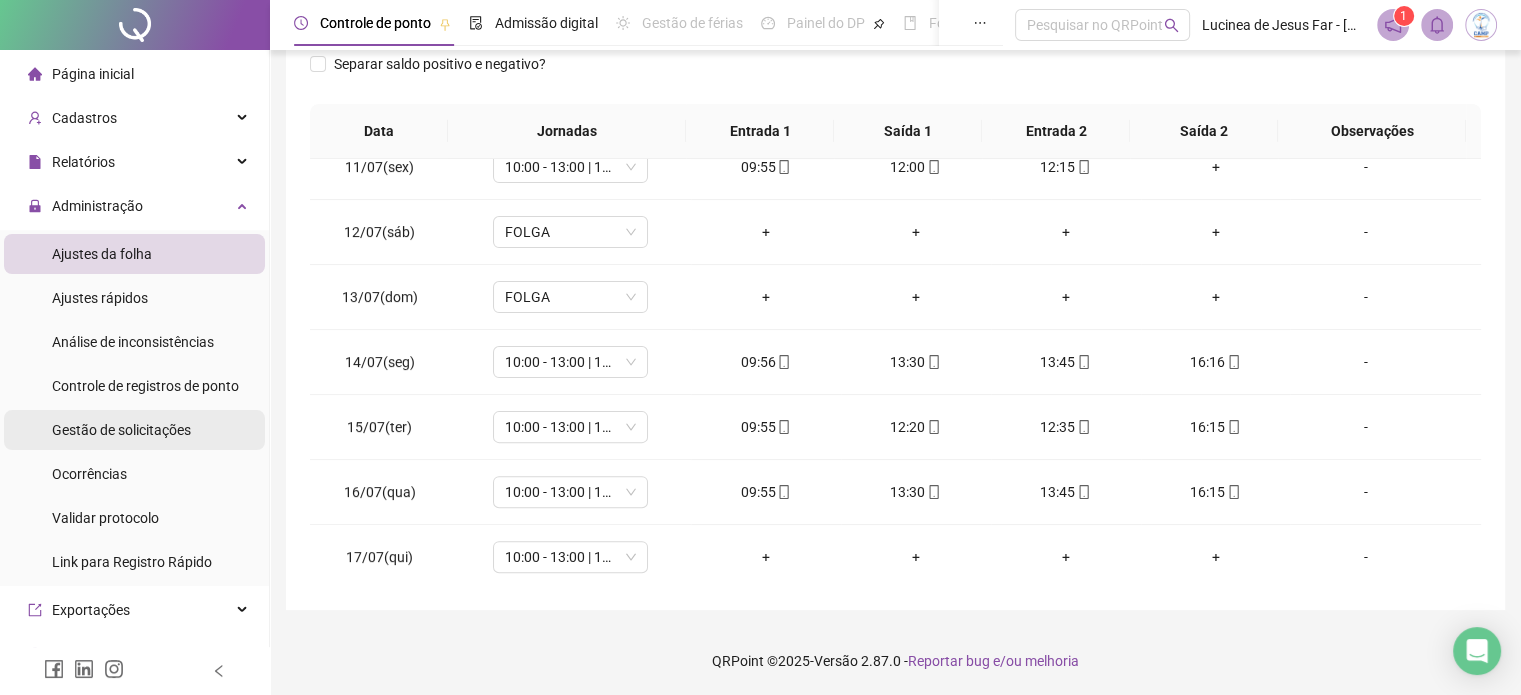 click on "Gestão de solicitações" at bounding box center [121, 430] 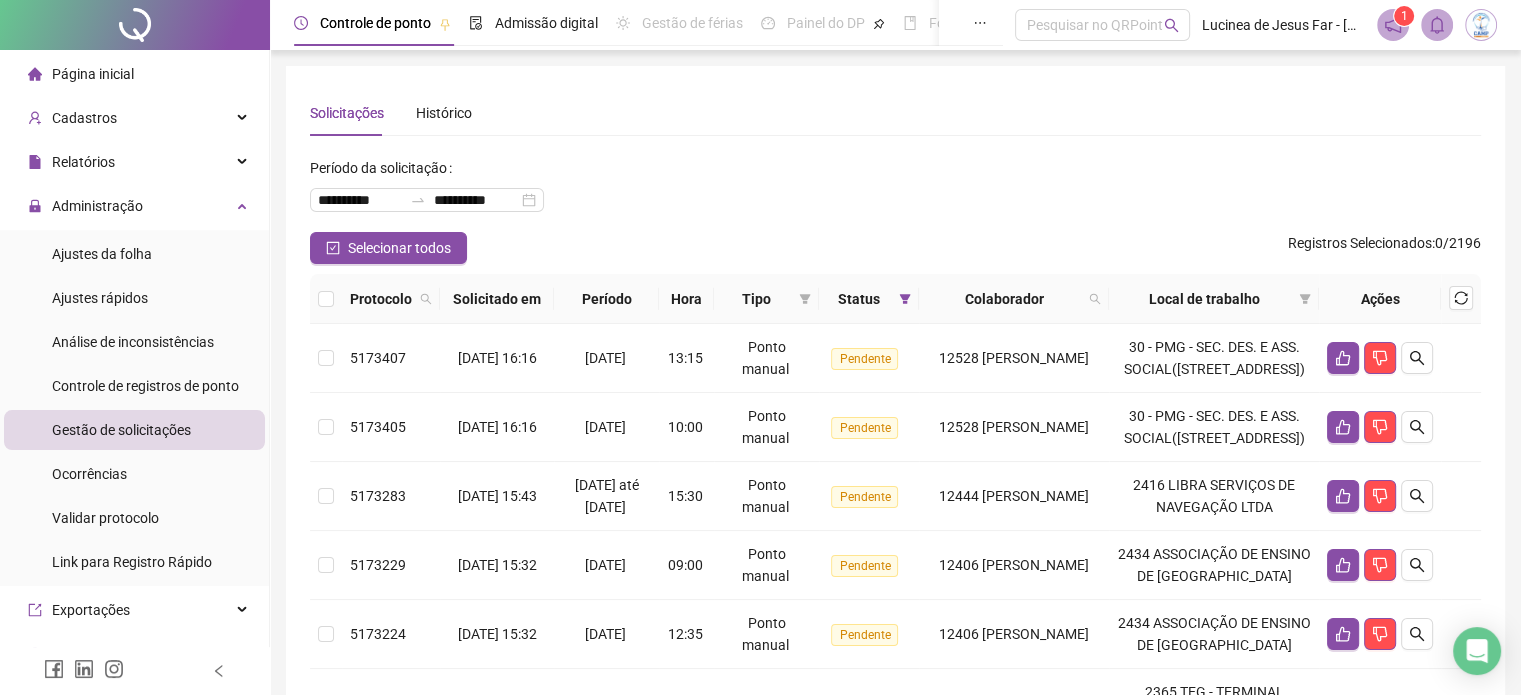 click on "Status" at bounding box center [859, 299] 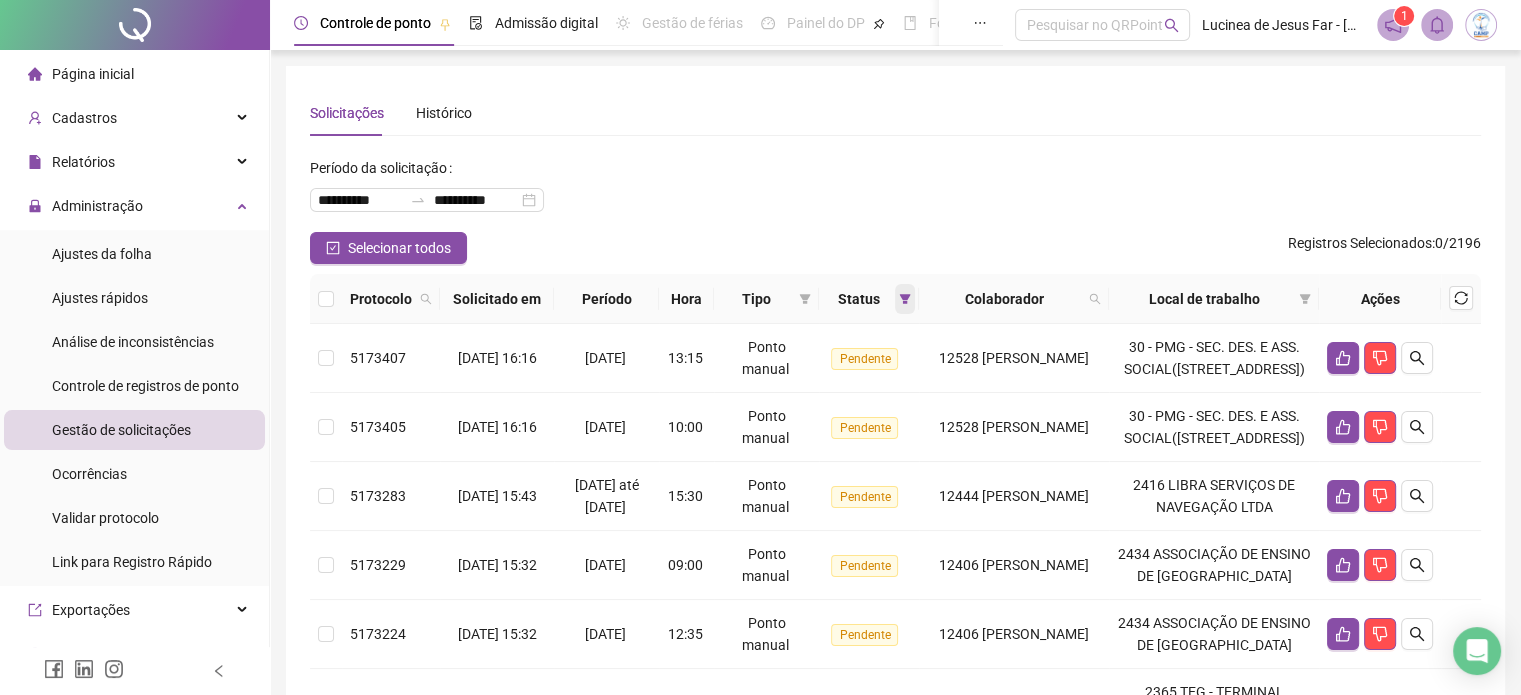 click 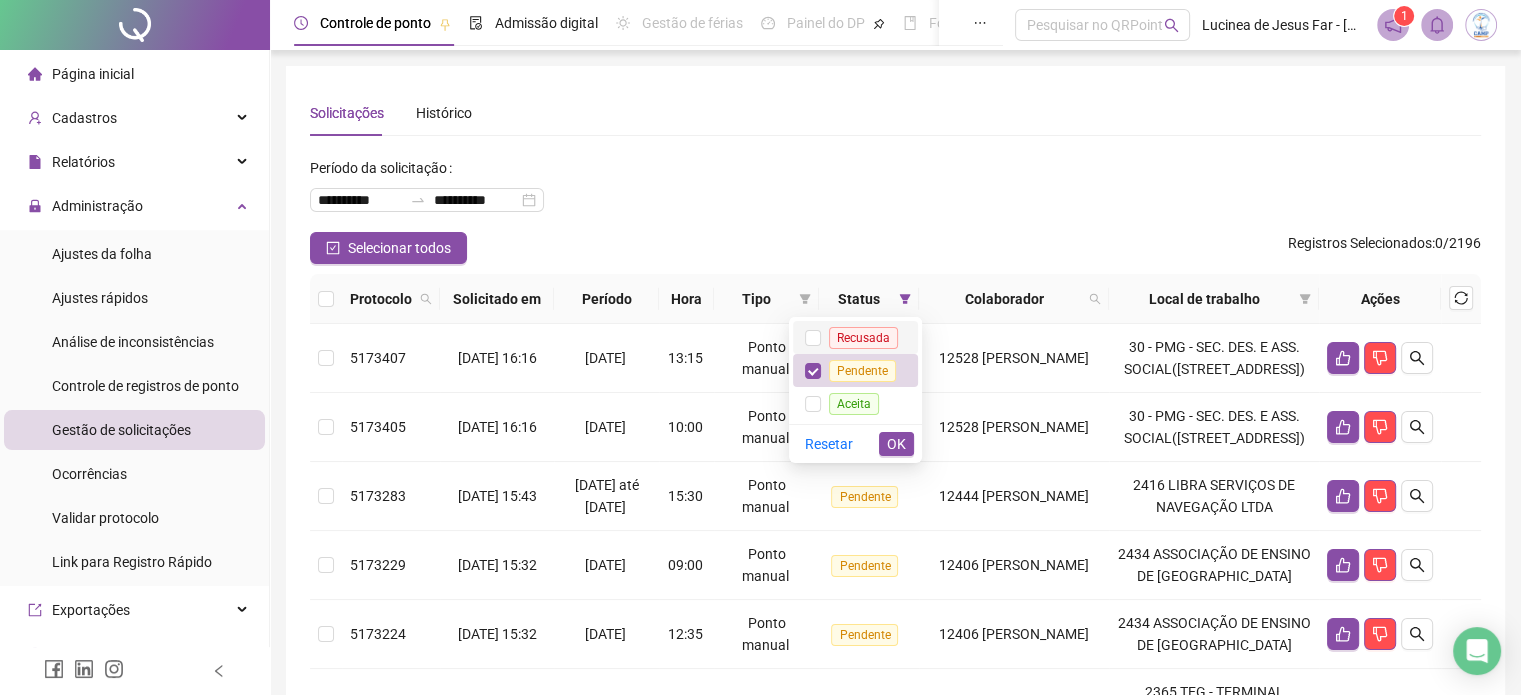 click on "Recusada" at bounding box center (863, 338) 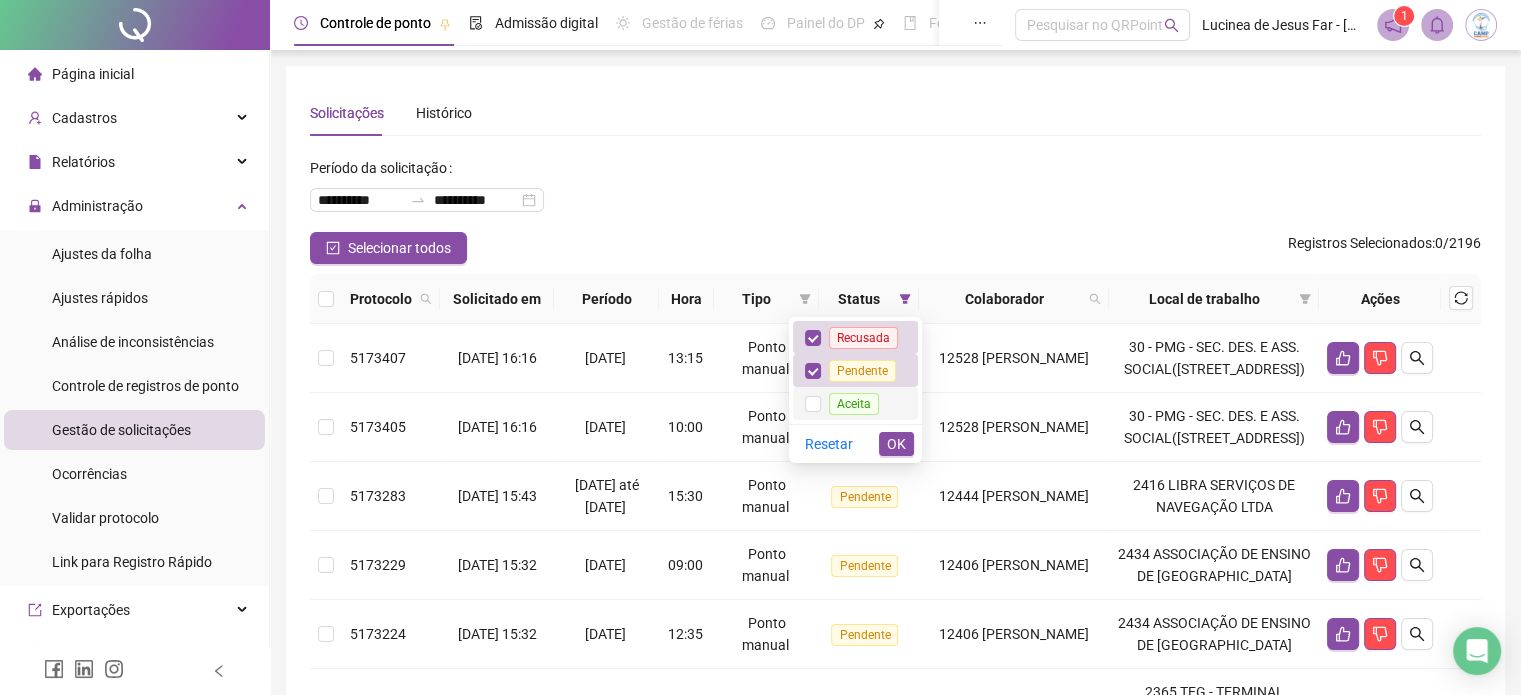 click on "Aceita" at bounding box center (854, 404) 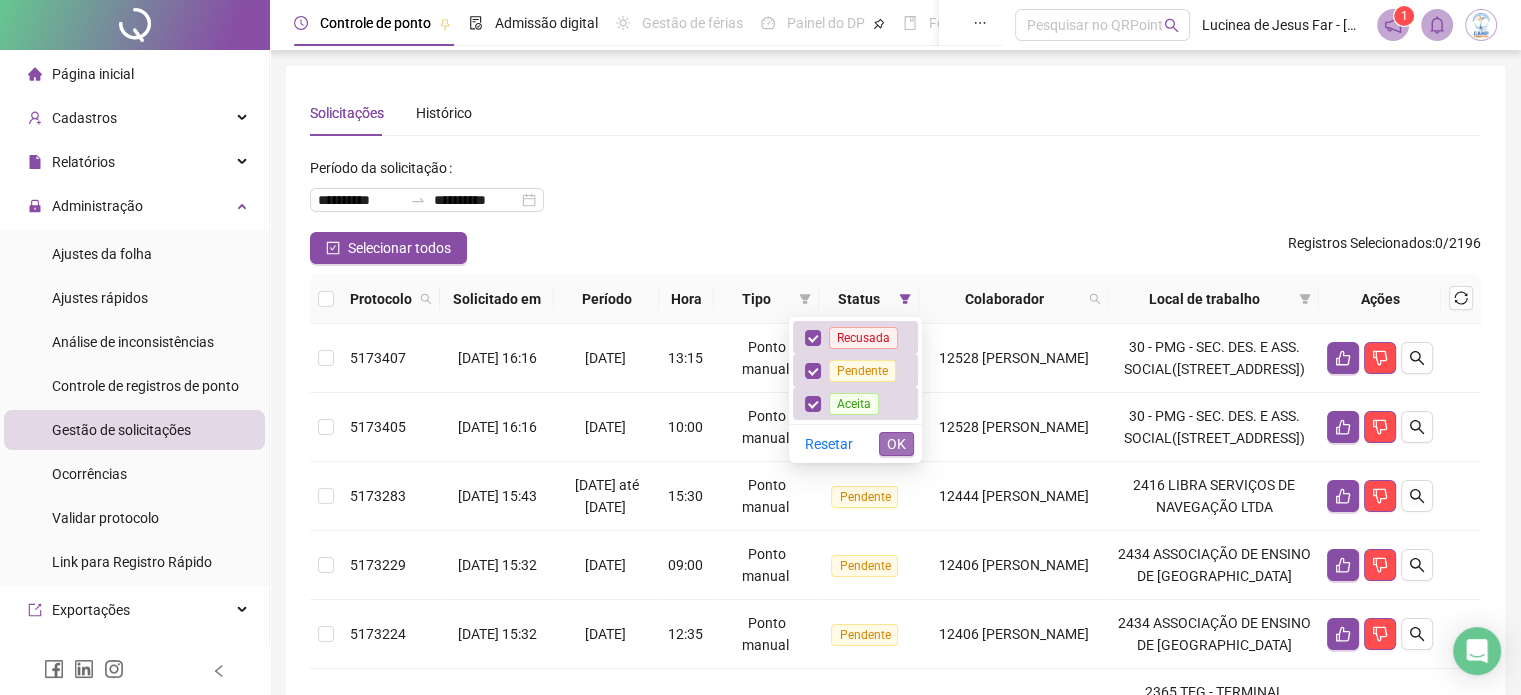click on "OK" at bounding box center [896, 444] 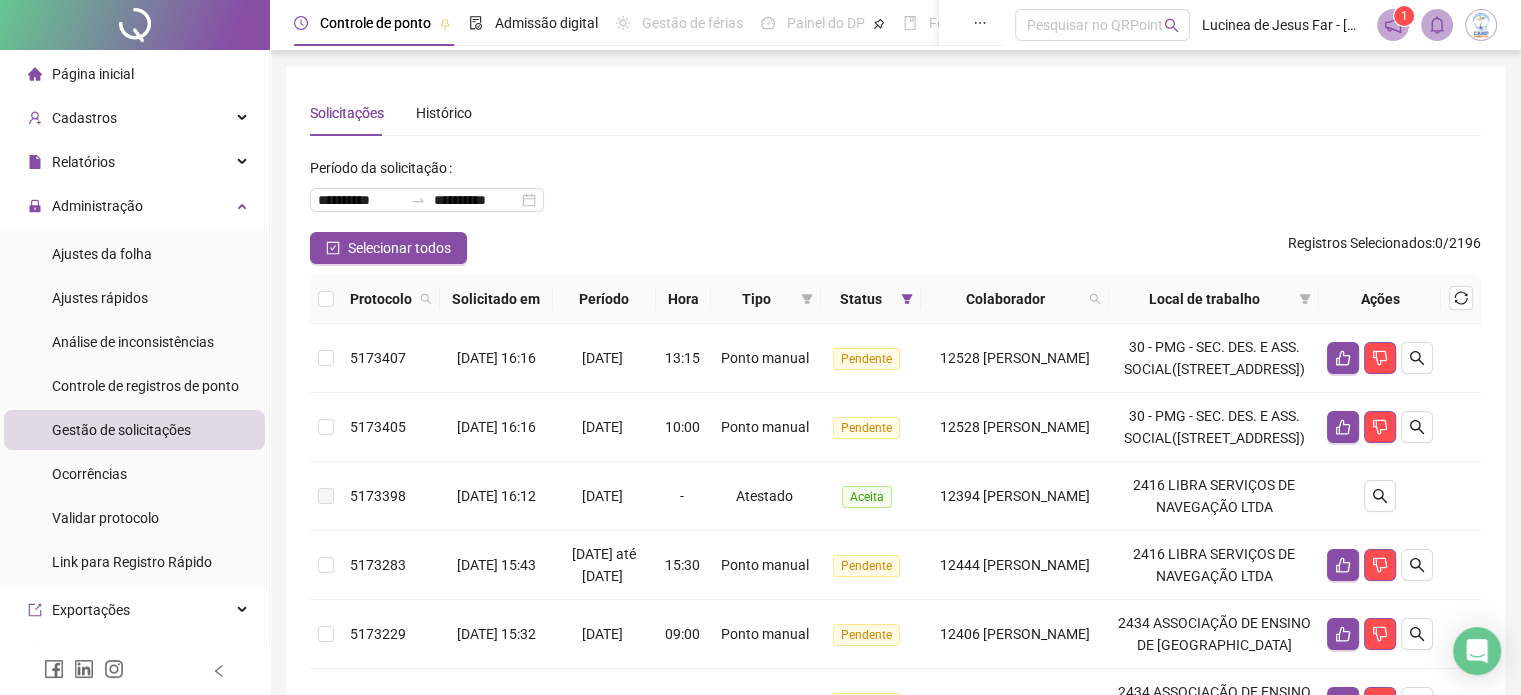 click on "Colaborador" at bounding box center [1015, 299] 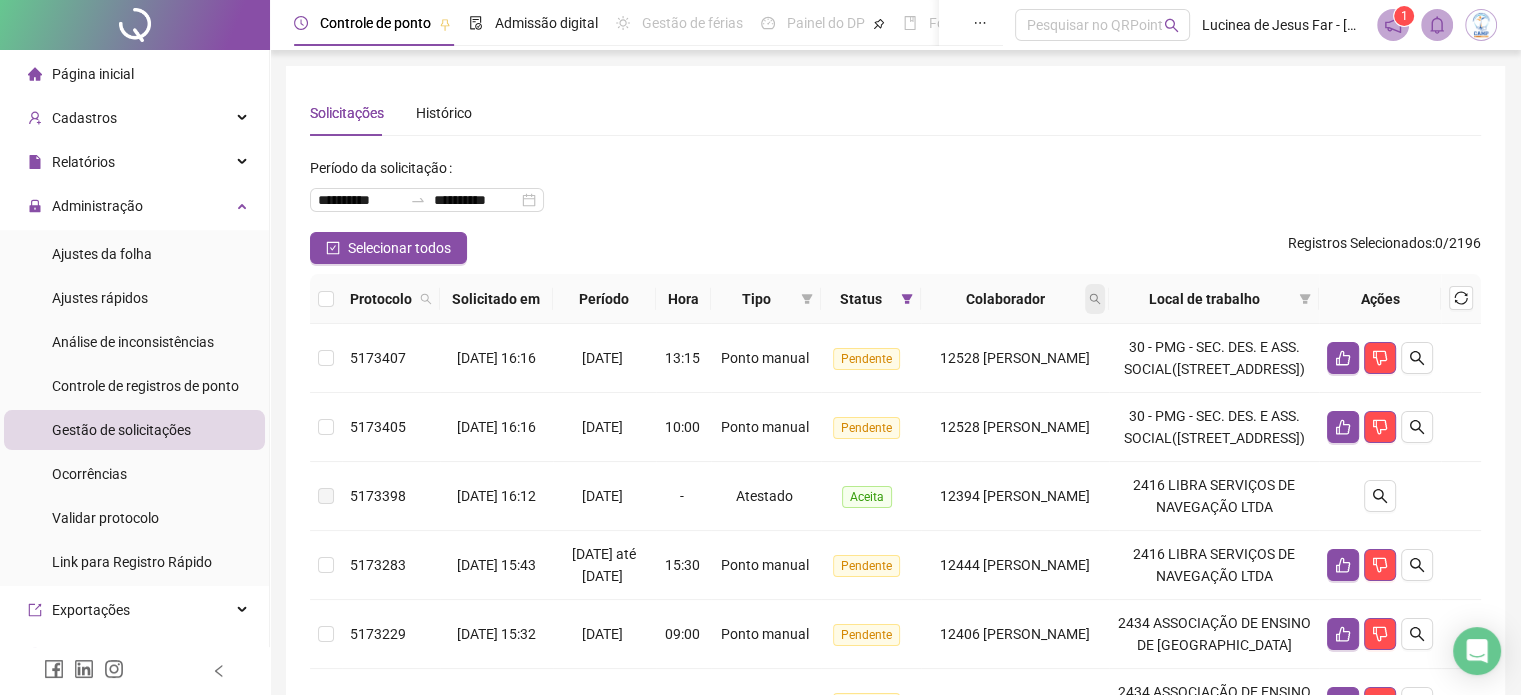 click at bounding box center [1095, 299] 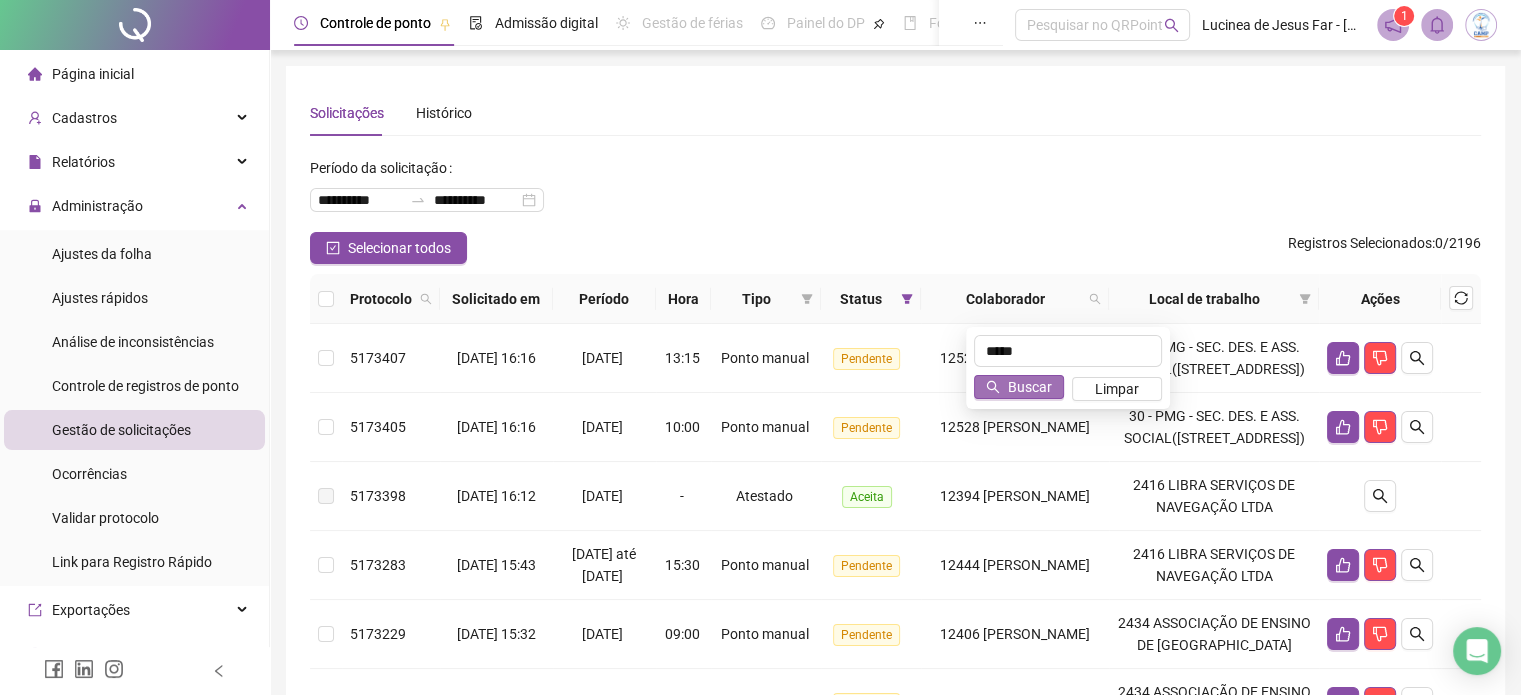 click on "Buscar" at bounding box center (1030, 387) 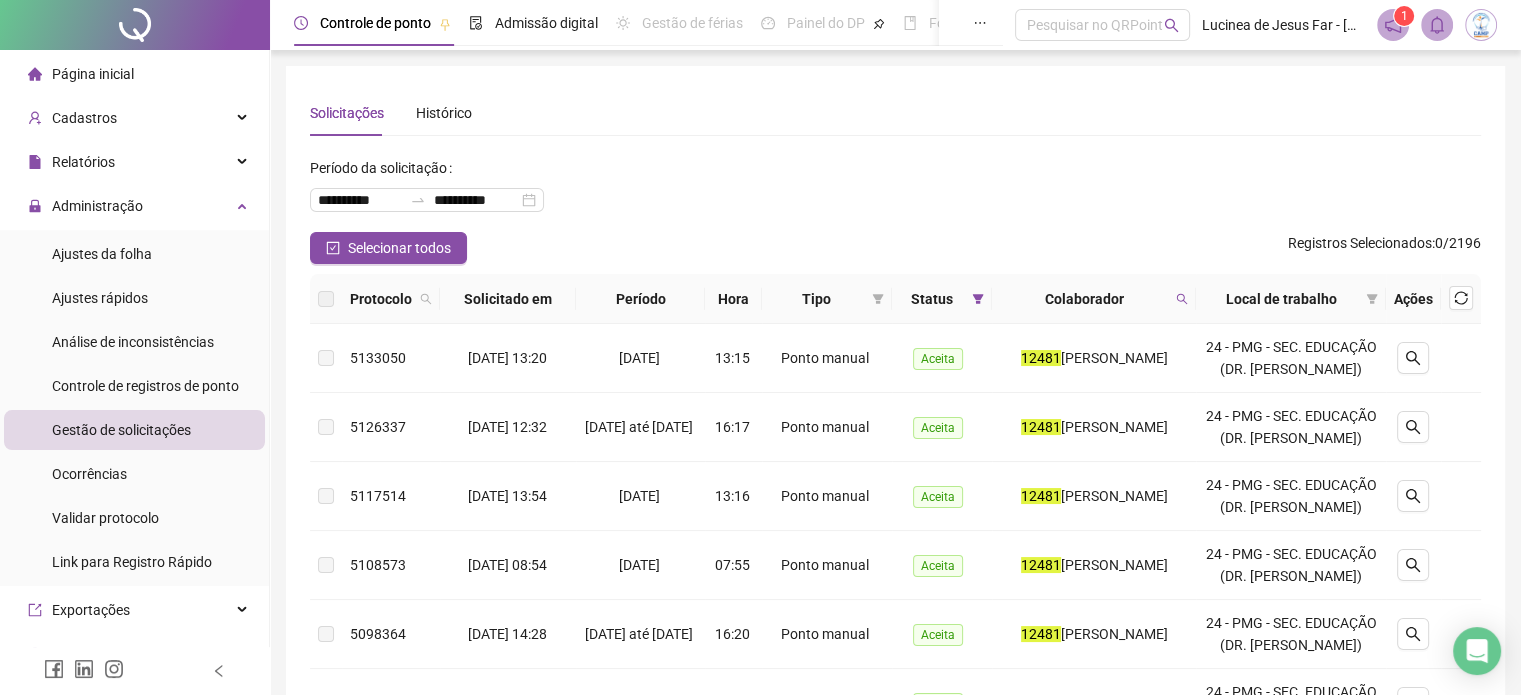 click on "Colaborador" at bounding box center (1094, 299) 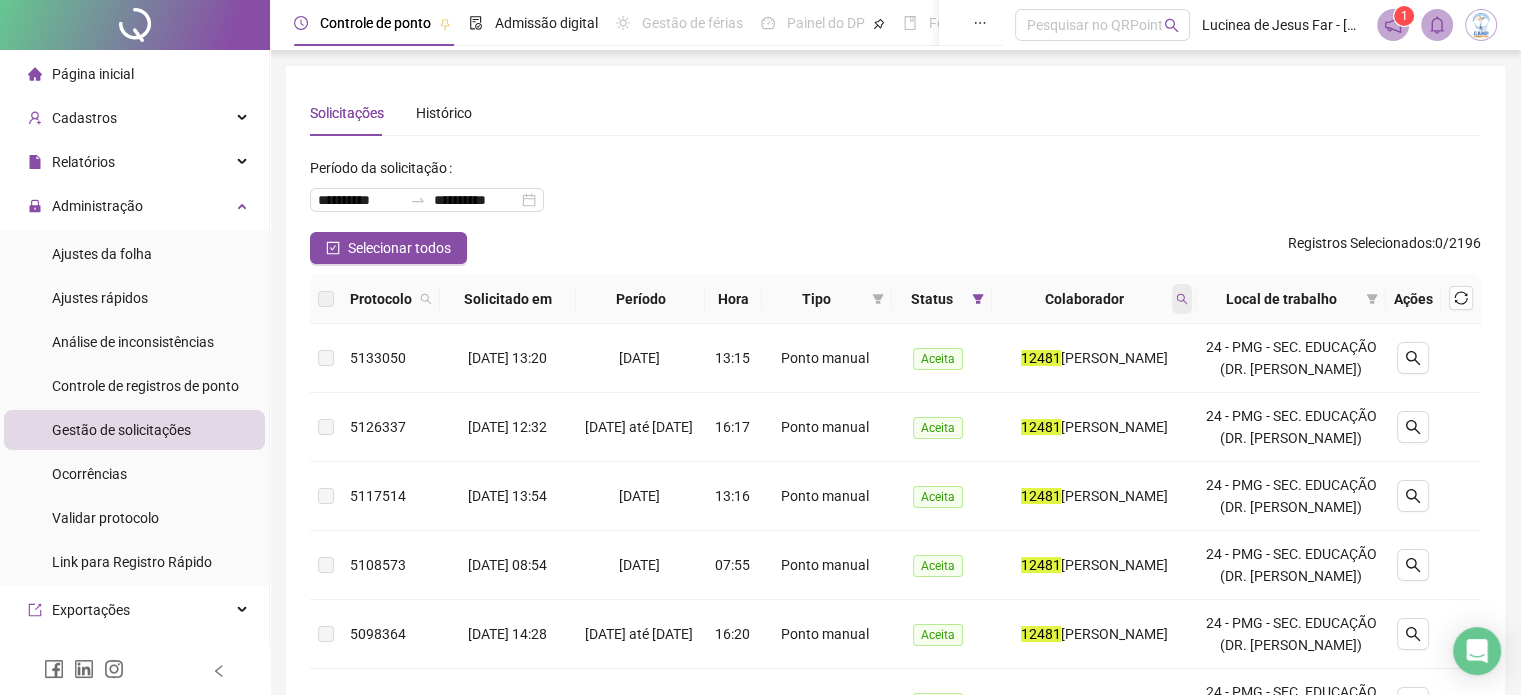 click 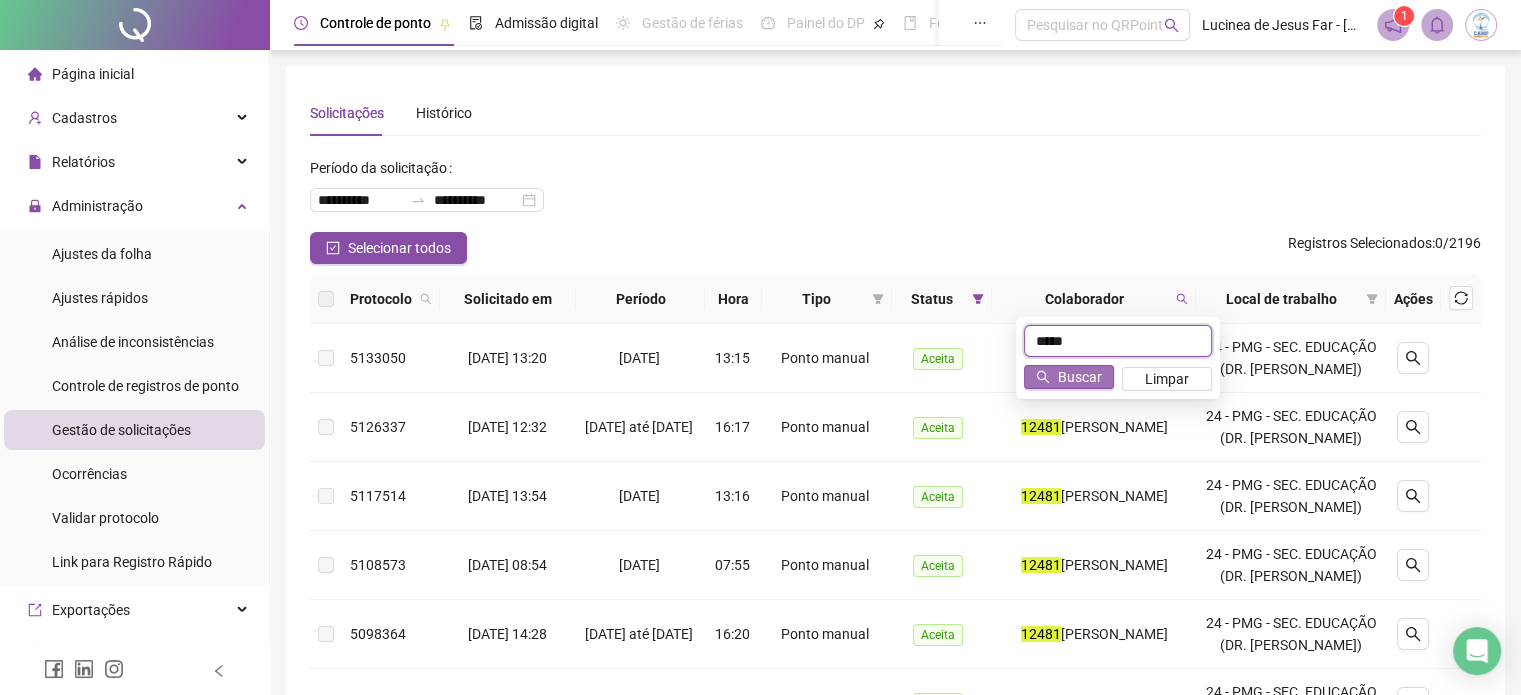 type on "*****" 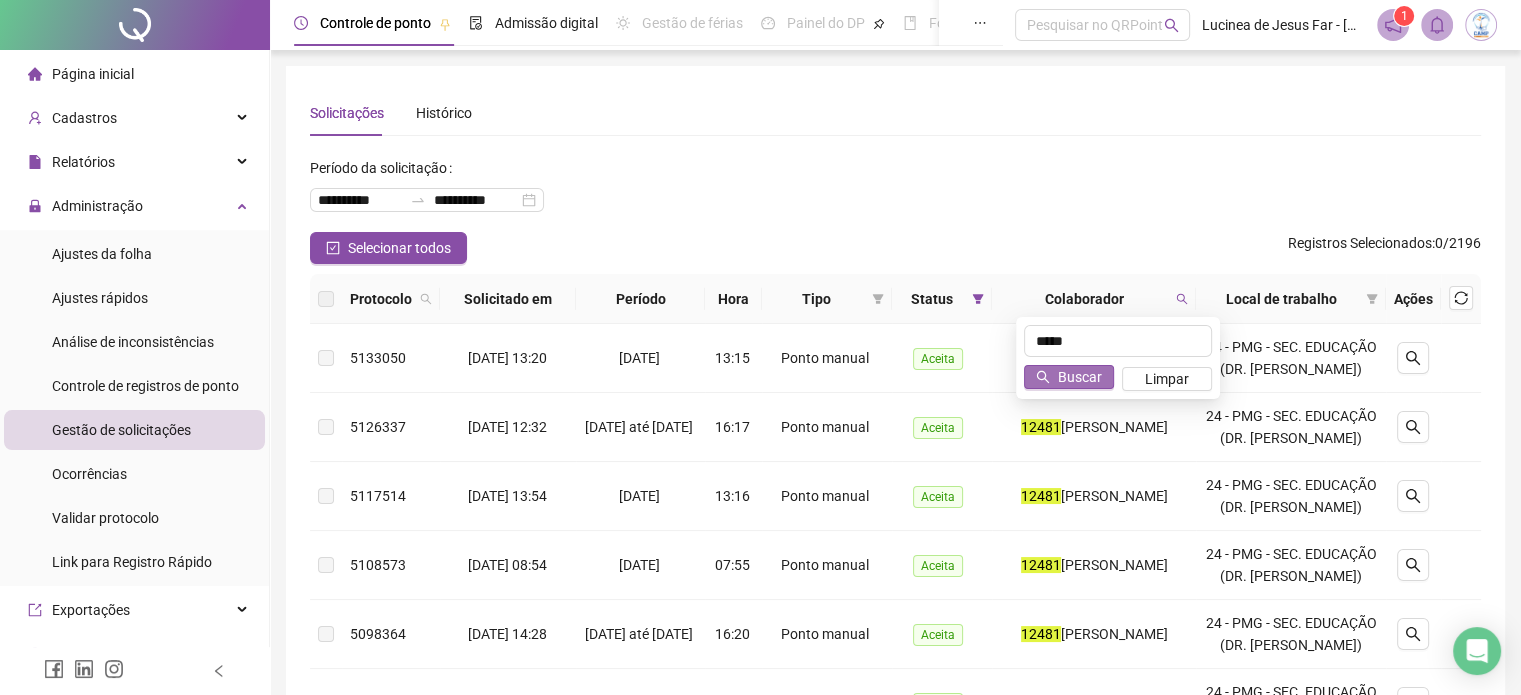 click on "Buscar" at bounding box center [1080, 377] 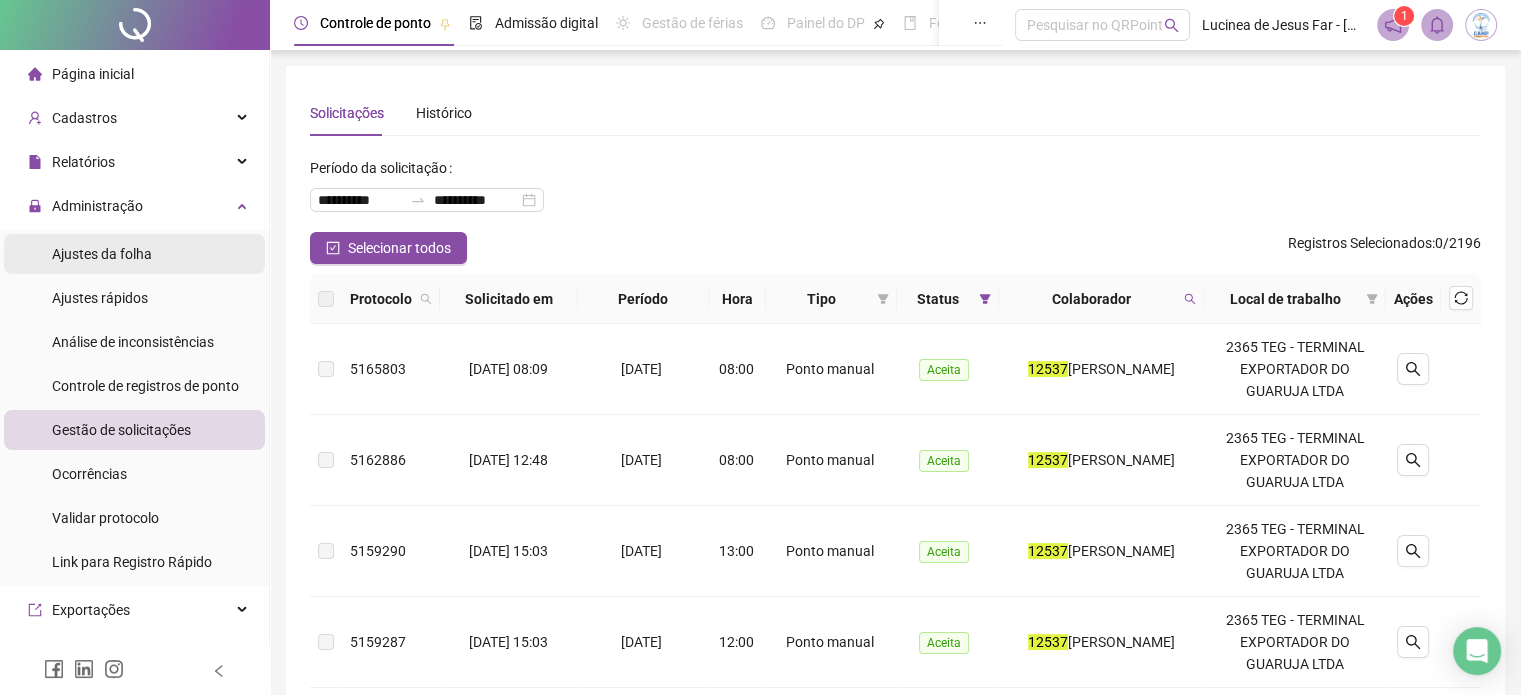 click on "Ajustes da folha" at bounding box center [102, 254] 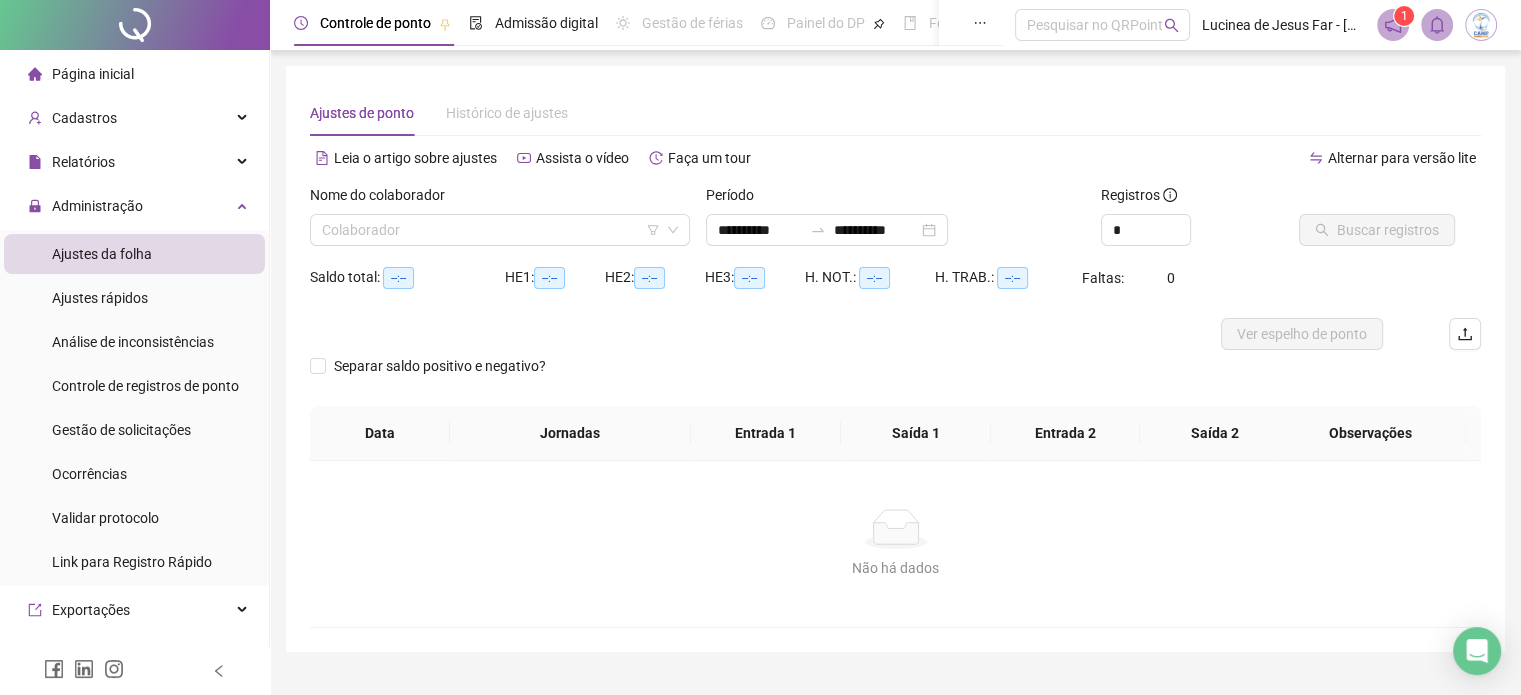 type on "**********" 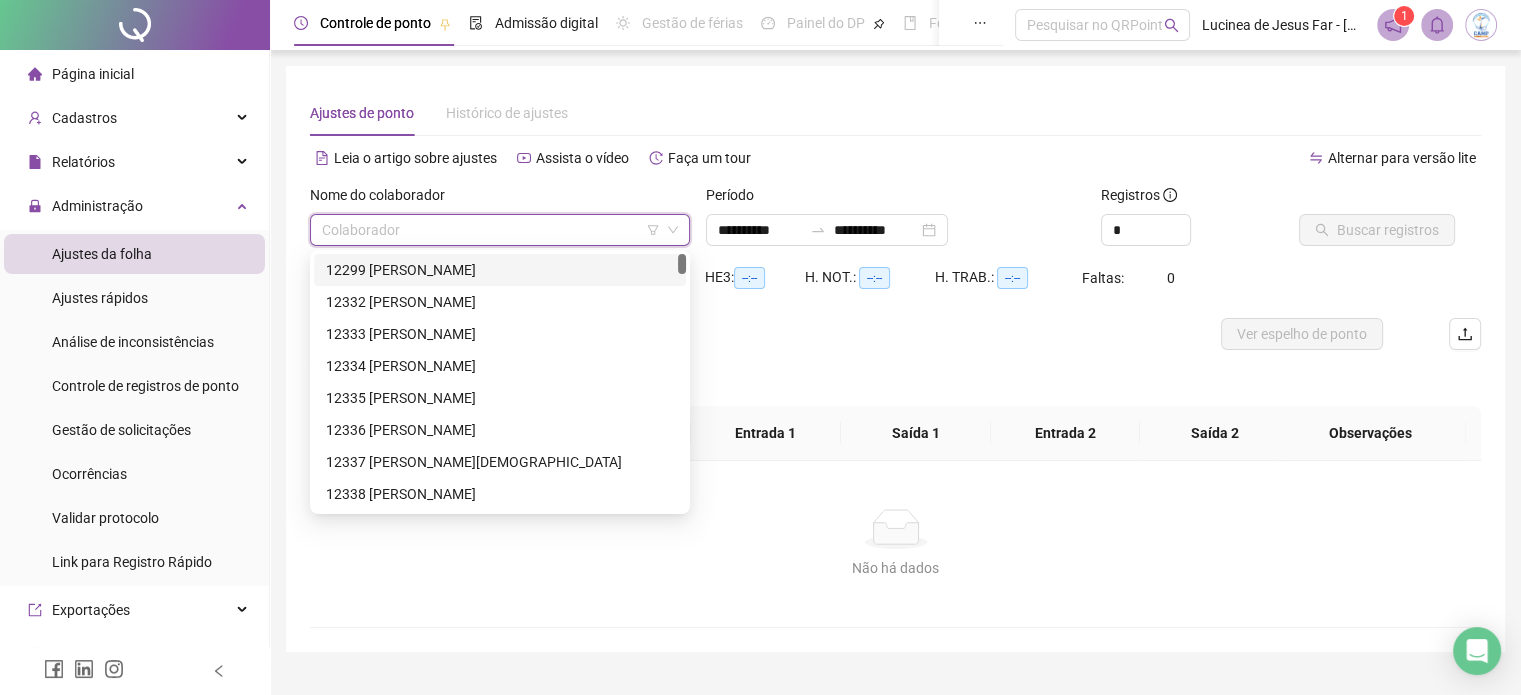 click at bounding box center [494, 230] 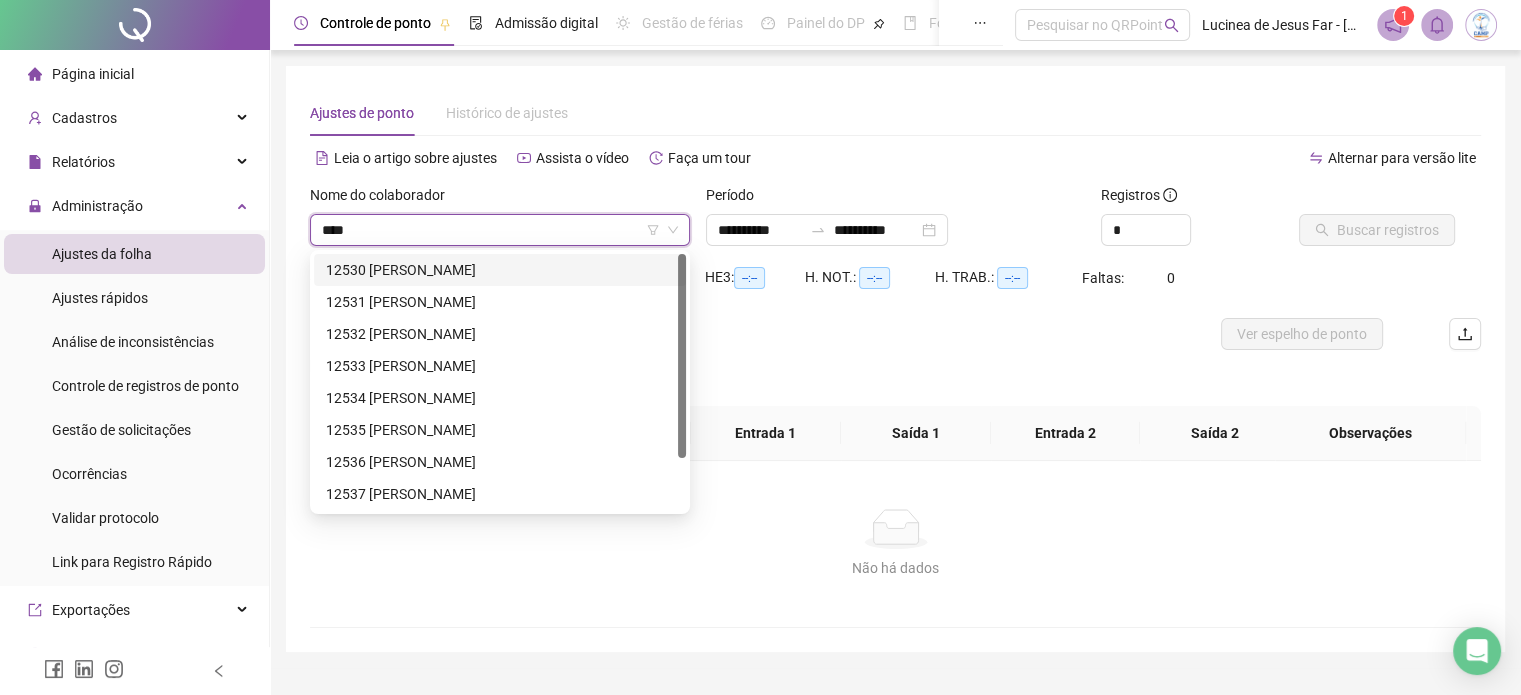 type on "*****" 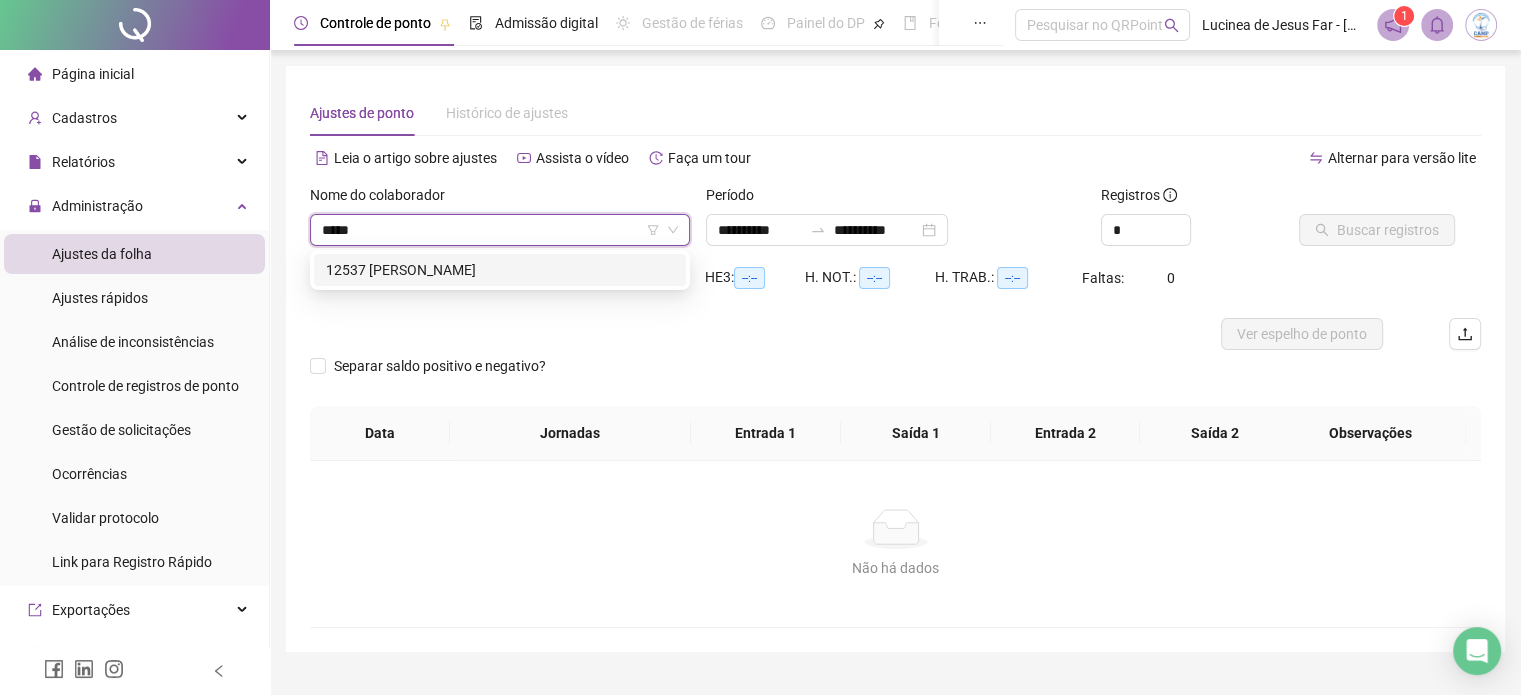 click on "12537 ORLANDO DE MELLO SANTOS" at bounding box center [500, 270] 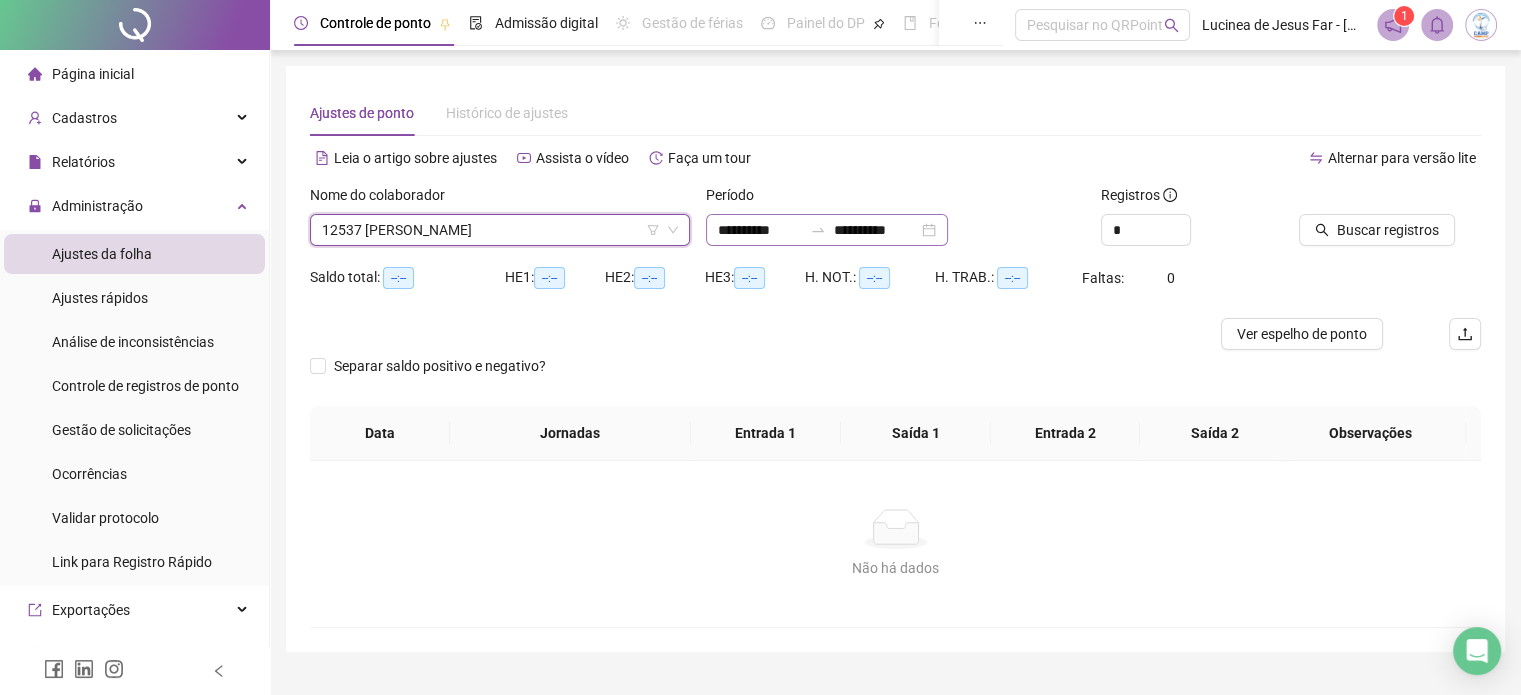 click on "**********" at bounding box center [827, 230] 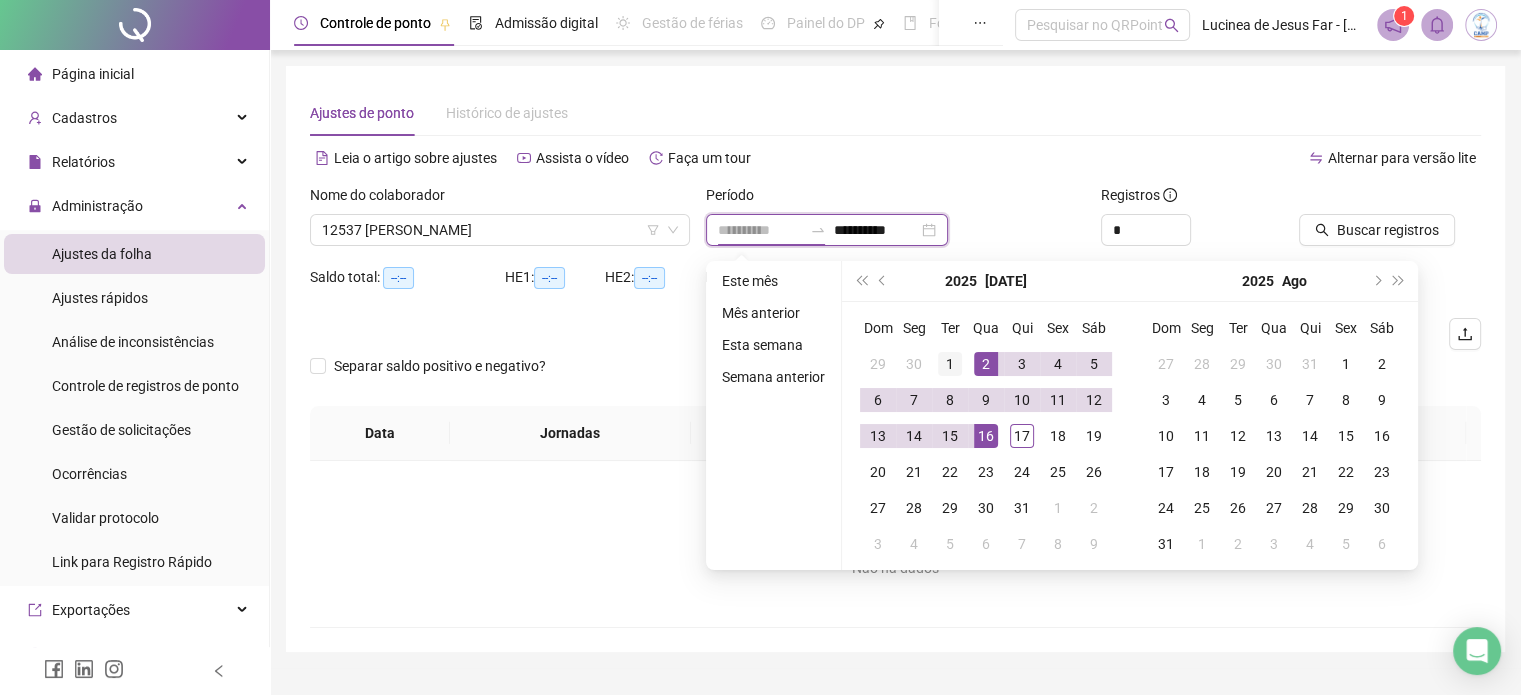 type on "**********" 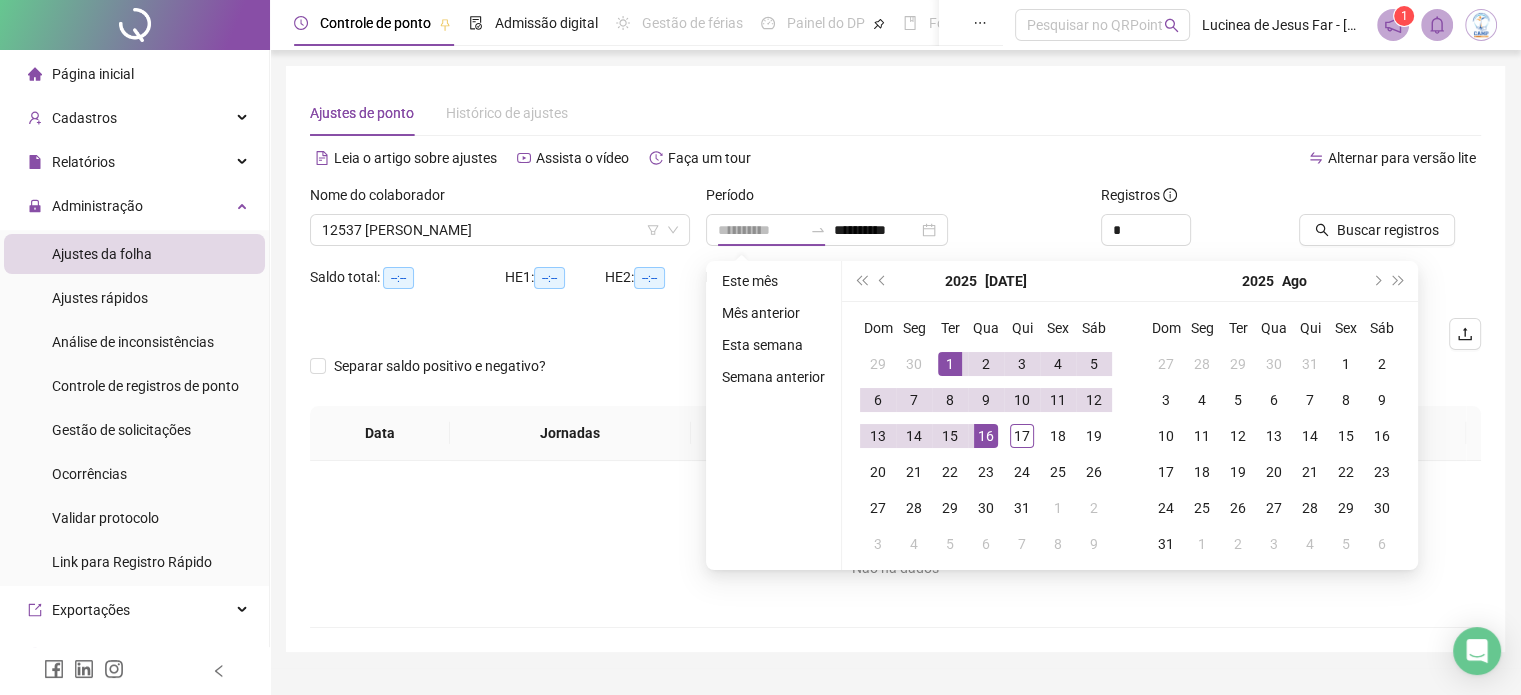 click on "1" at bounding box center (950, 364) 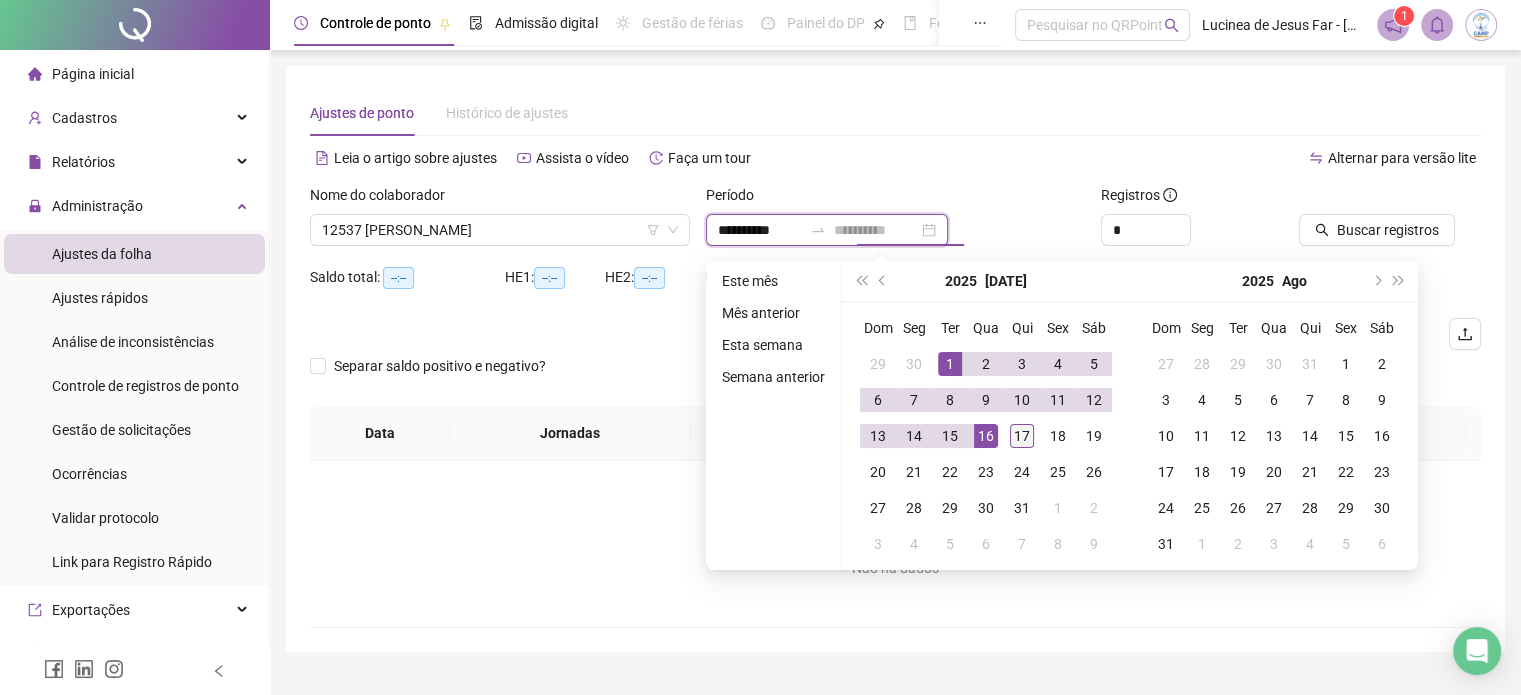 type on "**********" 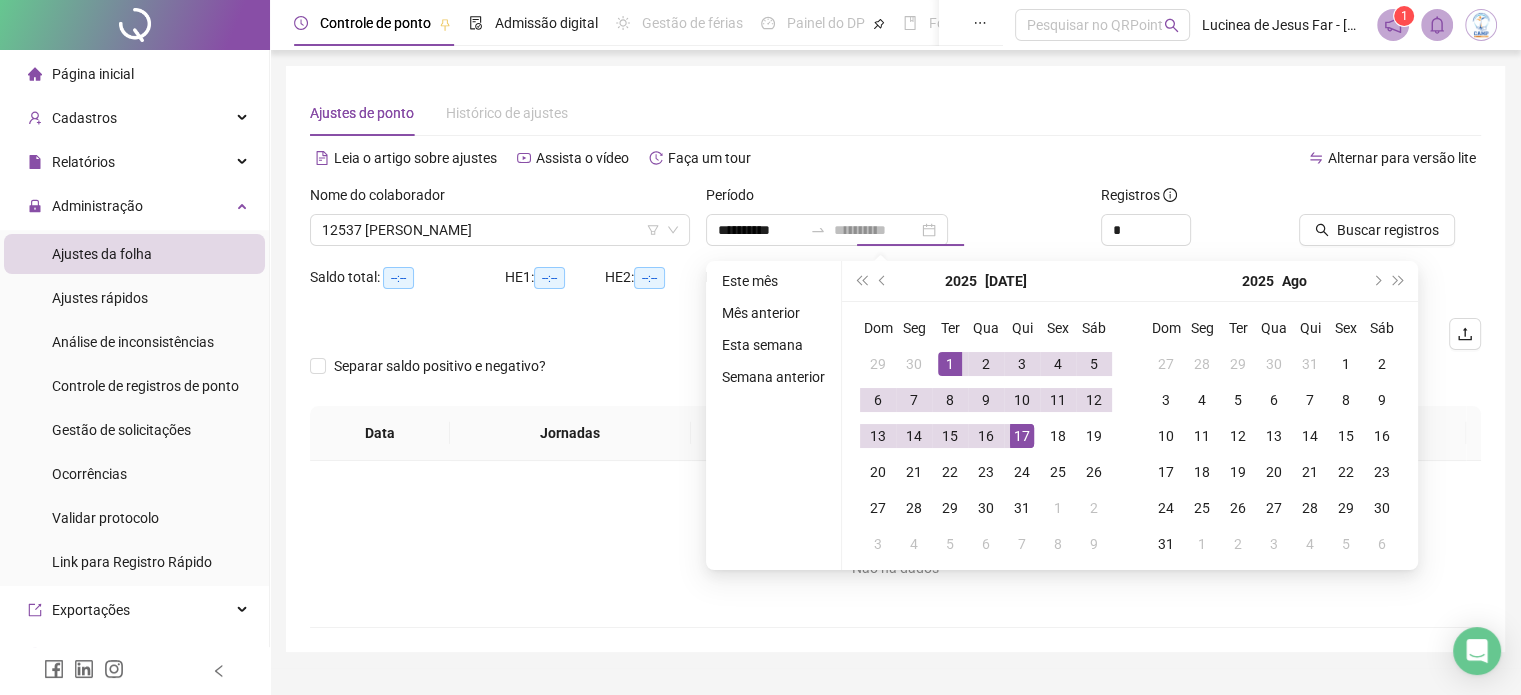 click on "17" at bounding box center [1022, 436] 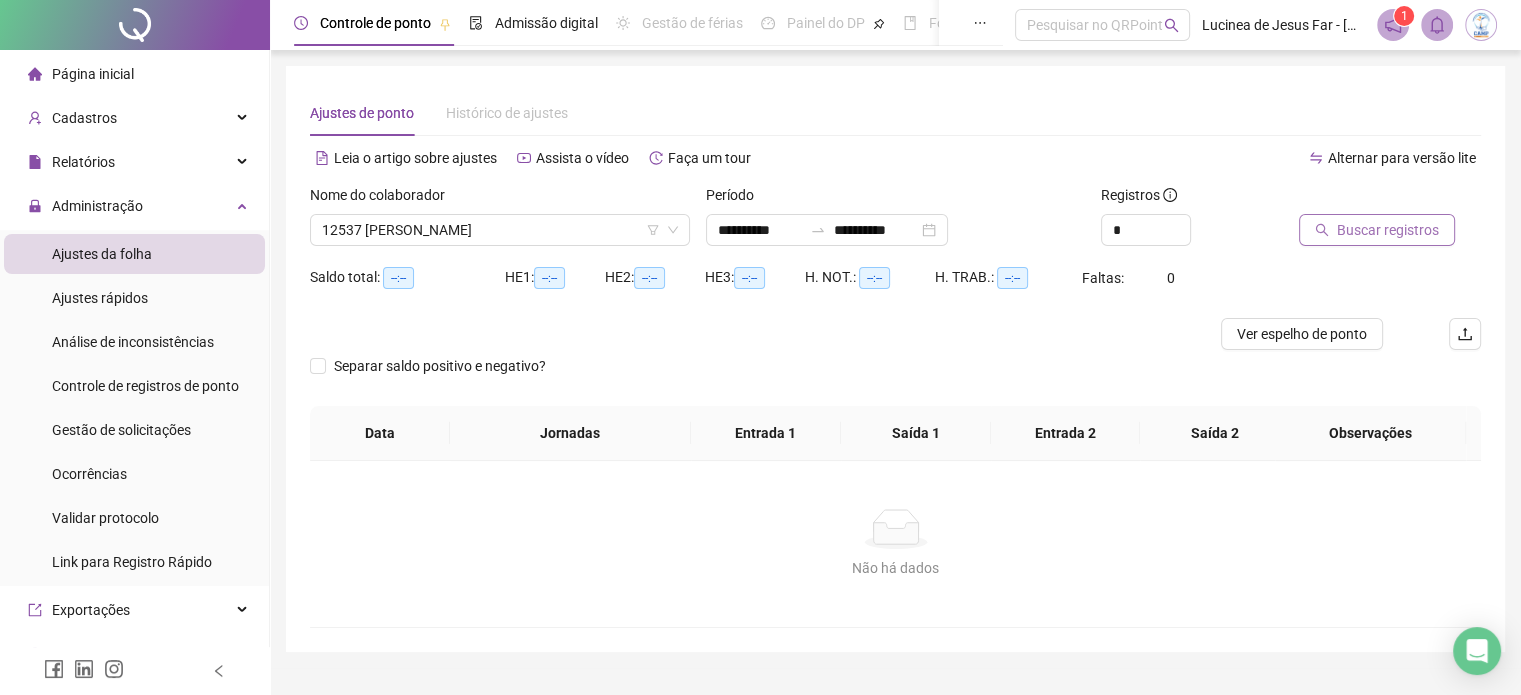 click on "Buscar registros" at bounding box center (1388, 230) 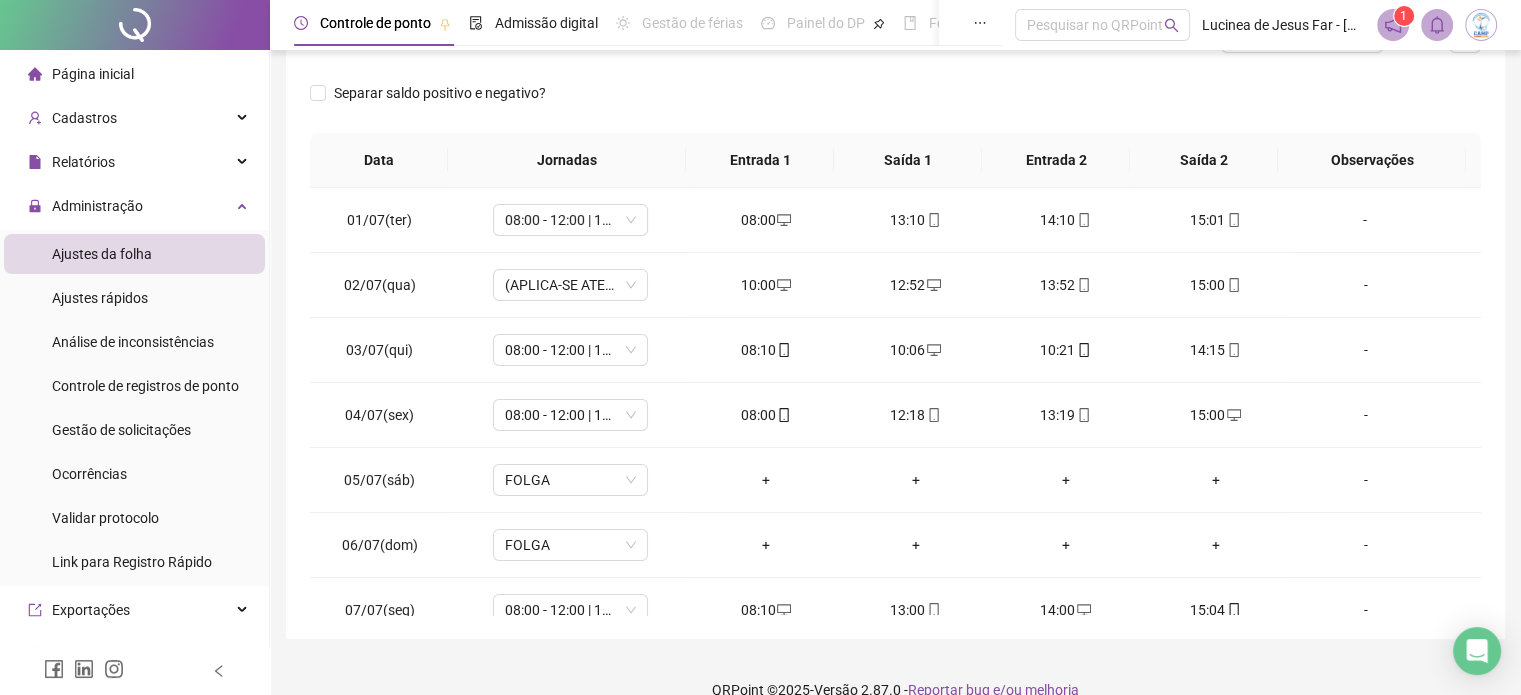scroll, scrollTop: 300, scrollLeft: 0, axis: vertical 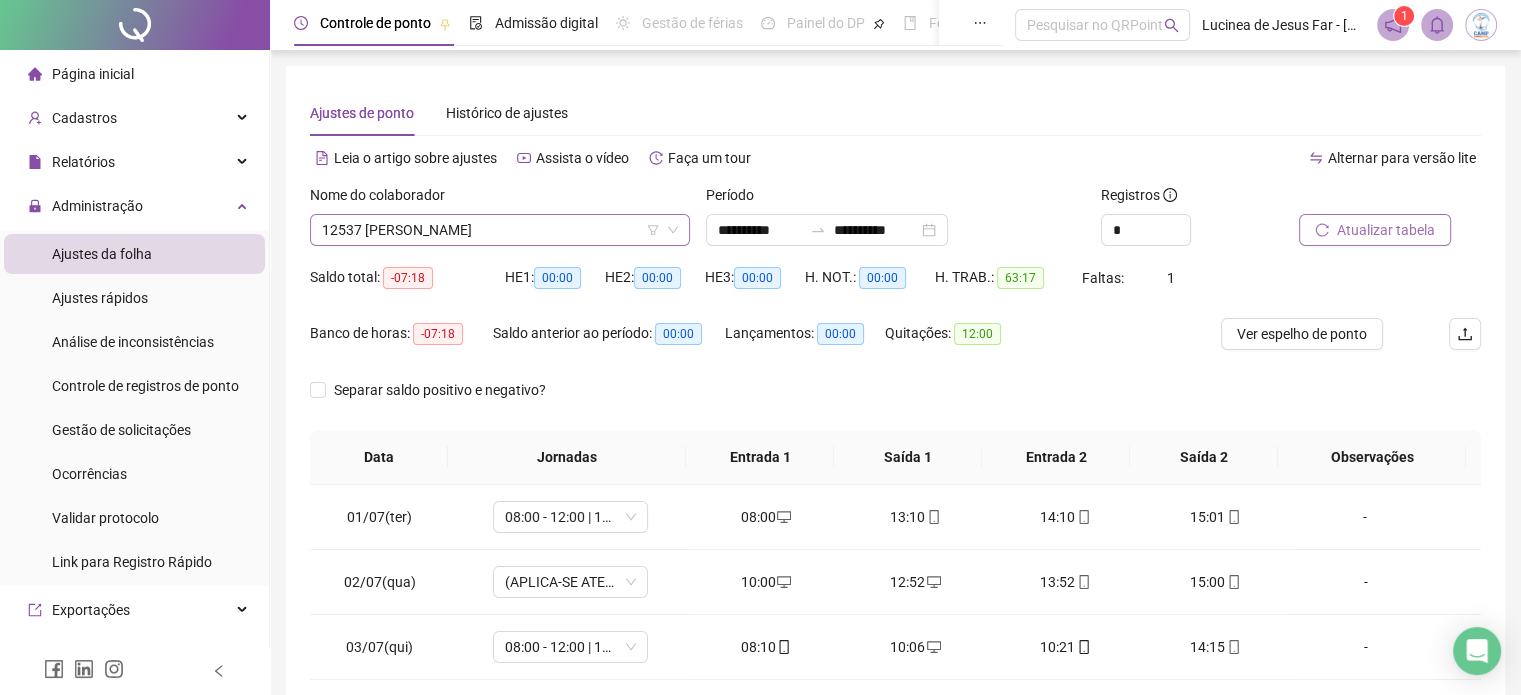 click on "12537 ORLANDO DE MELLO SANTOS" at bounding box center (500, 230) 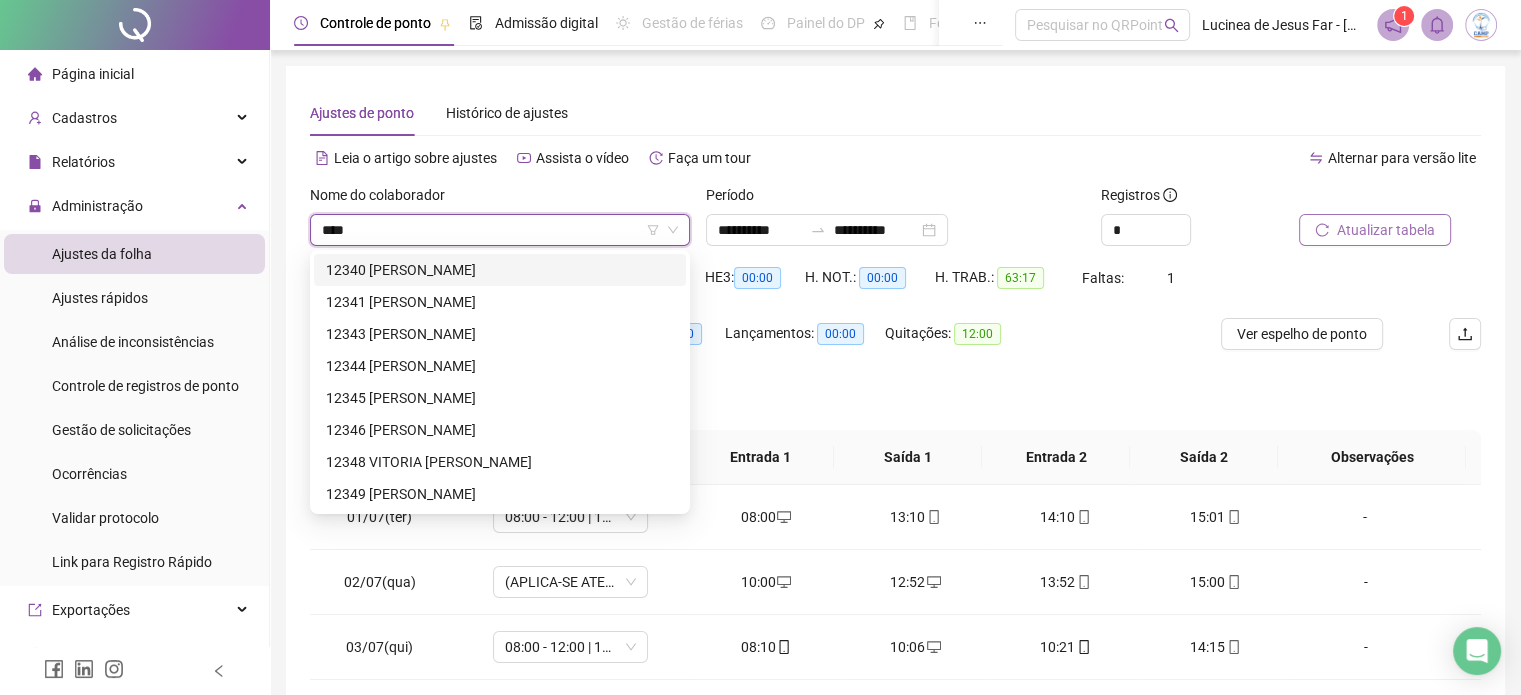 scroll, scrollTop: 0, scrollLeft: 0, axis: both 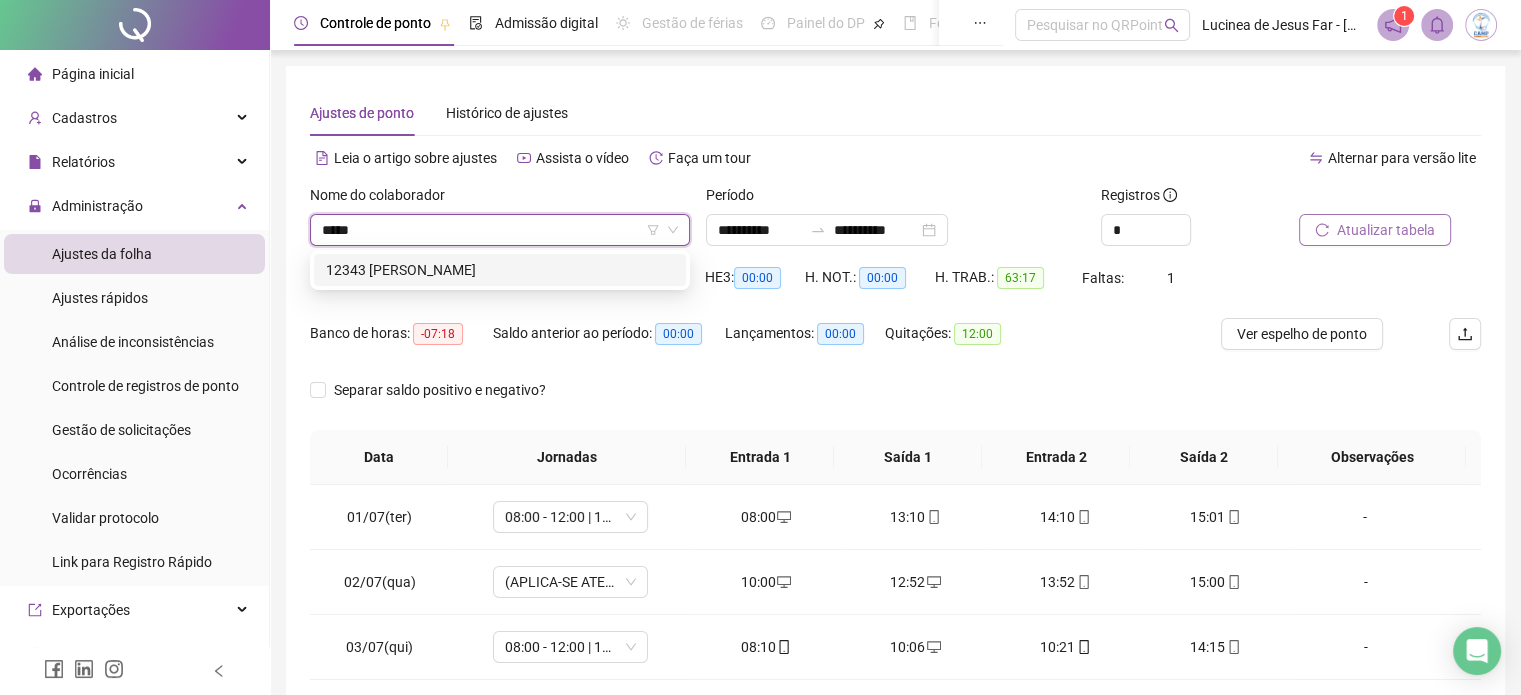 click on "12343 [PERSON_NAME]" at bounding box center [500, 270] 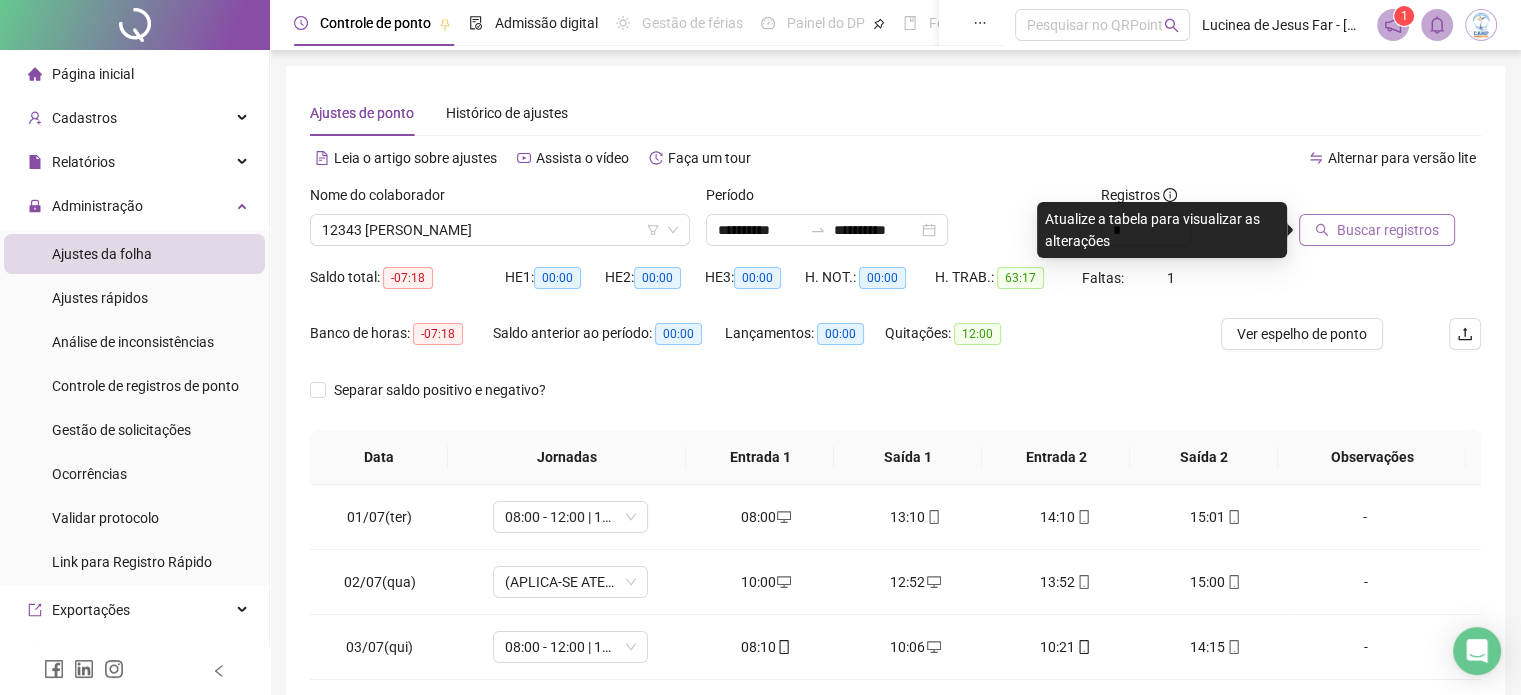 click at bounding box center (1365, 199) 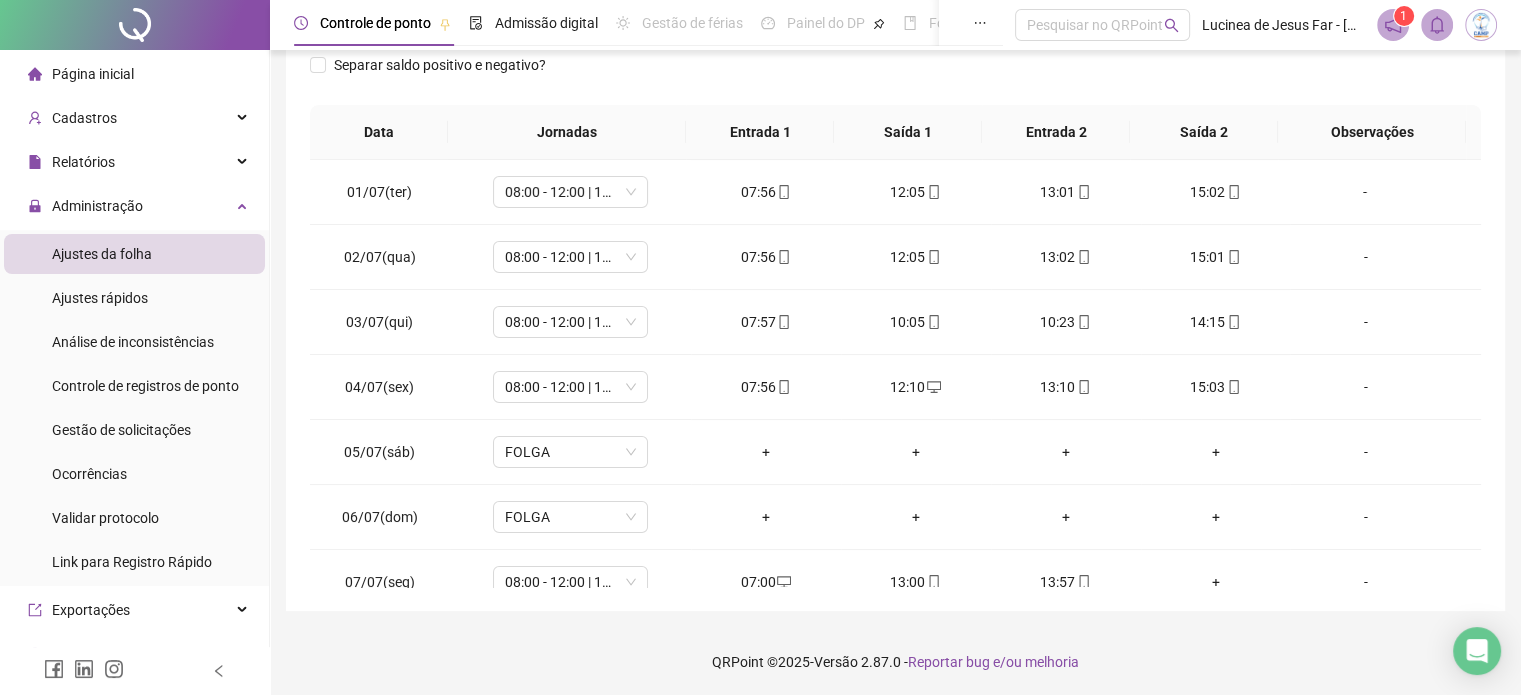 scroll, scrollTop: 326, scrollLeft: 0, axis: vertical 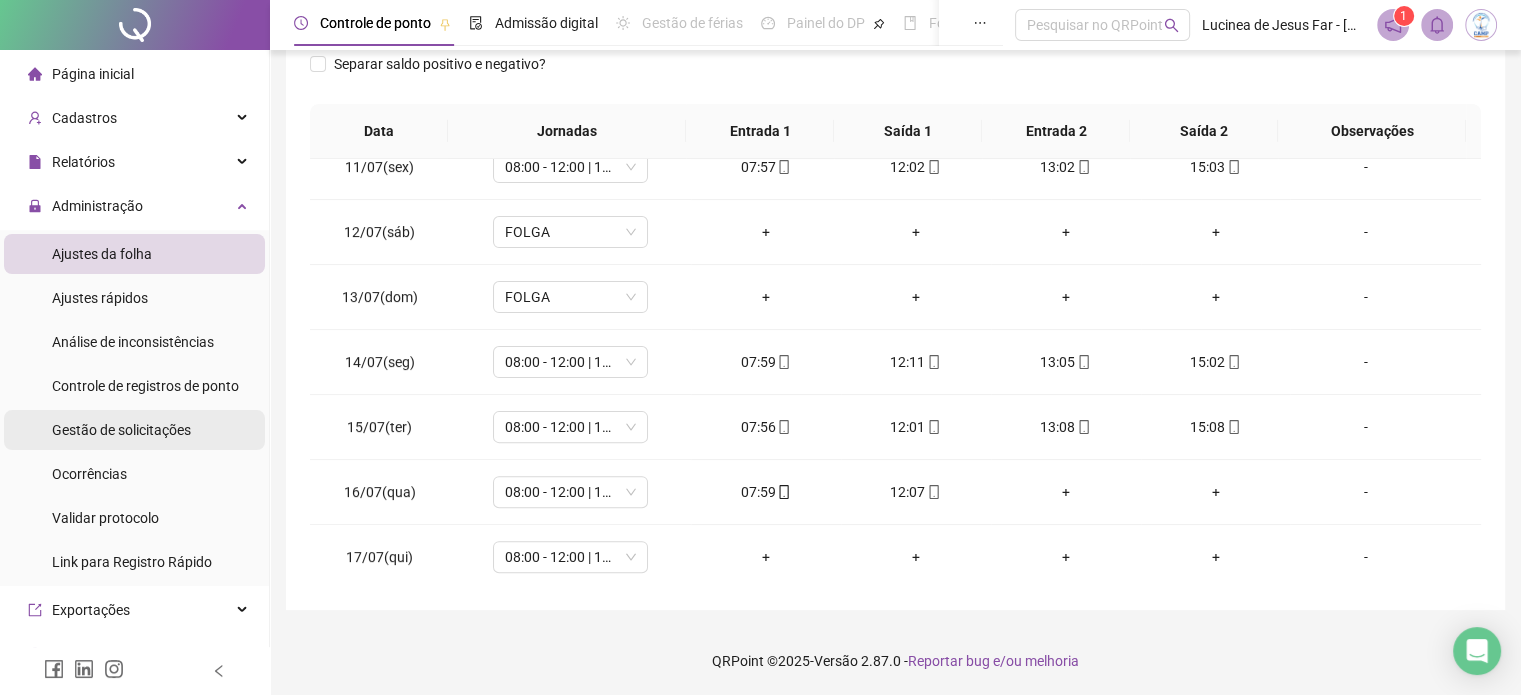 click on "Gestão de solicitações" at bounding box center [121, 430] 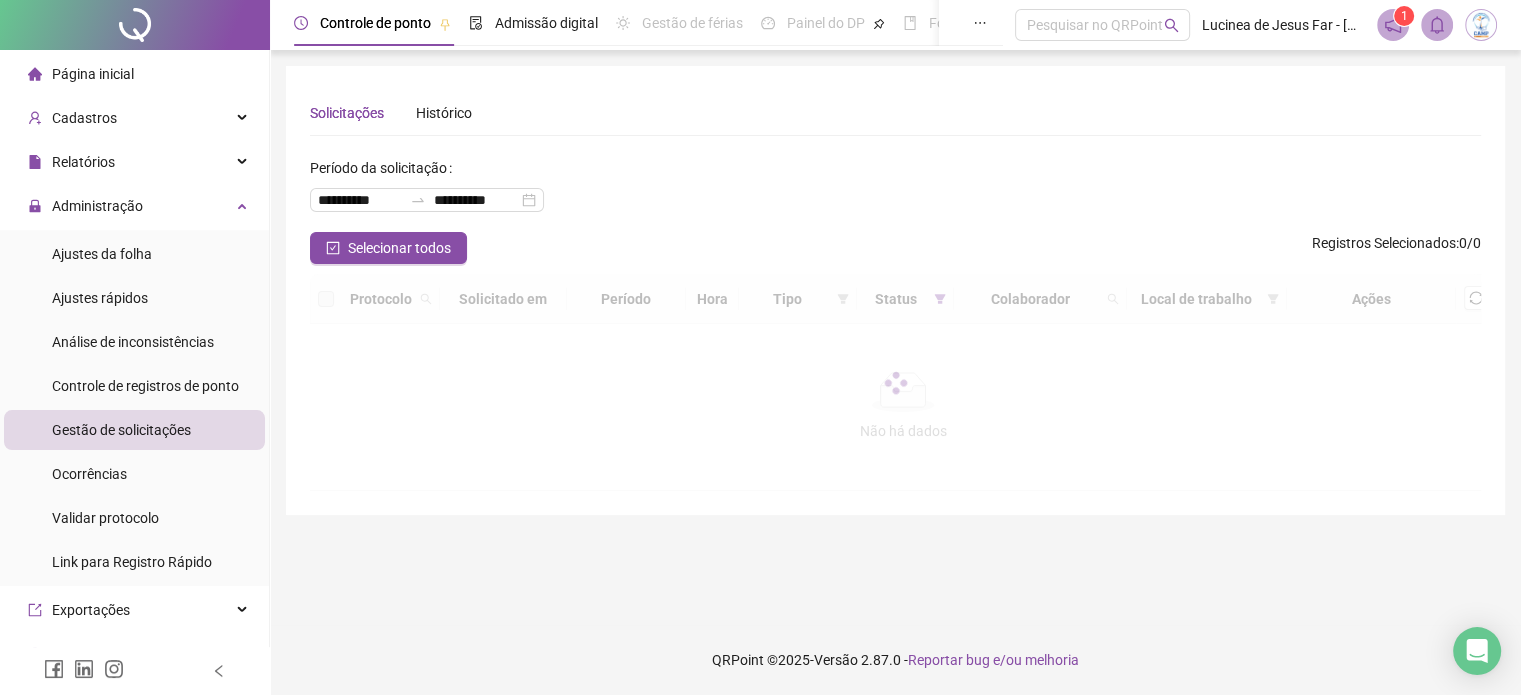 scroll, scrollTop: 0, scrollLeft: 0, axis: both 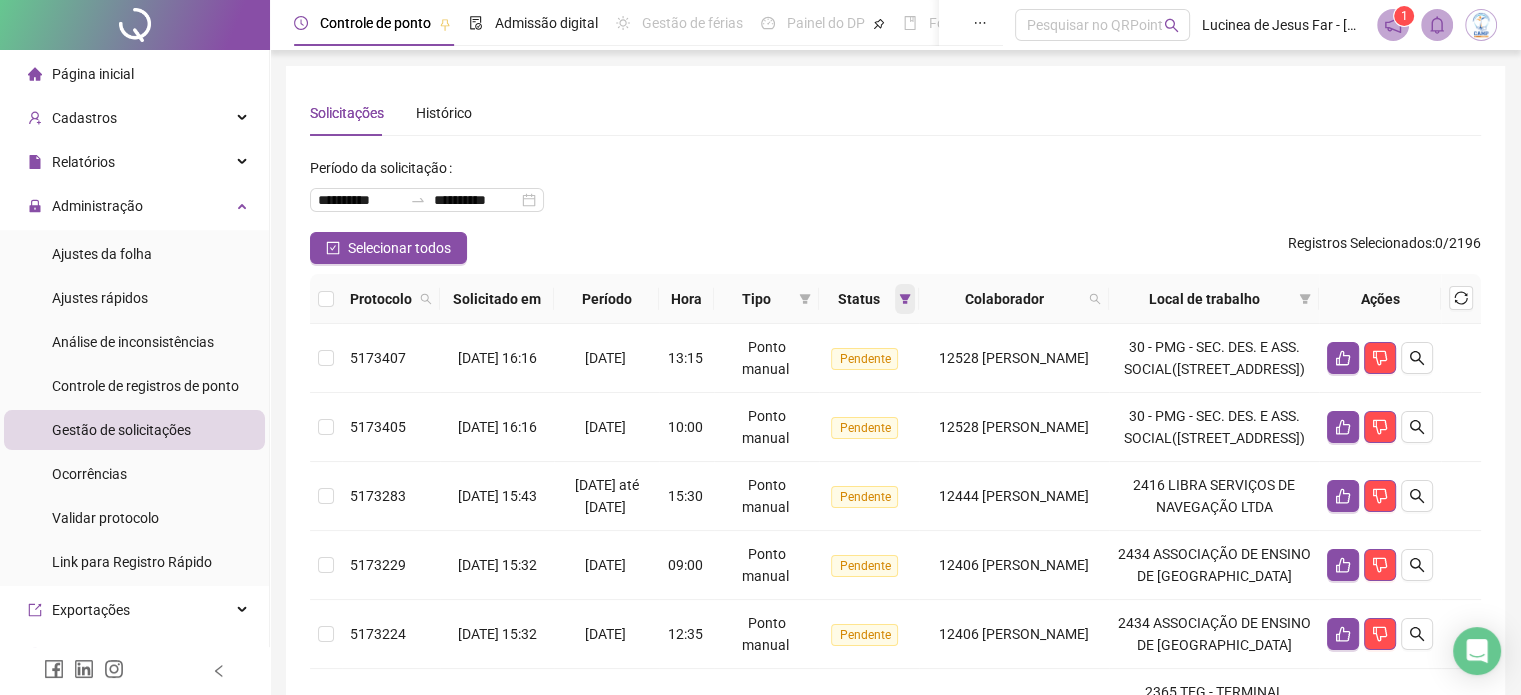 click 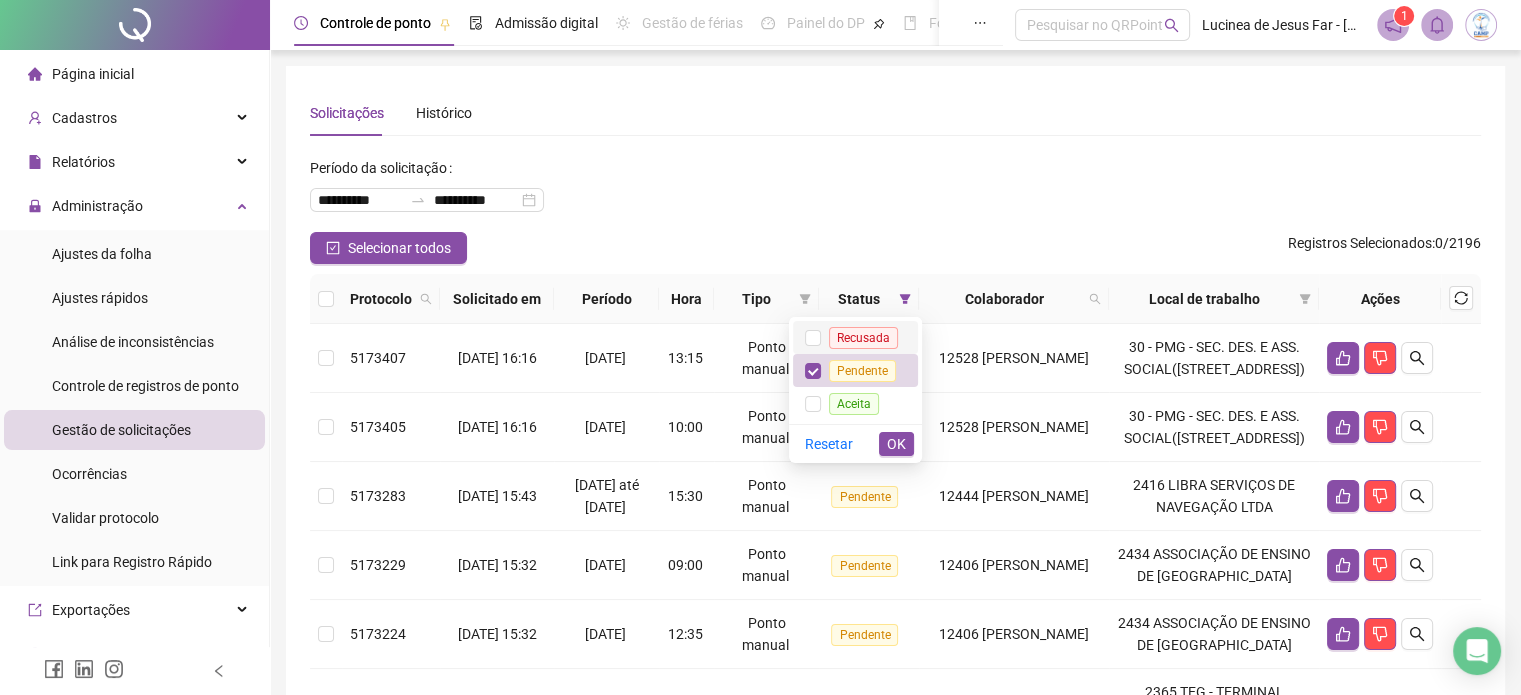 click on "Recusada" at bounding box center [863, 338] 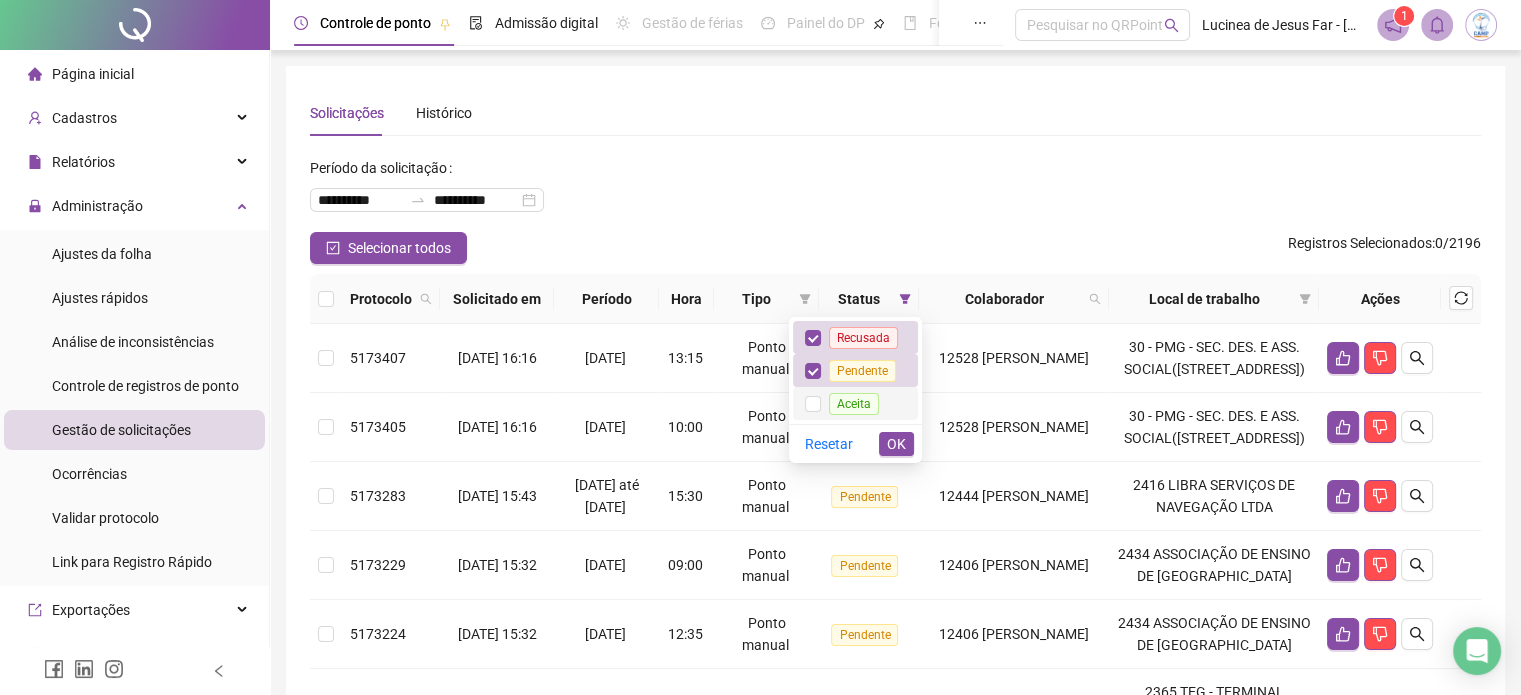 click on "Aceita" at bounding box center (854, 404) 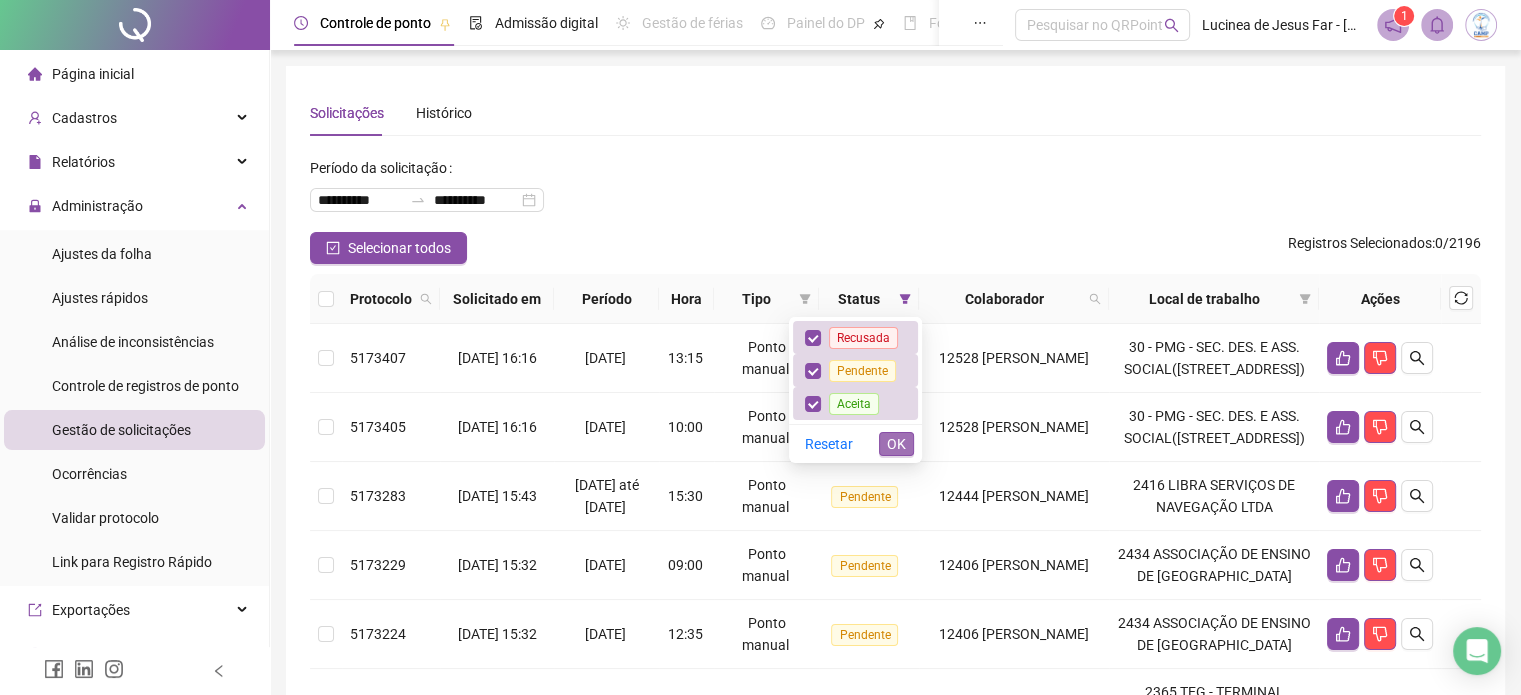 click on "OK" at bounding box center (896, 444) 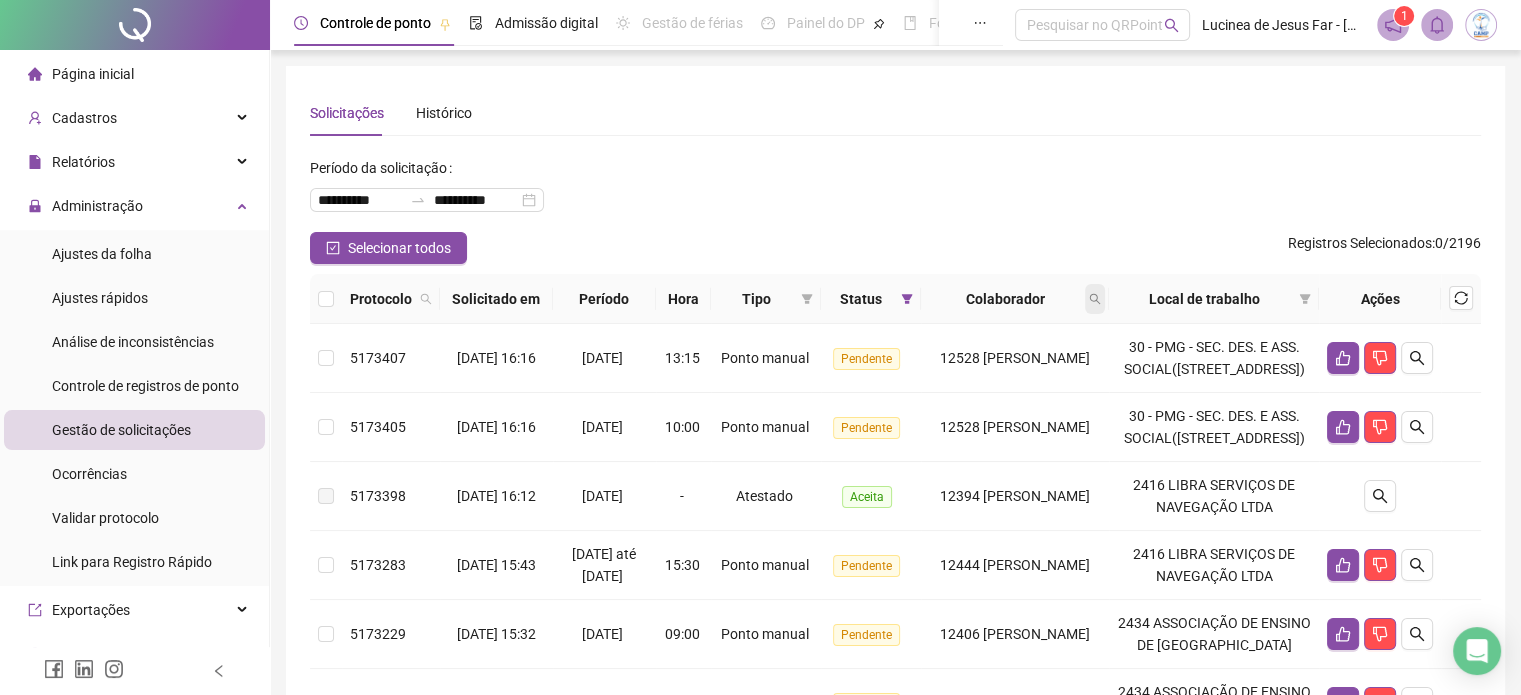 click at bounding box center (1095, 299) 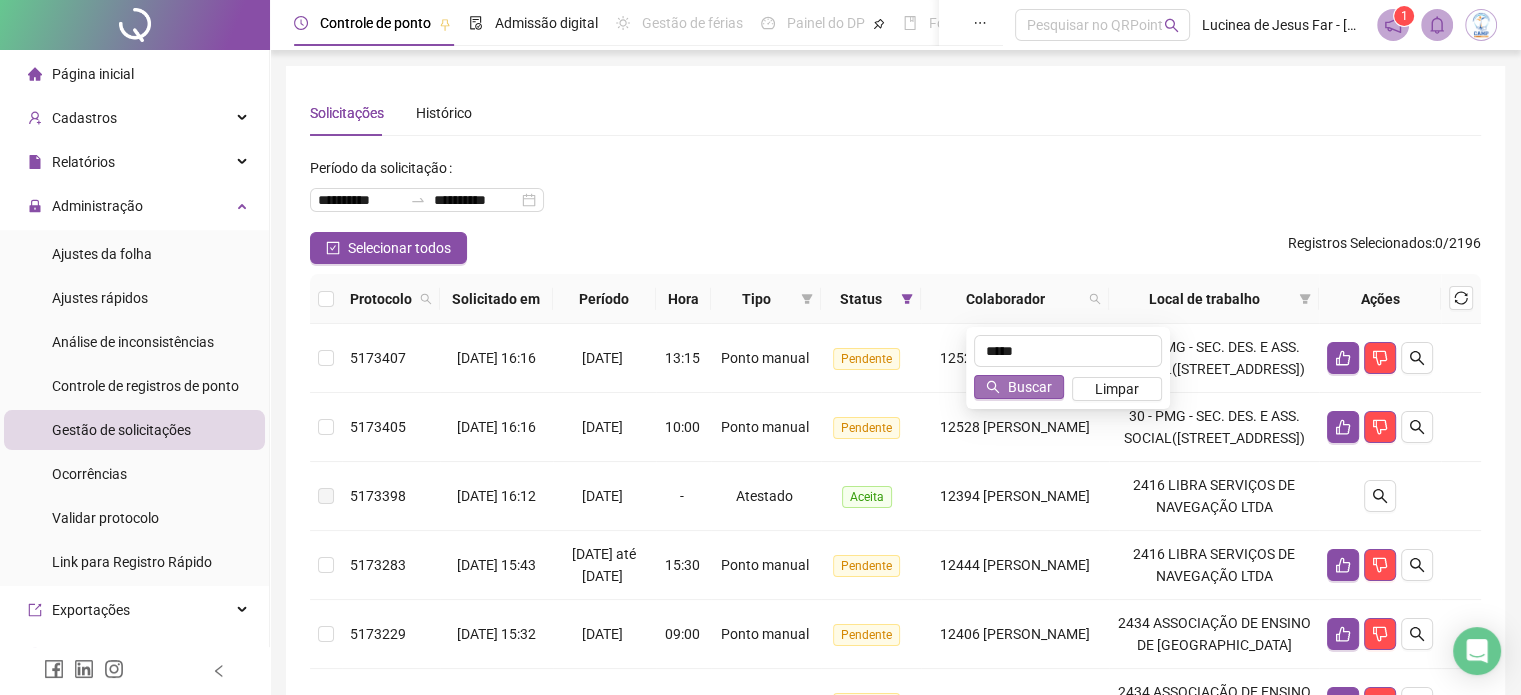 click on "Buscar" at bounding box center (1030, 387) 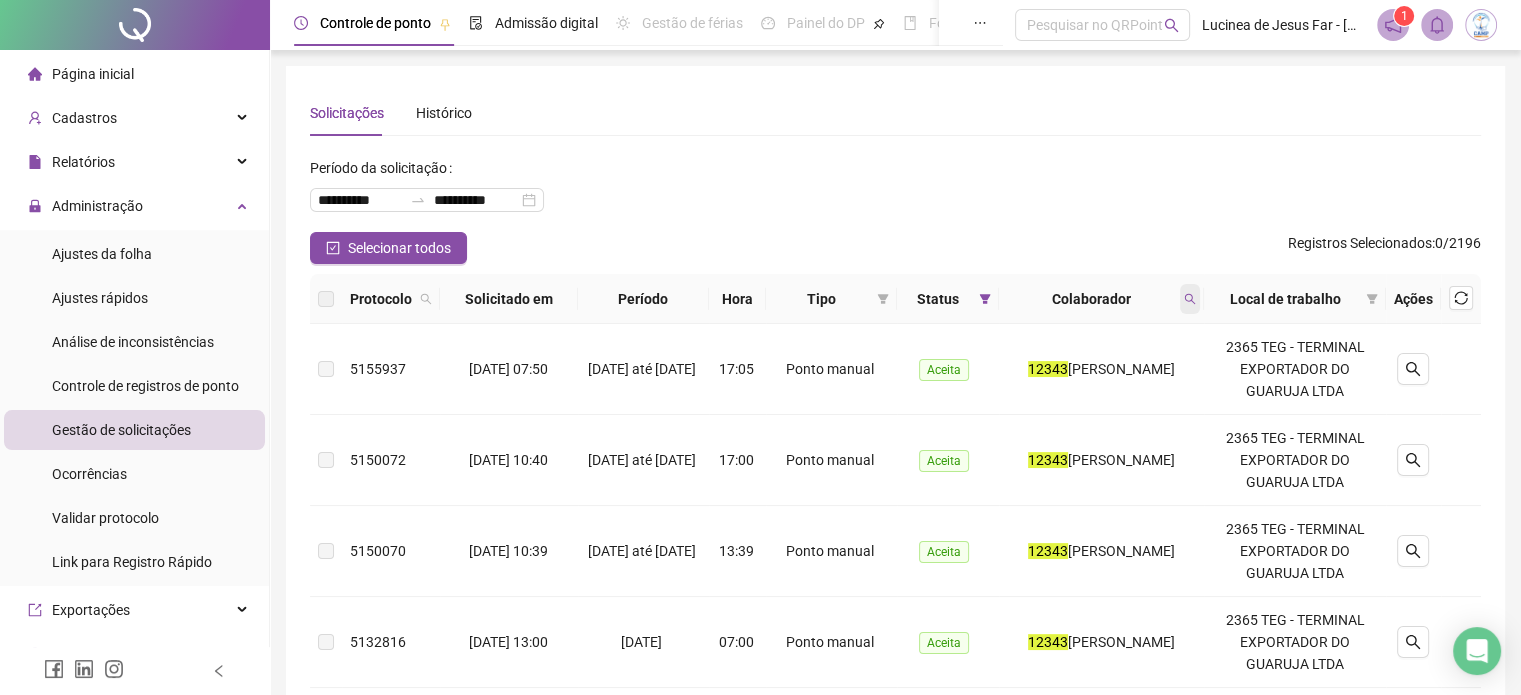 click 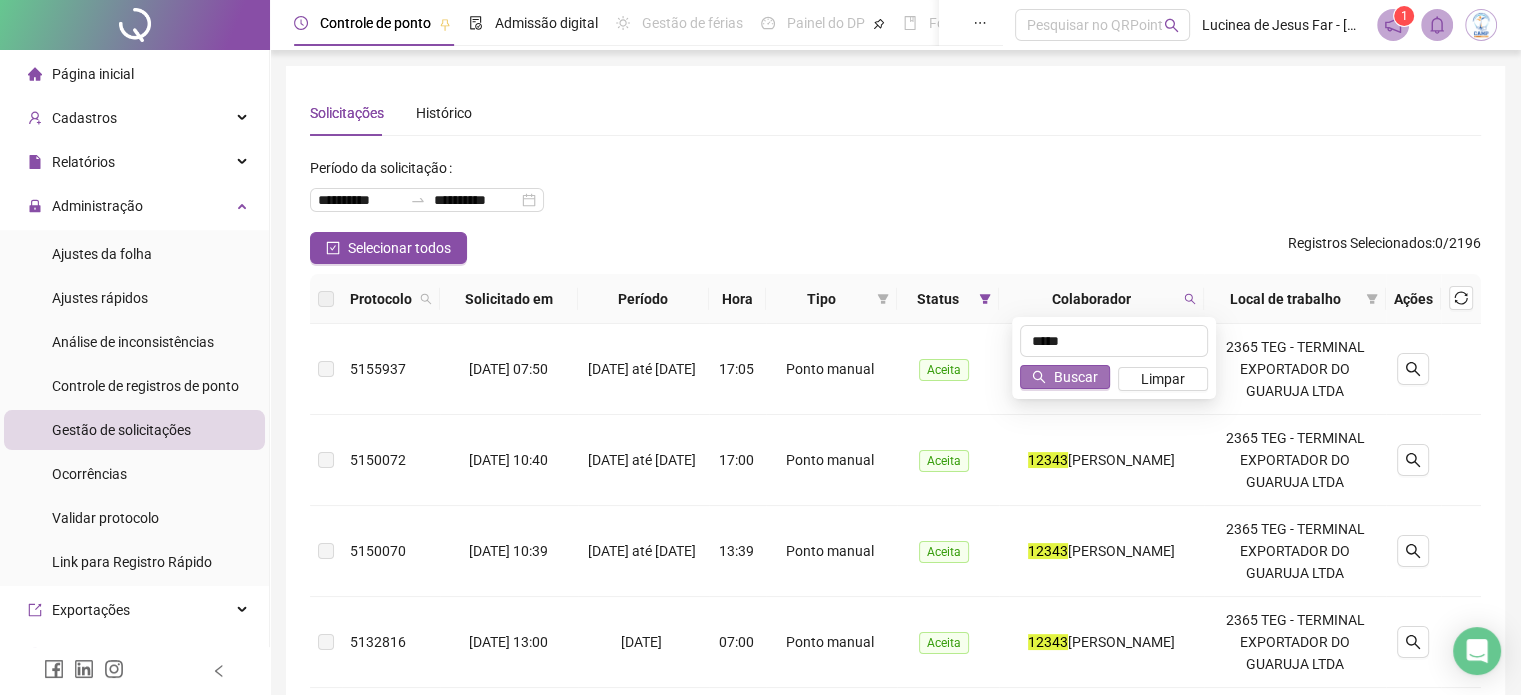click on "Buscar" at bounding box center (1076, 377) 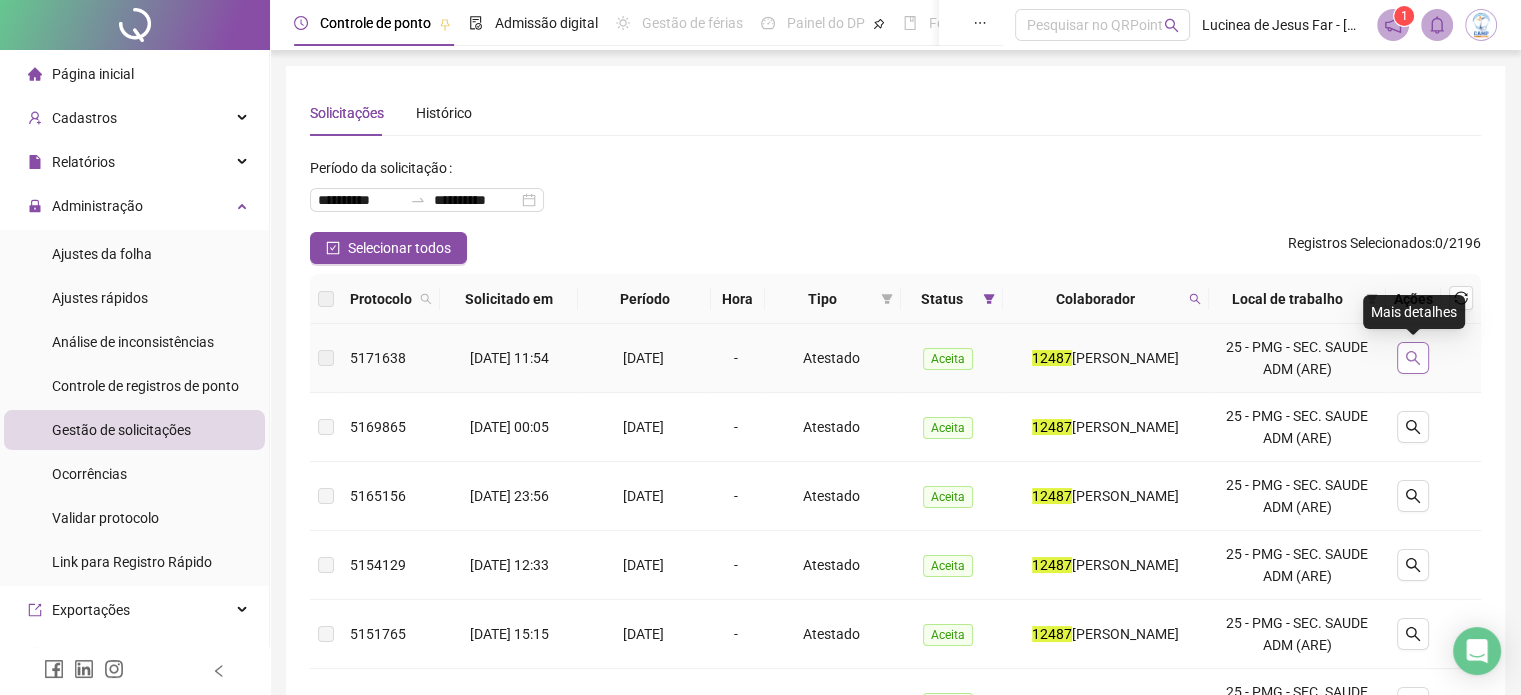 click 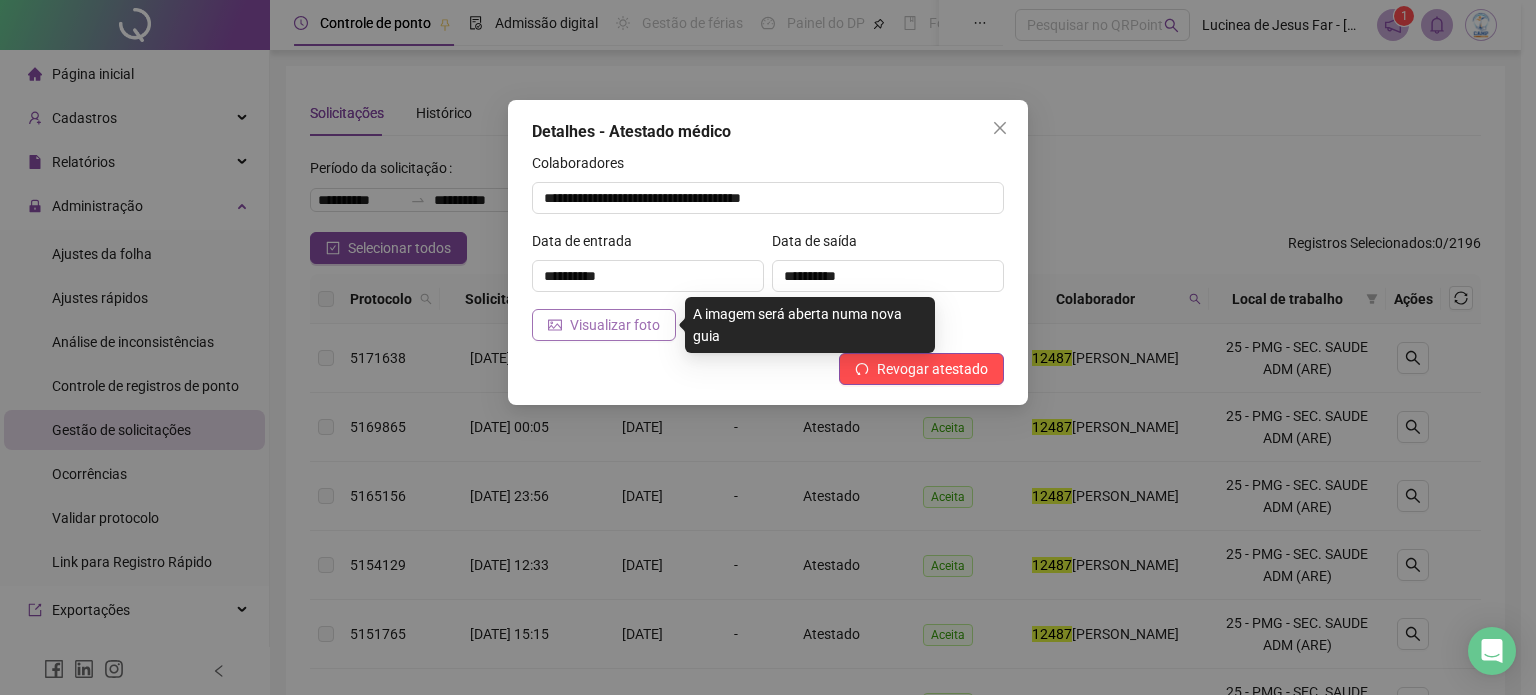 click on "Visualizar foto" at bounding box center (615, 325) 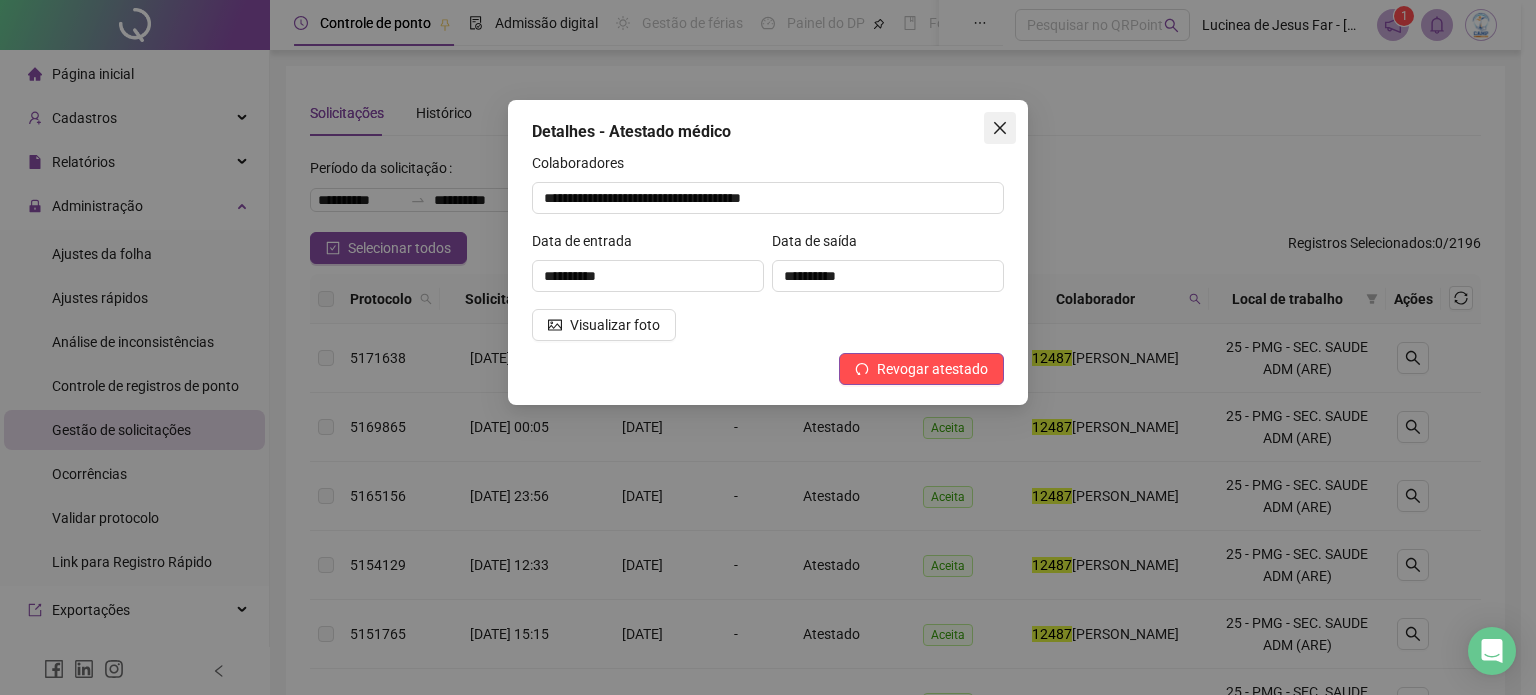 click 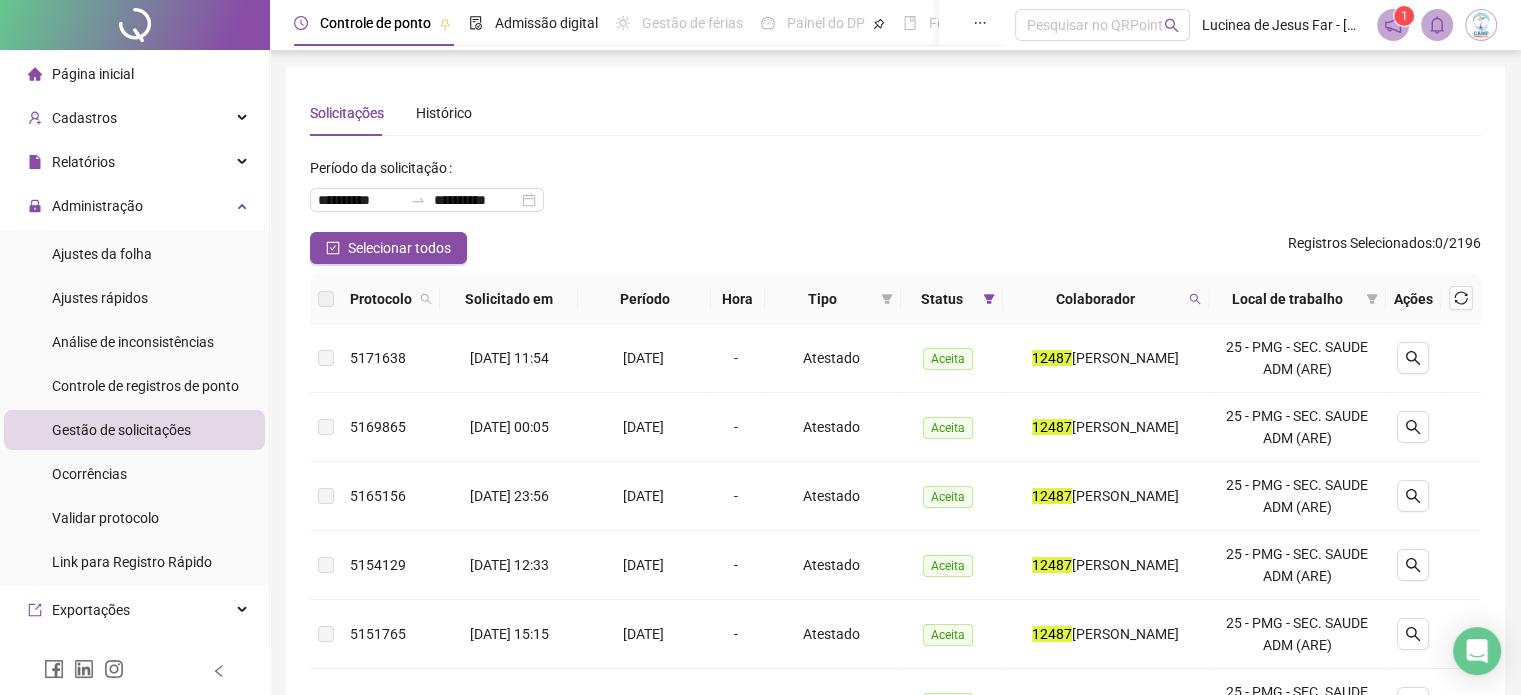 click at bounding box center [1195, 299] 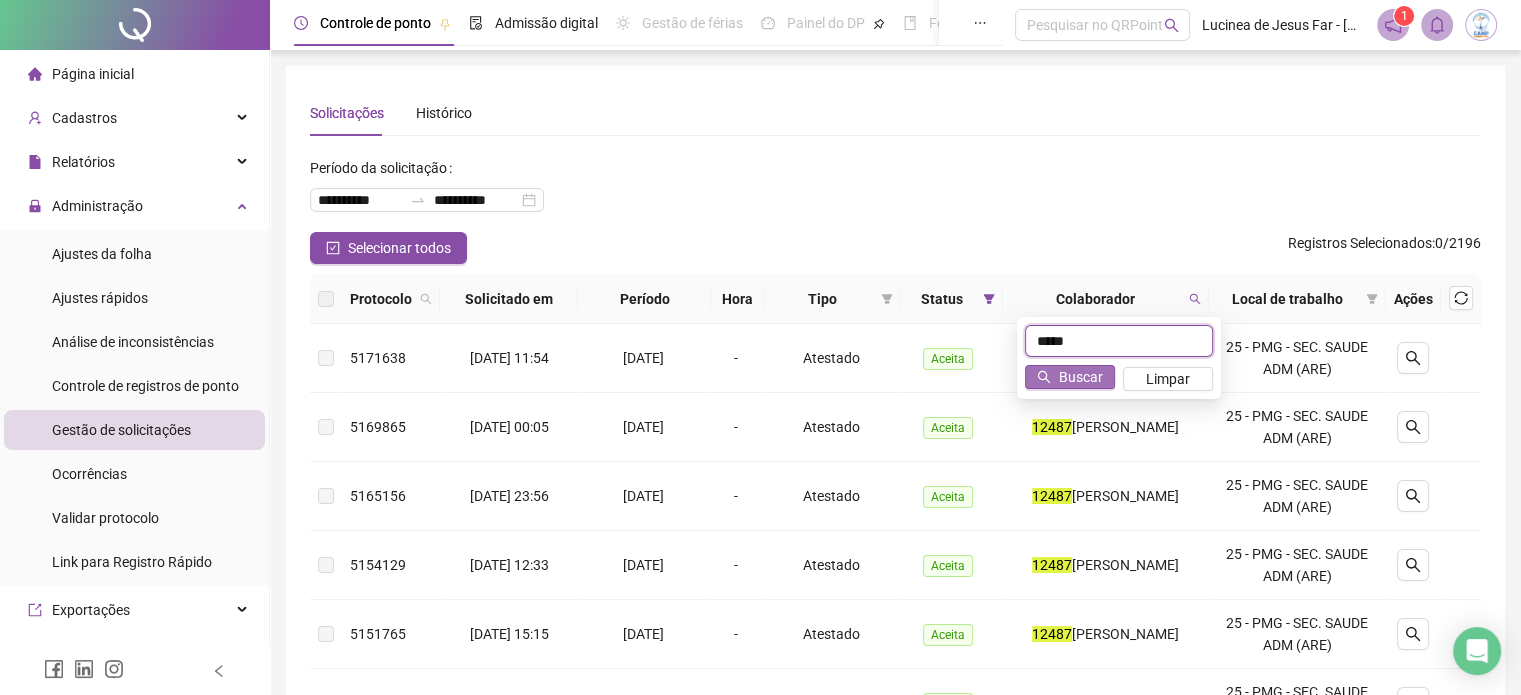 type on "*****" 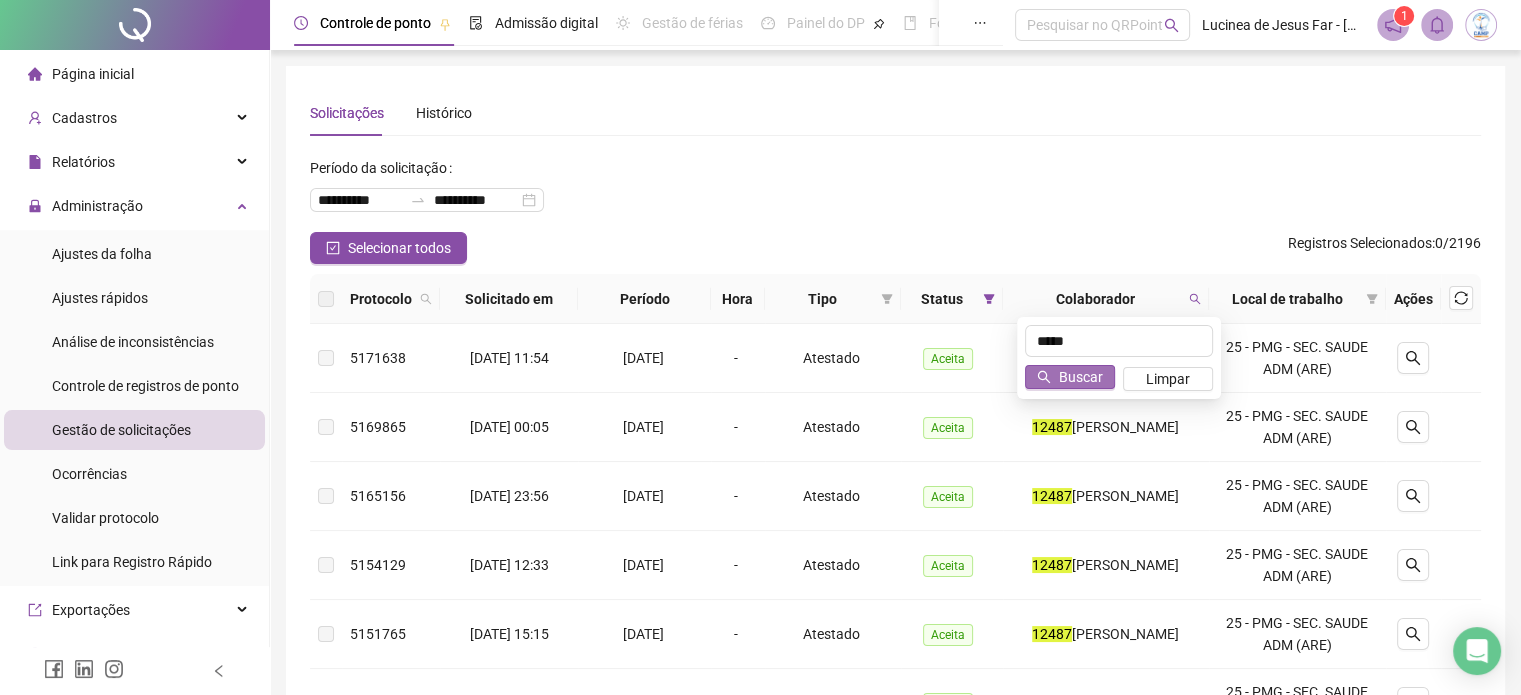 click on "Buscar" at bounding box center (1081, 377) 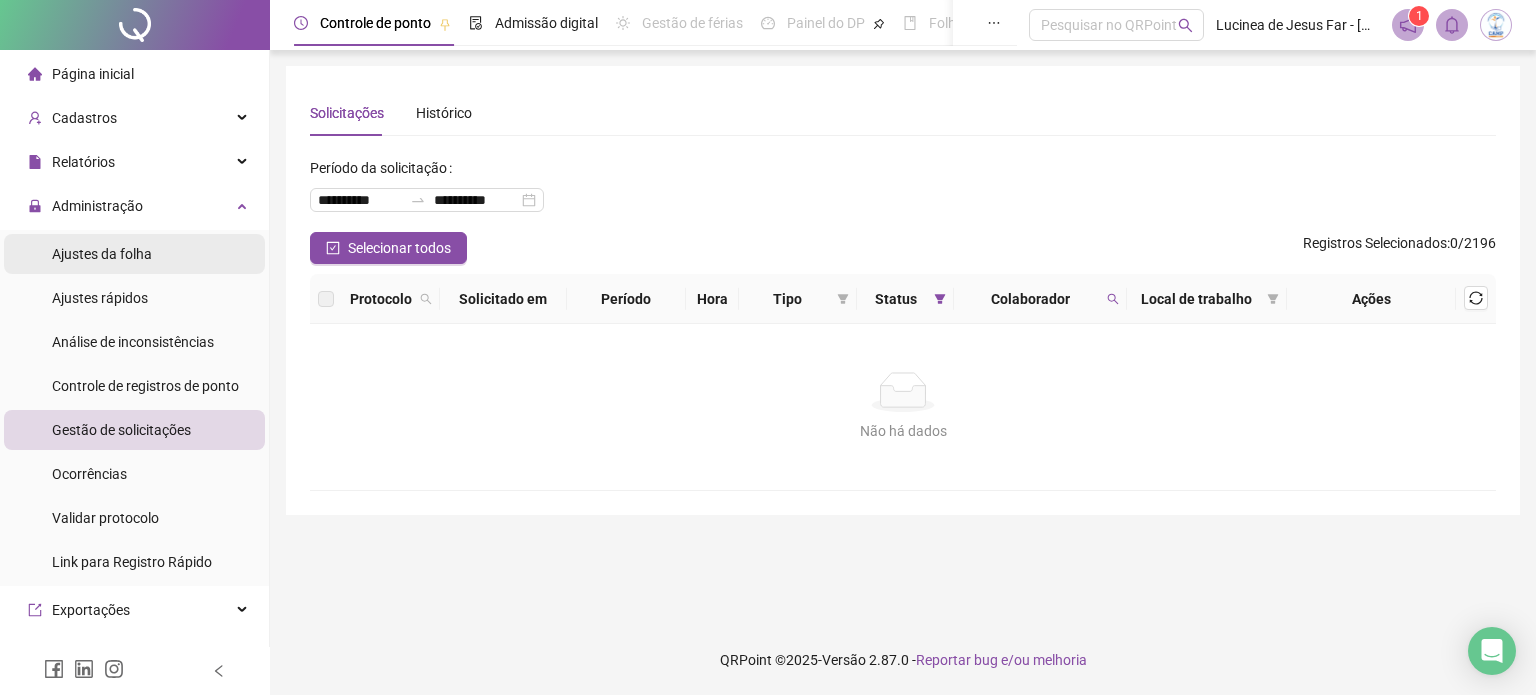 click on "Ajustes da folha" at bounding box center (102, 254) 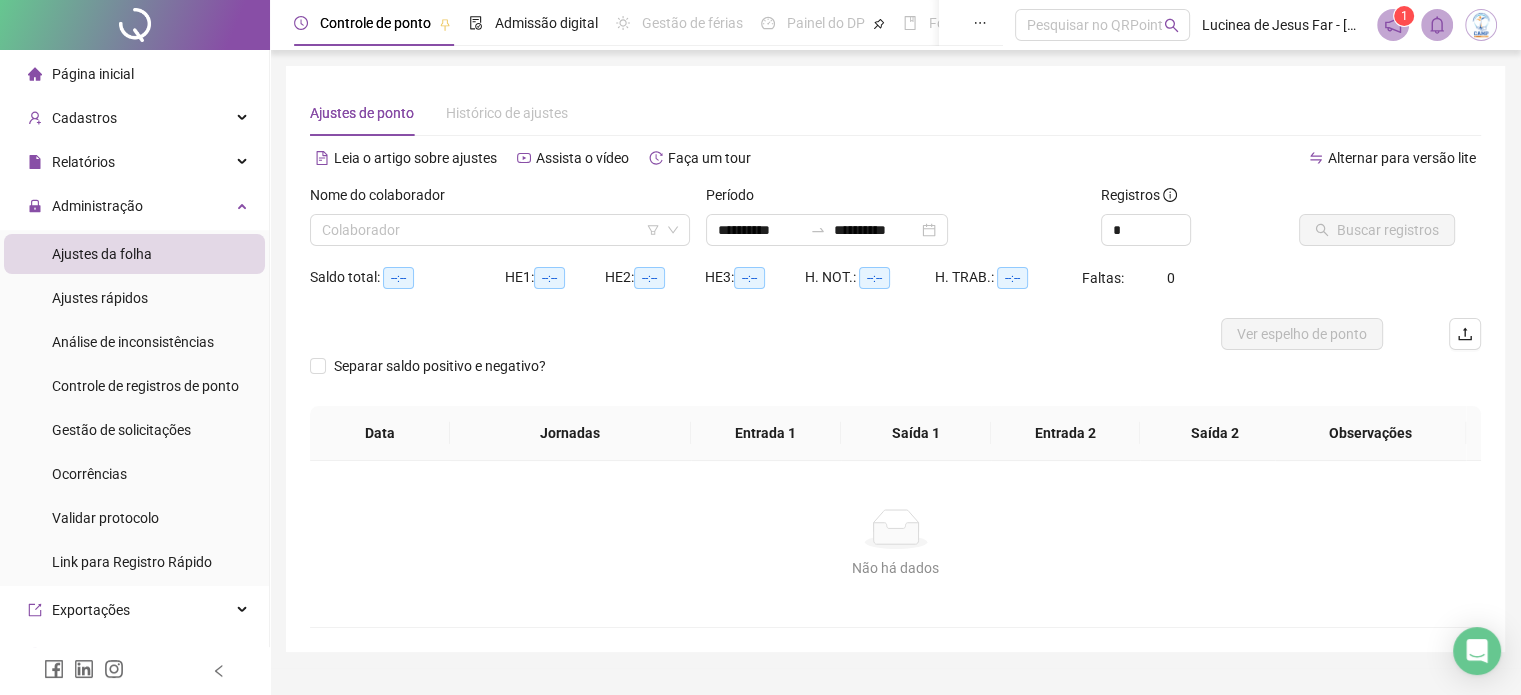 type on "**********" 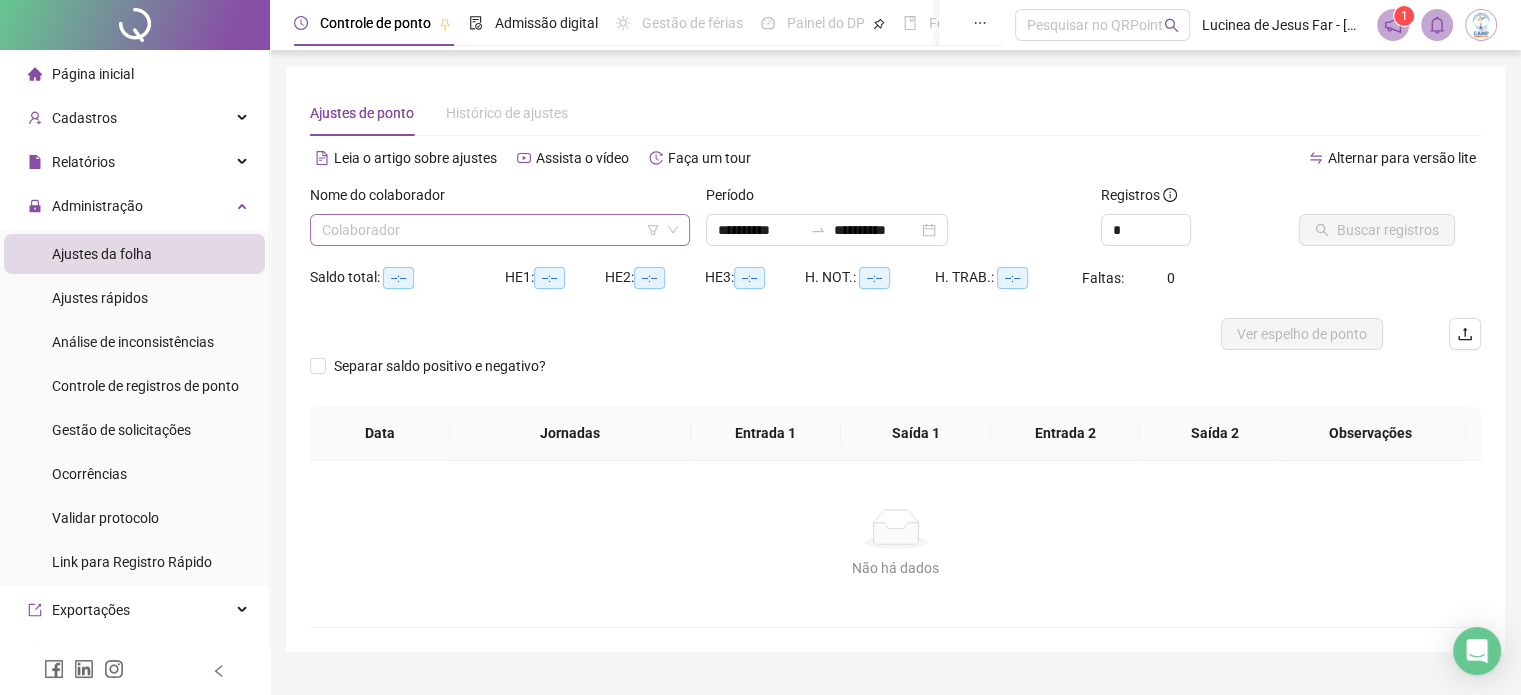 click at bounding box center (494, 230) 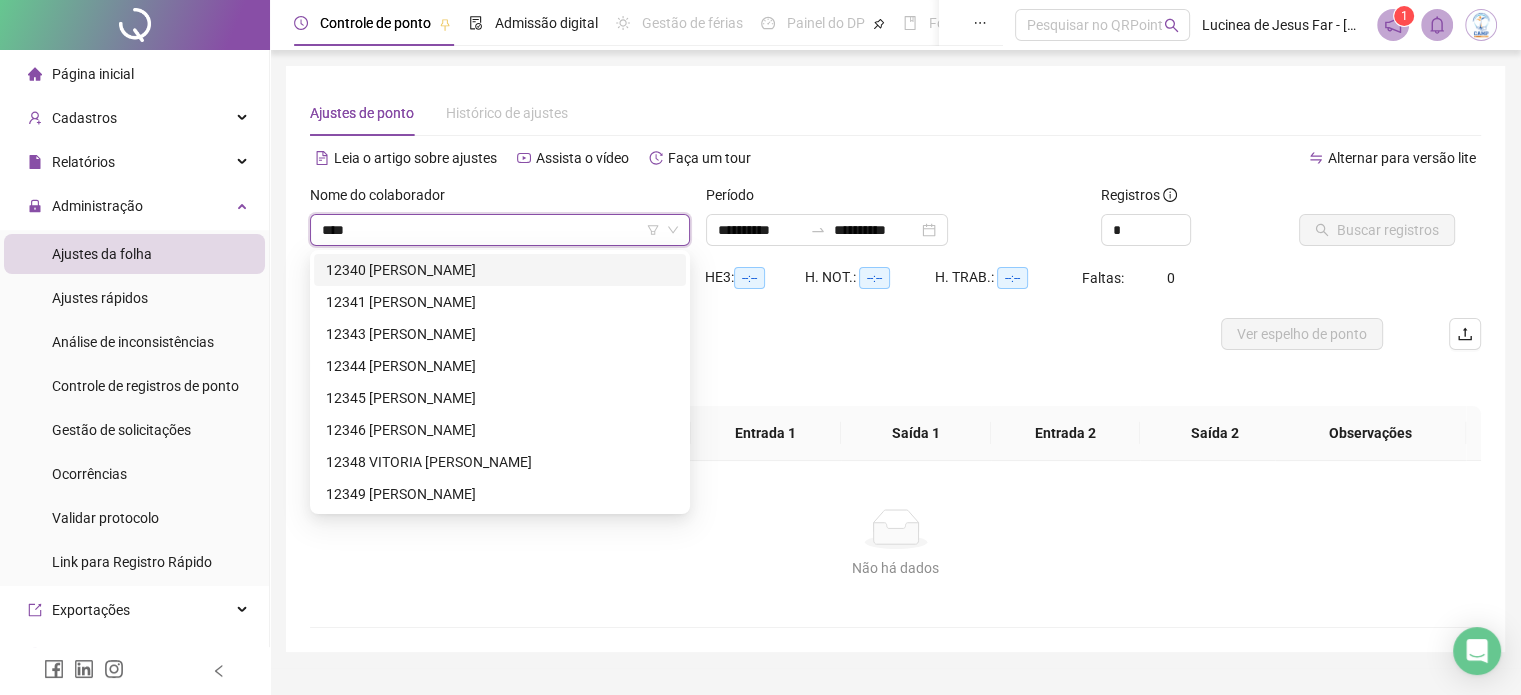 type on "*****" 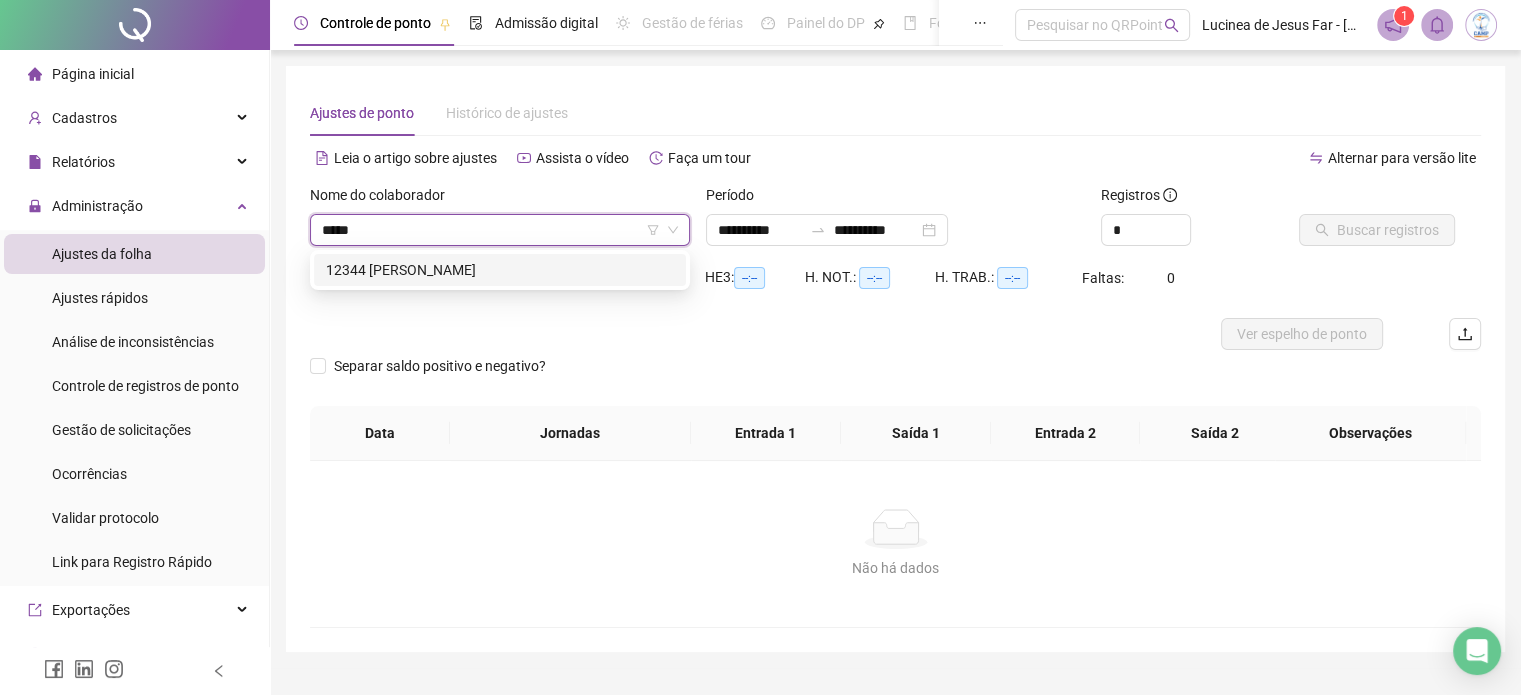 click on "12344 [PERSON_NAME]" at bounding box center (500, 270) 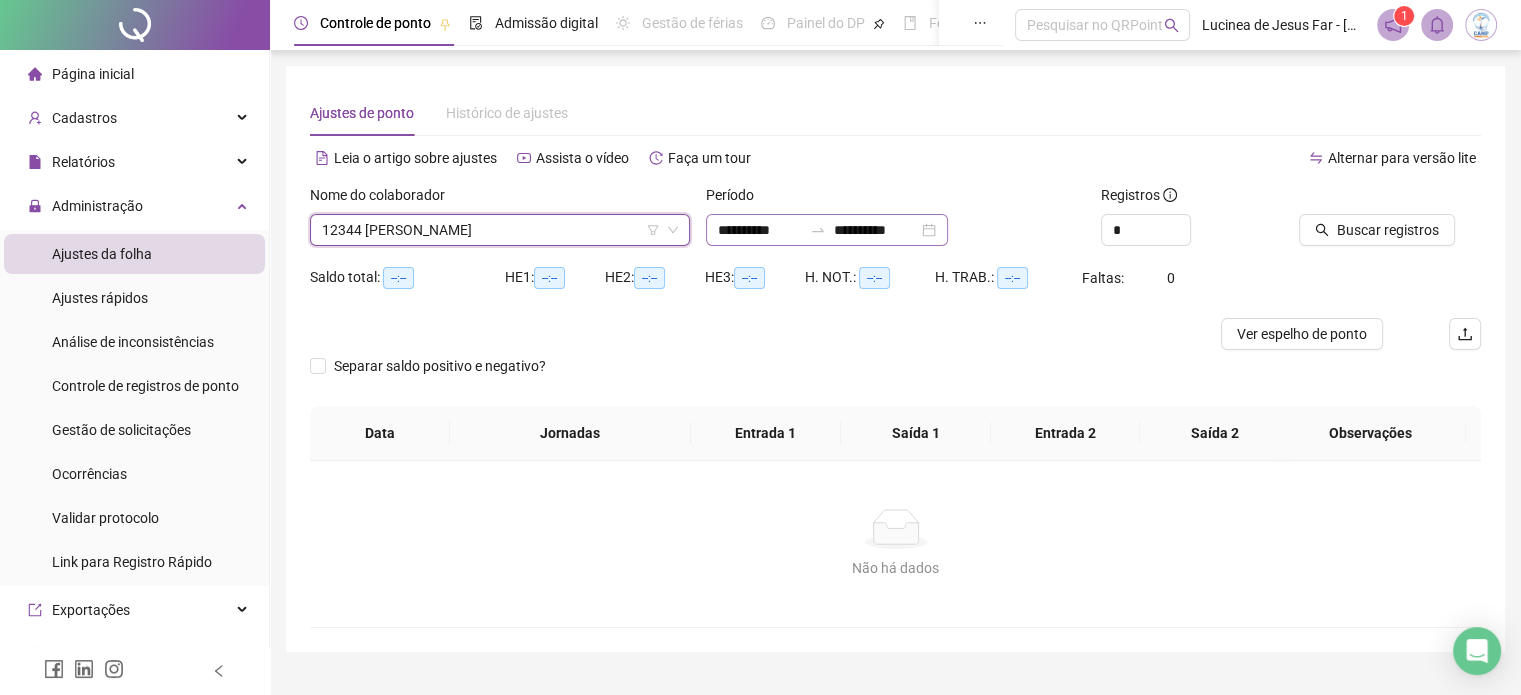 click on "**********" at bounding box center [827, 230] 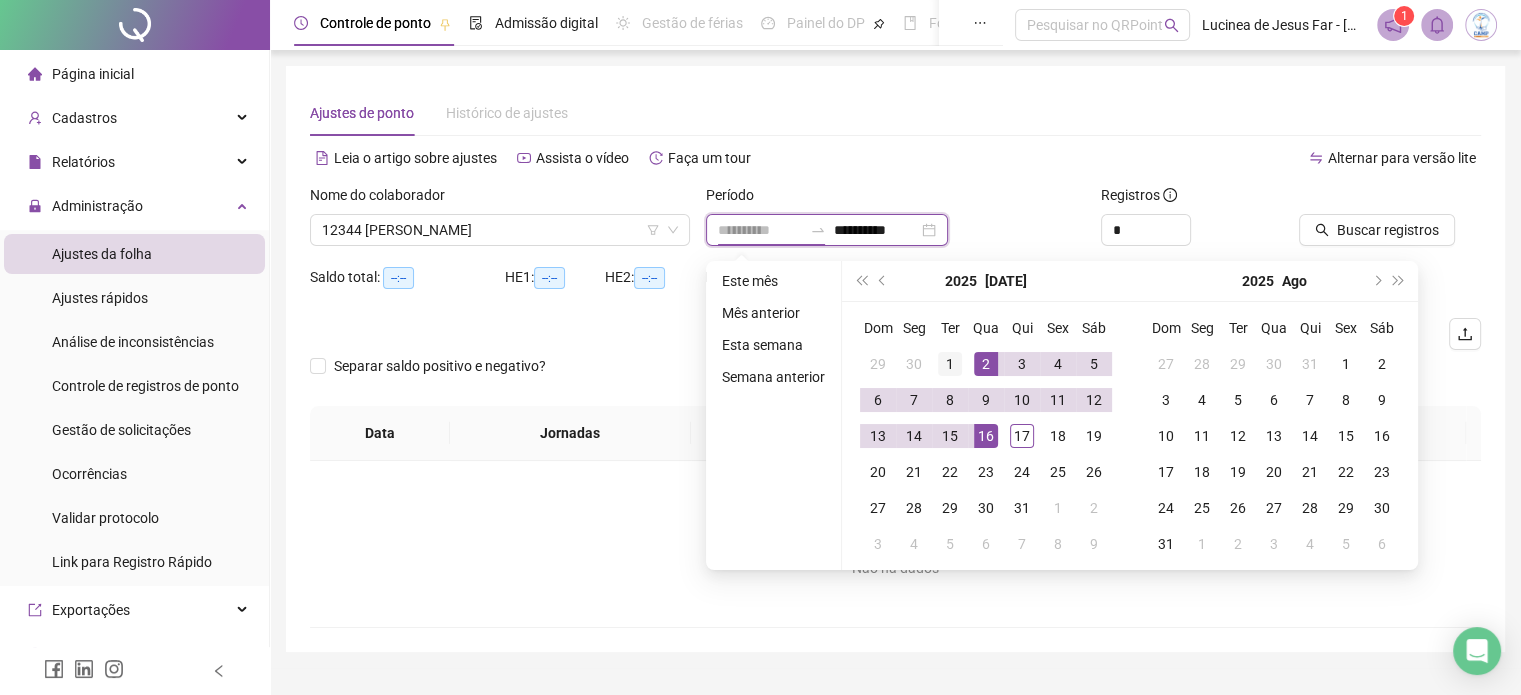 type on "**********" 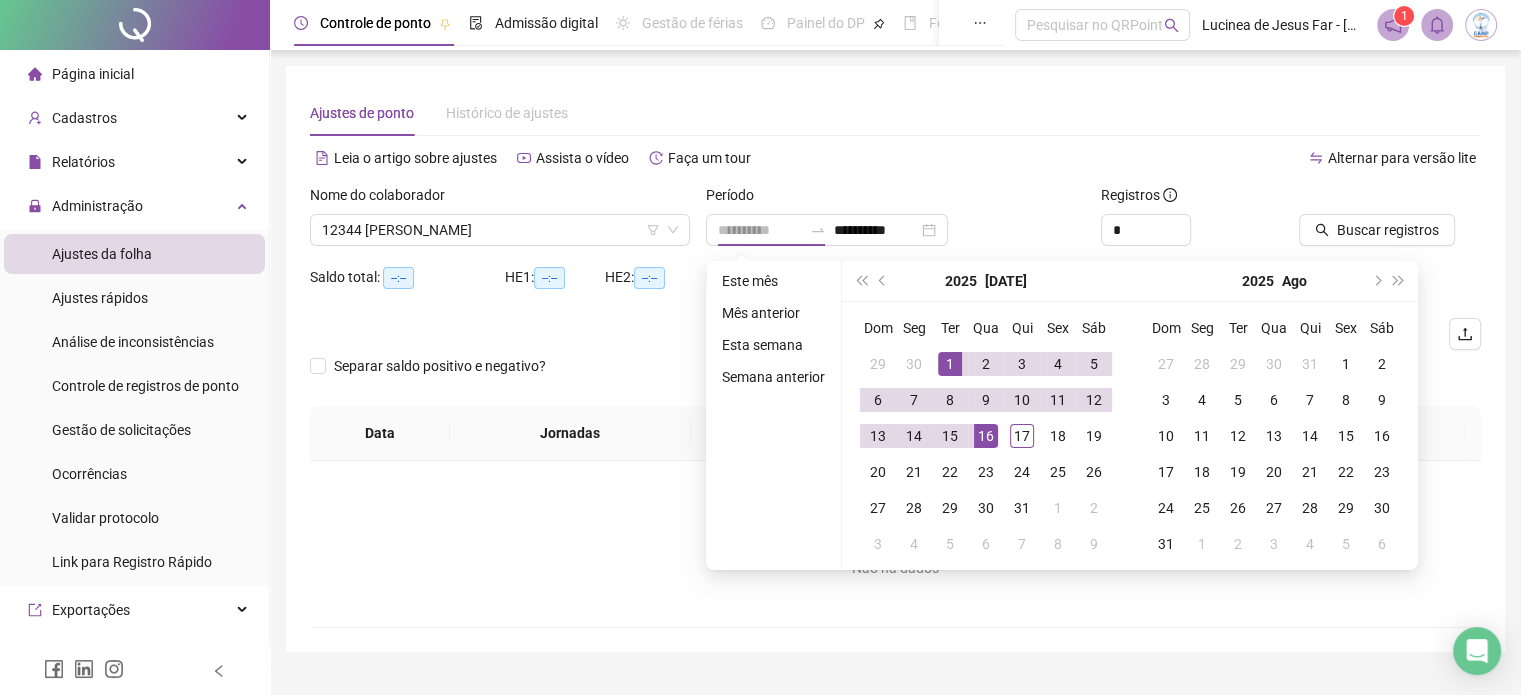 click on "1" at bounding box center (950, 364) 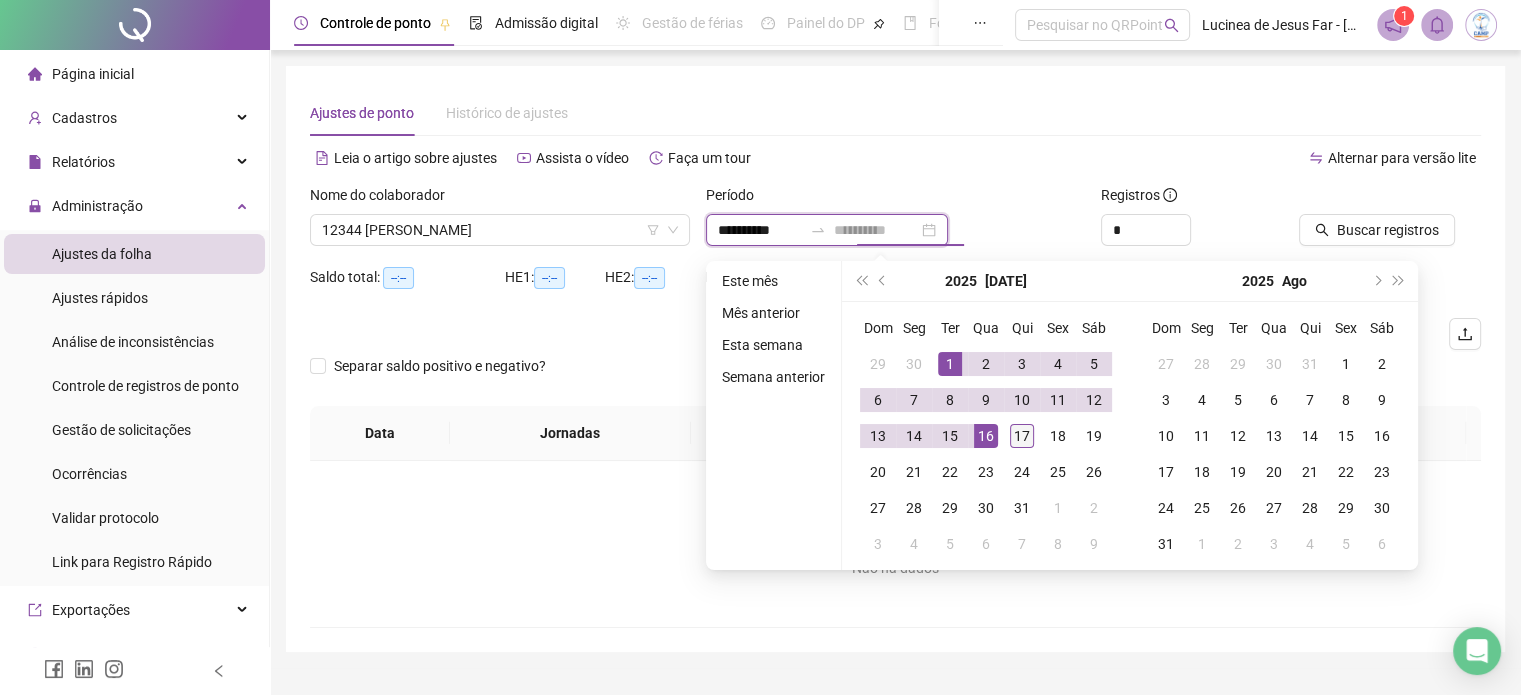 type on "**********" 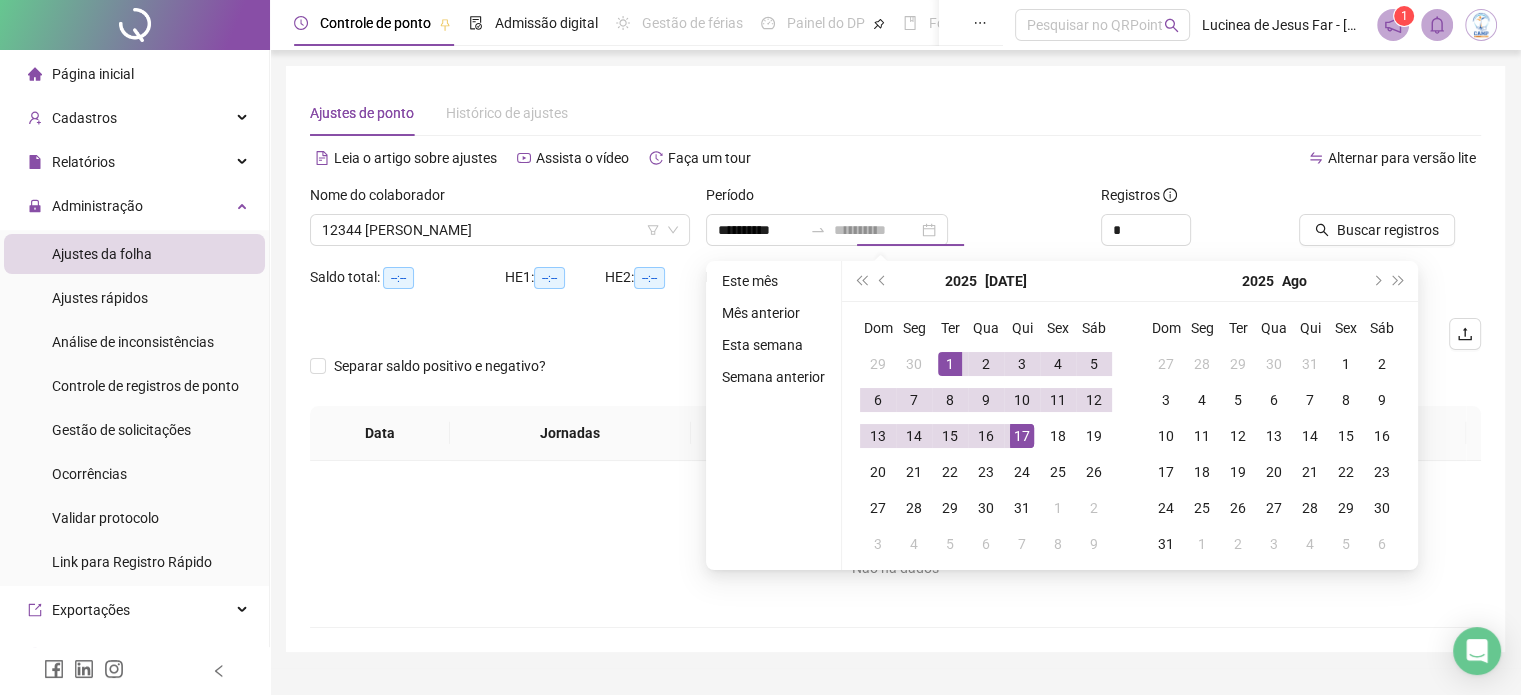 click on "17" at bounding box center [1022, 436] 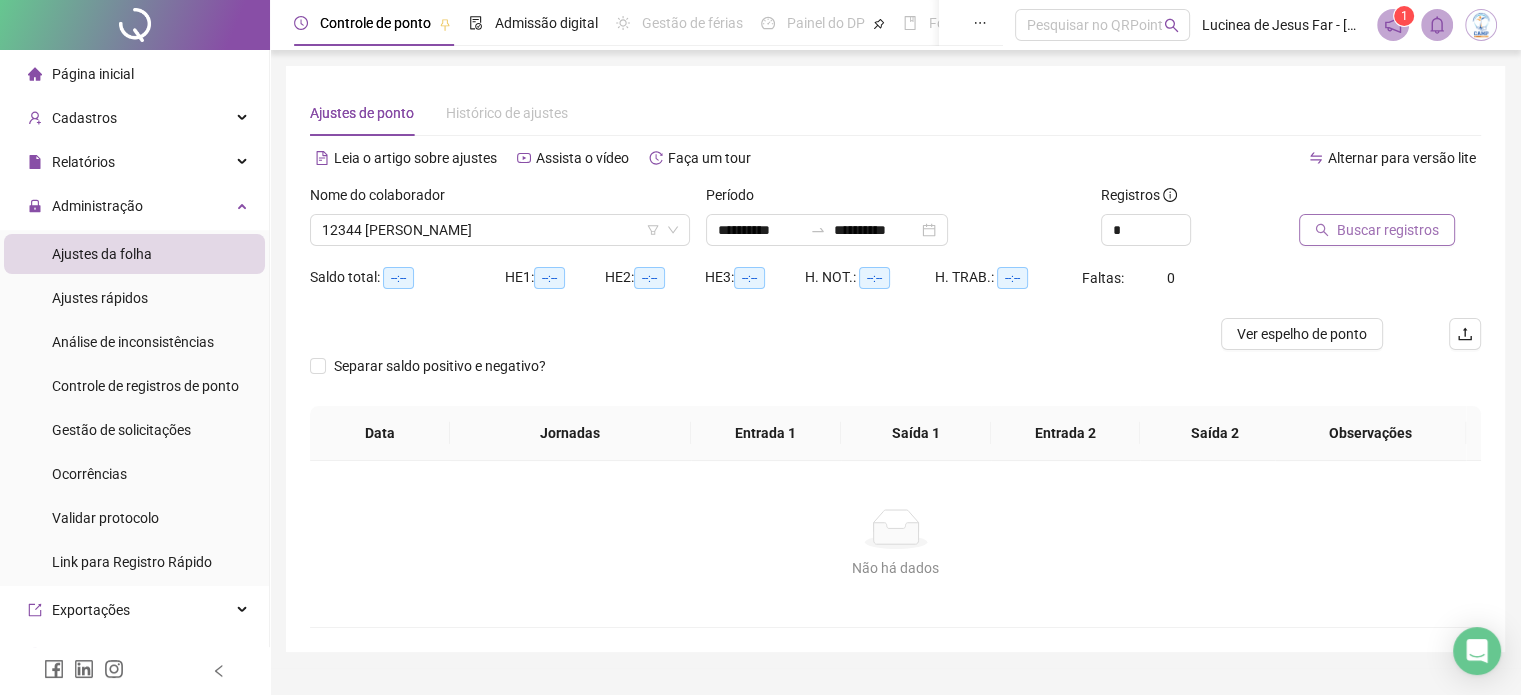 click on "Buscar registros" at bounding box center (1388, 230) 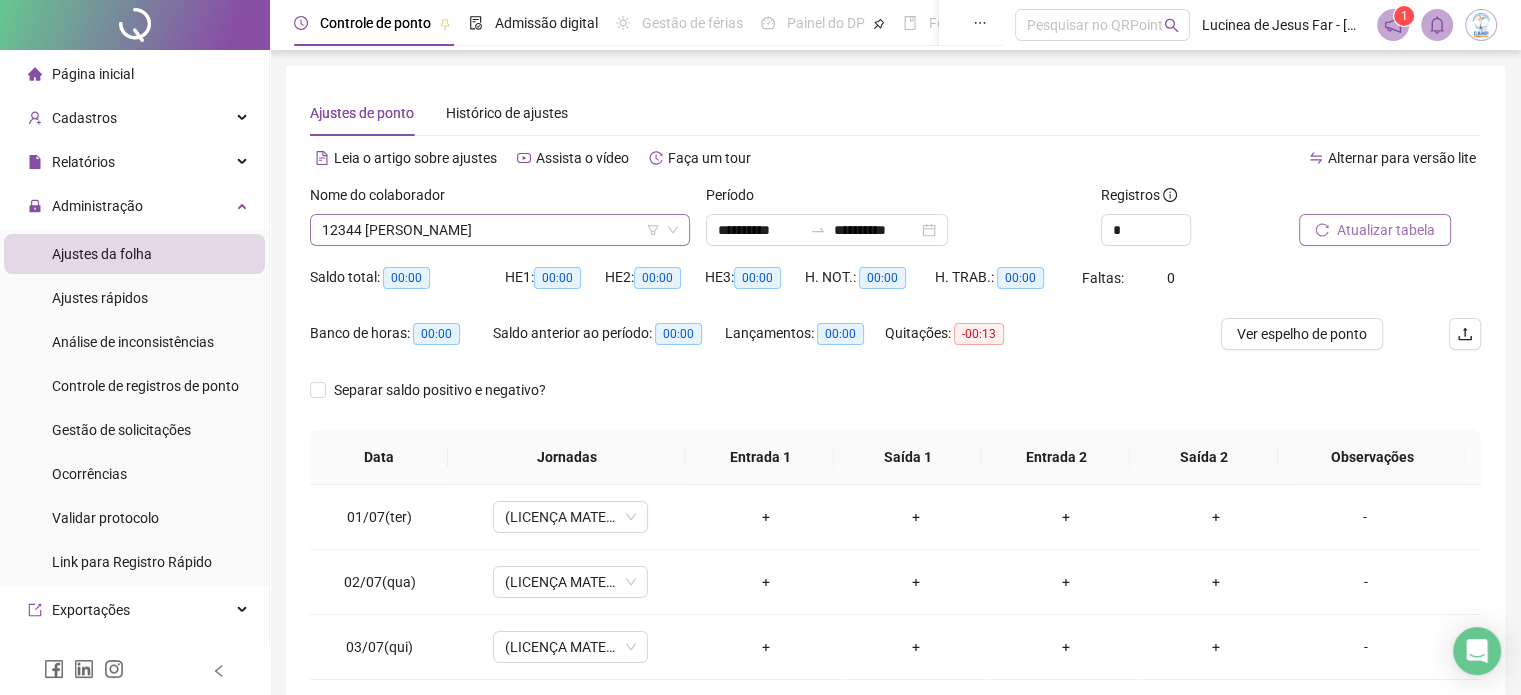 click on "12344 [PERSON_NAME]" at bounding box center (500, 230) 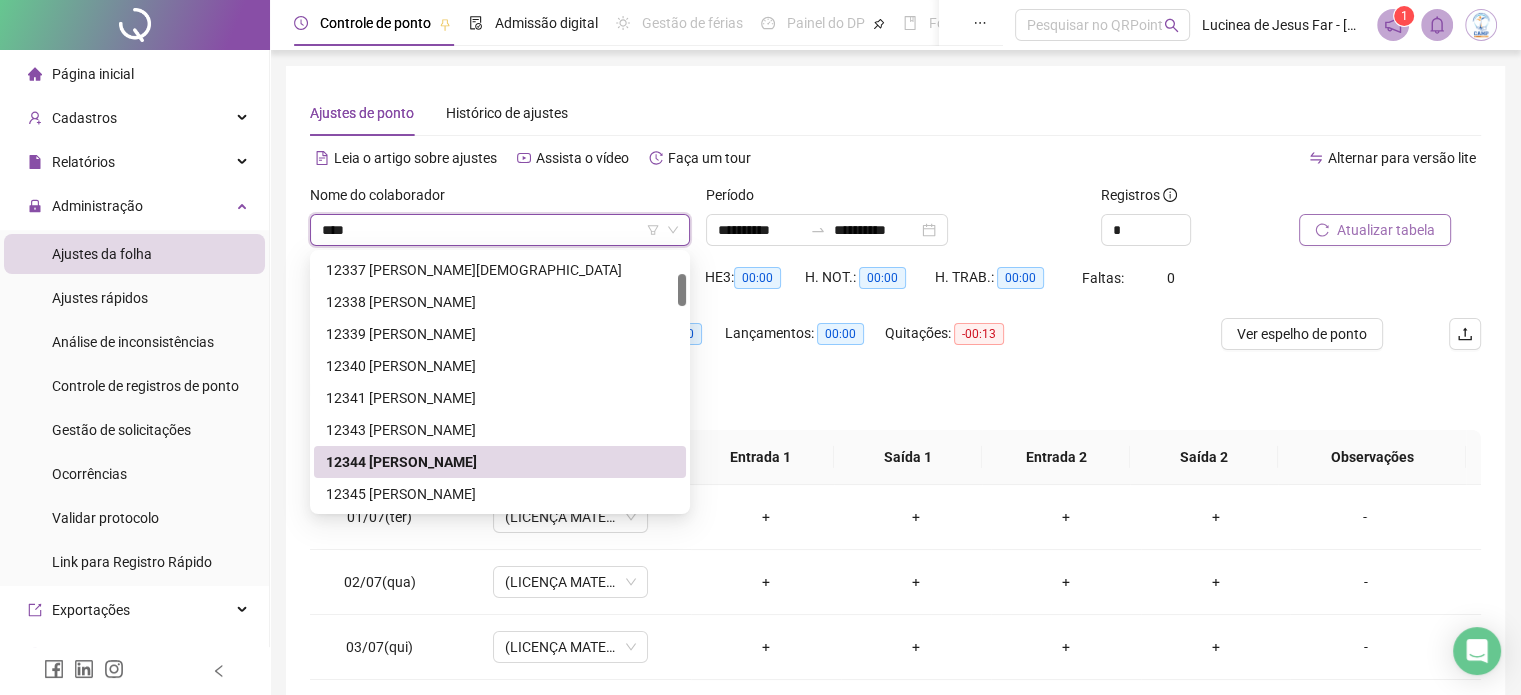 scroll, scrollTop: 32, scrollLeft: 0, axis: vertical 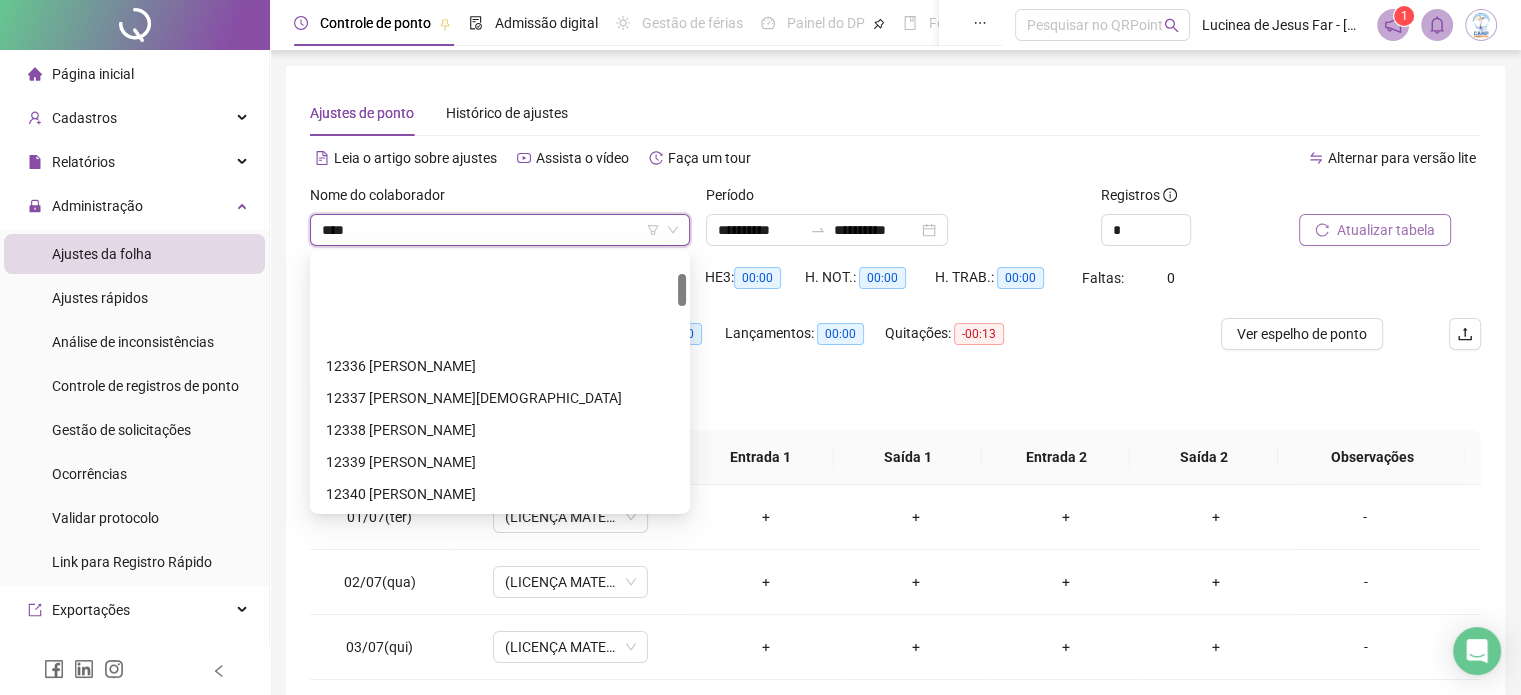 type on "*****" 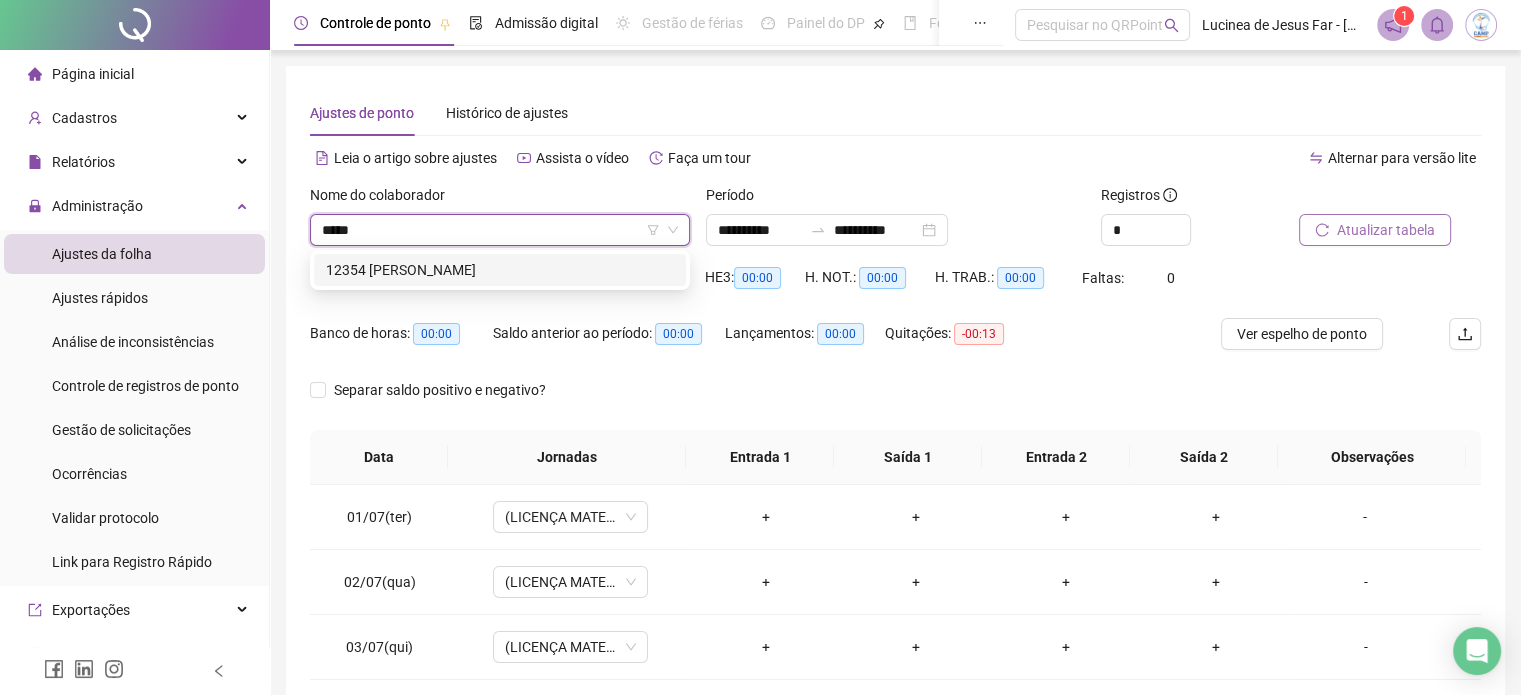 scroll, scrollTop: 0, scrollLeft: 0, axis: both 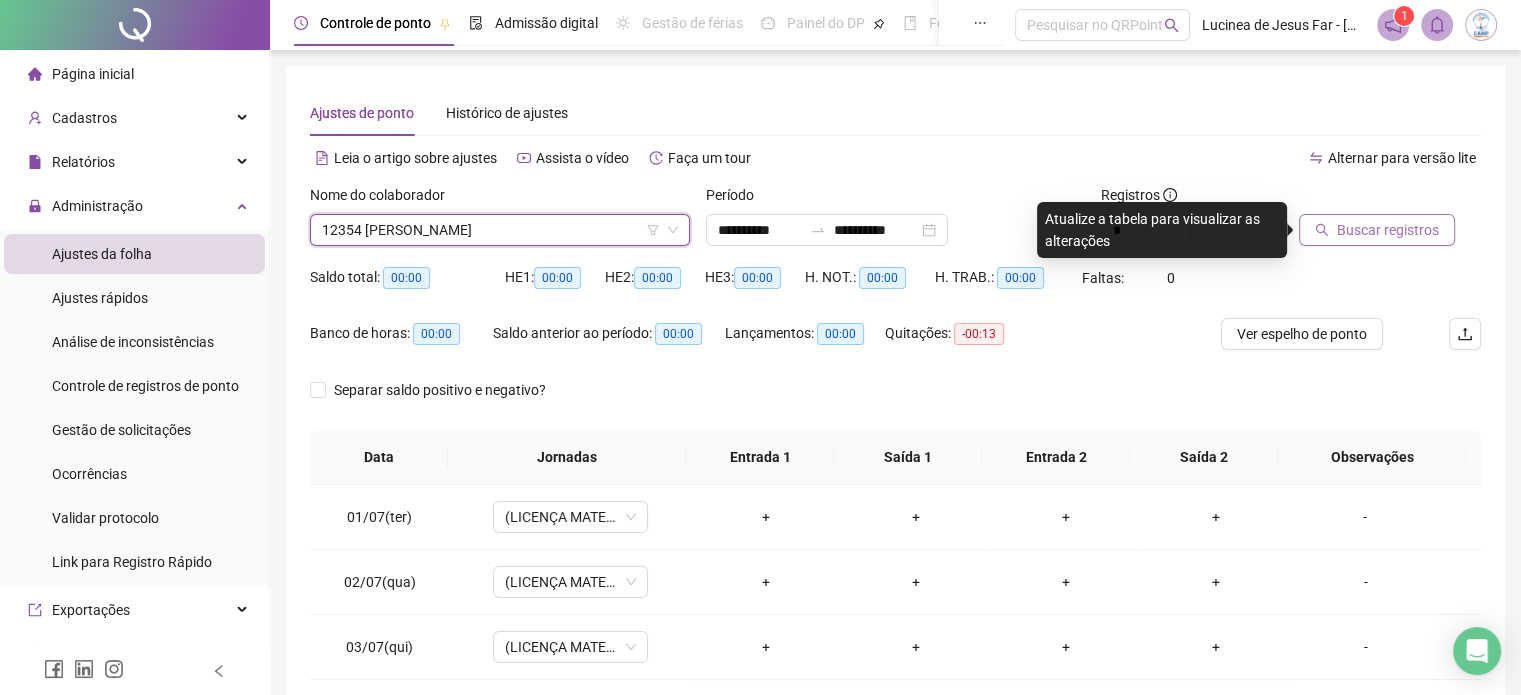 click on "Buscar registros" at bounding box center (1388, 230) 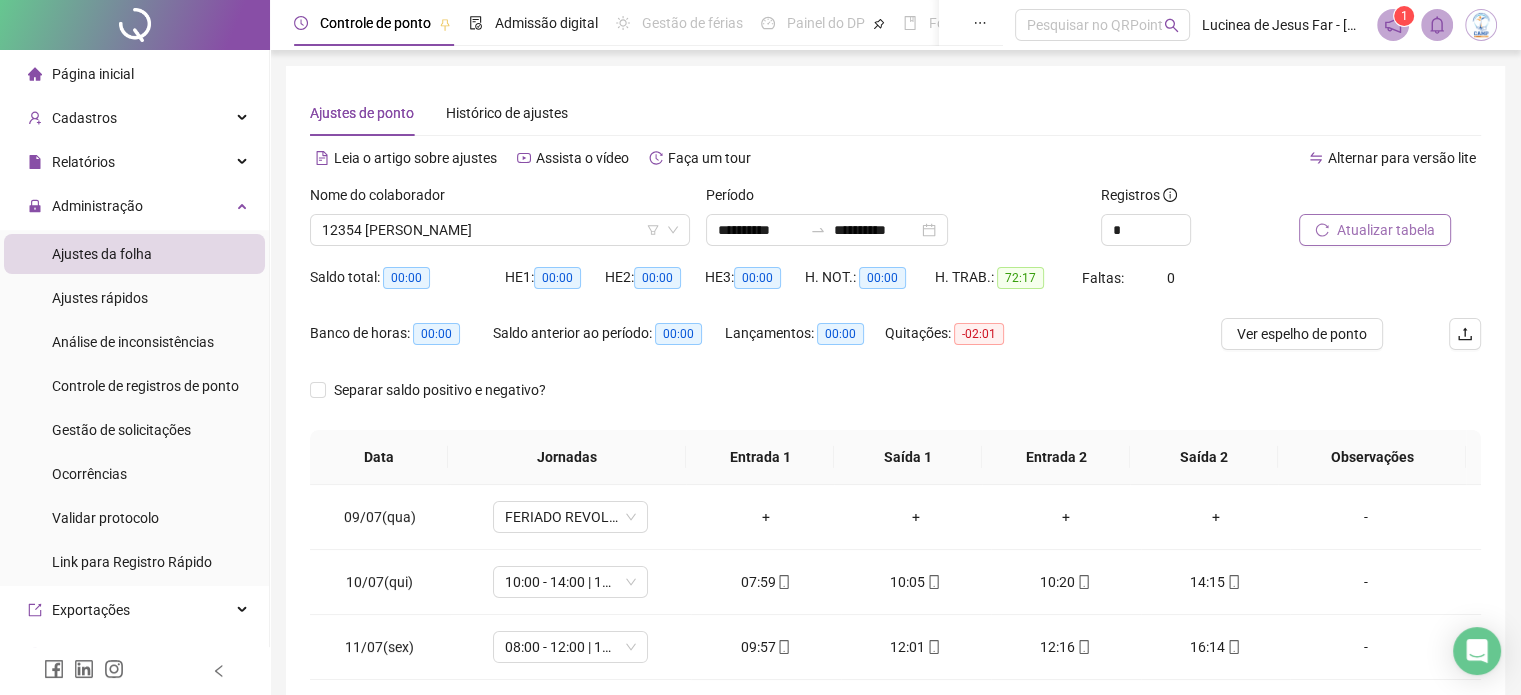scroll, scrollTop: 674, scrollLeft: 0, axis: vertical 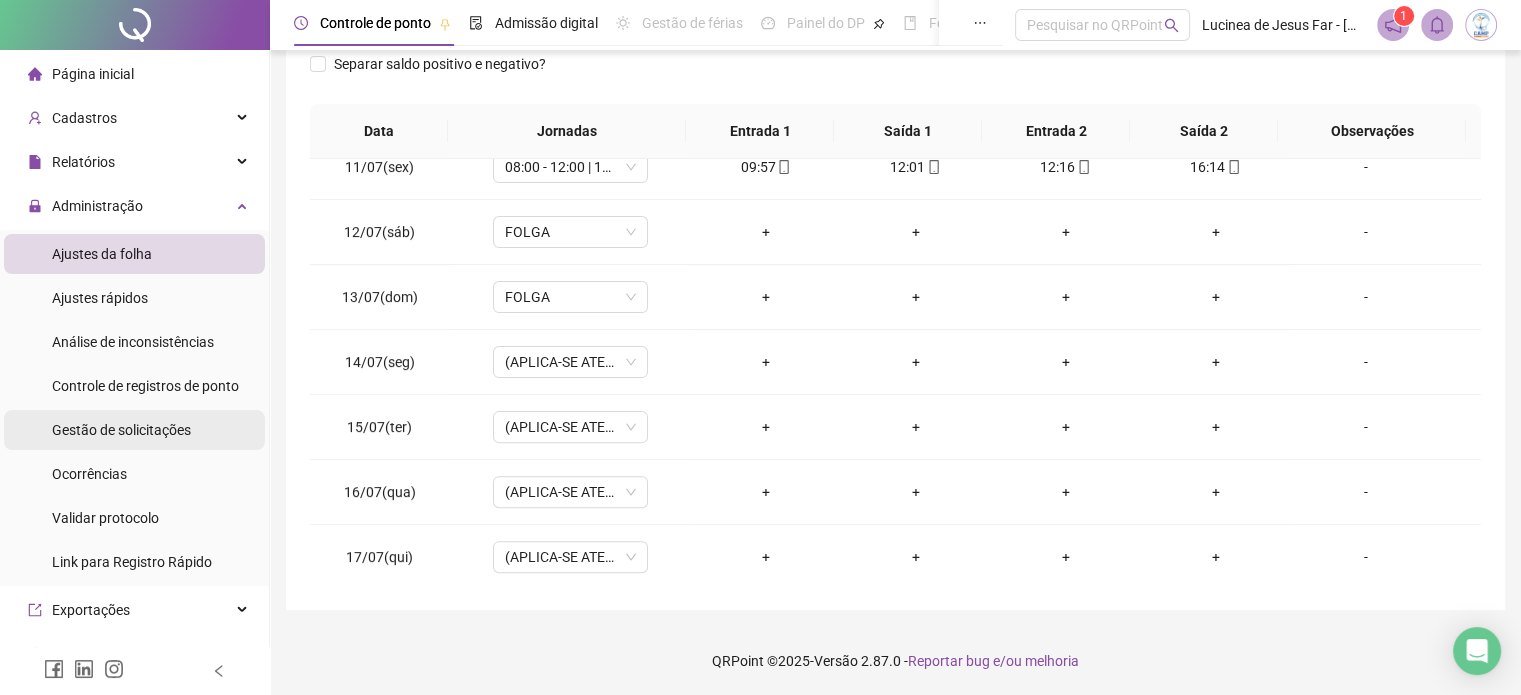 click on "Gestão de solicitações" at bounding box center [121, 430] 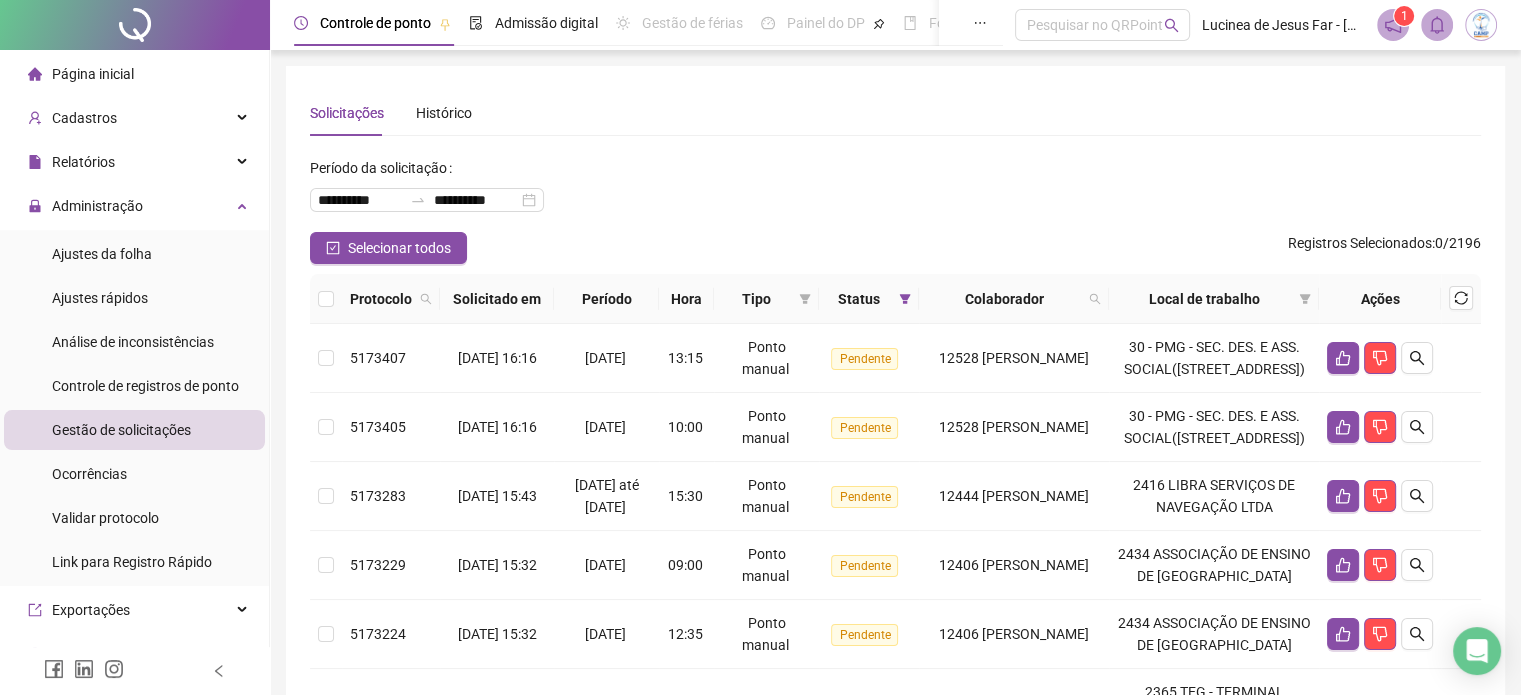 click on "Status" at bounding box center [859, 299] 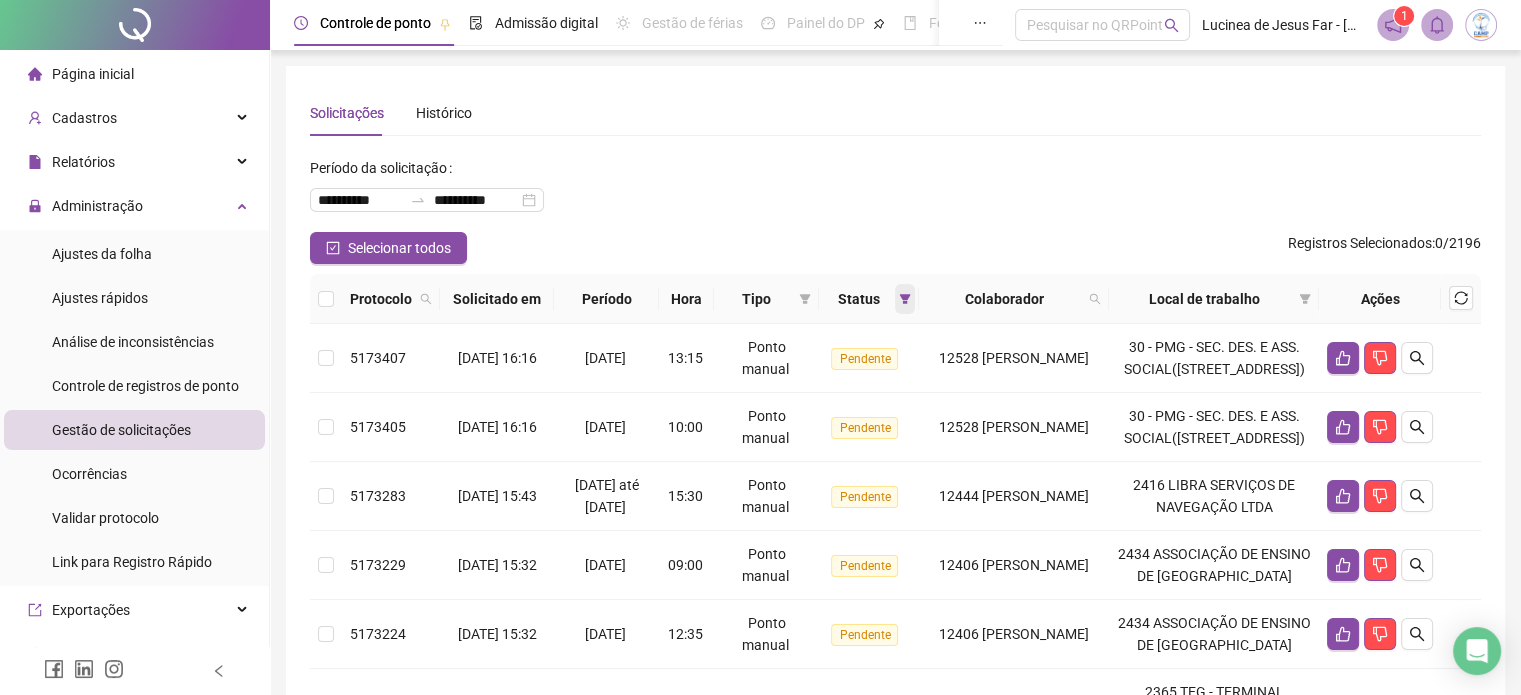 click 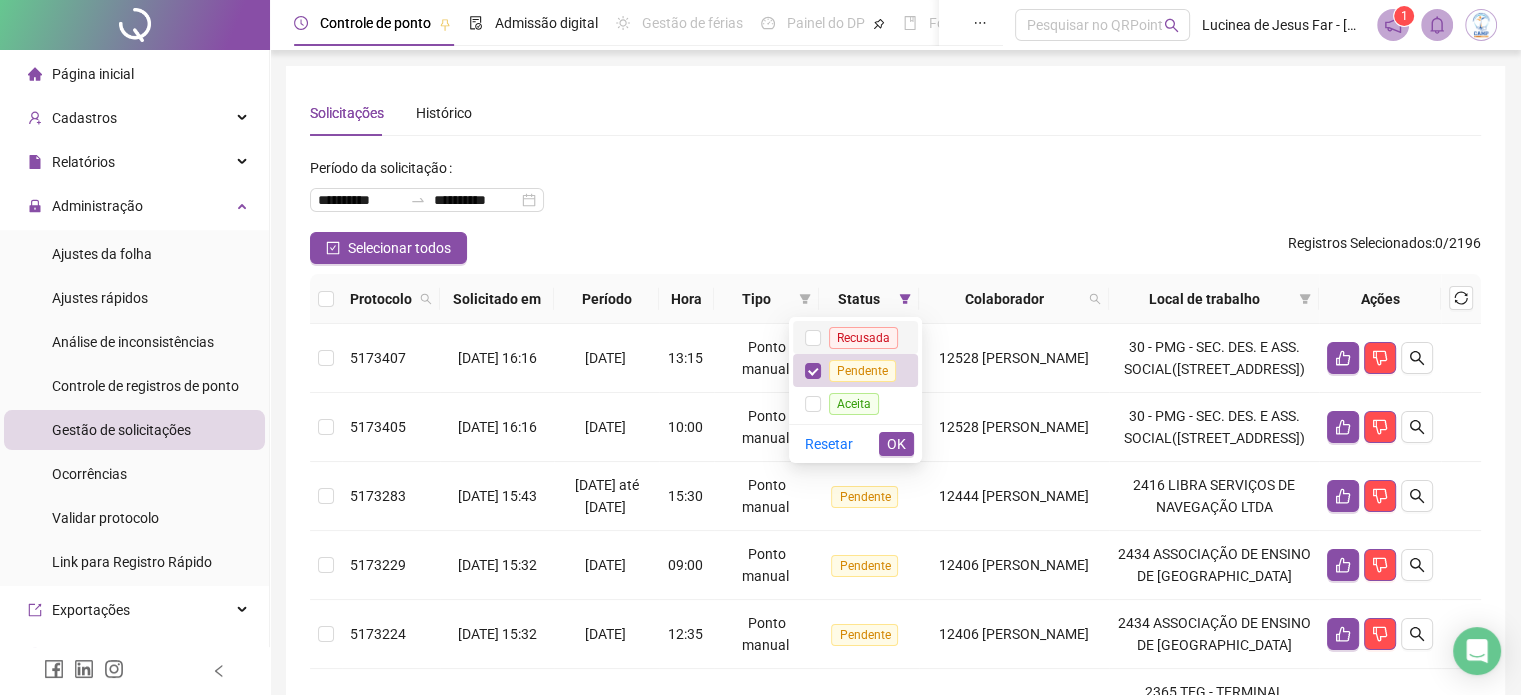 click on "Recusada" at bounding box center (863, 338) 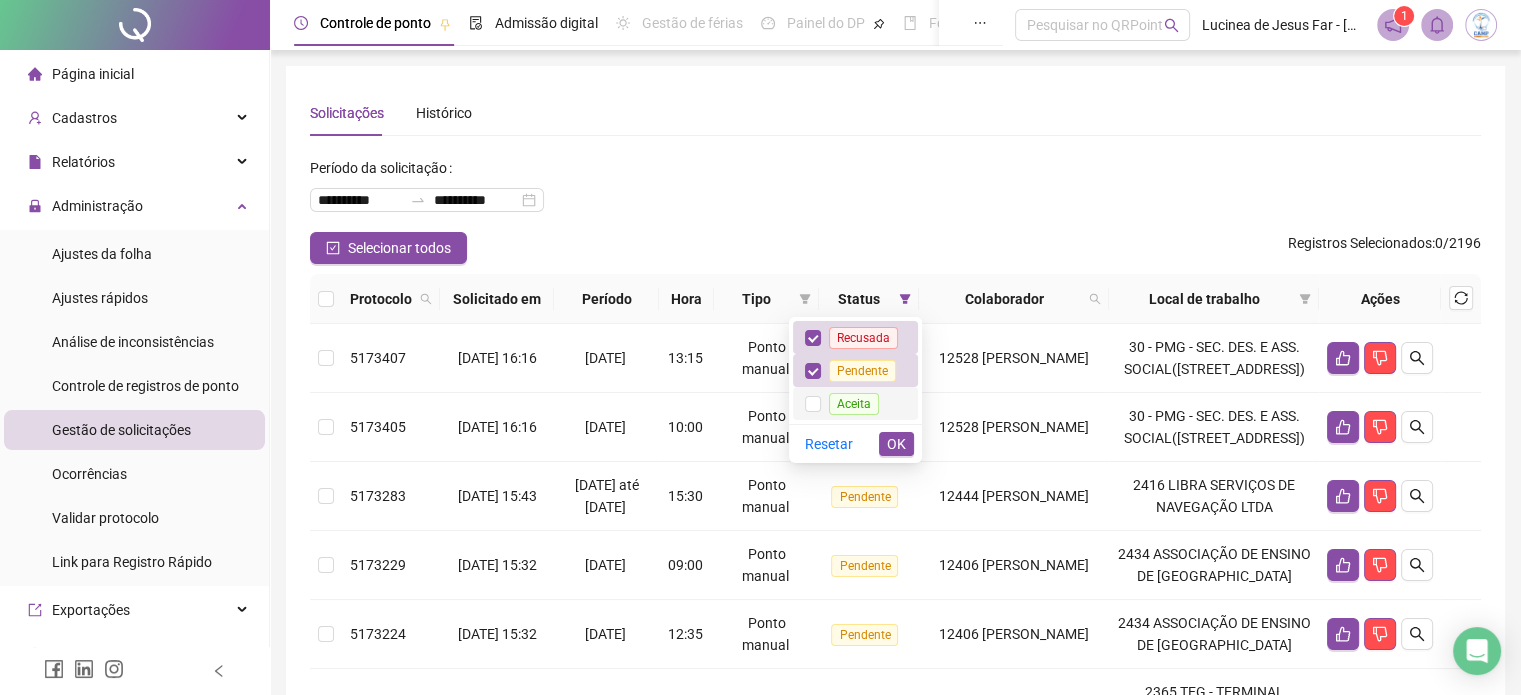 click on "Aceita" at bounding box center (854, 404) 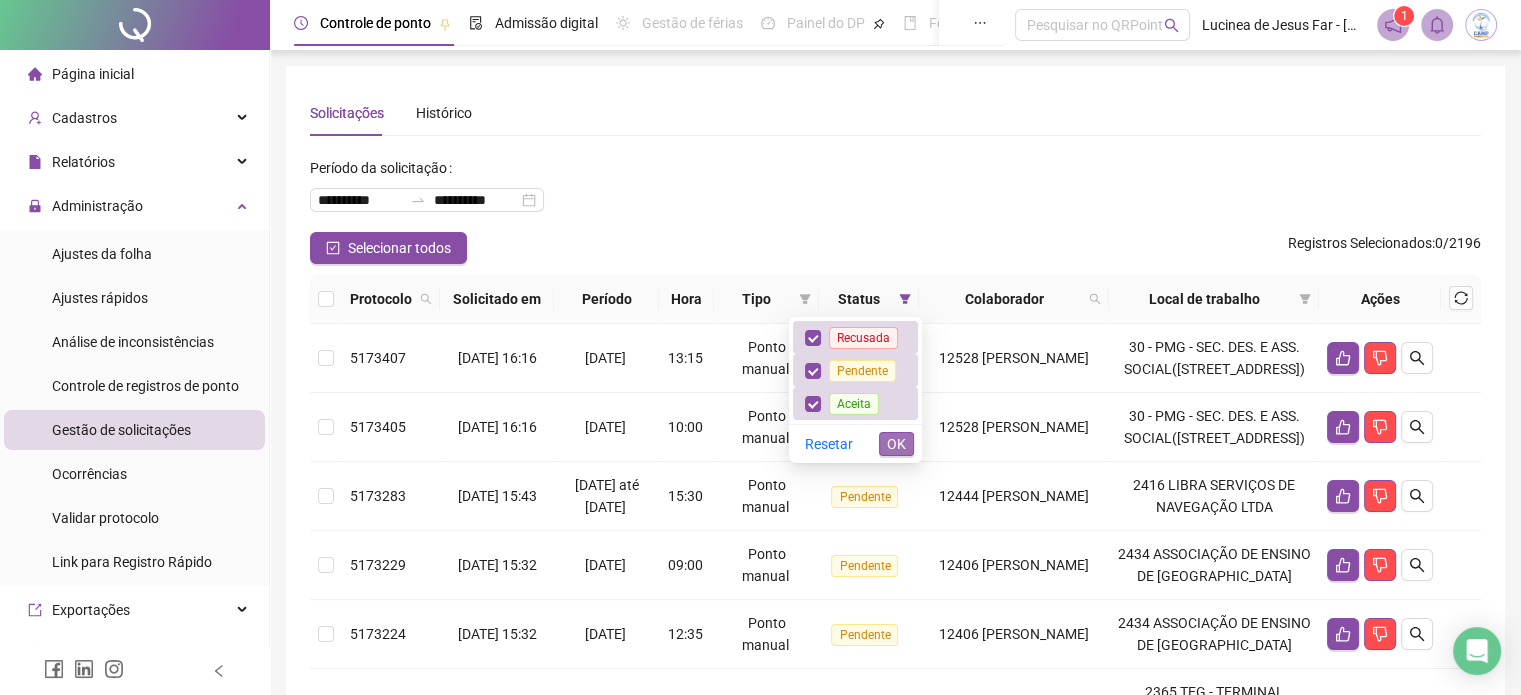 click on "OK" at bounding box center (896, 444) 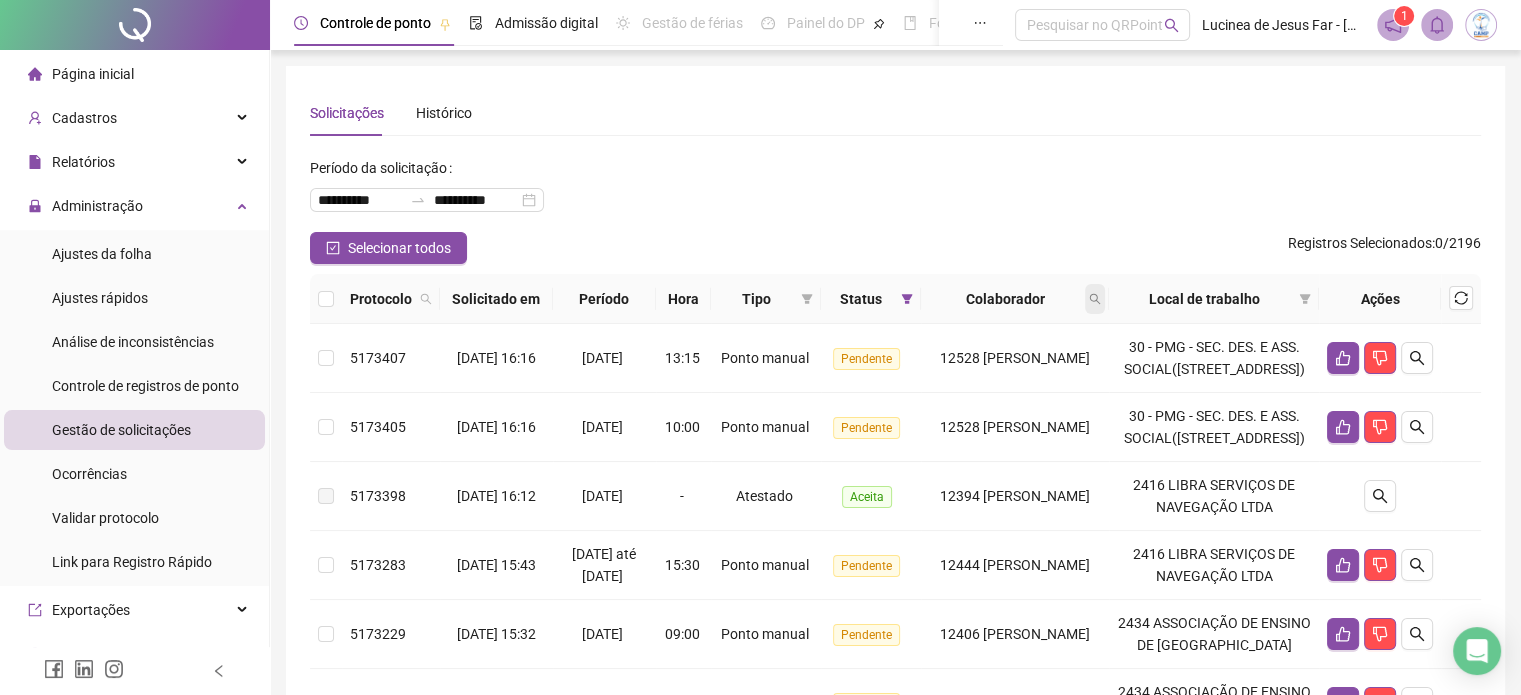 click at bounding box center [1095, 299] 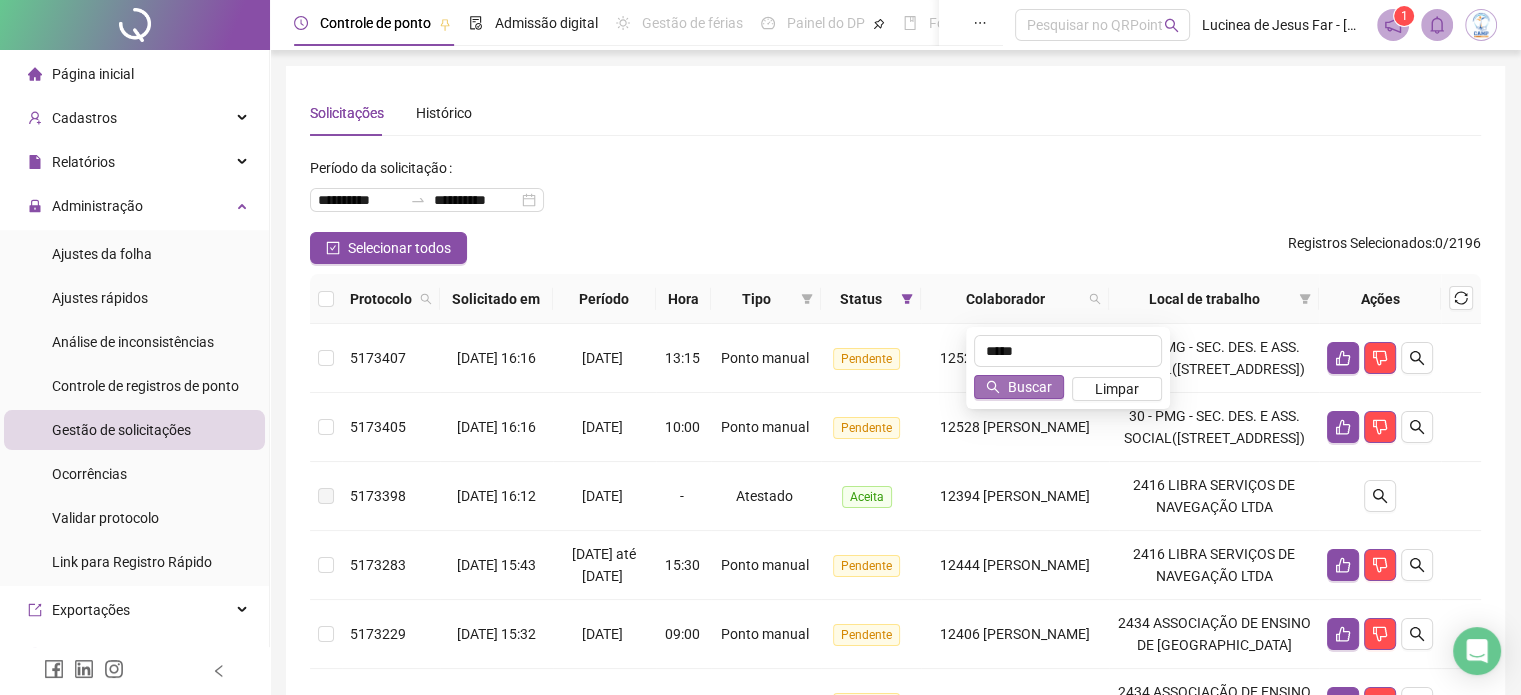 click on "Buscar" at bounding box center (1030, 387) 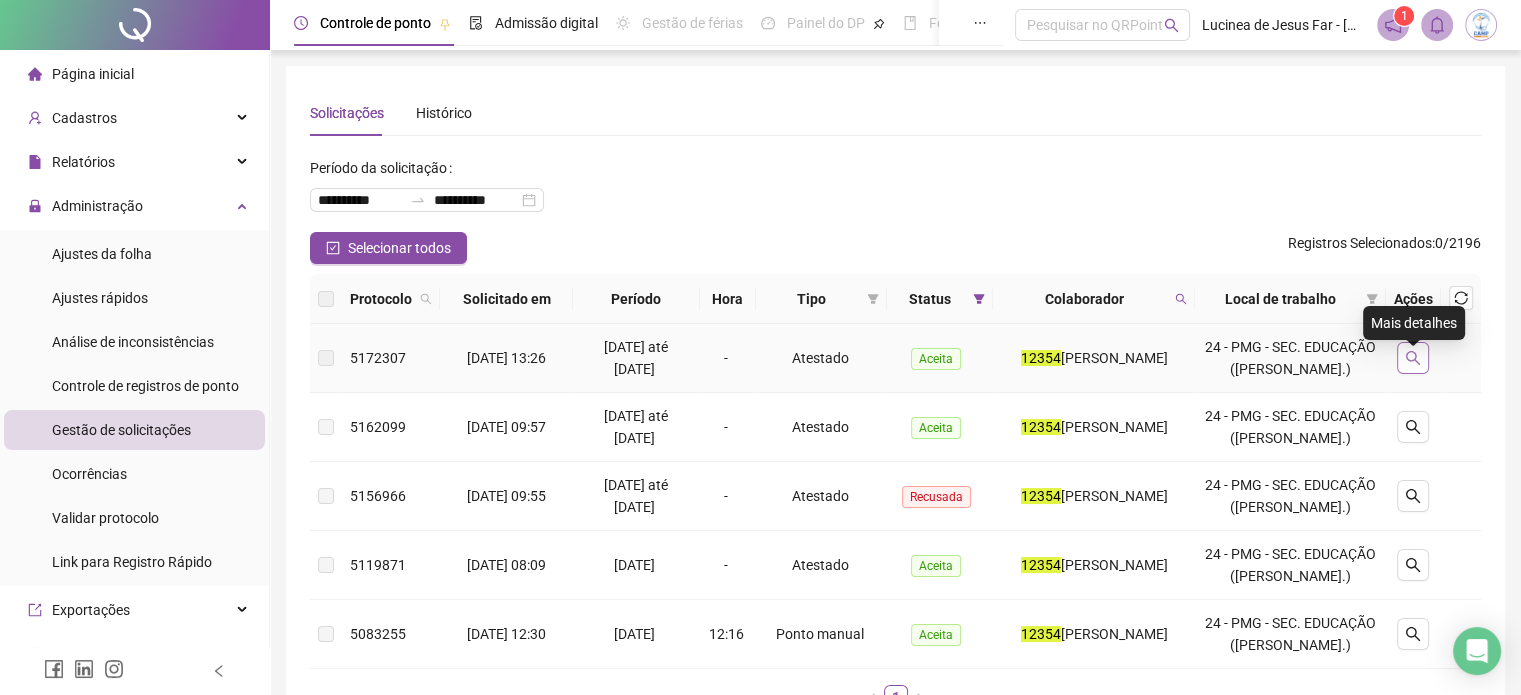 click 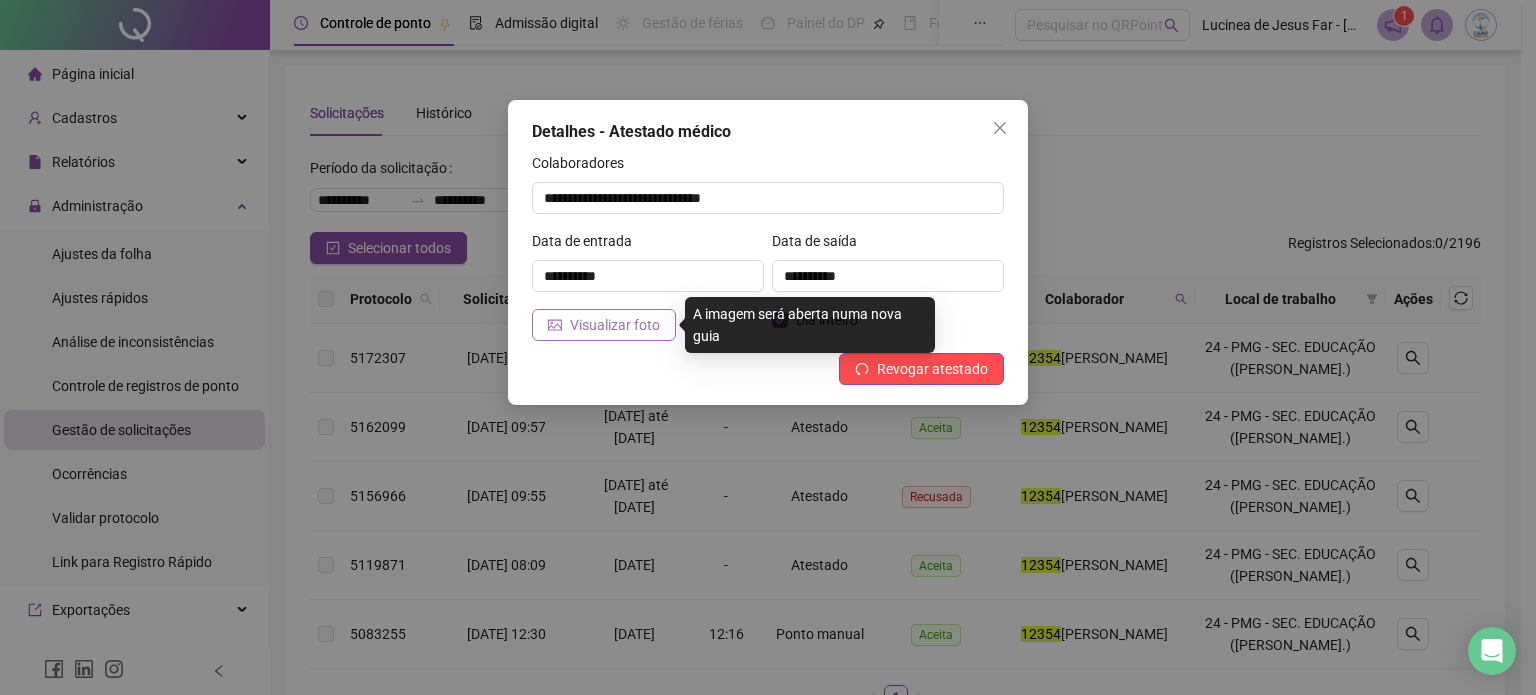 click on "Visualizar foto" at bounding box center [615, 325] 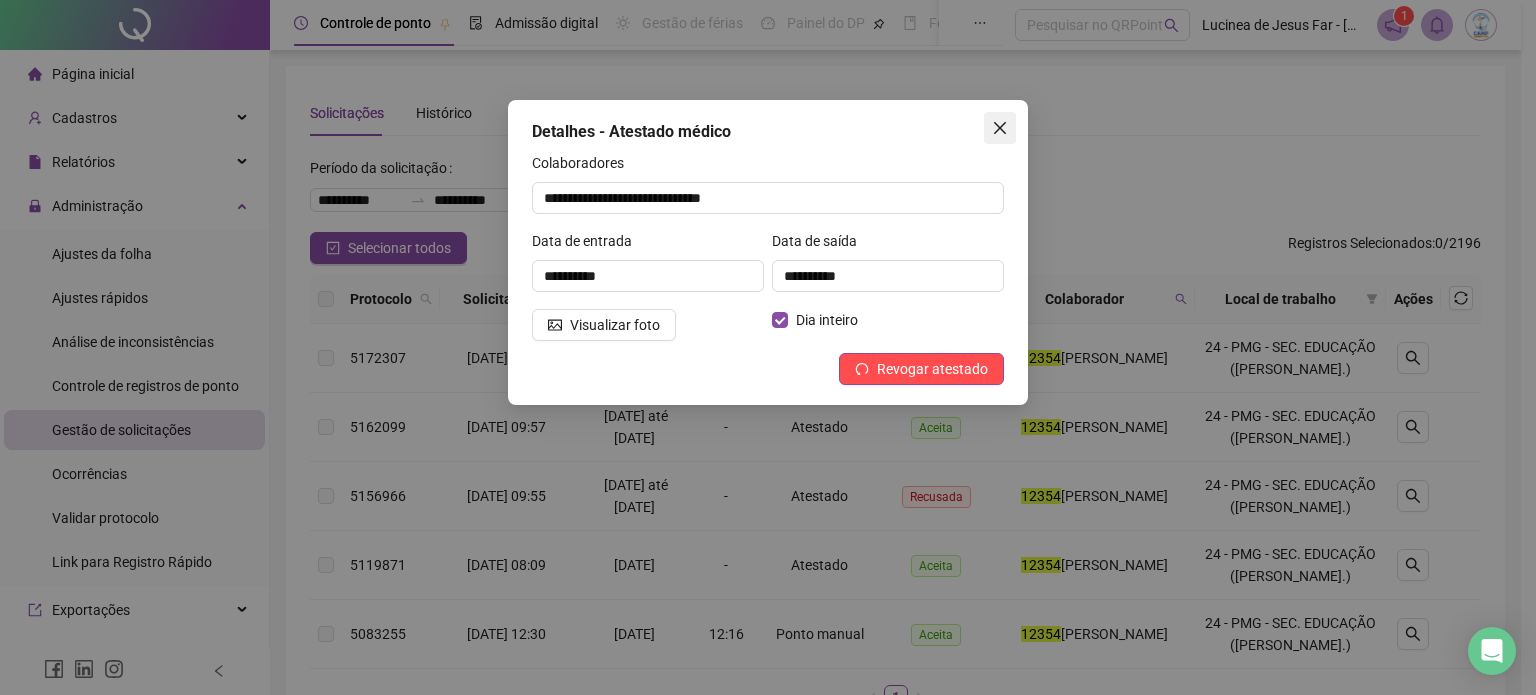 click 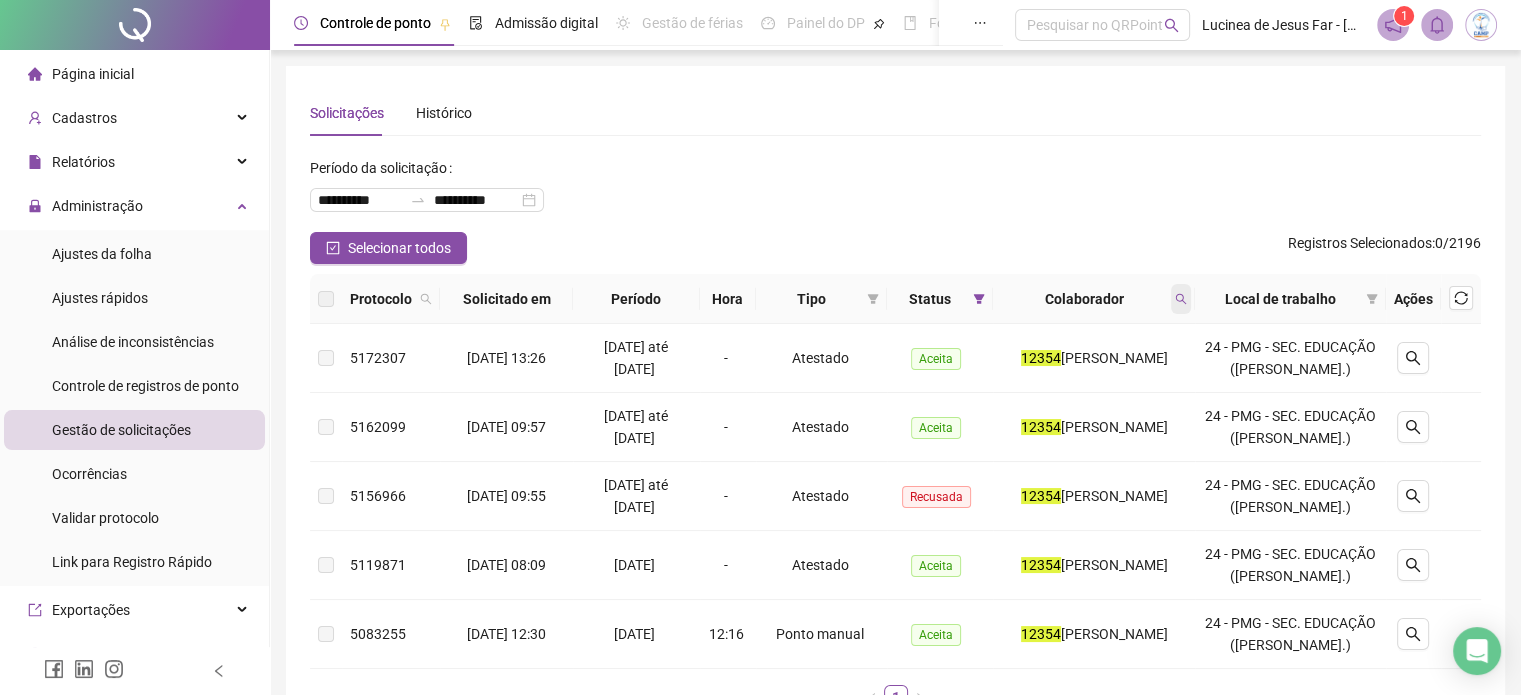 click 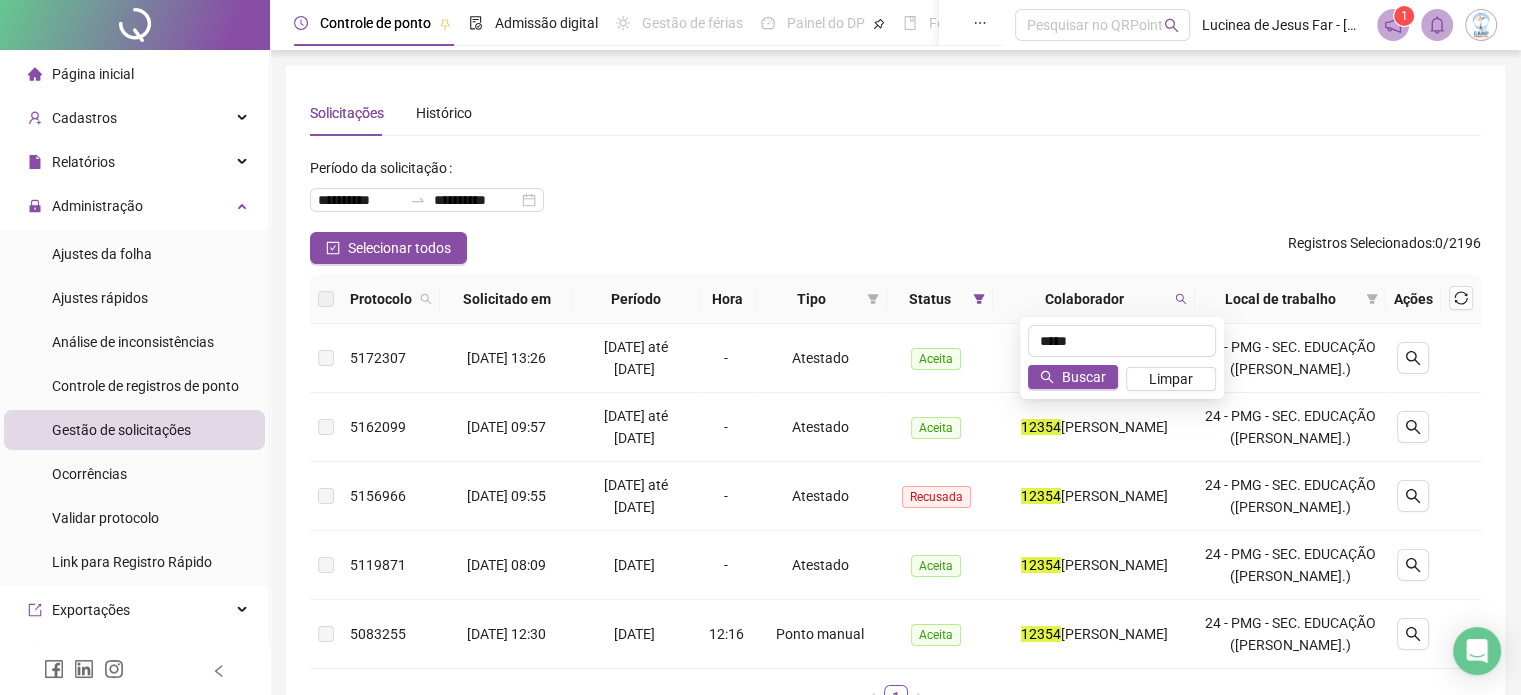 drag, startPoint x: 1211, startPoint y: 301, endPoint x: 1304, endPoint y: 466, distance: 189.40433 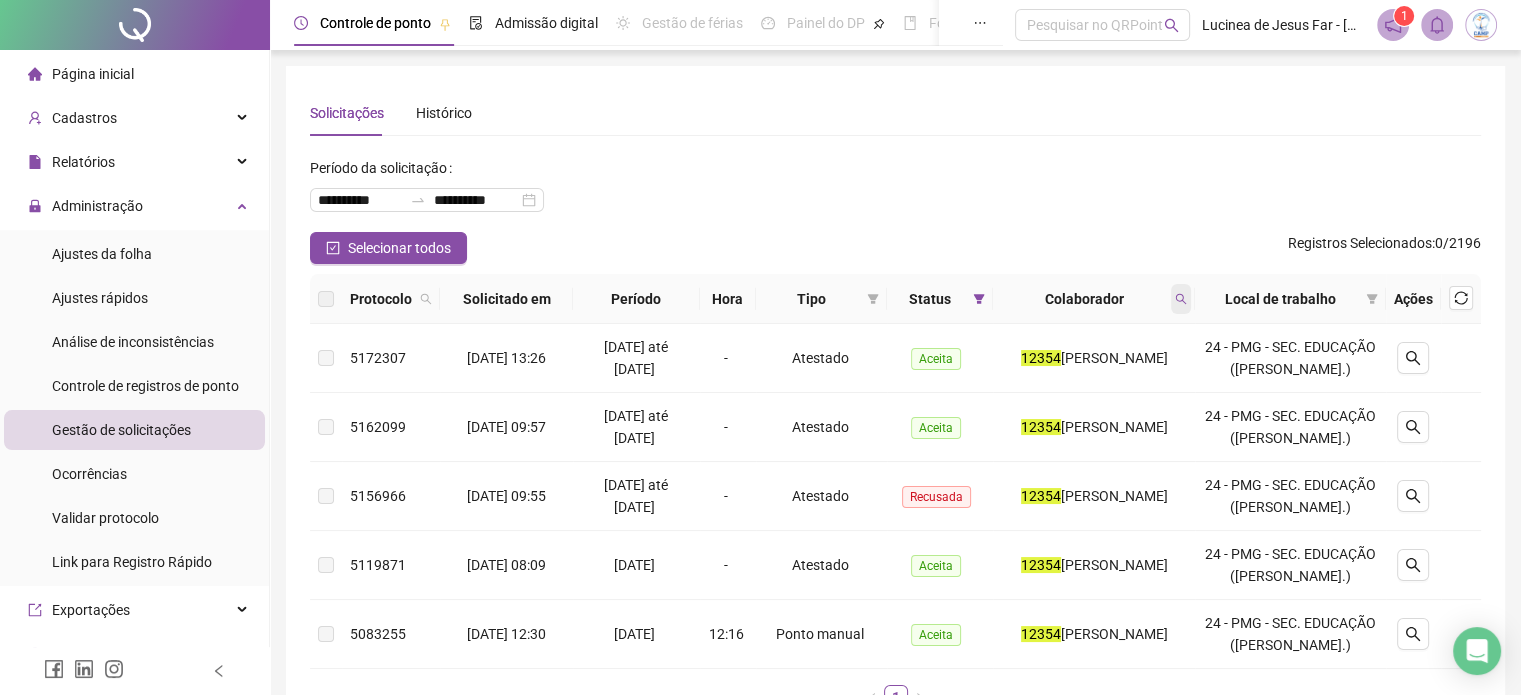 click 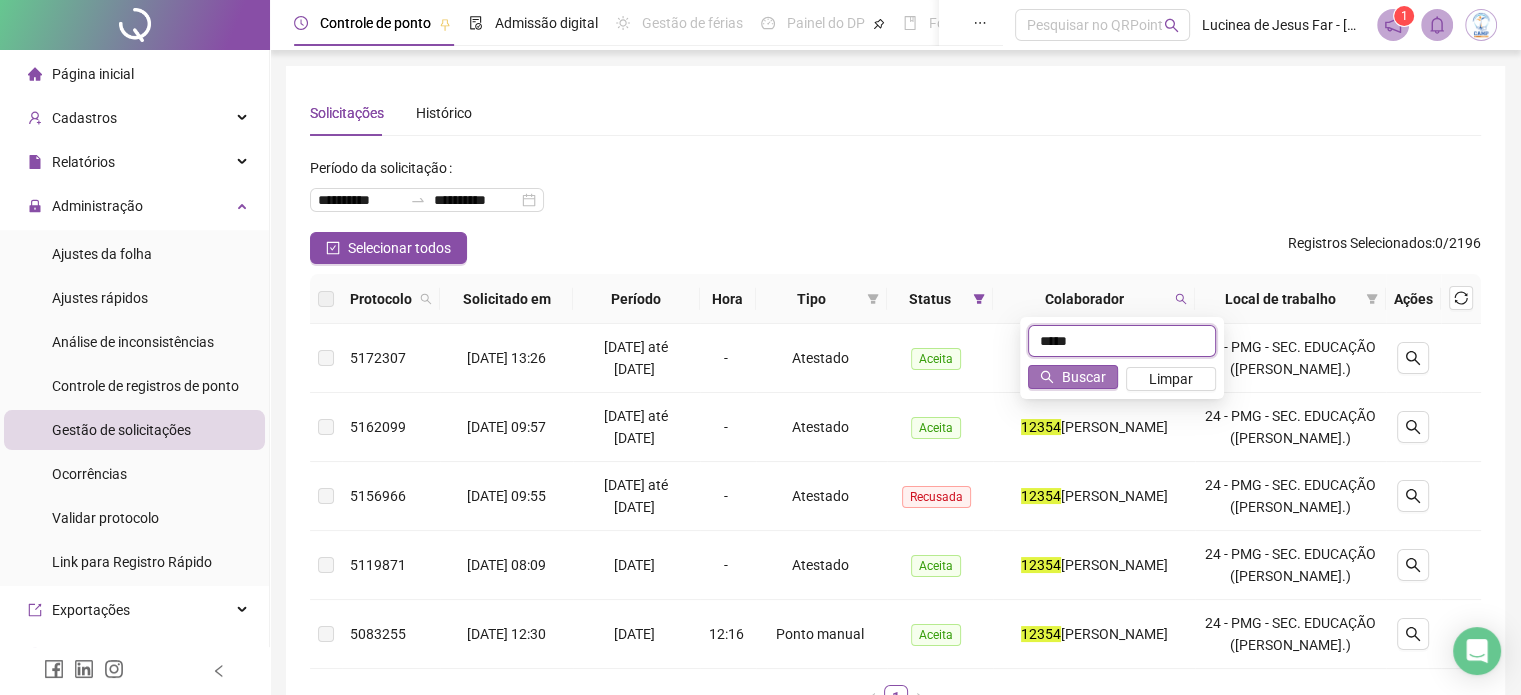 type on "*****" 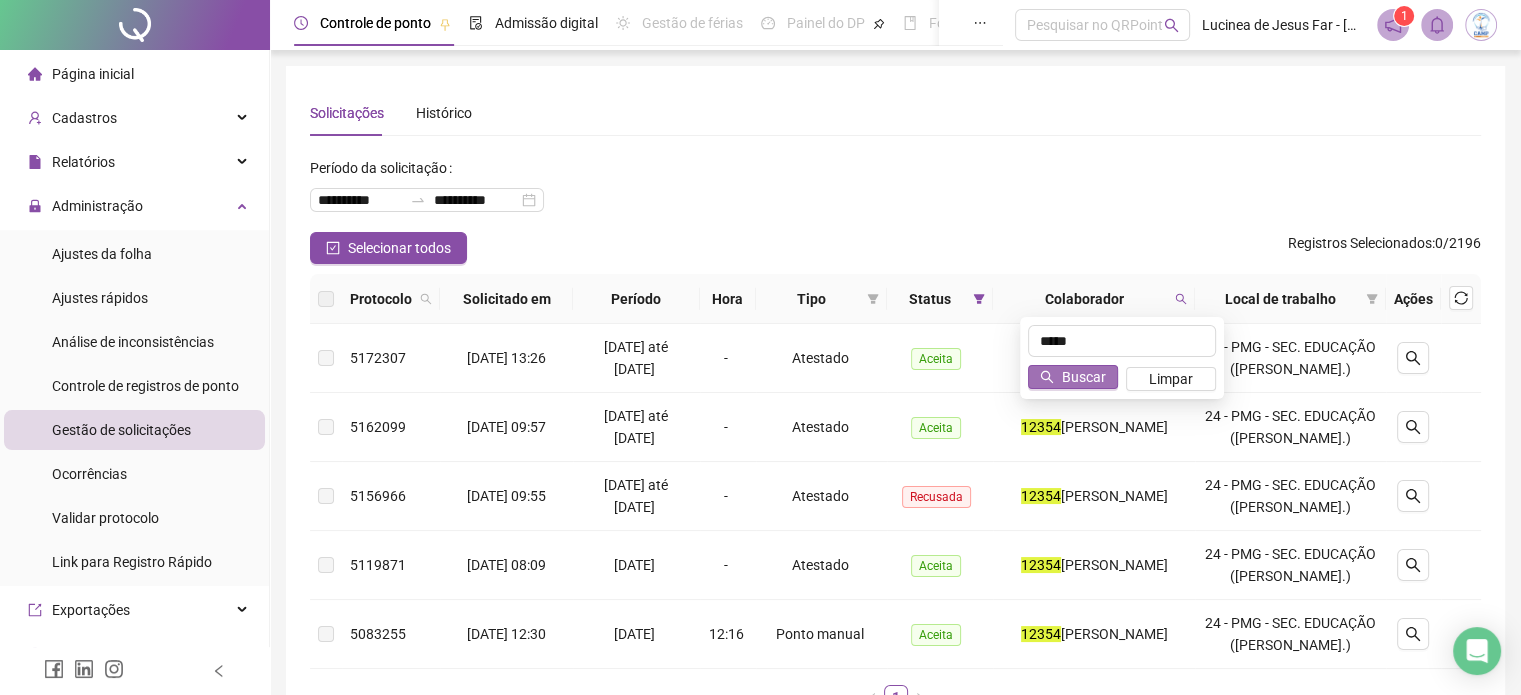 click on "Buscar" at bounding box center [1084, 377] 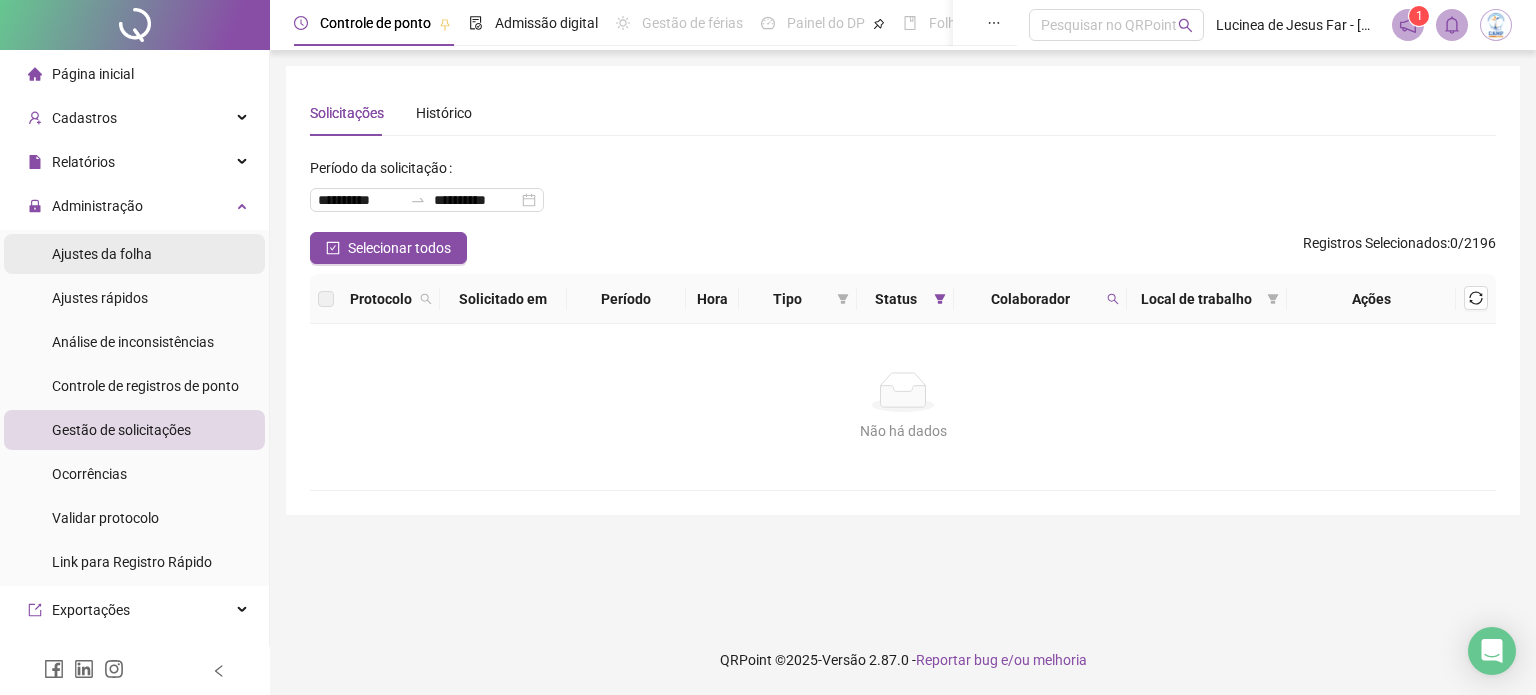 click on "Ajustes da folha" at bounding box center (102, 254) 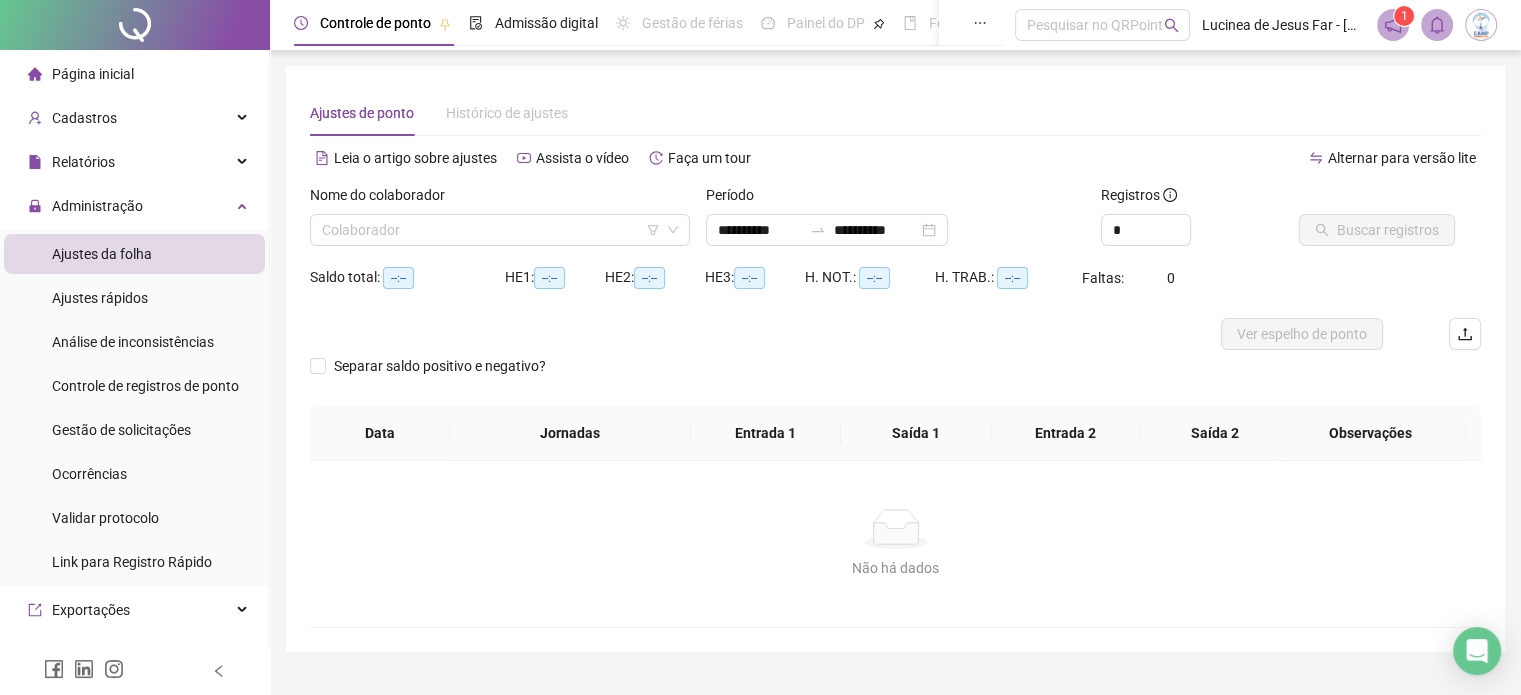 type on "**********" 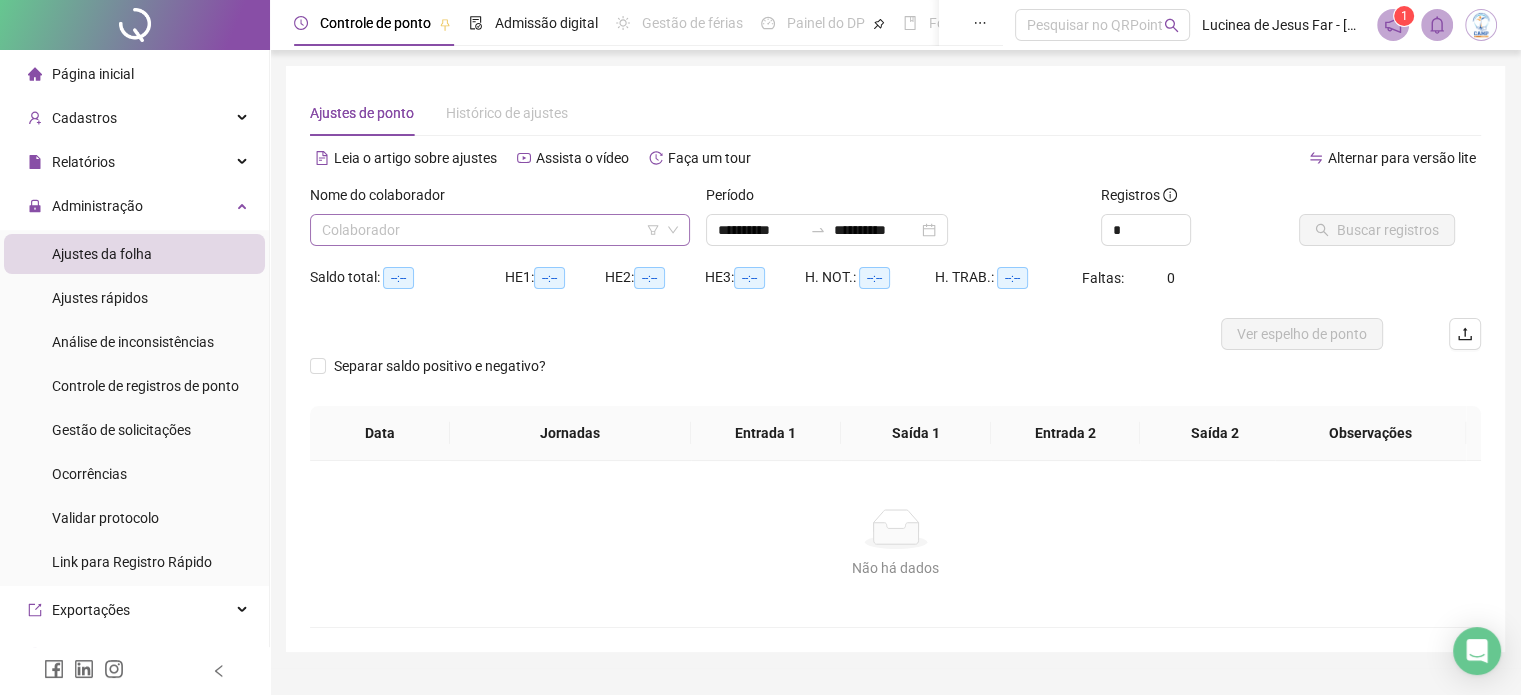 click at bounding box center (494, 230) 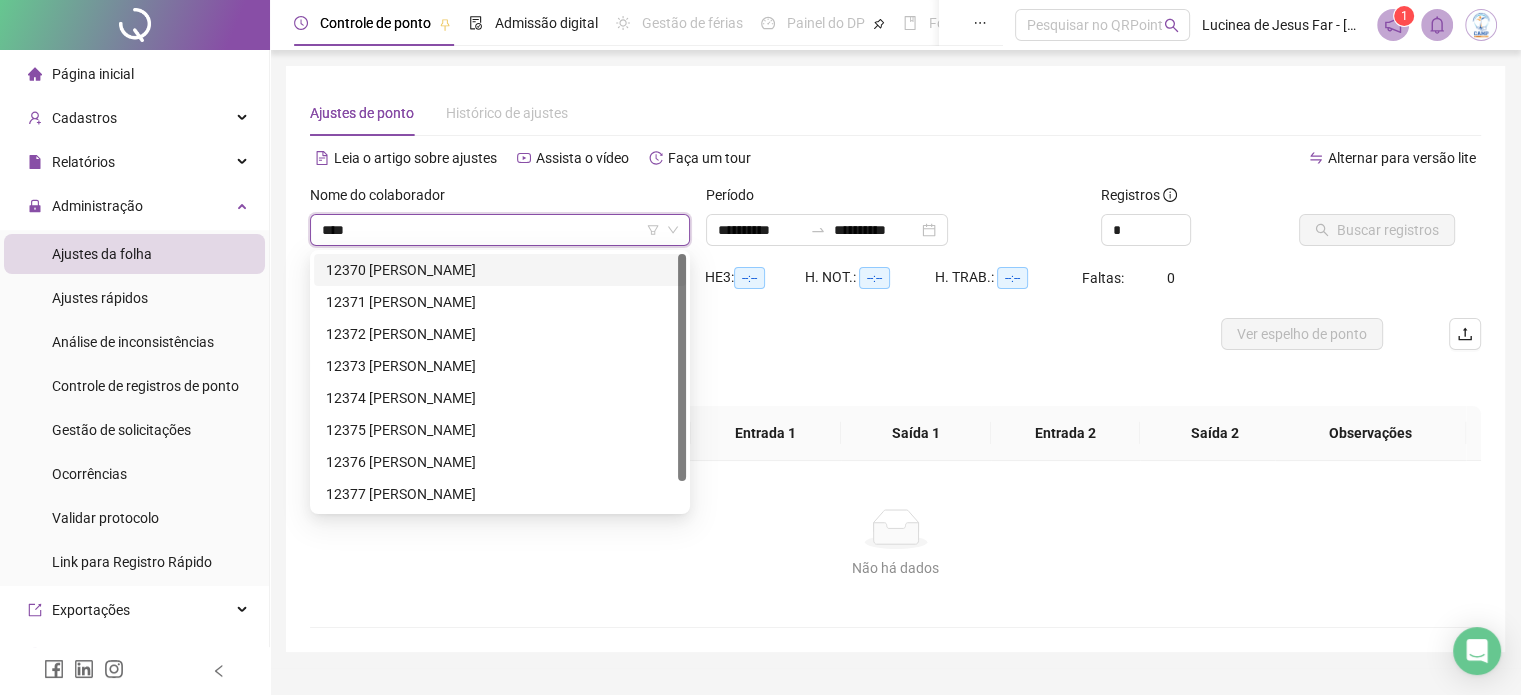 type on "*****" 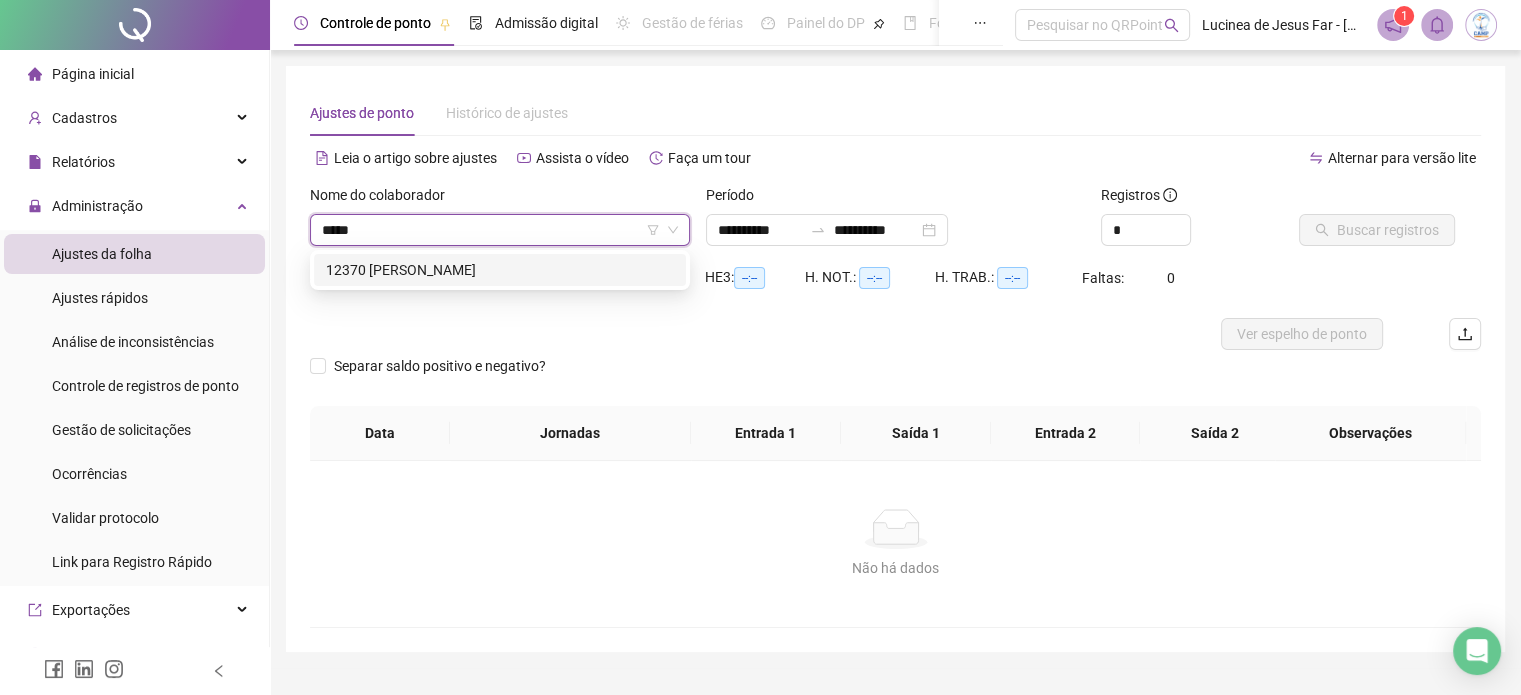 click on "12370 RAYANE DOS SANTOS VIEIRA" at bounding box center [500, 270] 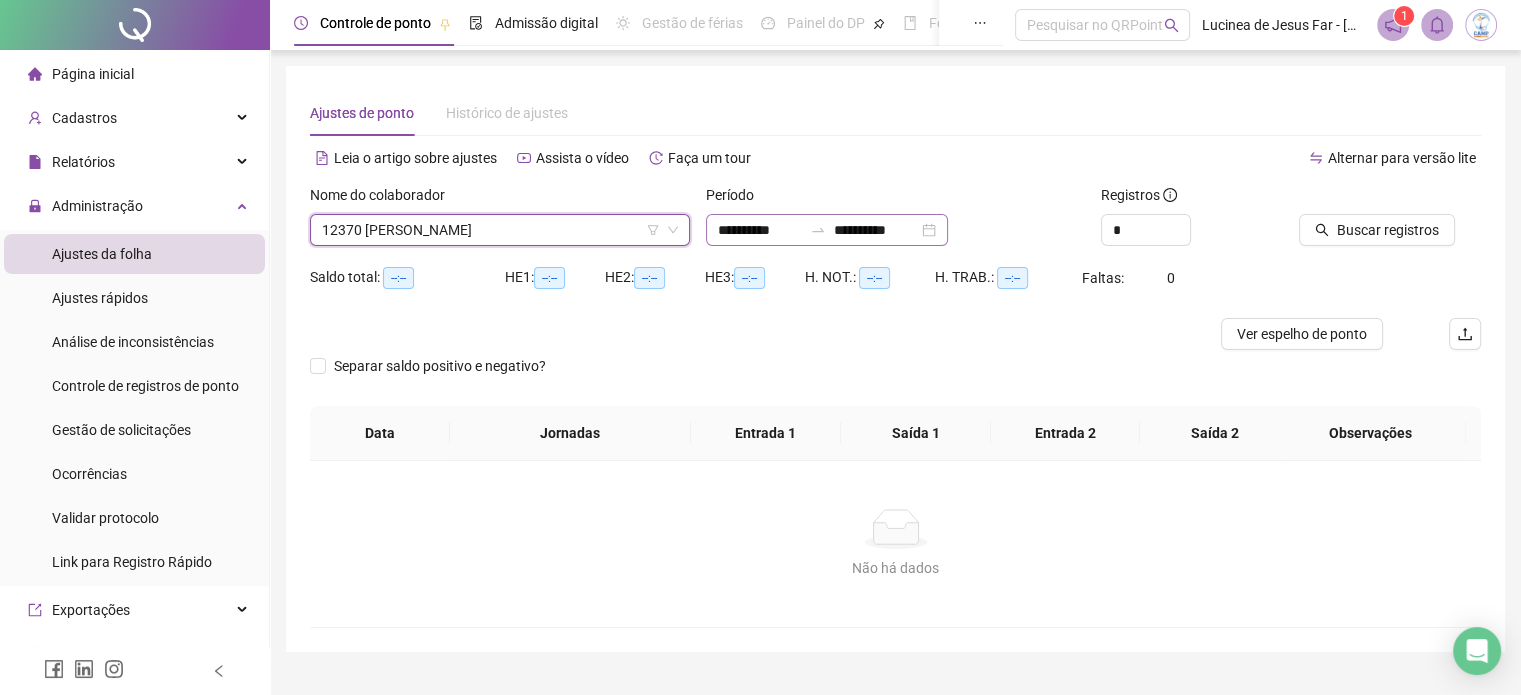 click on "**********" at bounding box center [827, 230] 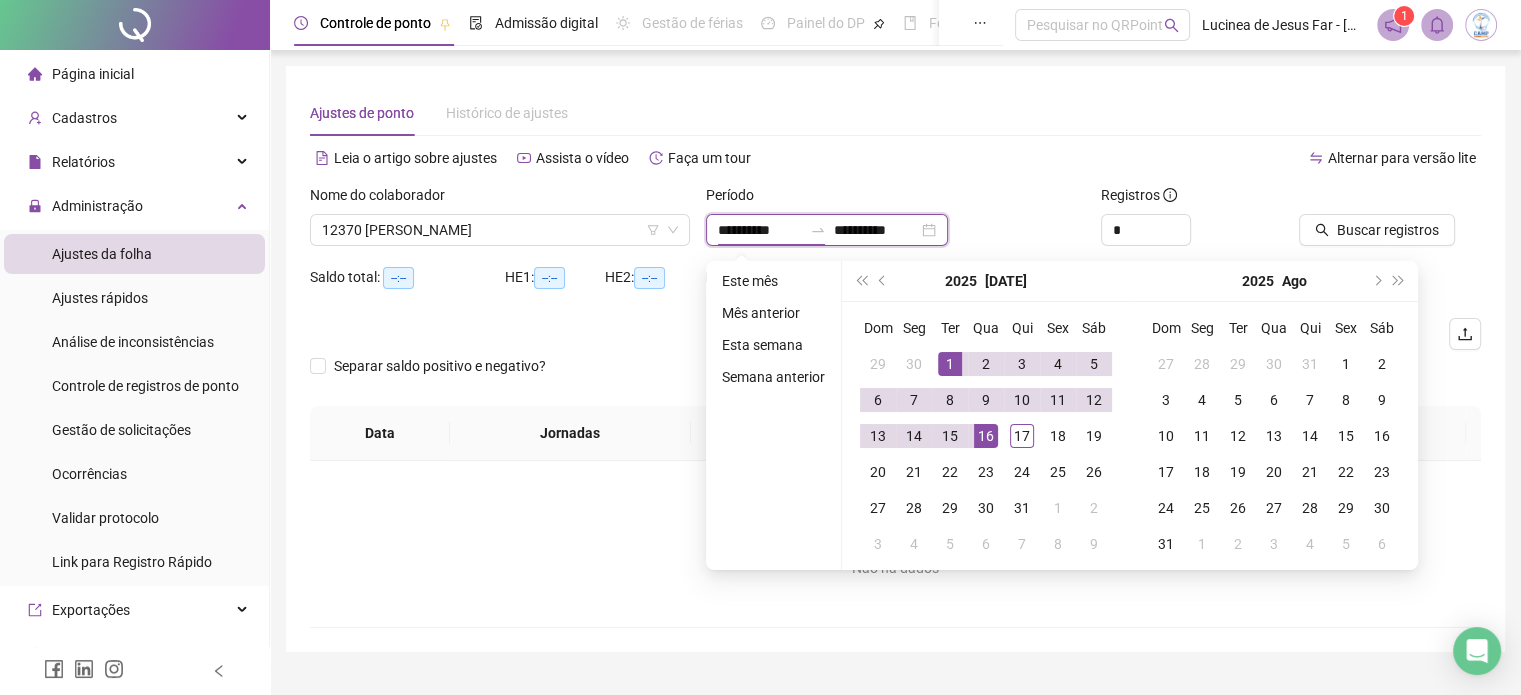 type on "**********" 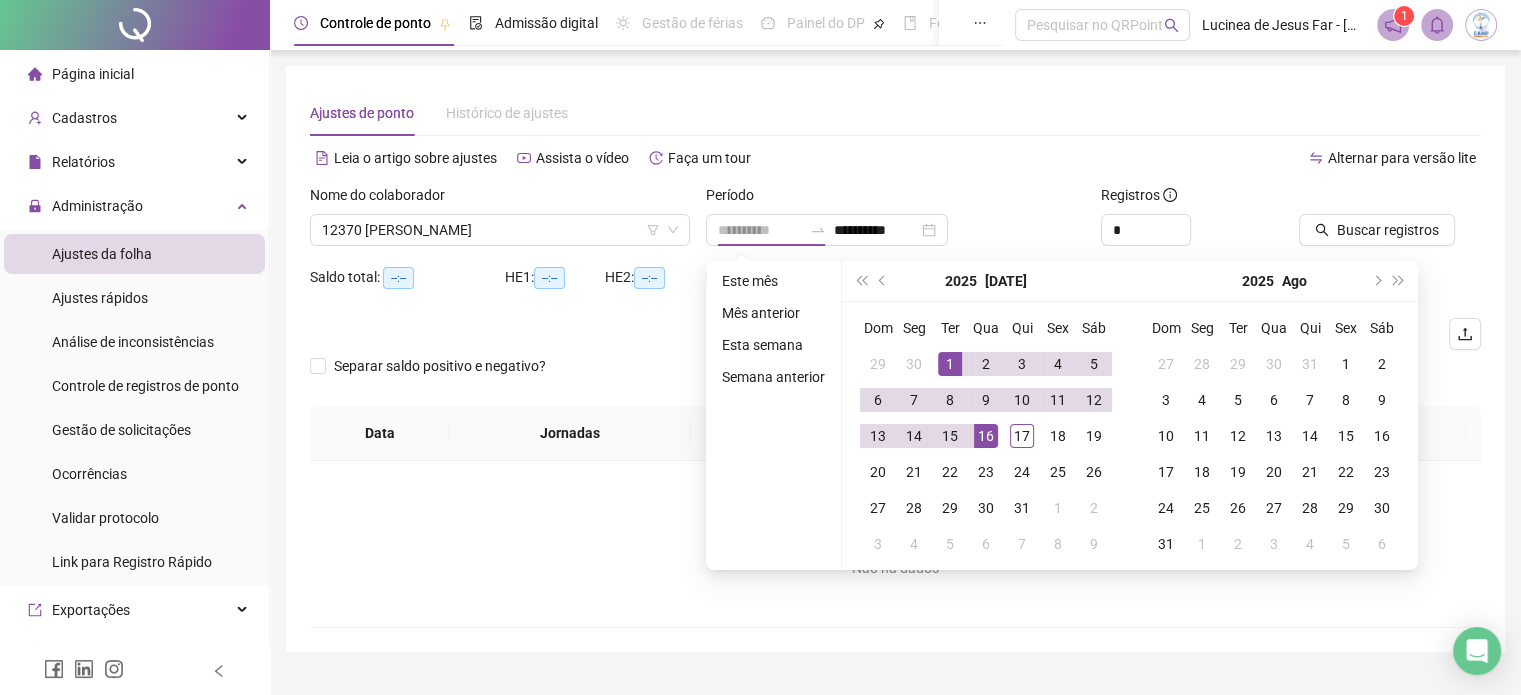 click on "1" at bounding box center (950, 364) 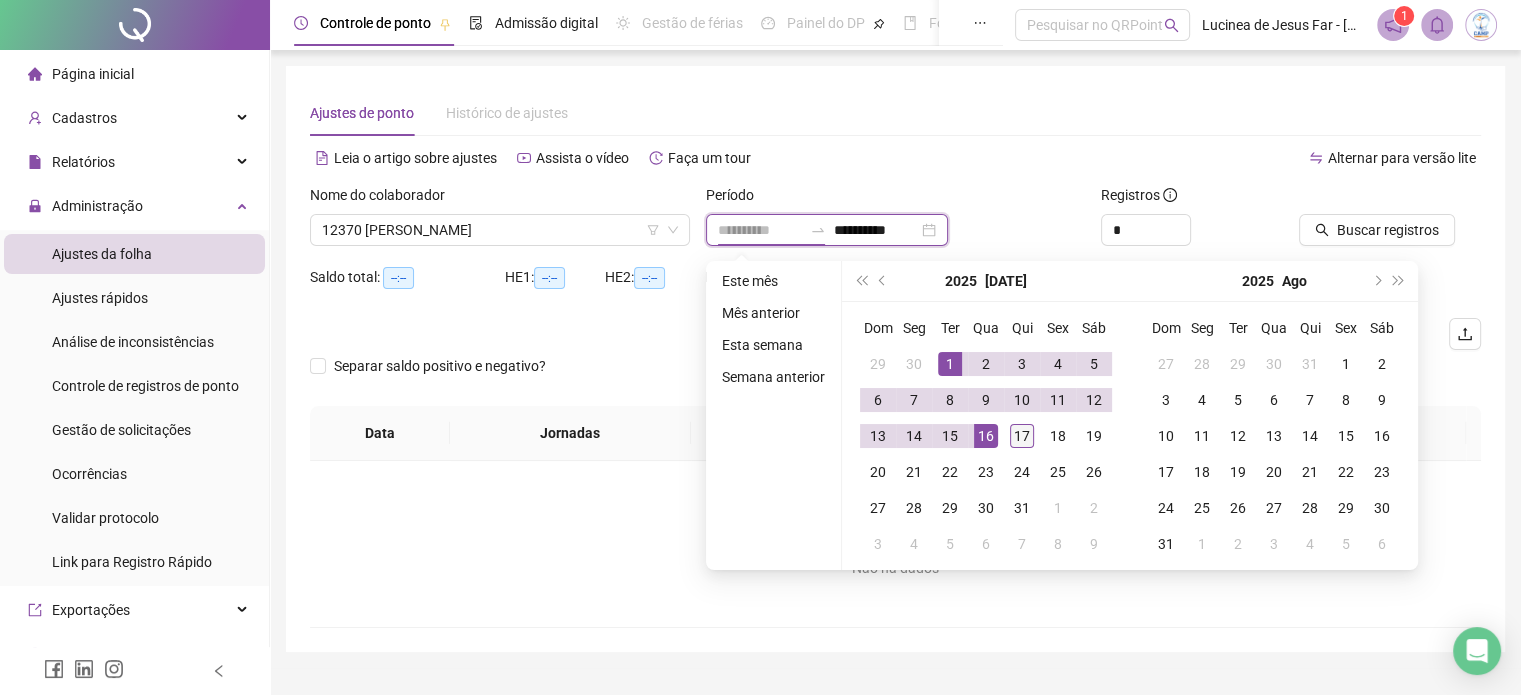 type on "**********" 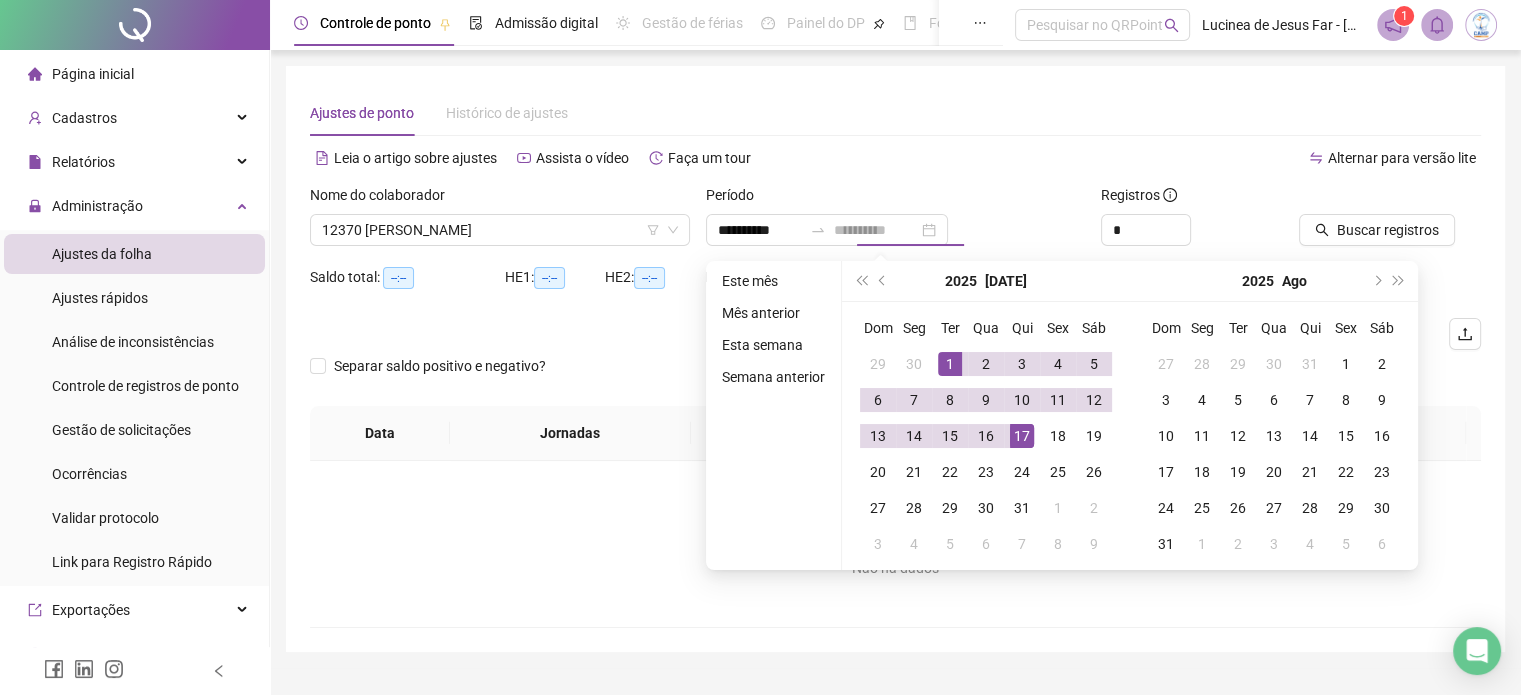 click on "17" at bounding box center (1022, 436) 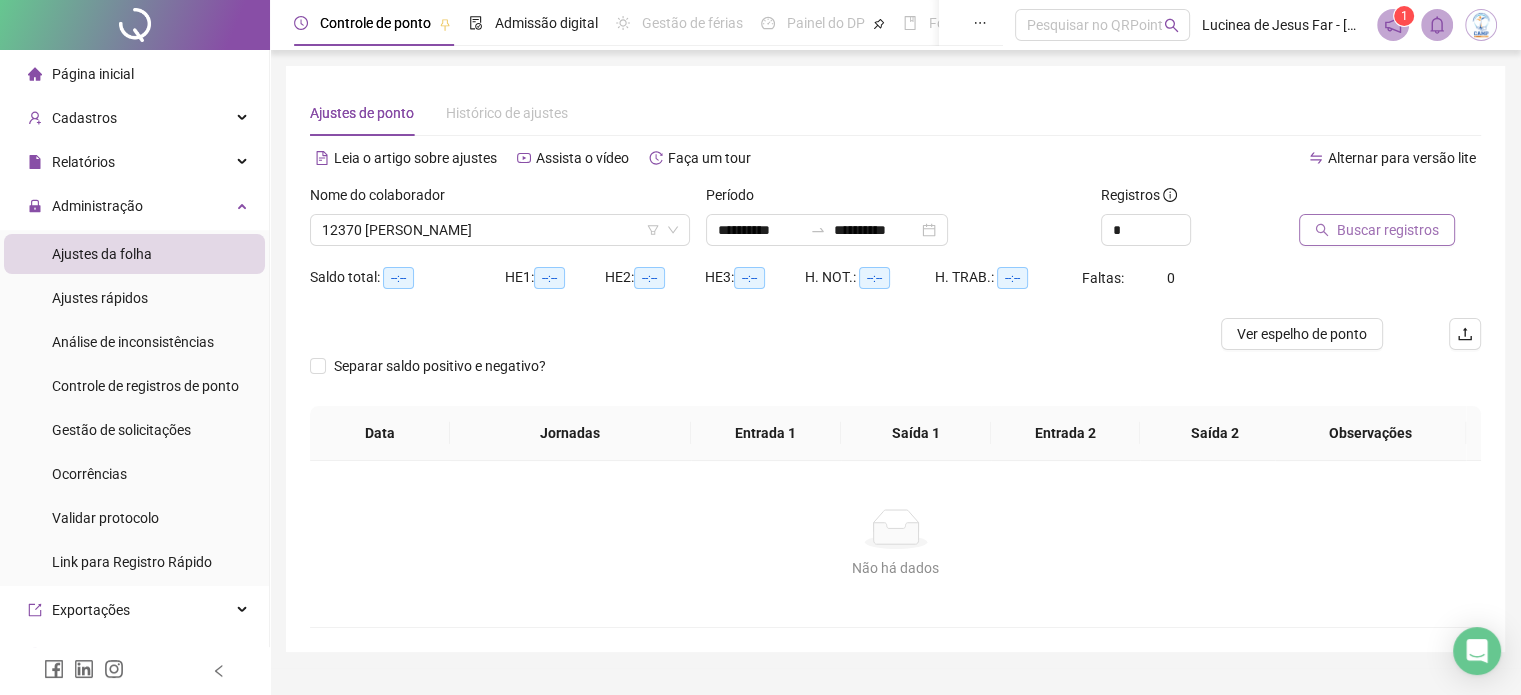 click on "Buscar registros" at bounding box center (1388, 230) 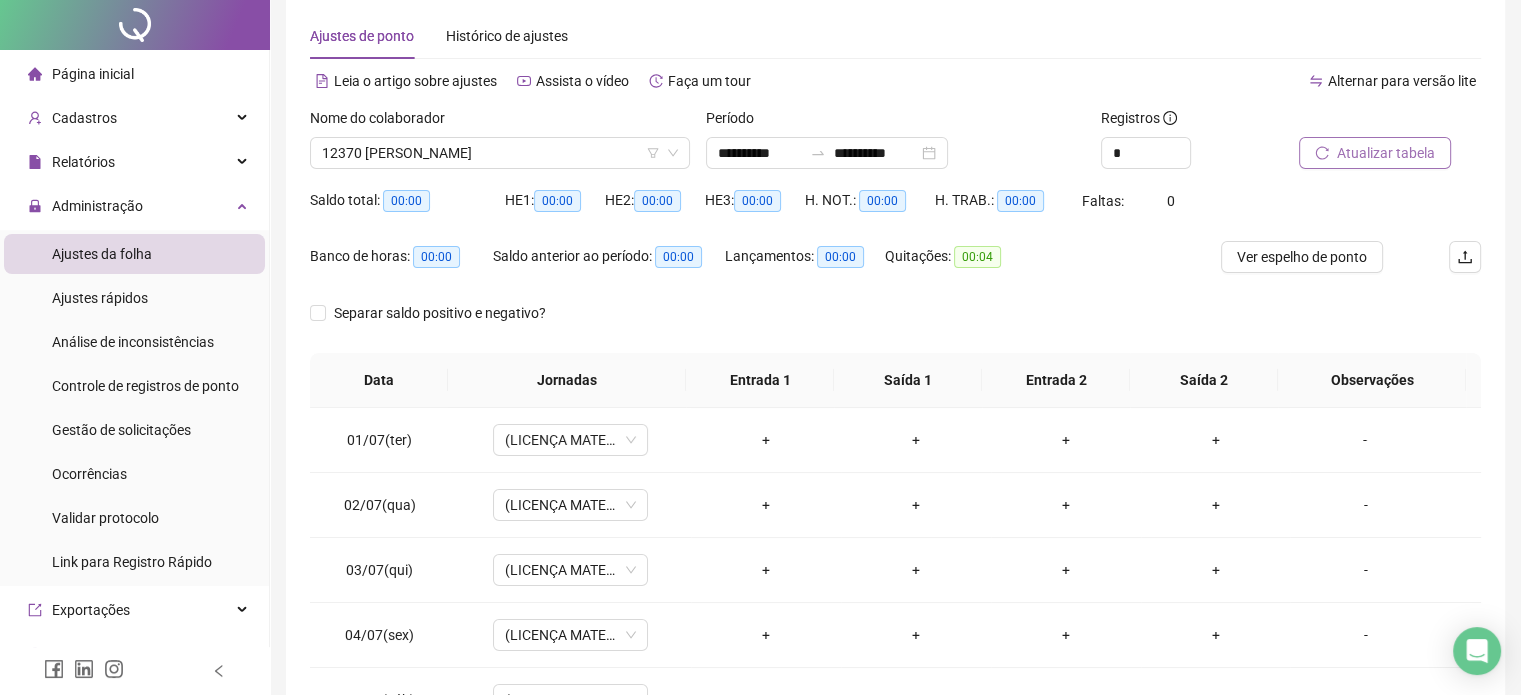 scroll, scrollTop: 200, scrollLeft: 0, axis: vertical 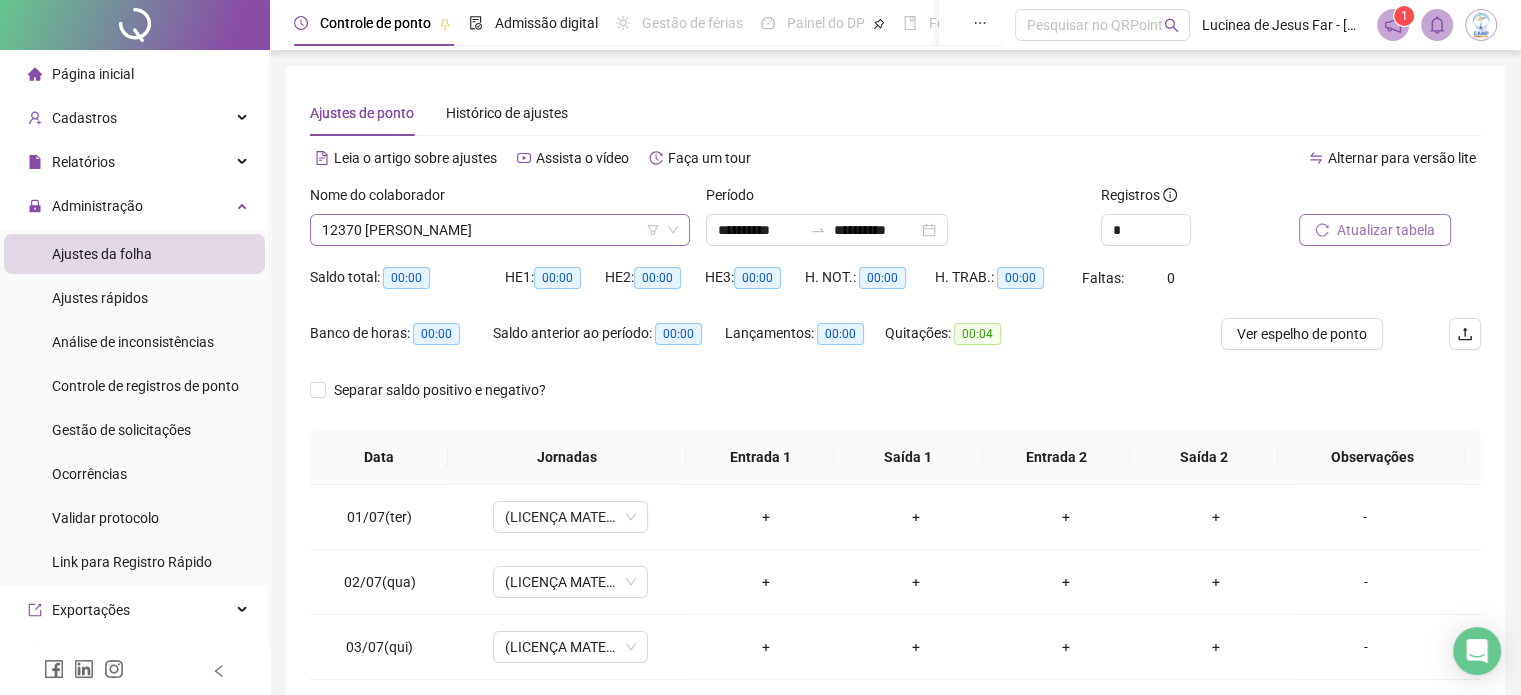 click on "12370 RAYANE DOS SANTOS VIEIRA" at bounding box center (500, 230) 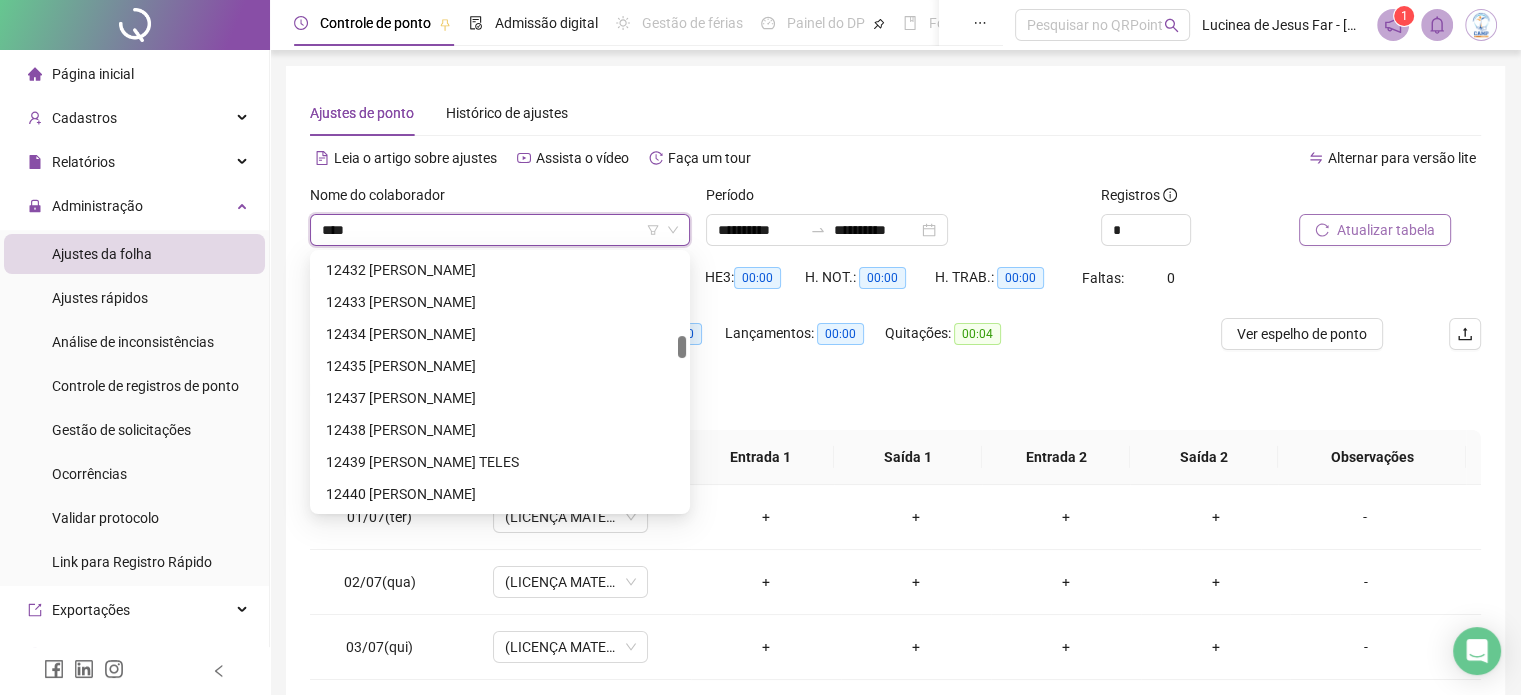scroll, scrollTop: 32, scrollLeft: 0, axis: vertical 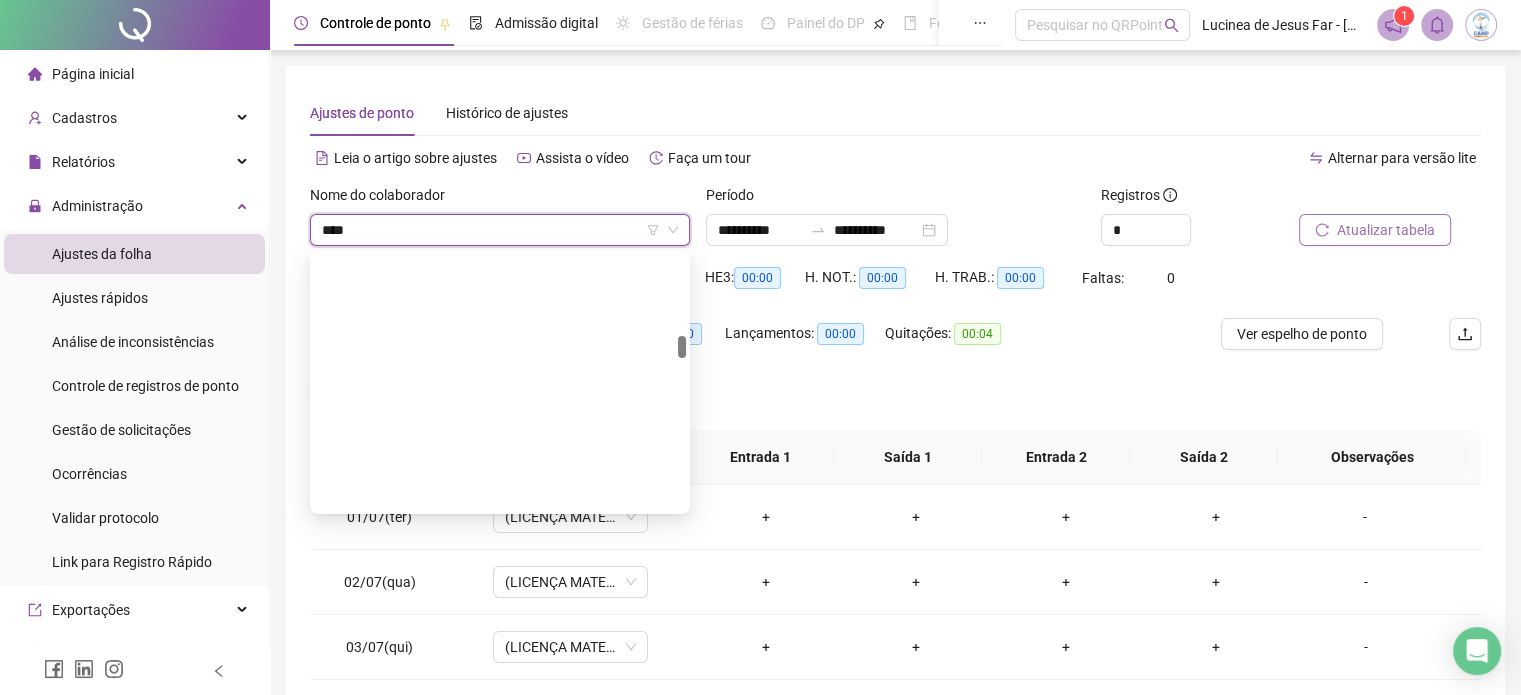 type on "*****" 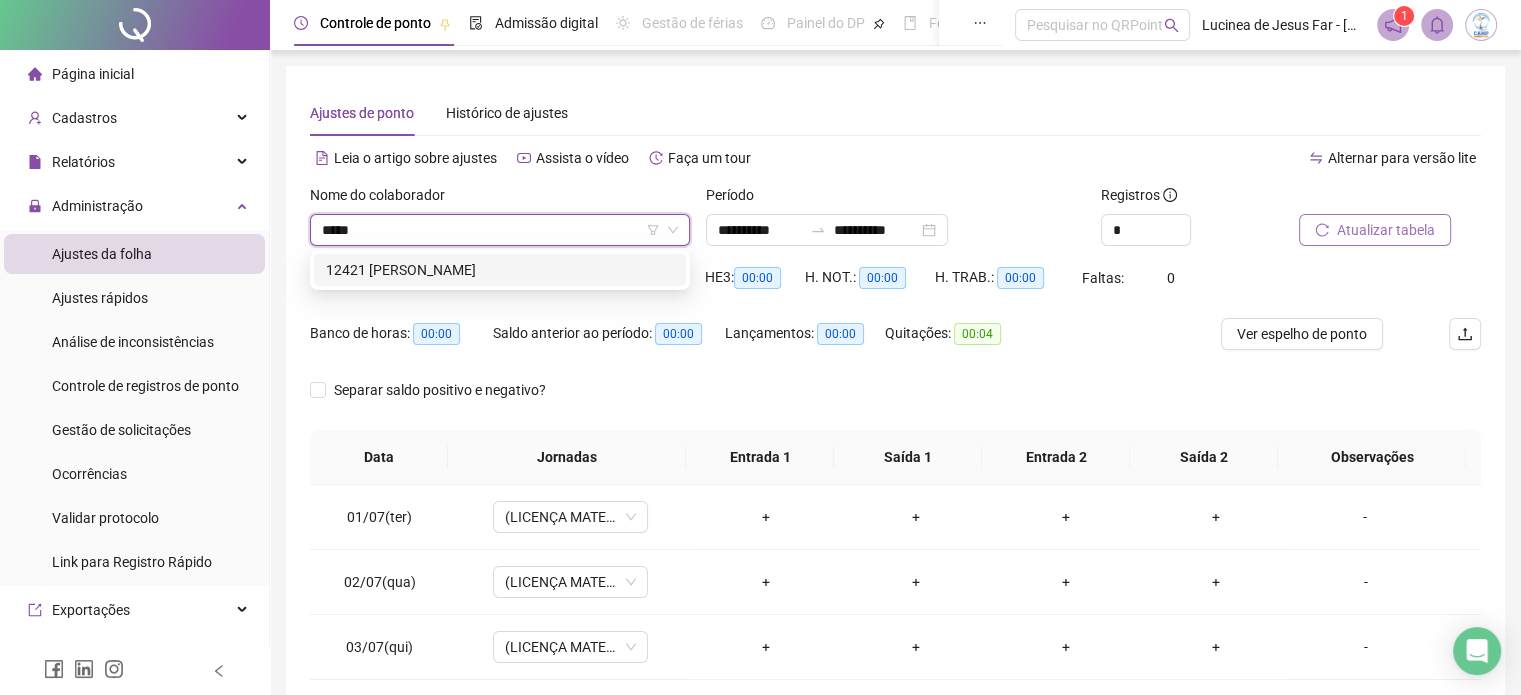 scroll, scrollTop: 0, scrollLeft: 0, axis: both 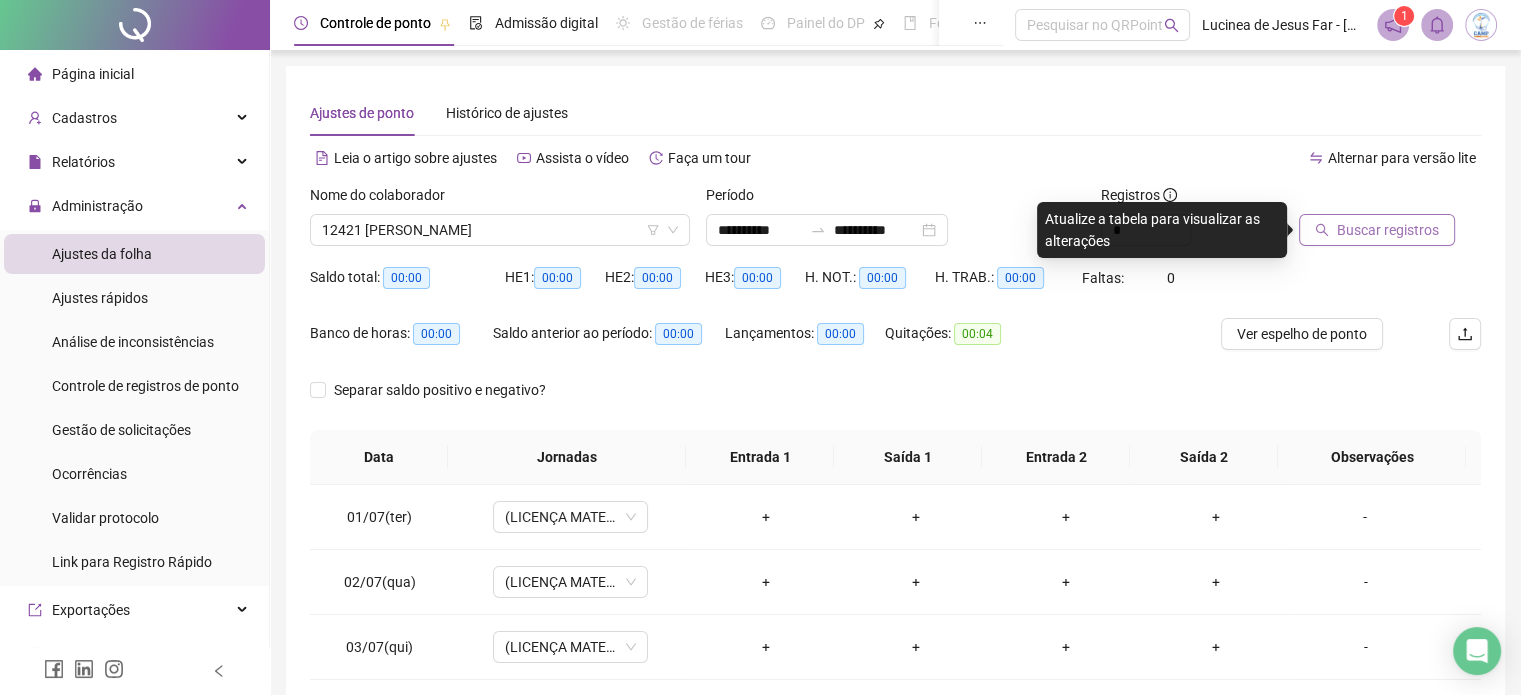 click on "Buscar registros" at bounding box center (1388, 230) 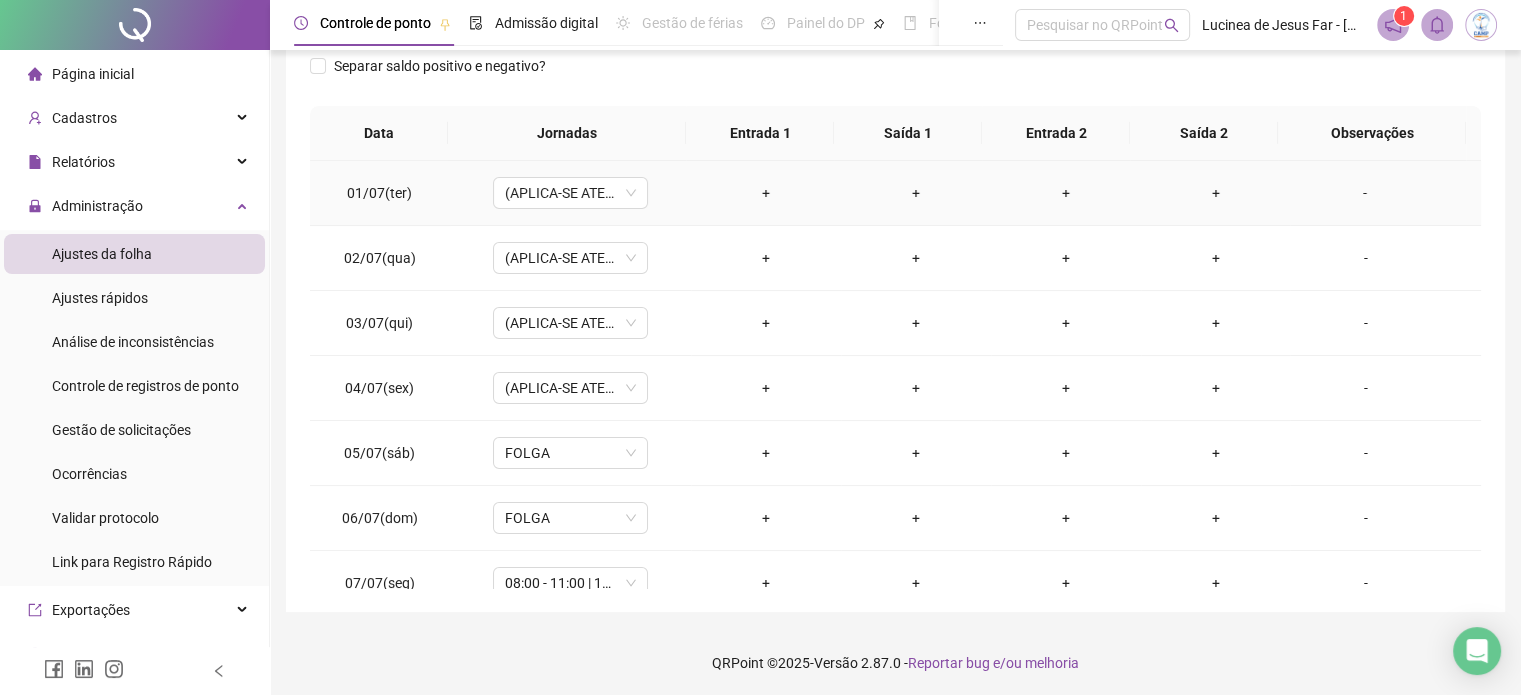 scroll, scrollTop: 326, scrollLeft: 0, axis: vertical 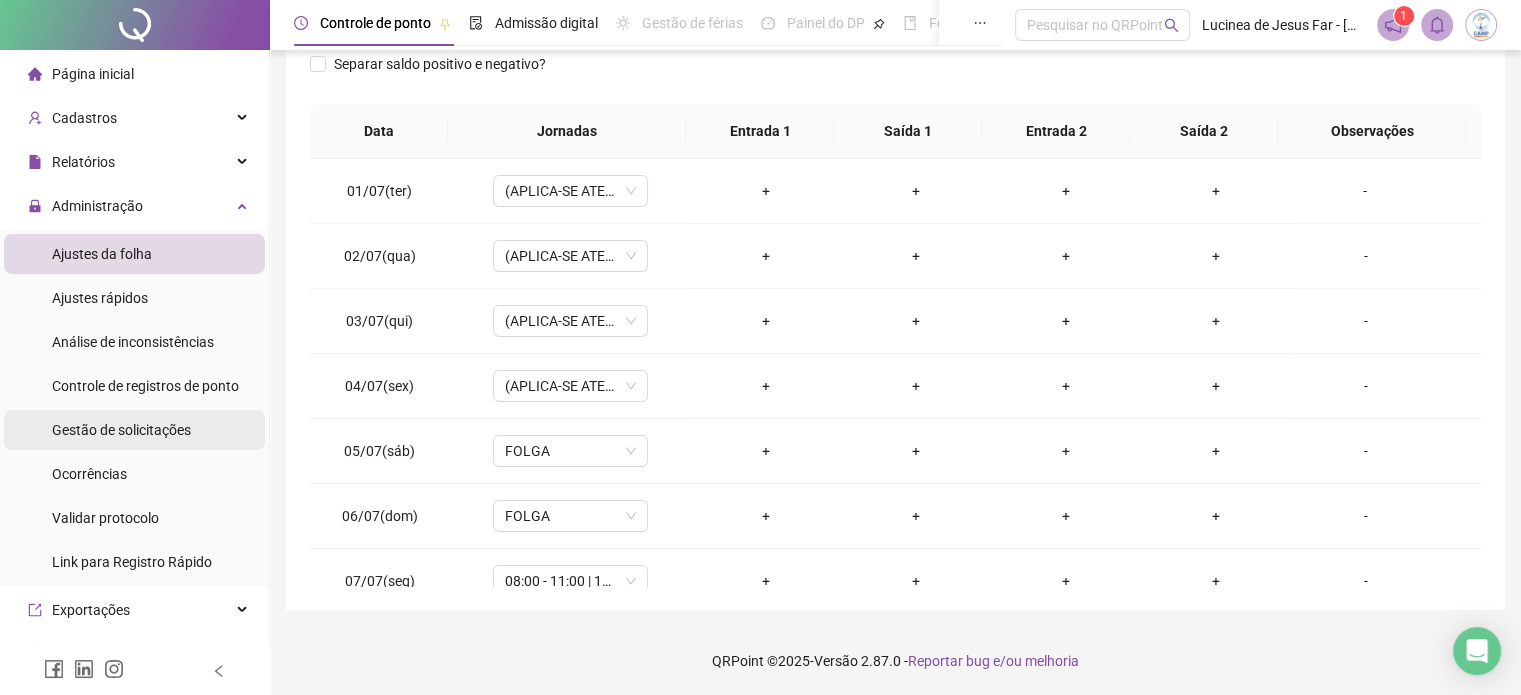 click on "Gestão de solicitações" at bounding box center (121, 430) 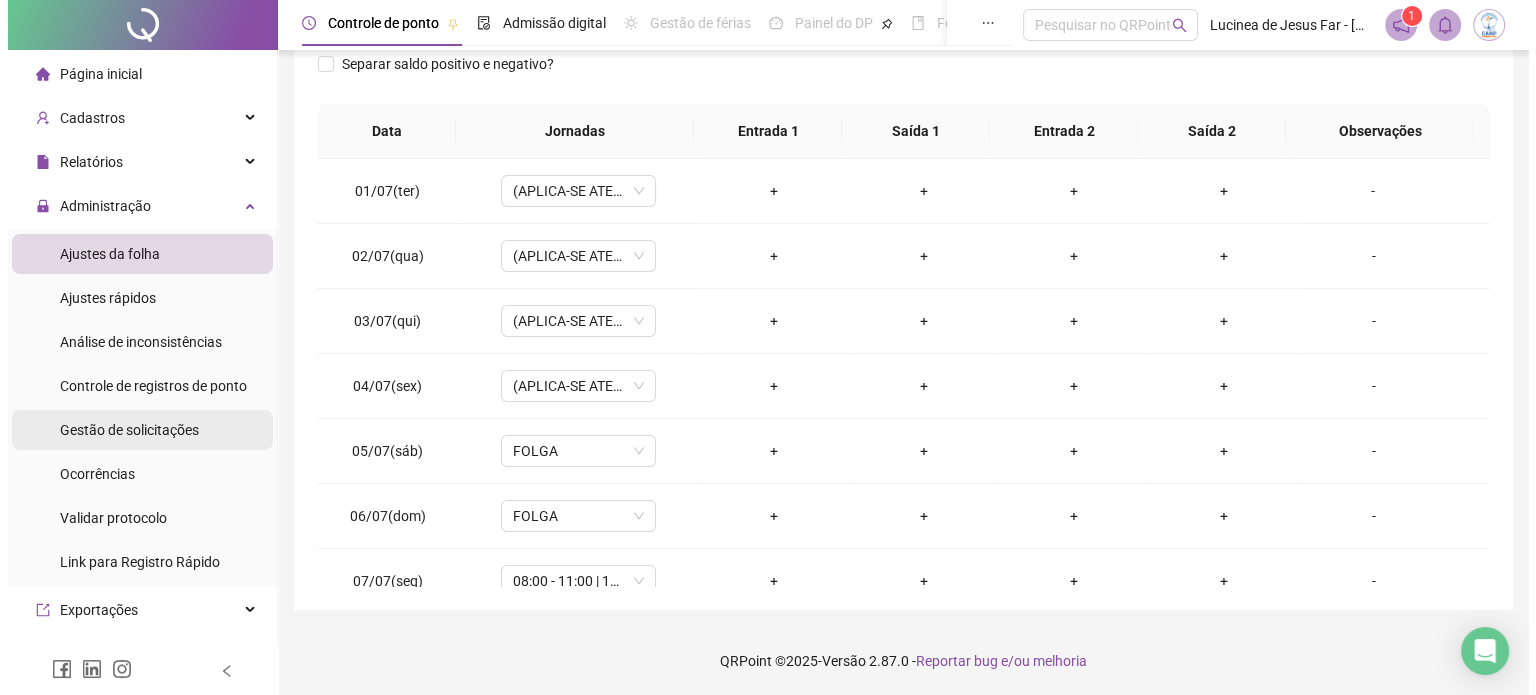 scroll, scrollTop: 0, scrollLeft: 0, axis: both 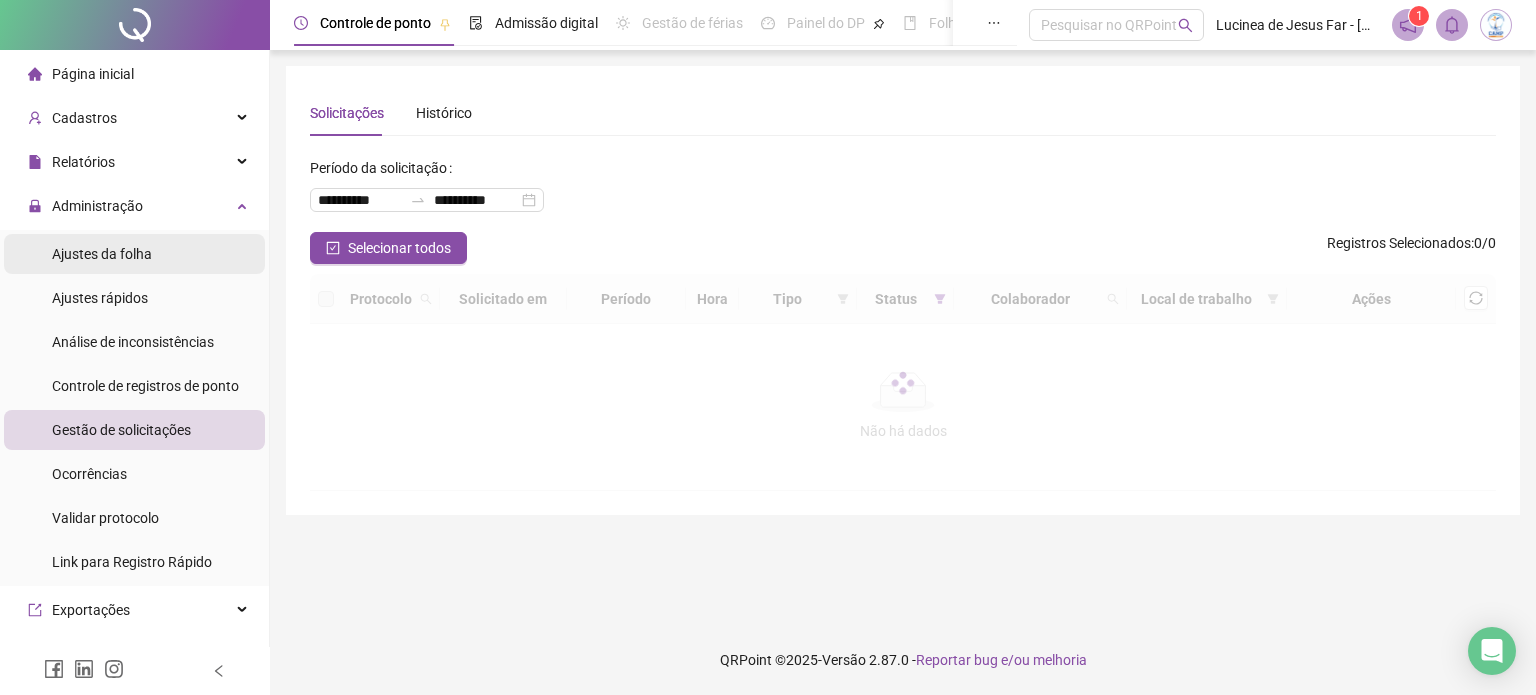 click on "Ajustes da folha" at bounding box center [102, 254] 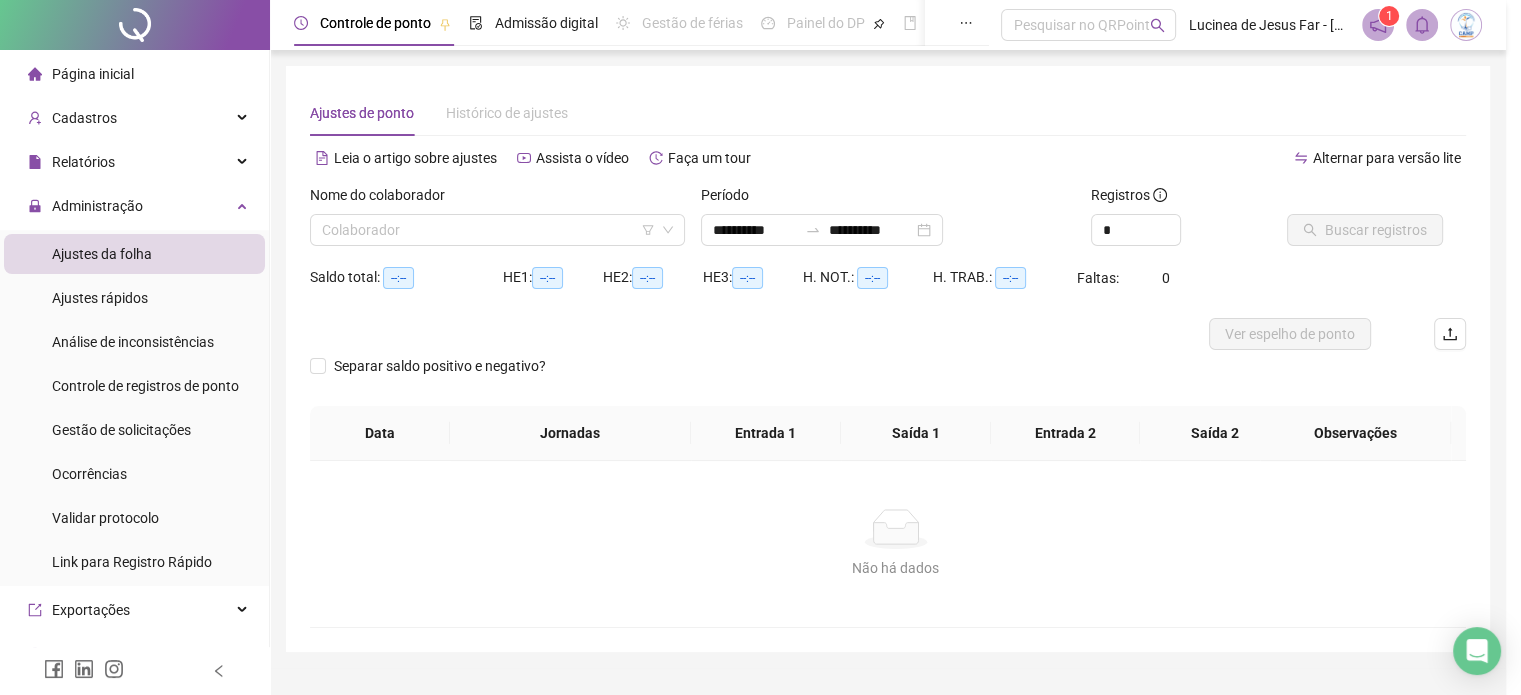 type on "**********" 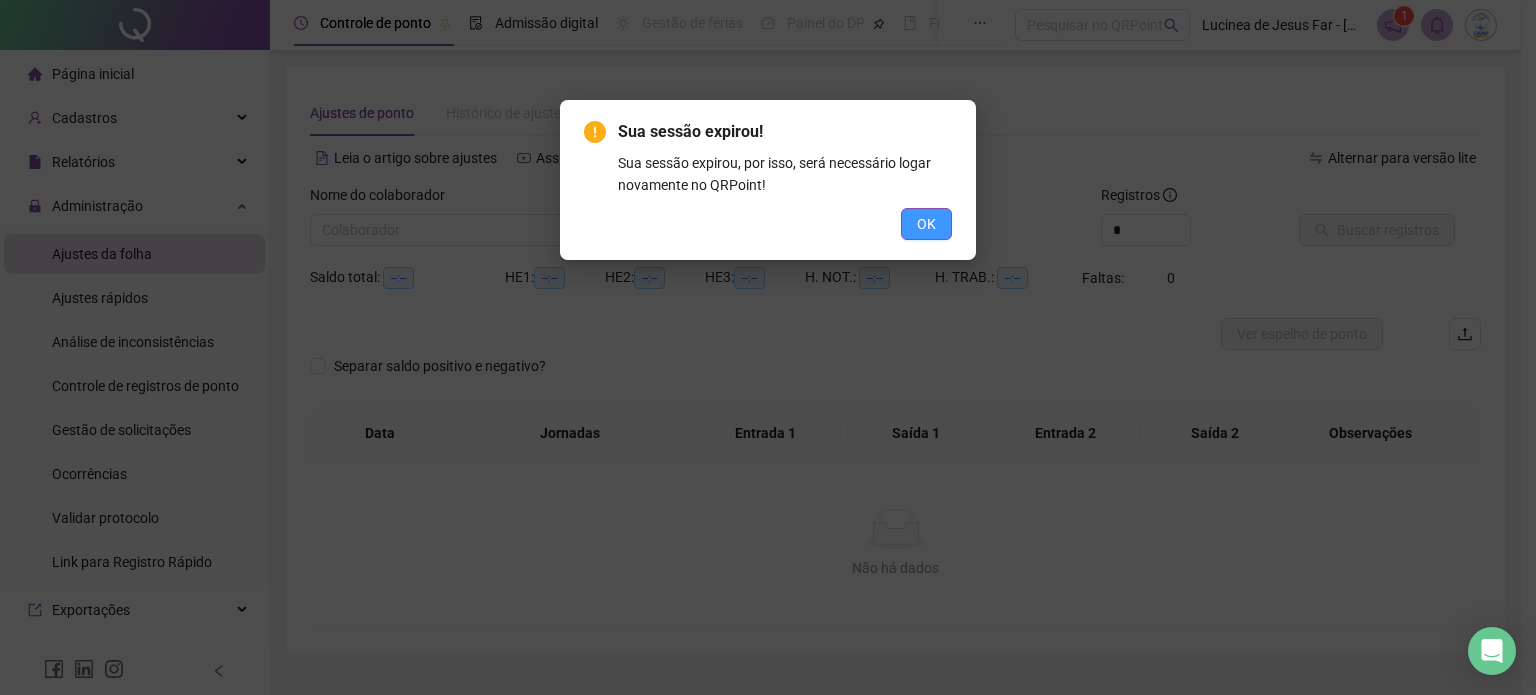 click on "OK" at bounding box center (926, 224) 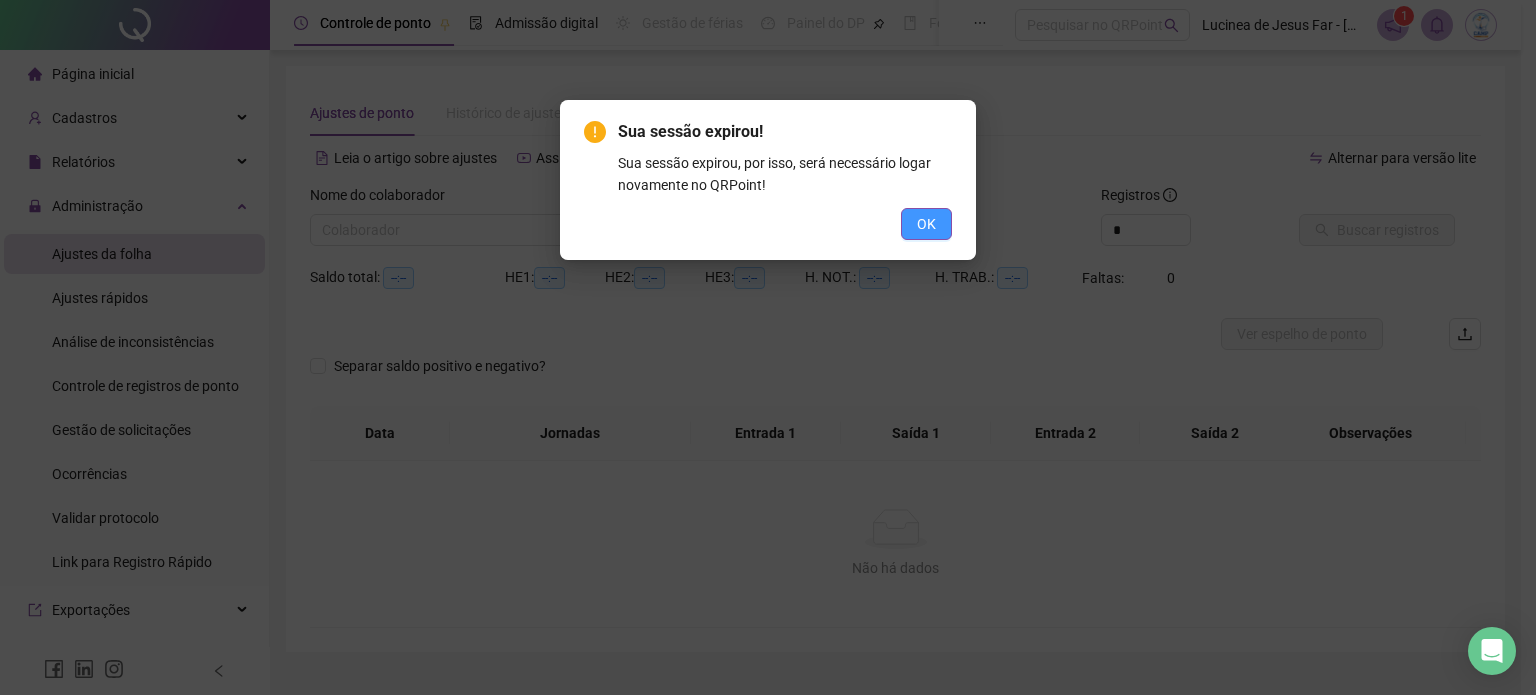 click on "OK" at bounding box center [926, 224] 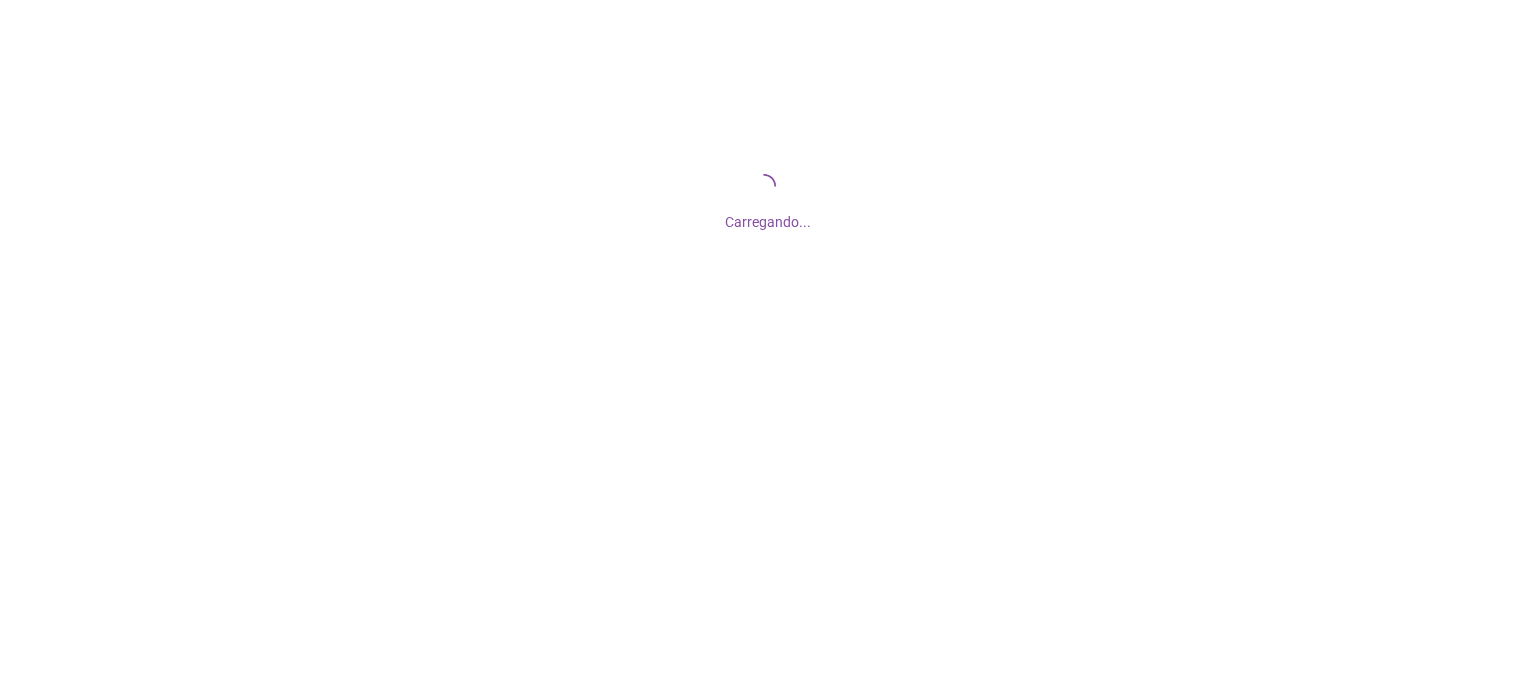 scroll, scrollTop: 0, scrollLeft: 0, axis: both 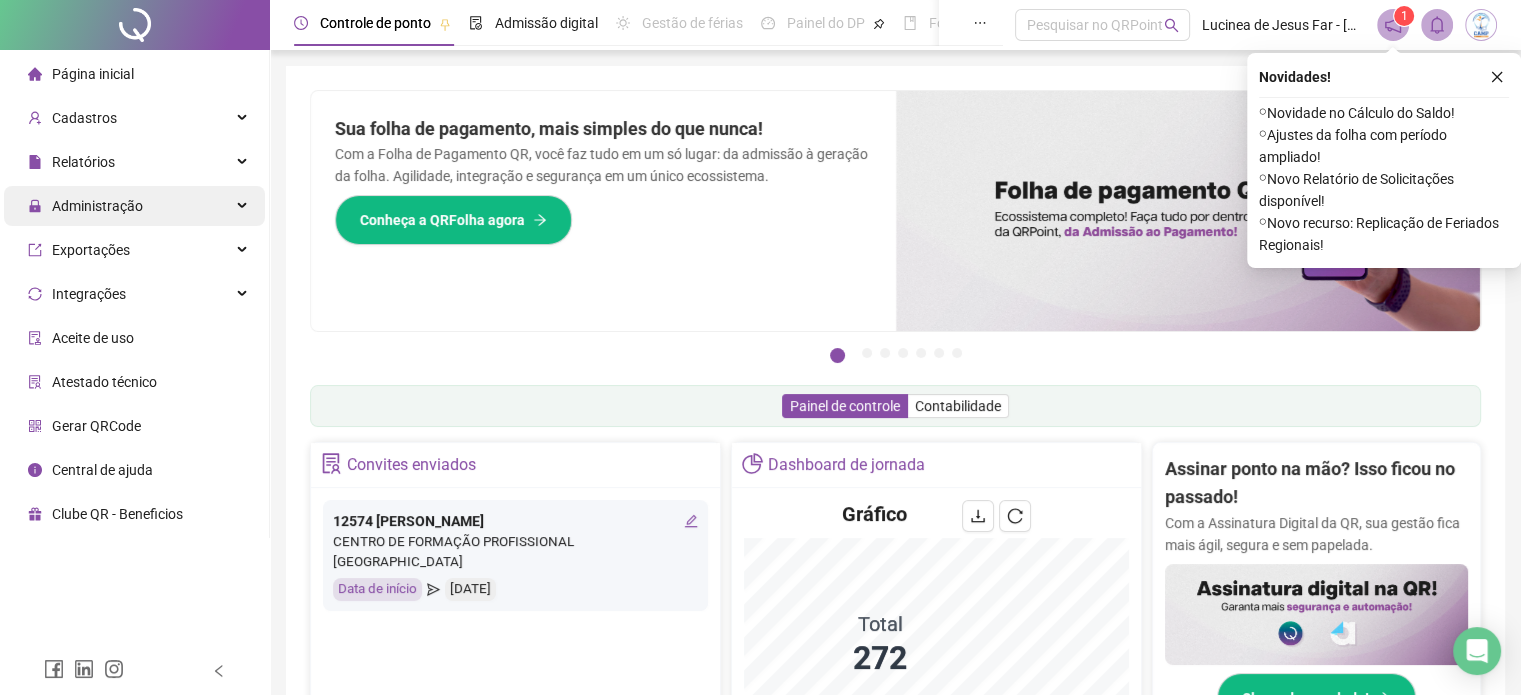 click on "Administração" at bounding box center (97, 206) 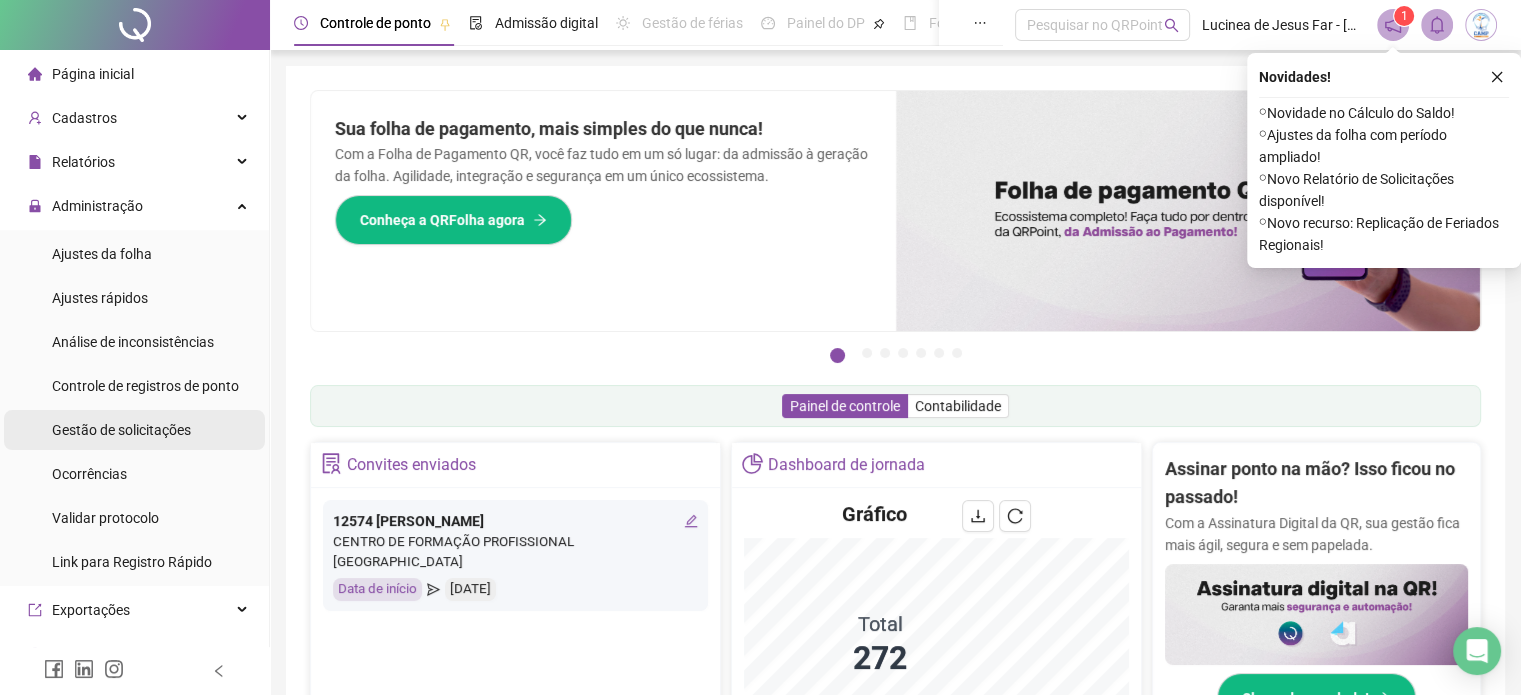 click on "Gestão de solicitações" at bounding box center (121, 430) 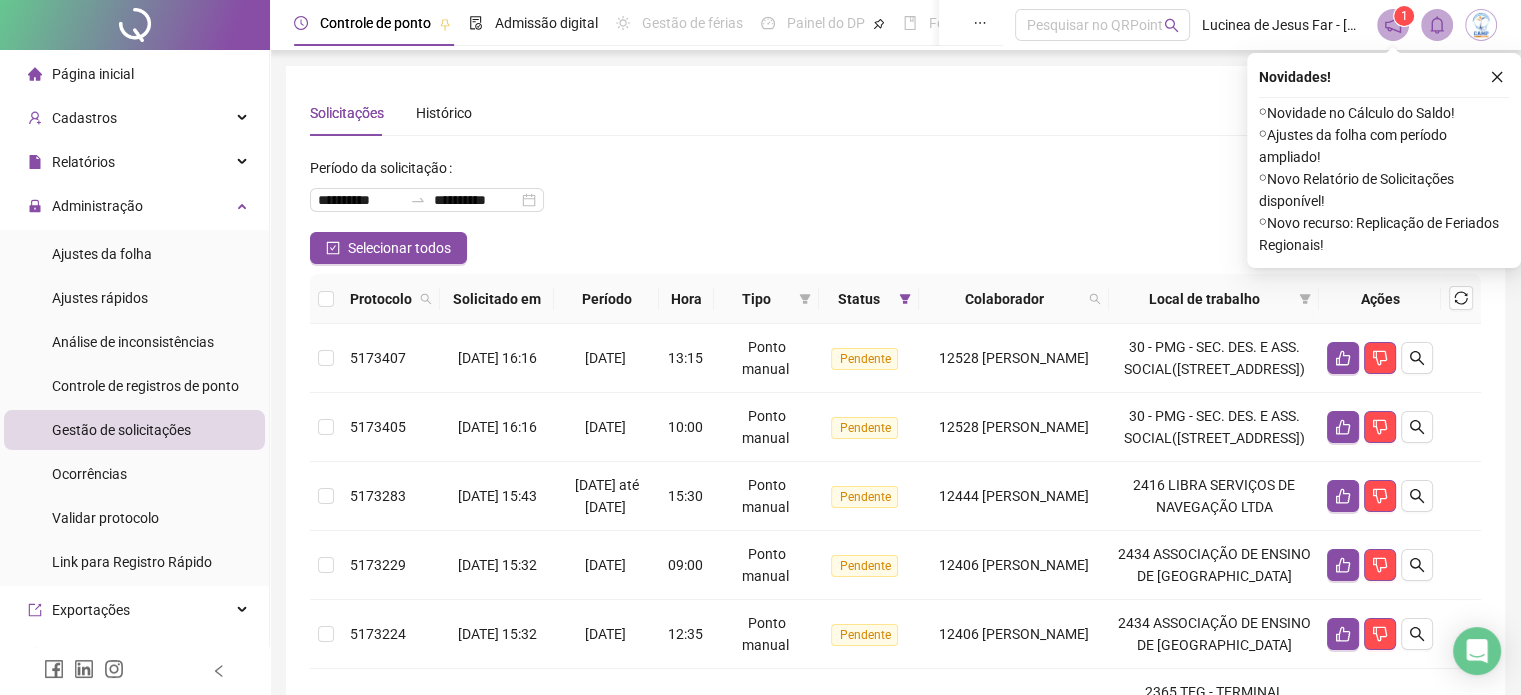 click on "Status" at bounding box center [859, 299] 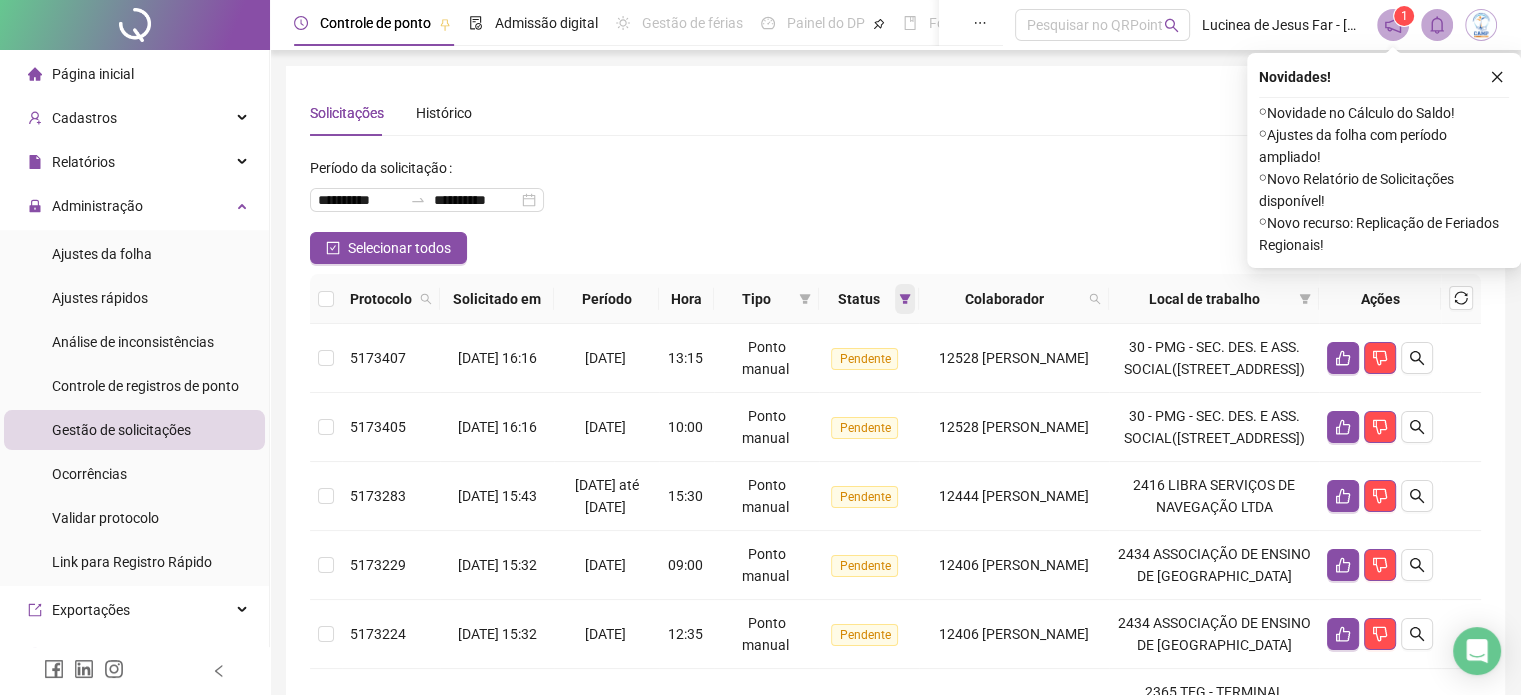 click at bounding box center [905, 299] 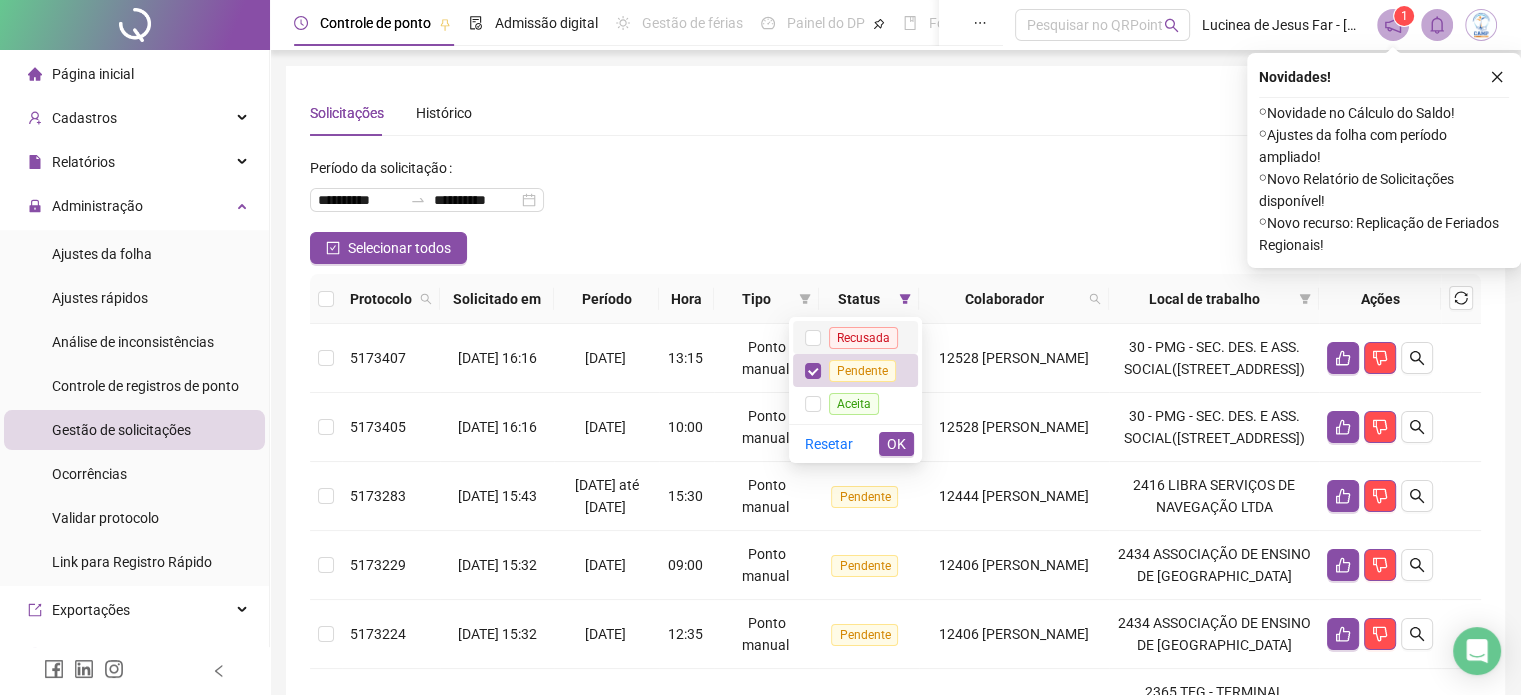 click on "Recusada" at bounding box center [863, 338] 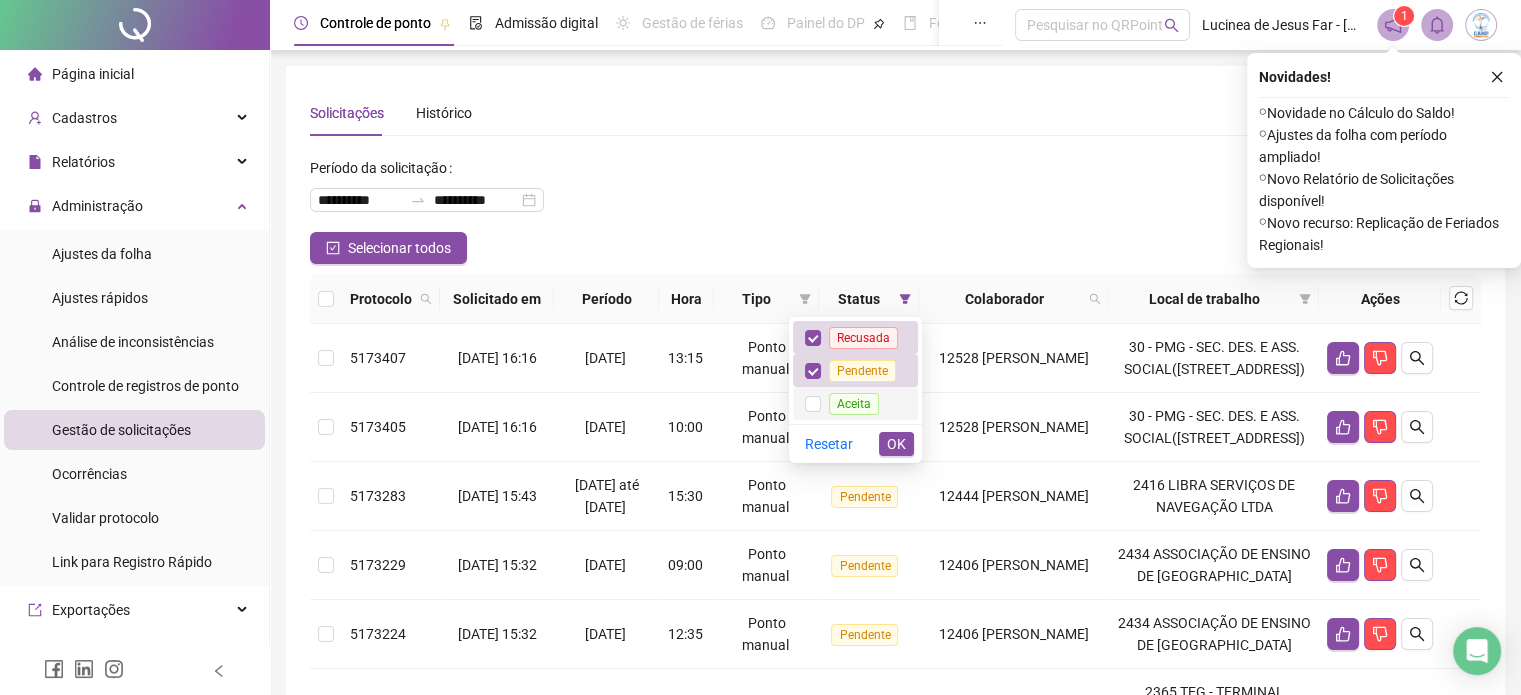 click on "Aceita" at bounding box center (854, 404) 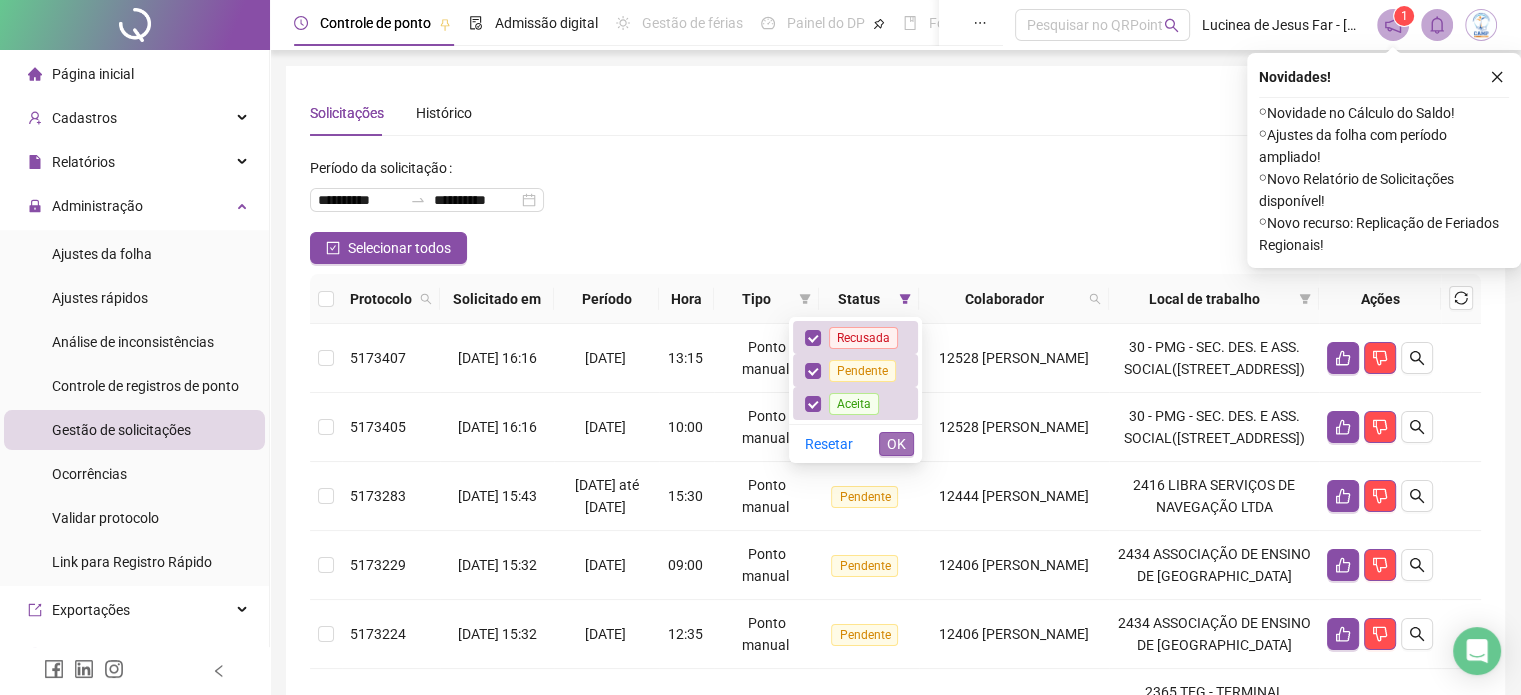 click on "OK" at bounding box center (896, 444) 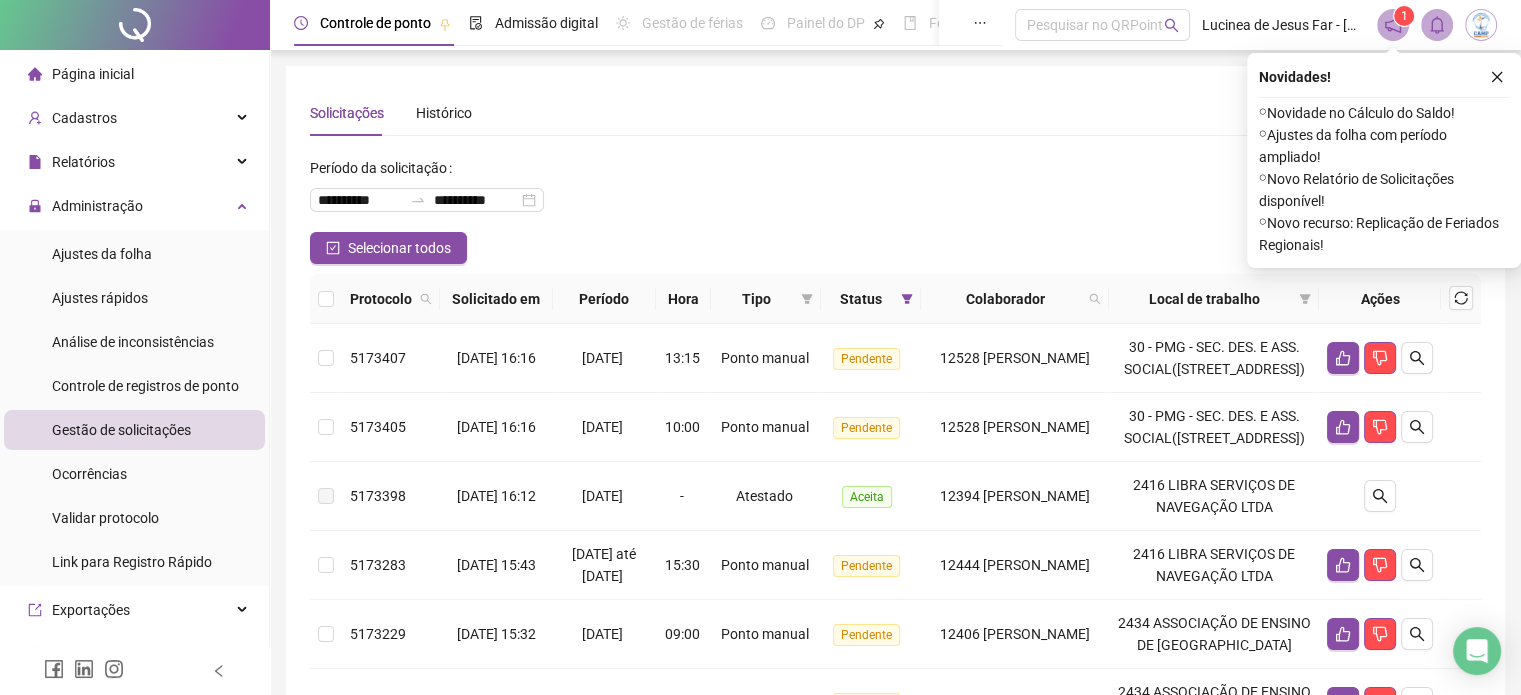 click on "Colaborador" at bounding box center (1015, 299) 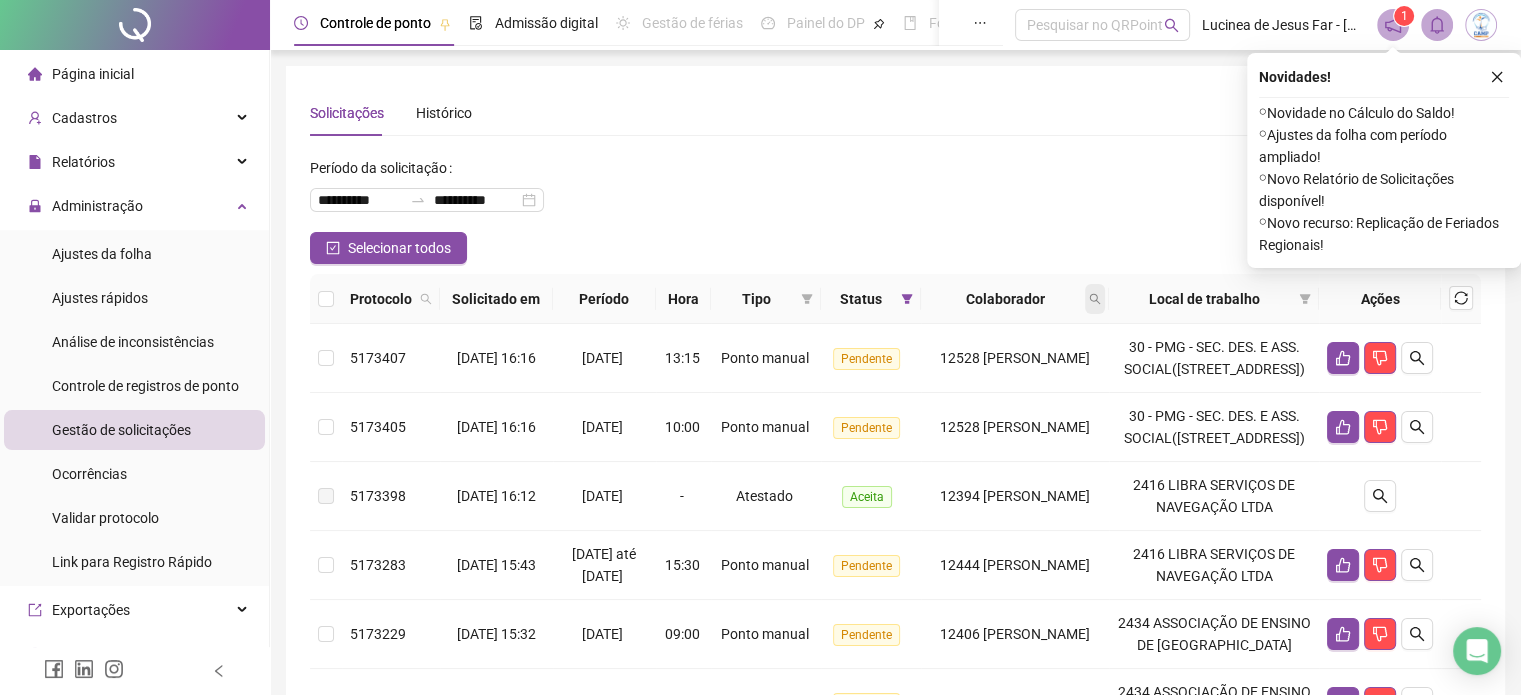 click 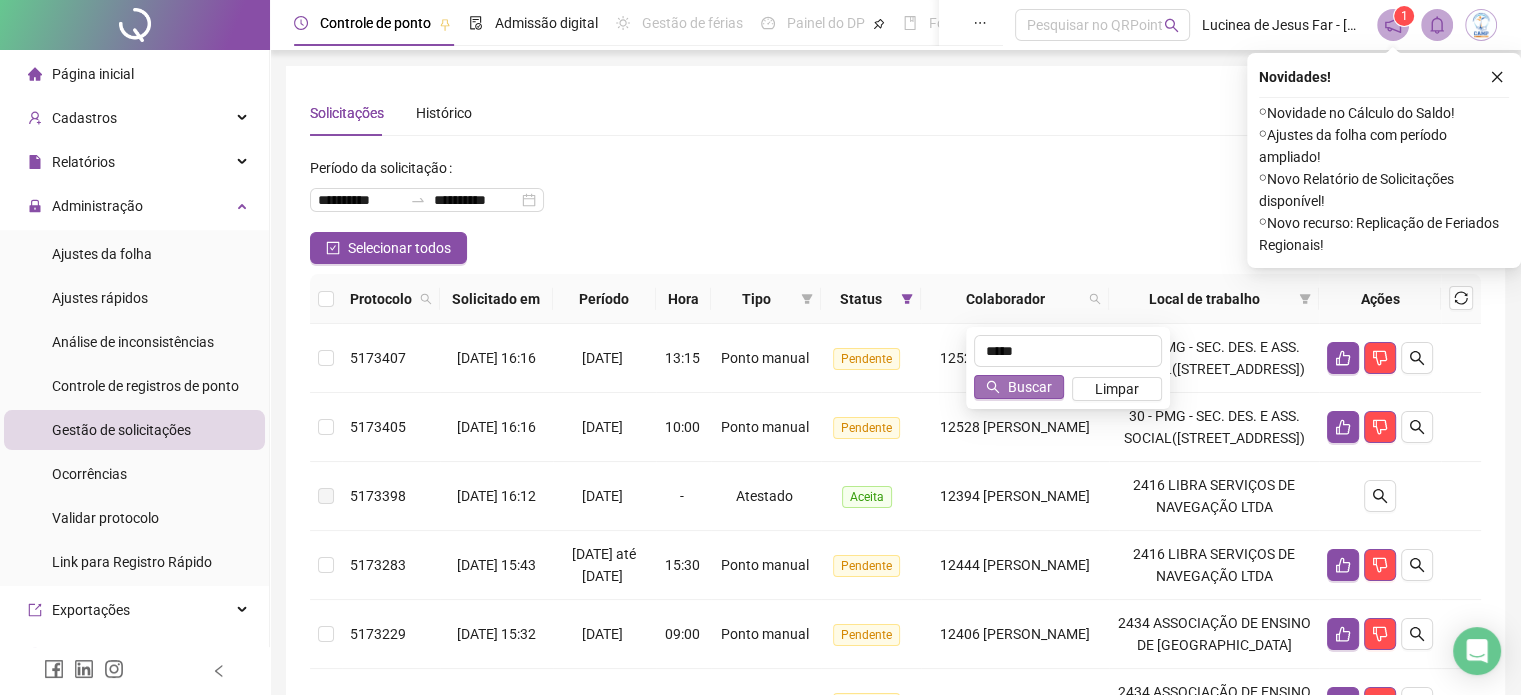 click on "Buscar" at bounding box center (1030, 387) 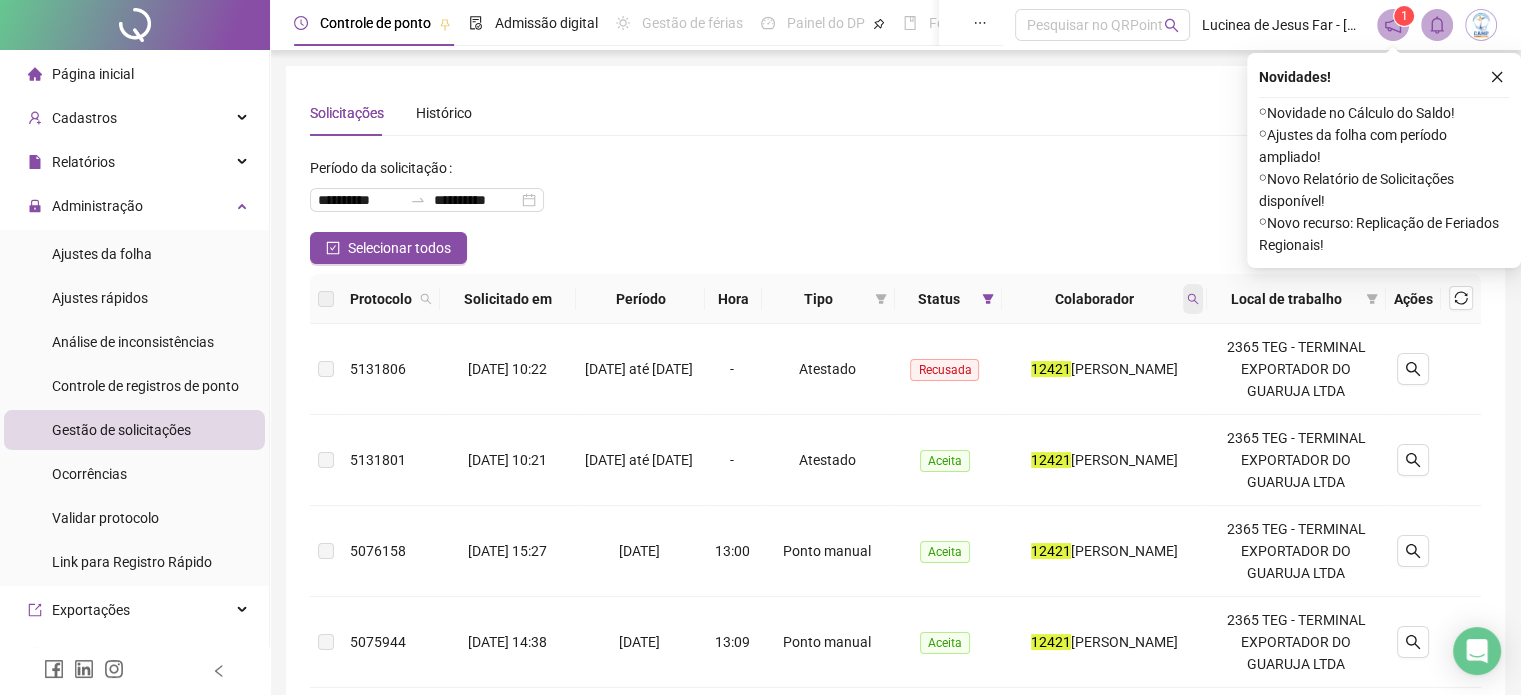 click 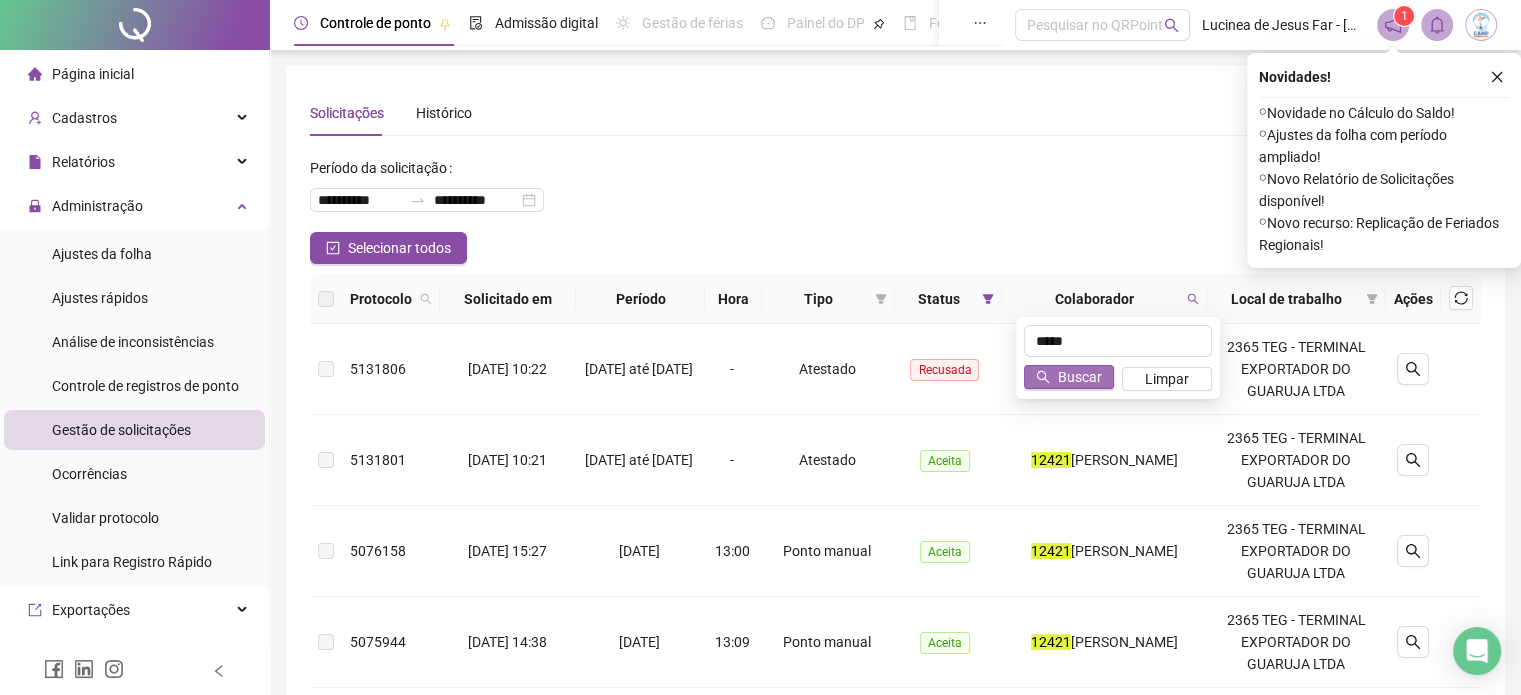 click on "Buscar" at bounding box center [1069, 377] 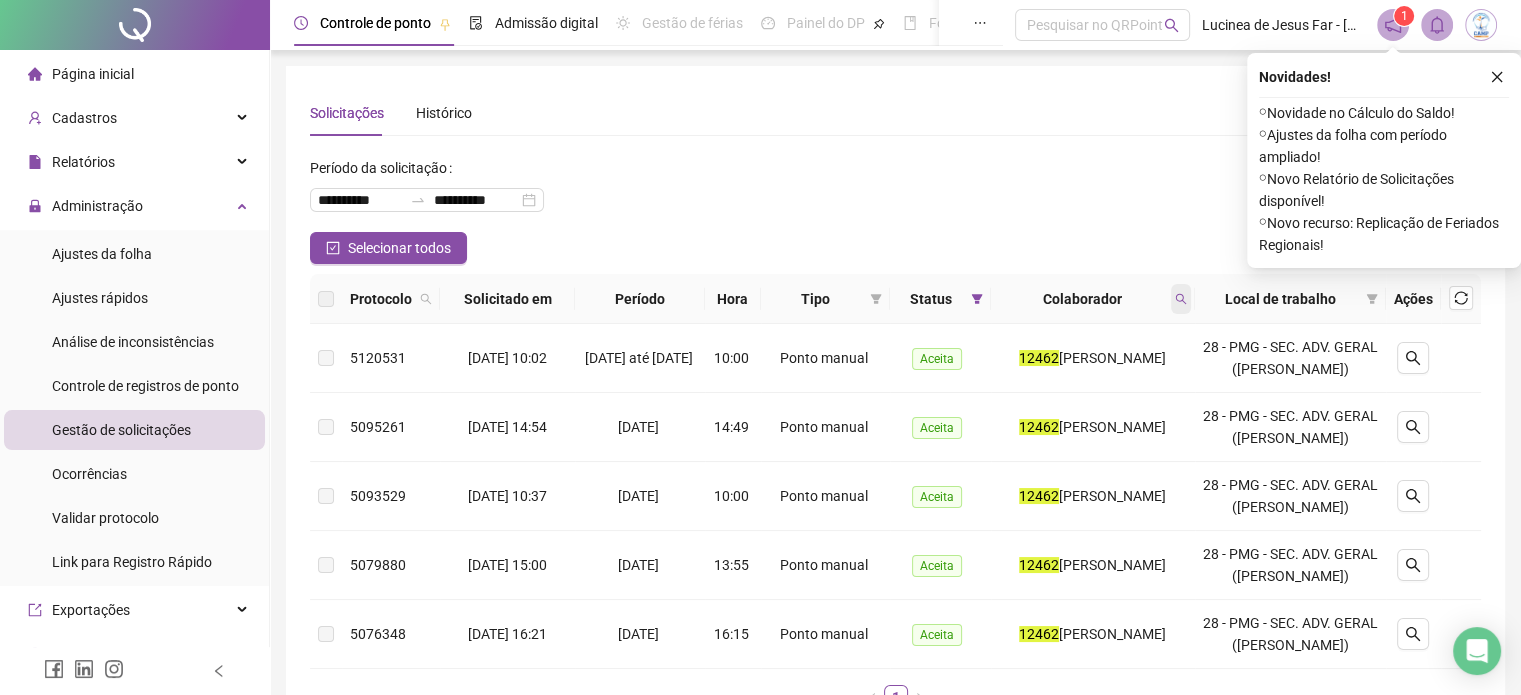 click at bounding box center [1181, 299] 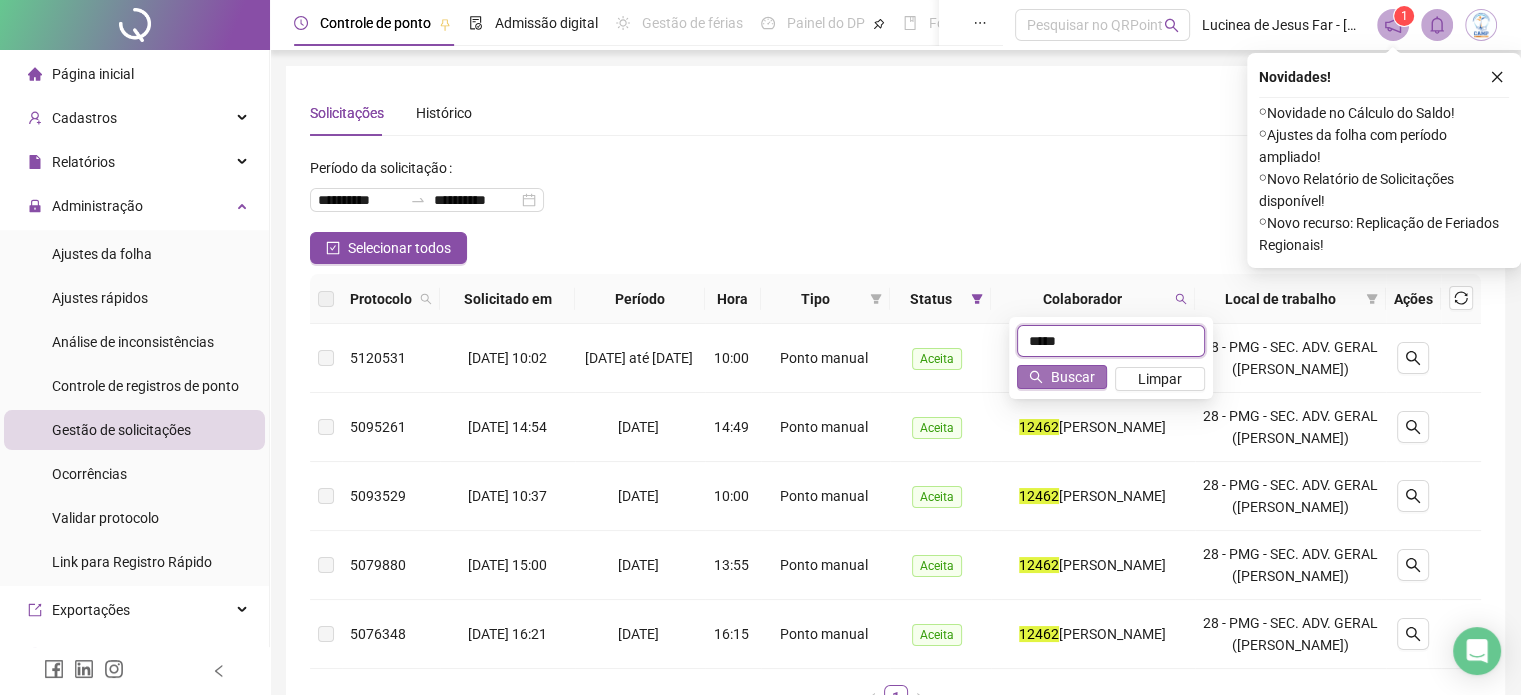 type on "*****" 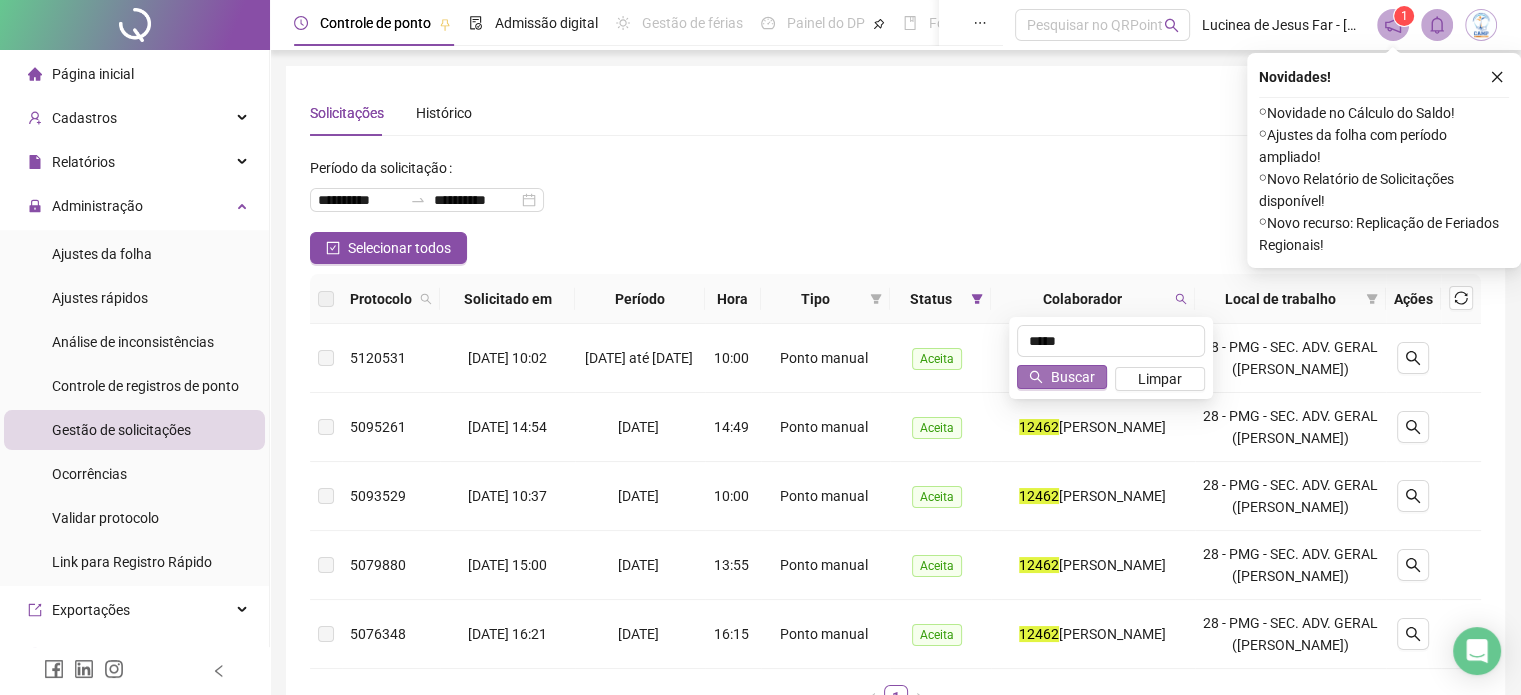 click on "Buscar" at bounding box center [1073, 377] 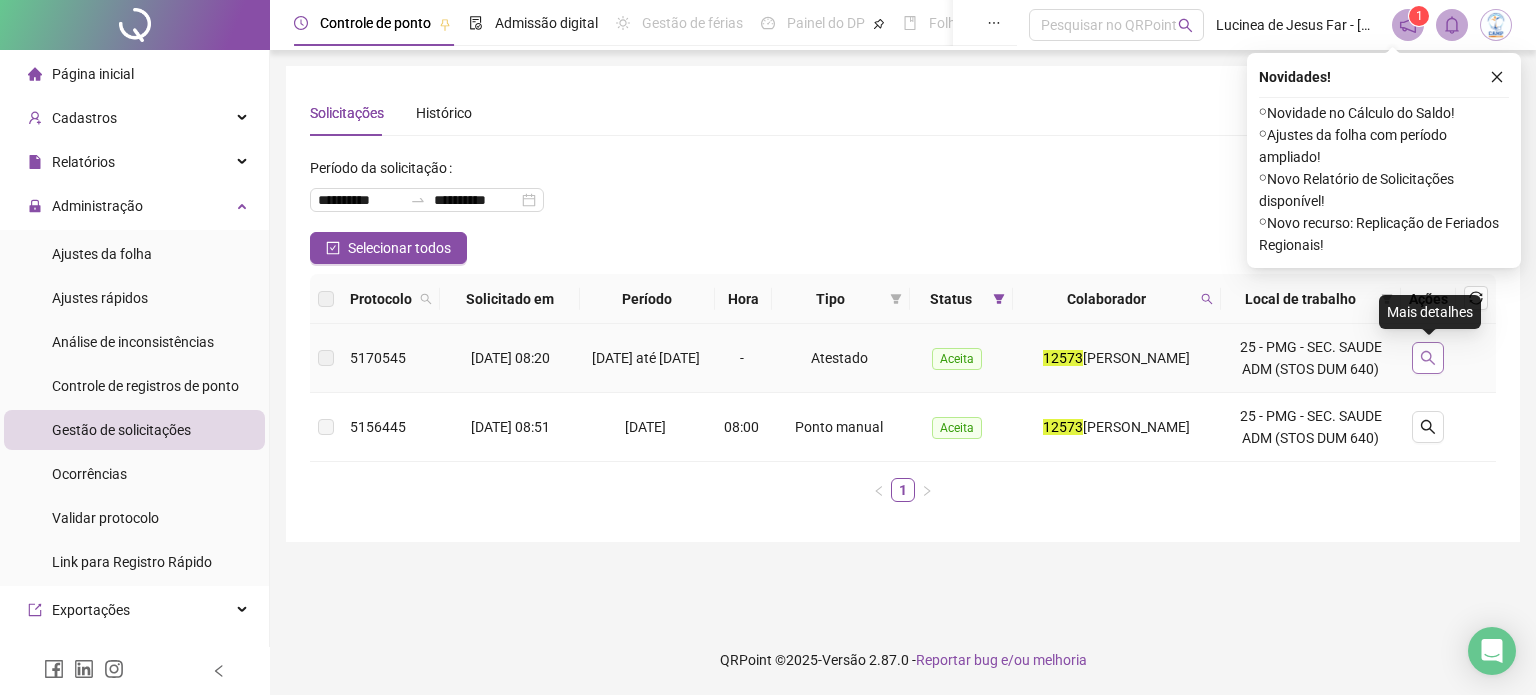 click at bounding box center (1428, 358) 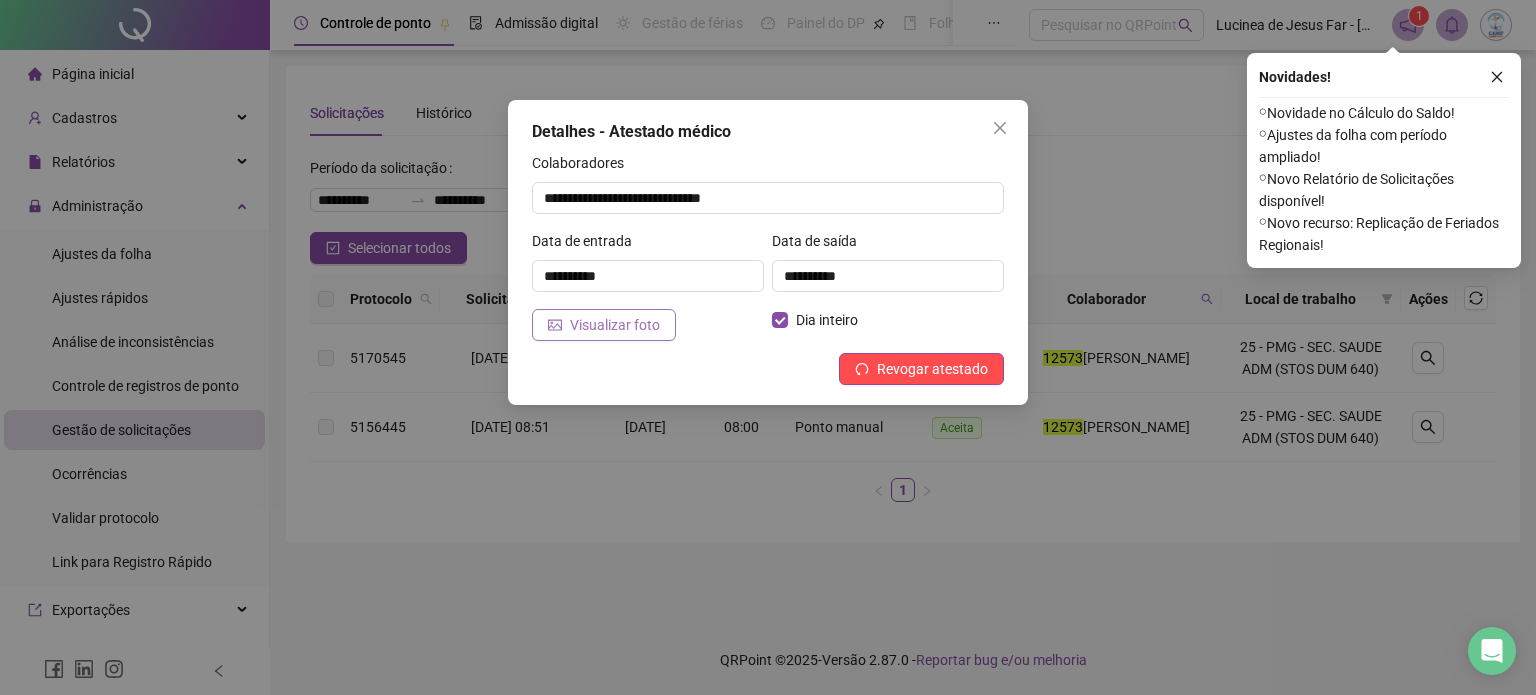 click on "Visualizar foto" at bounding box center (615, 325) 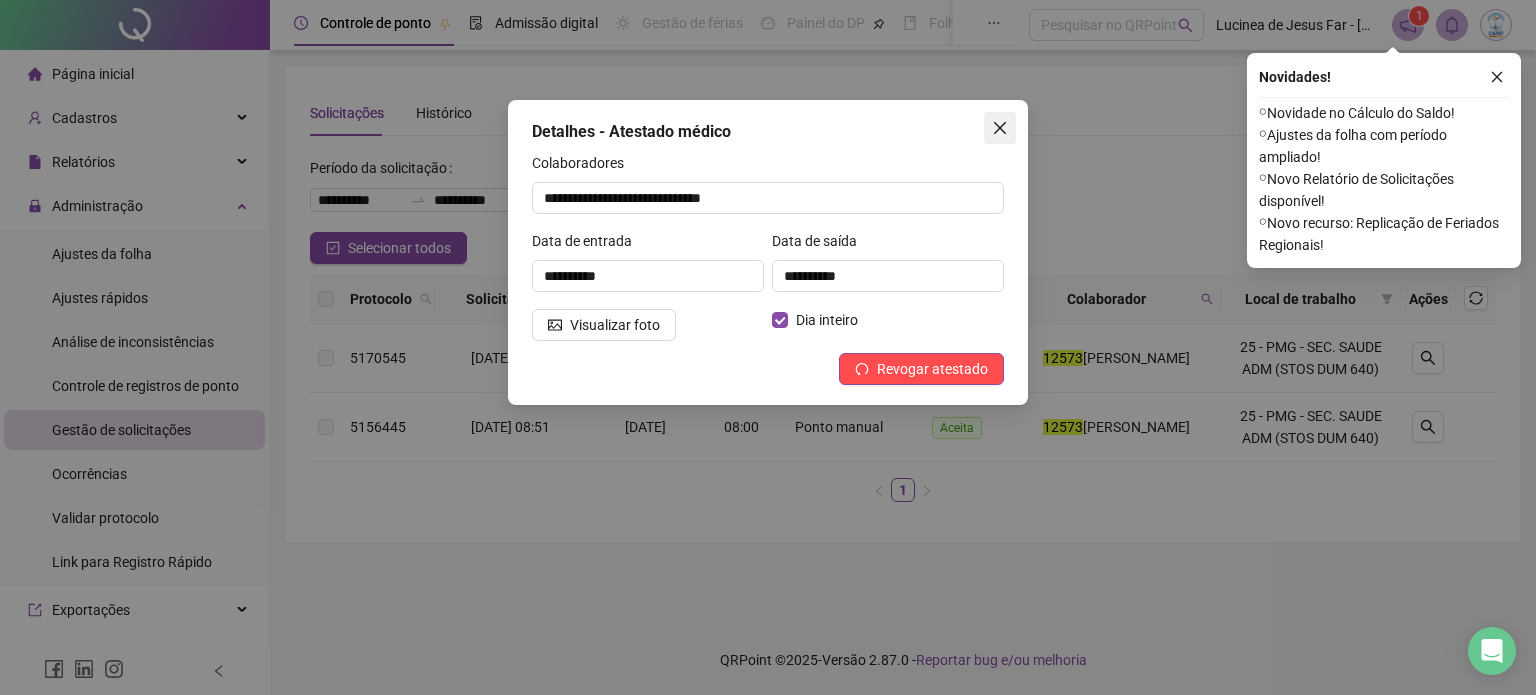 click 